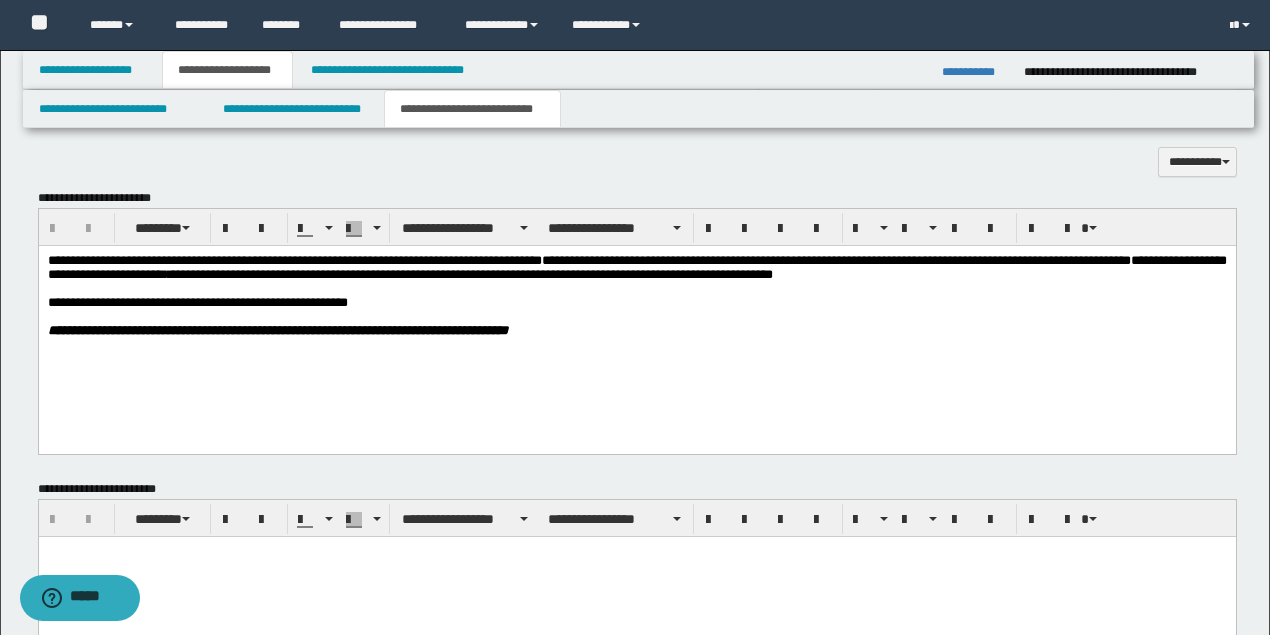scroll, scrollTop: 0, scrollLeft: 0, axis: both 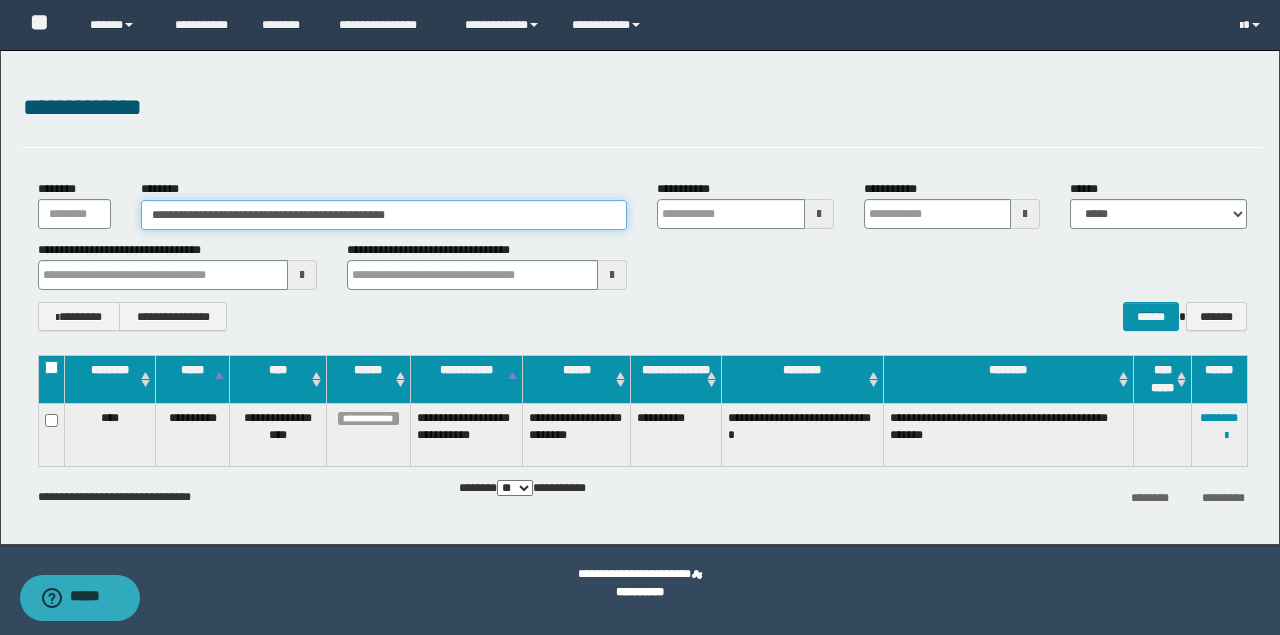 drag, startPoint x: 462, startPoint y: 222, endPoint x: 0, endPoint y: 219, distance: 462.00974 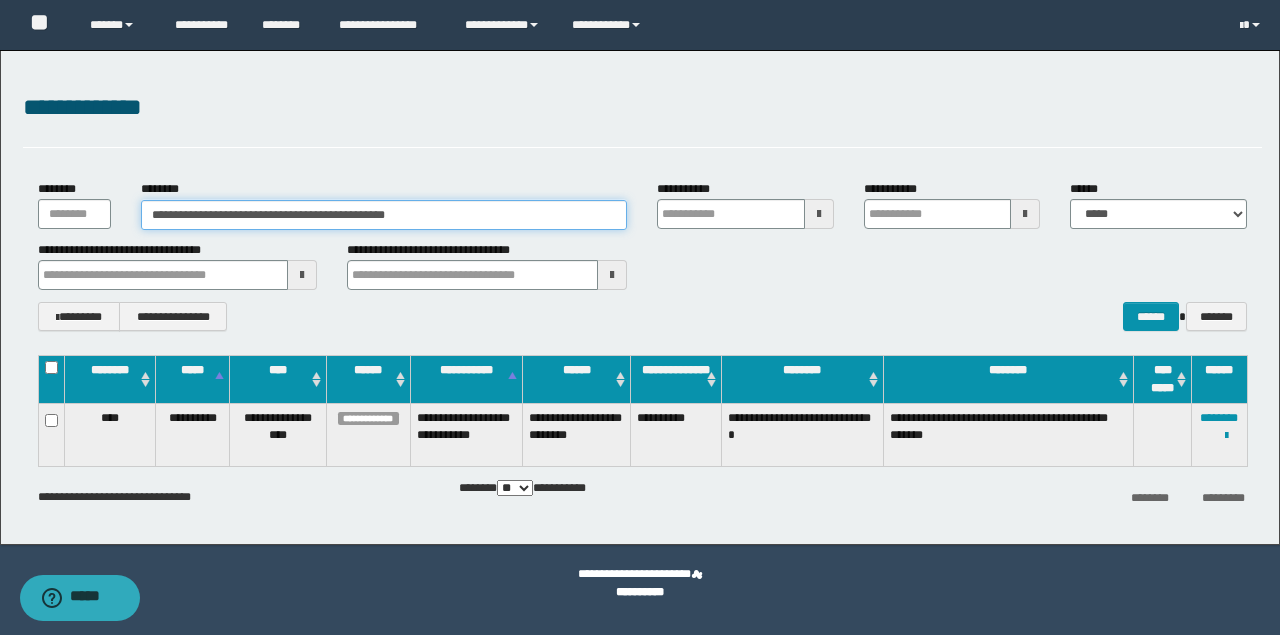 click on "**********" at bounding box center [640, 297] 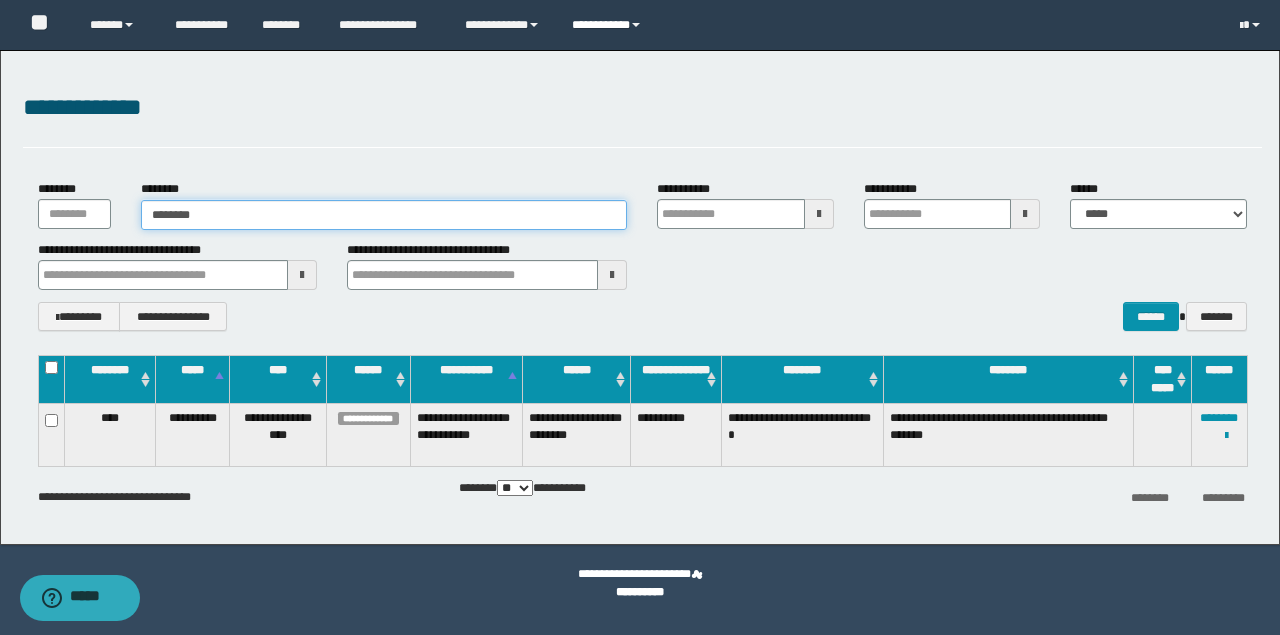 type on "********" 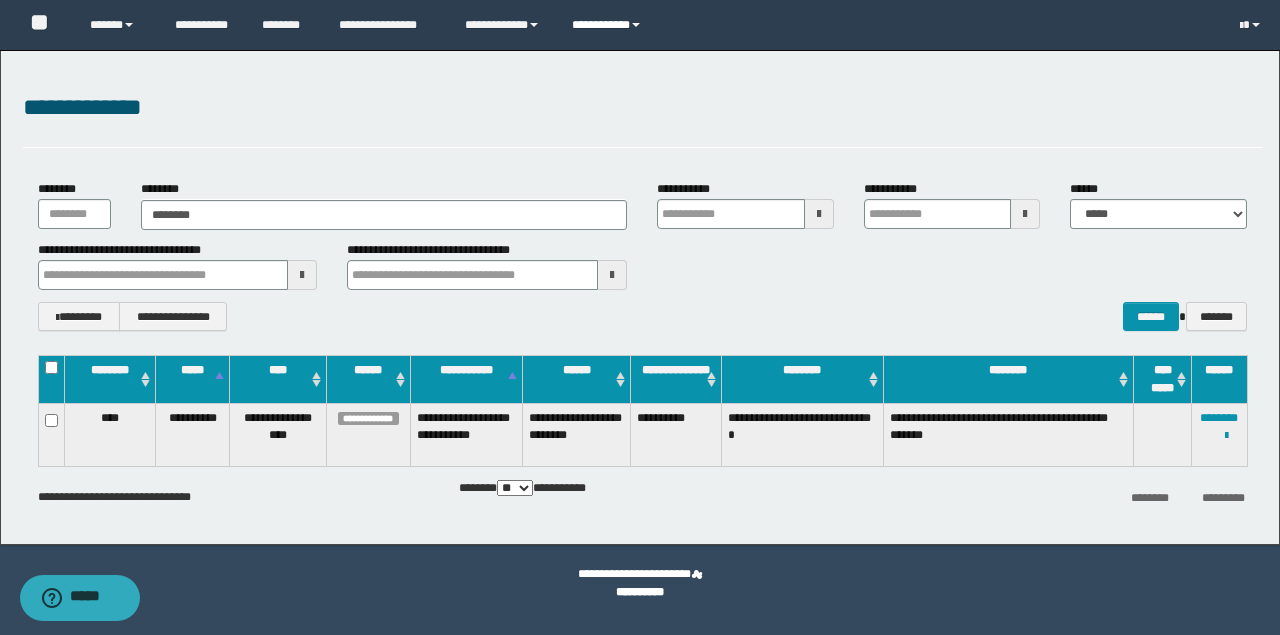 click on "**********" at bounding box center (609, 25) 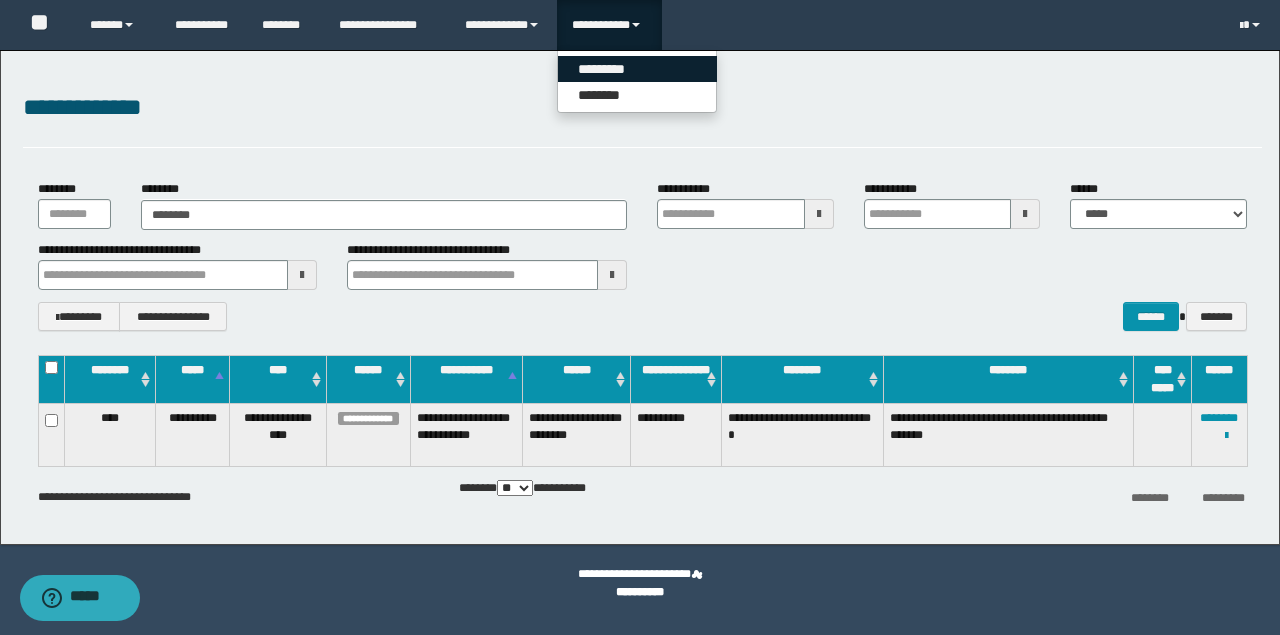 click on "*********" at bounding box center (637, 69) 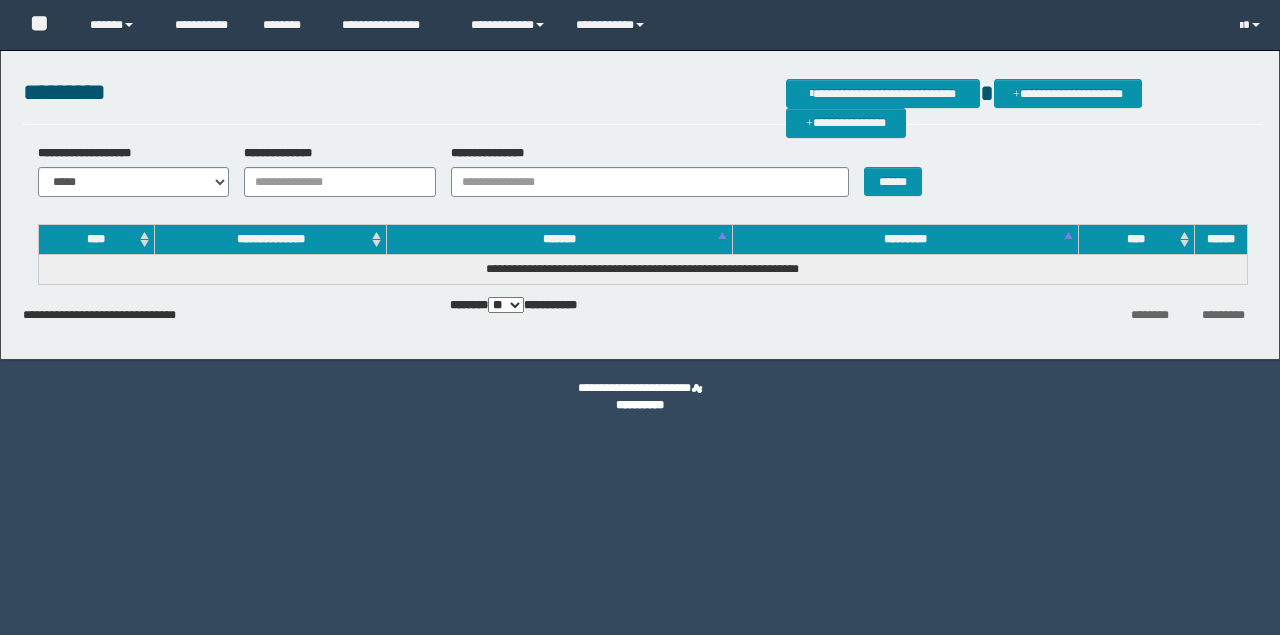 scroll, scrollTop: 0, scrollLeft: 0, axis: both 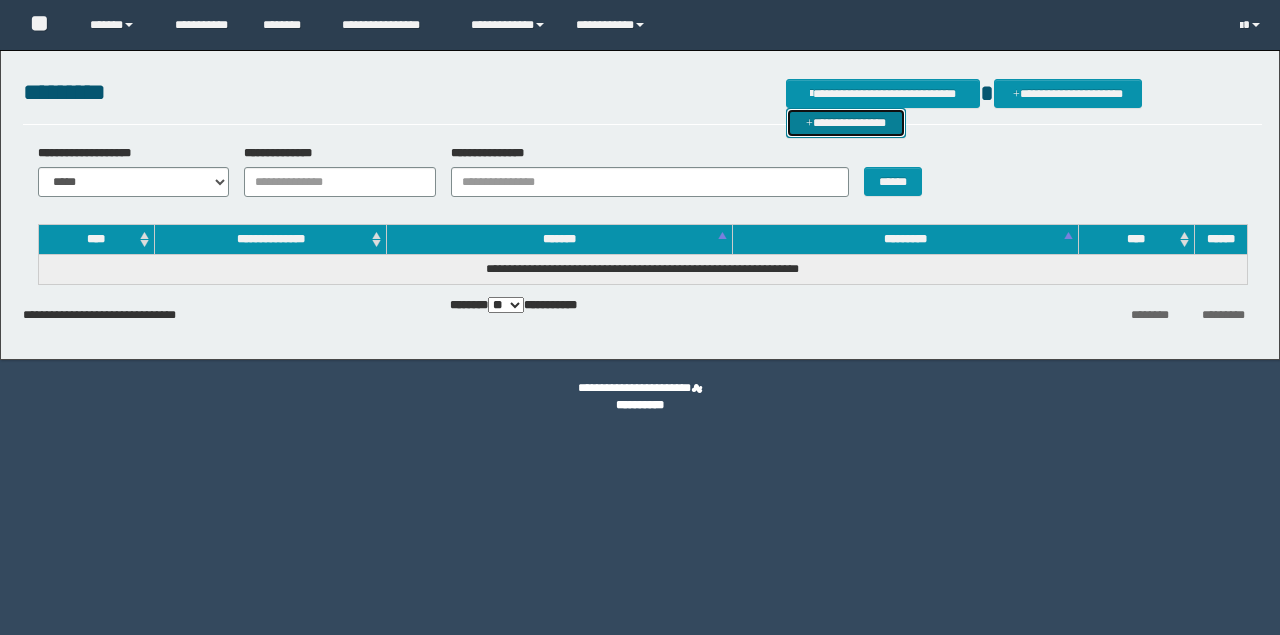 click on "**********" at bounding box center (846, 122) 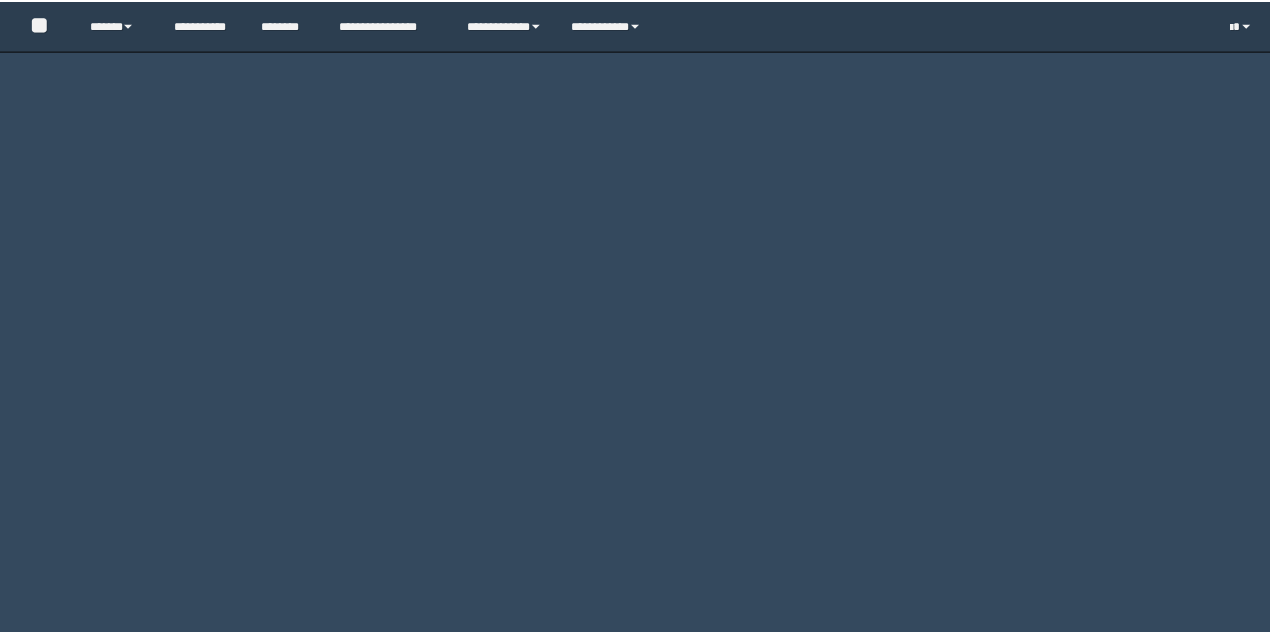 scroll, scrollTop: 0, scrollLeft: 0, axis: both 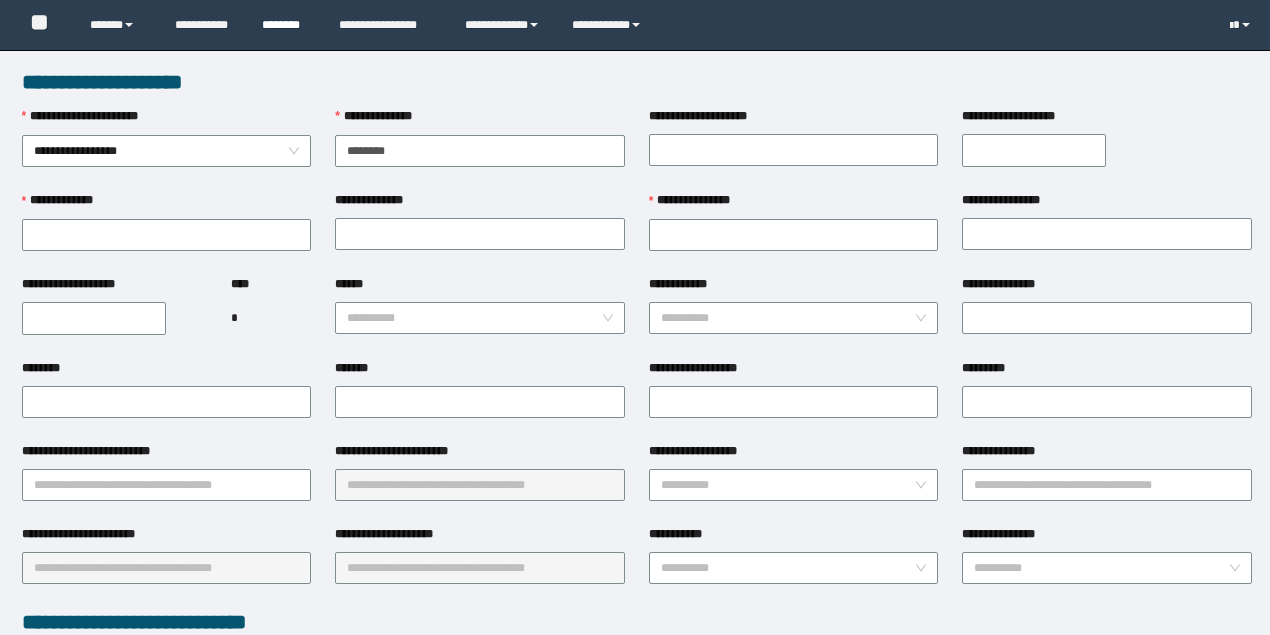 type on "********" 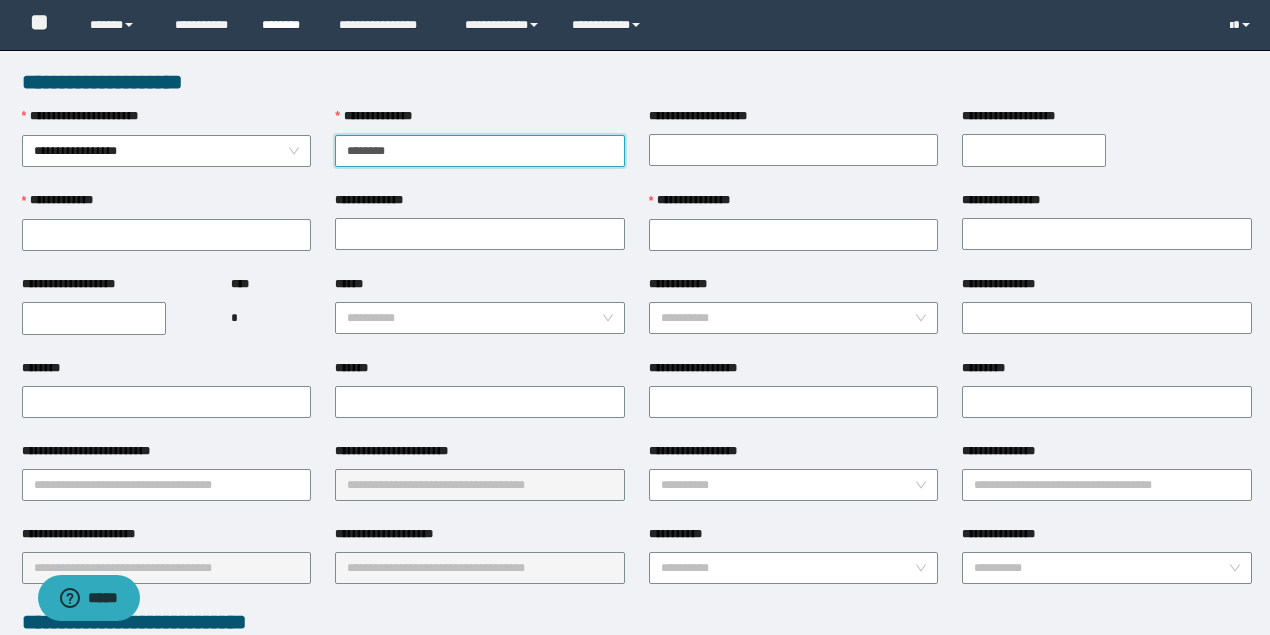 scroll, scrollTop: 0, scrollLeft: 0, axis: both 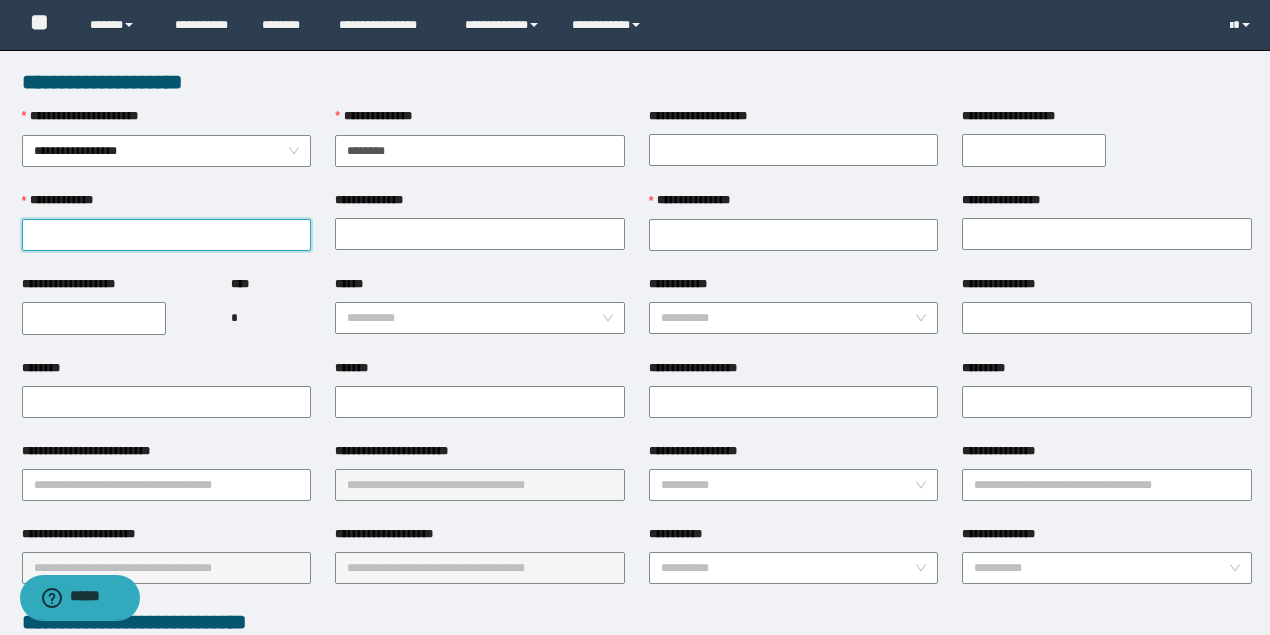 drag, startPoint x: 185, startPoint y: 239, endPoint x: 142, endPoint y: 238, distance: 43.011627 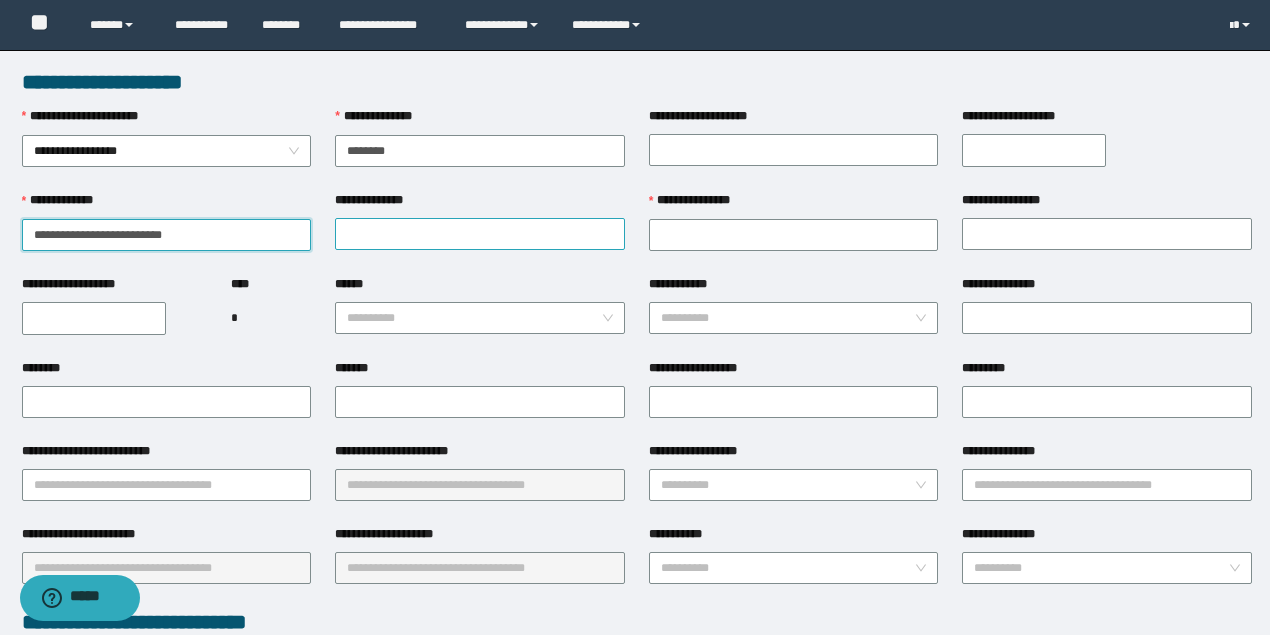 drag, startPoint x: 60, startPoint y: 235, endPoint x: 500, endPoint y: 231, distance: 440.0182 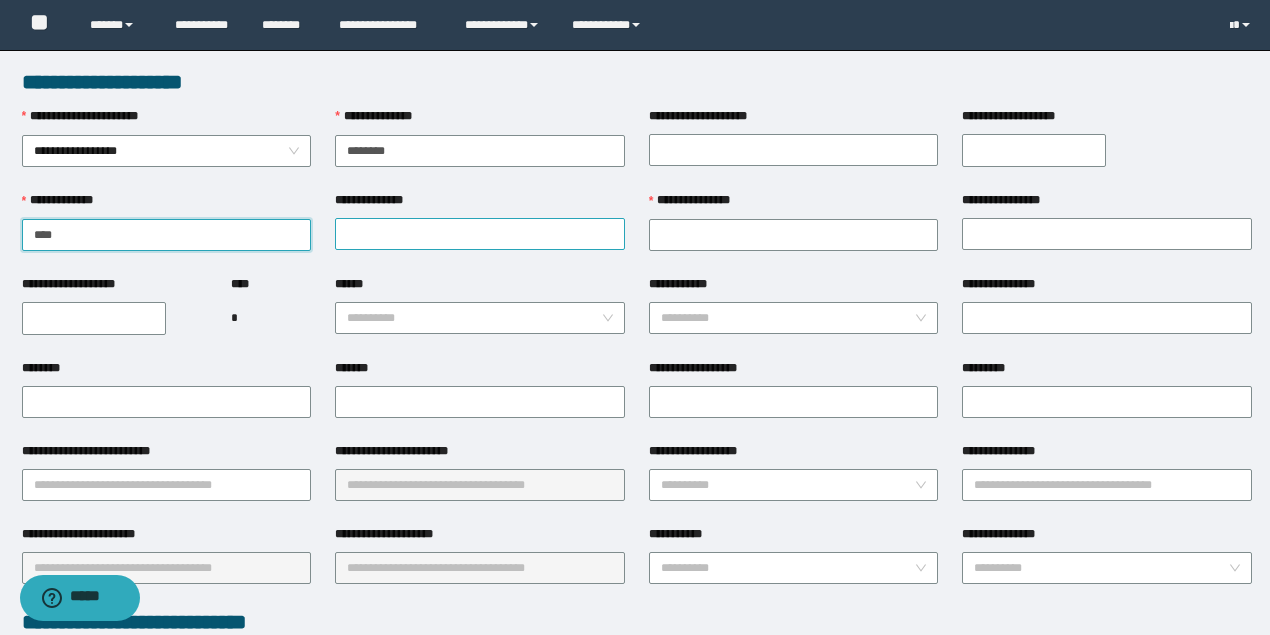 type on "****" 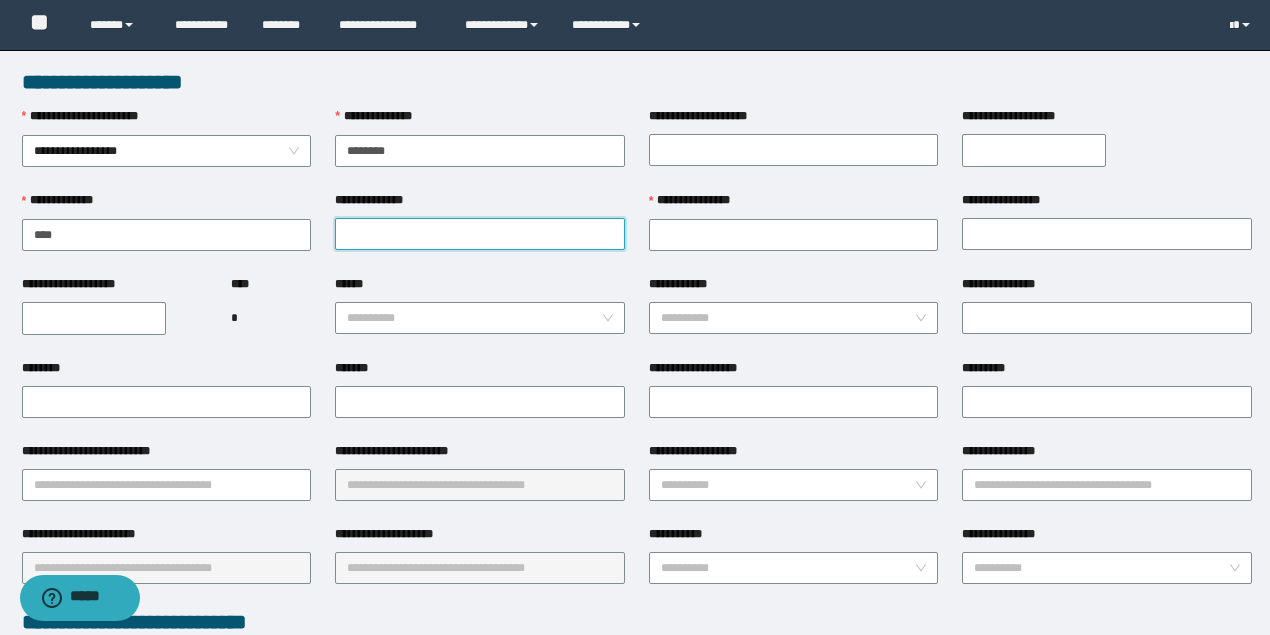 drag, startPoint x: 500, startPoint y: 231, endPoint x: 483, endPoint y: 233, distance: 17.117243 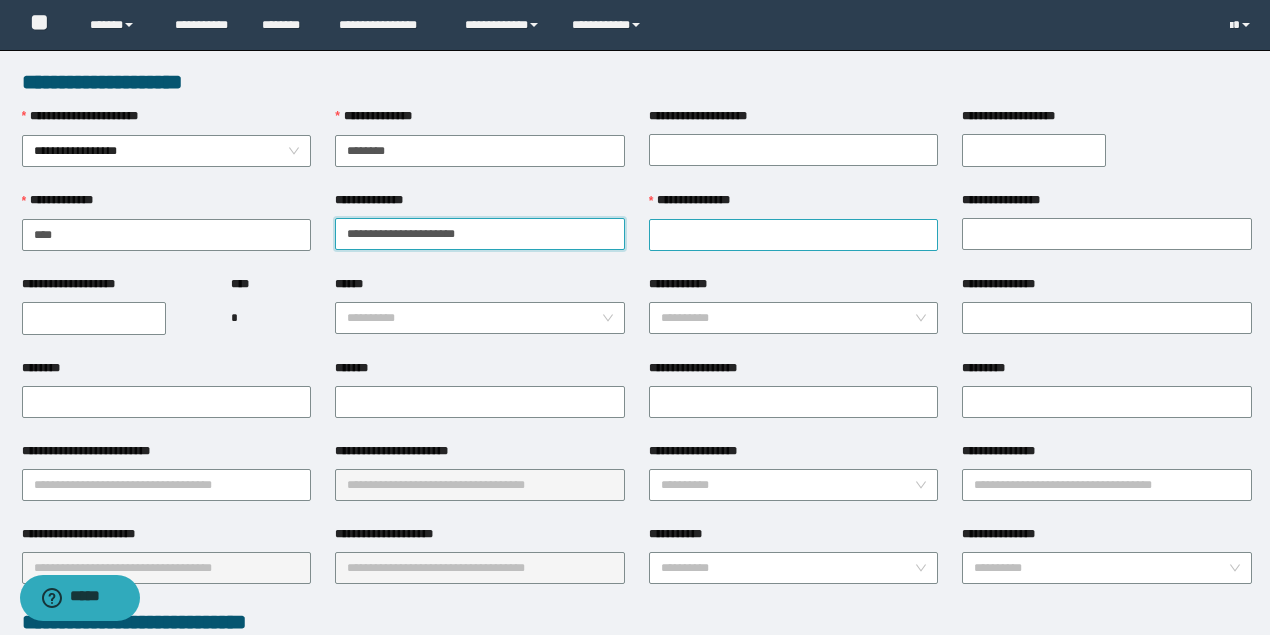 drag, startPoint x: 381, startPoint y: 234, endPoint x: 652, endPoint y: 232, distance: 271.0074 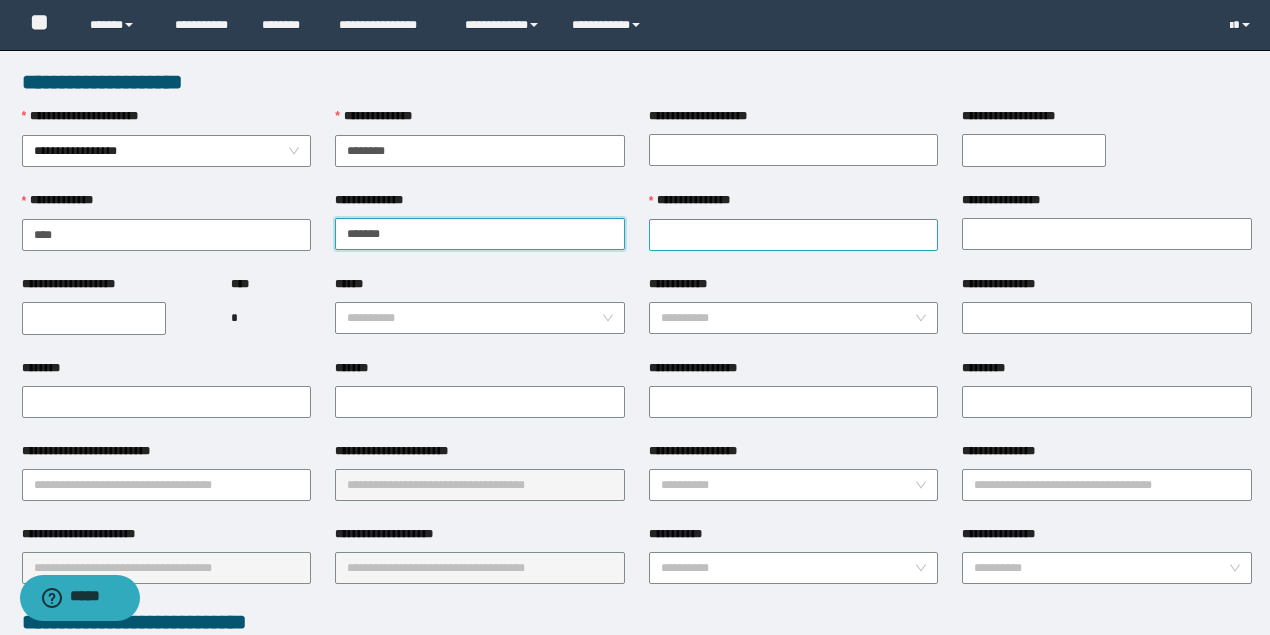 type on "******" 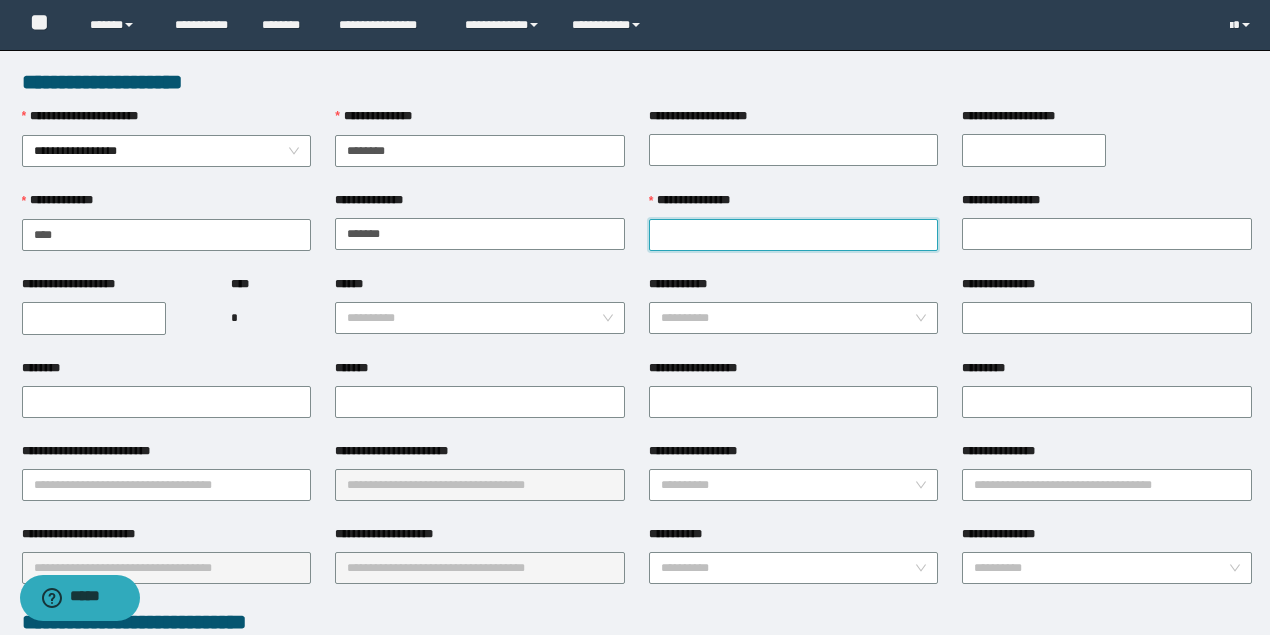 click on "**********" at bounding box center (794, 235) 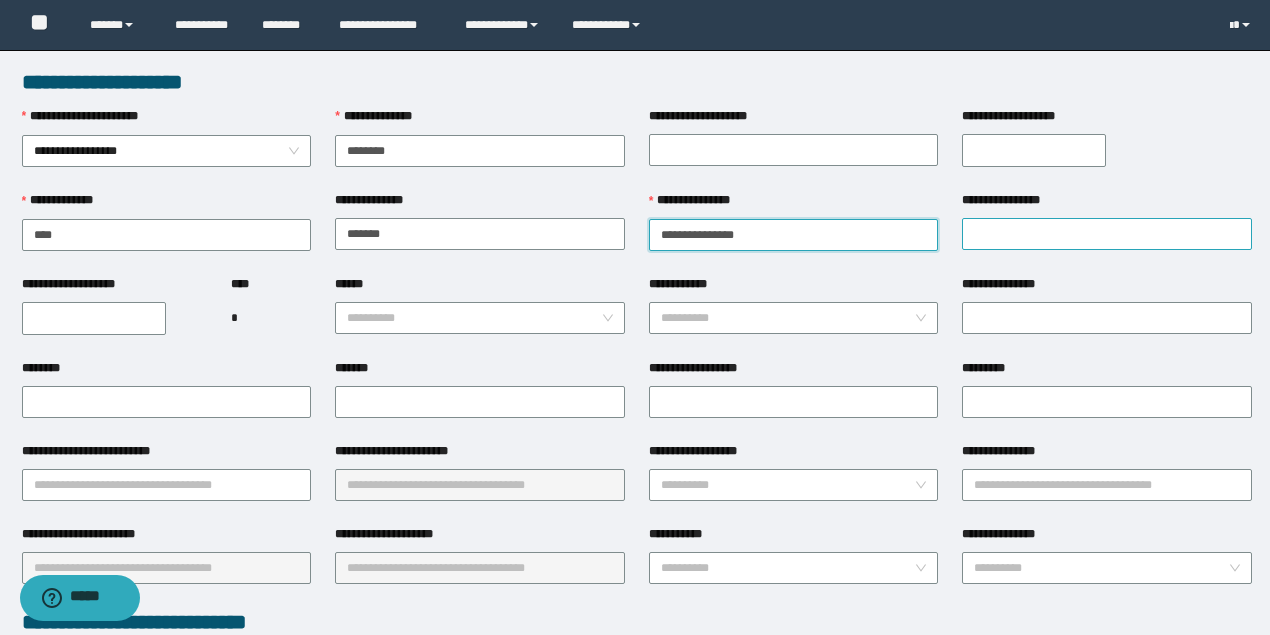 drag, startPoint x: 842, startPoint y: 232, endPoint x: 962, endPoint y: 232, distance: 120 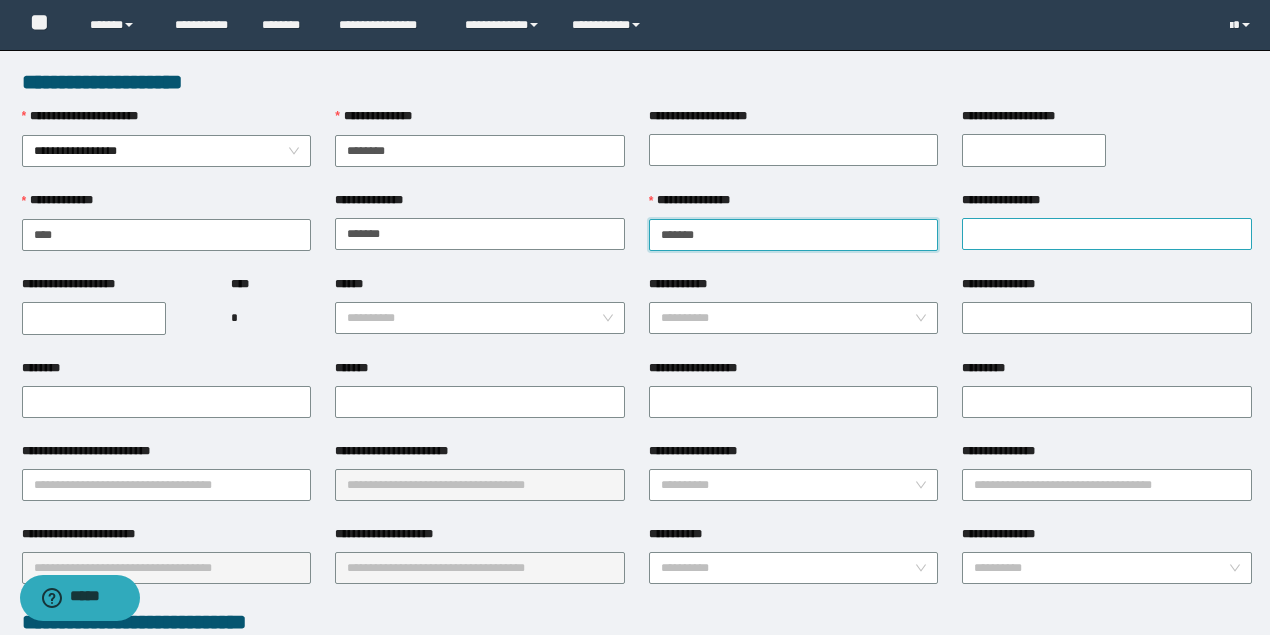 type on "******" 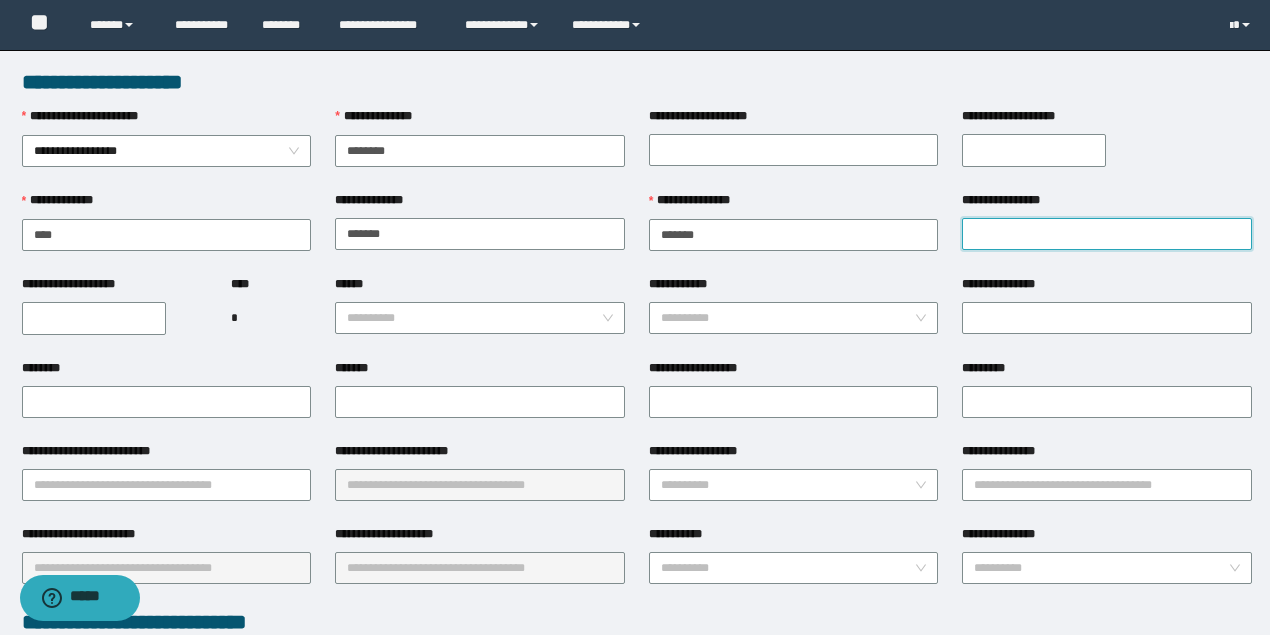 click on "**********" at bounding box center (1107, 234) 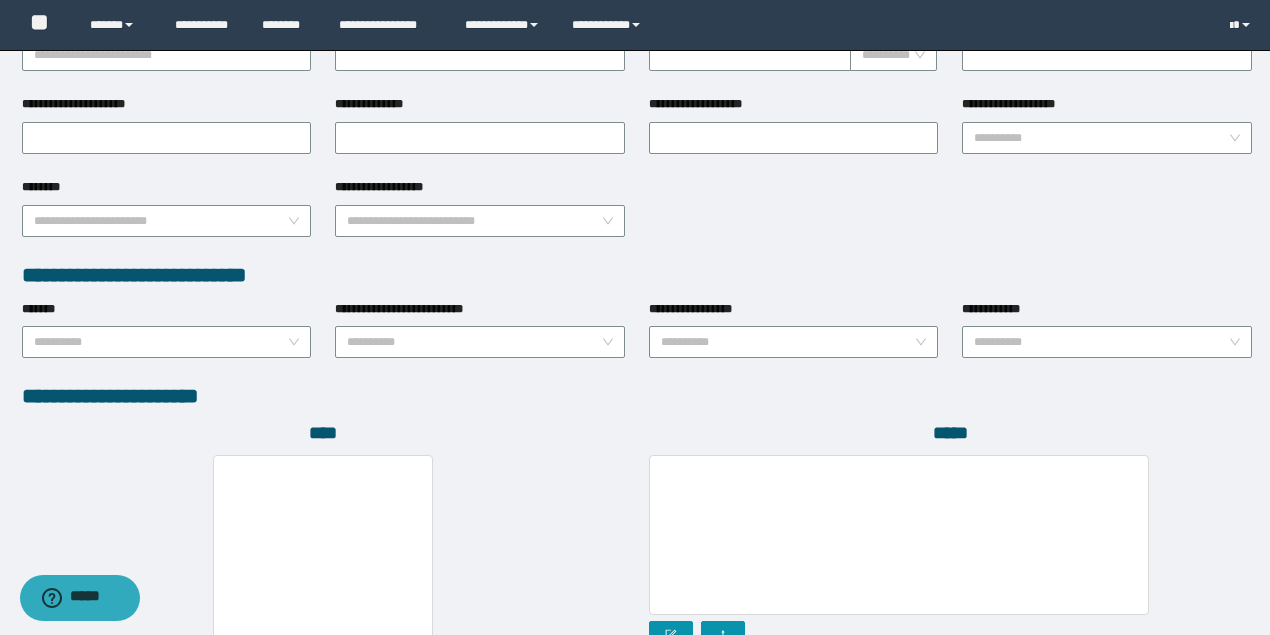 scroll, scrollTop: 1000, scrollLeft: 0, axis: vertical 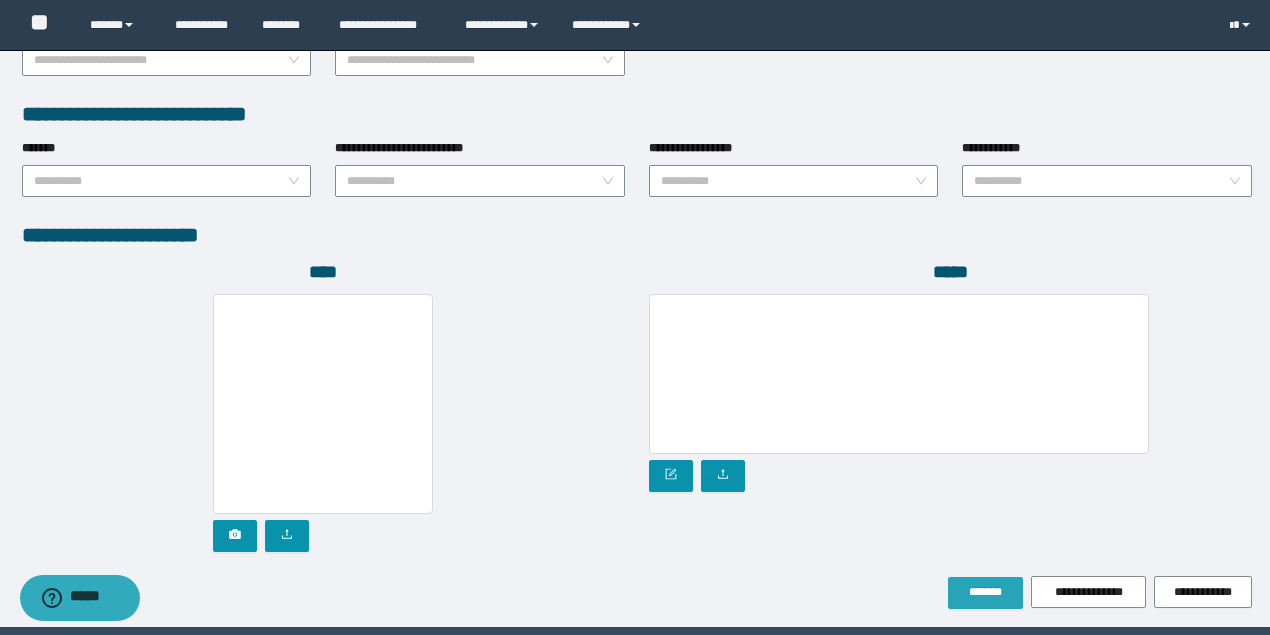 type on "******" 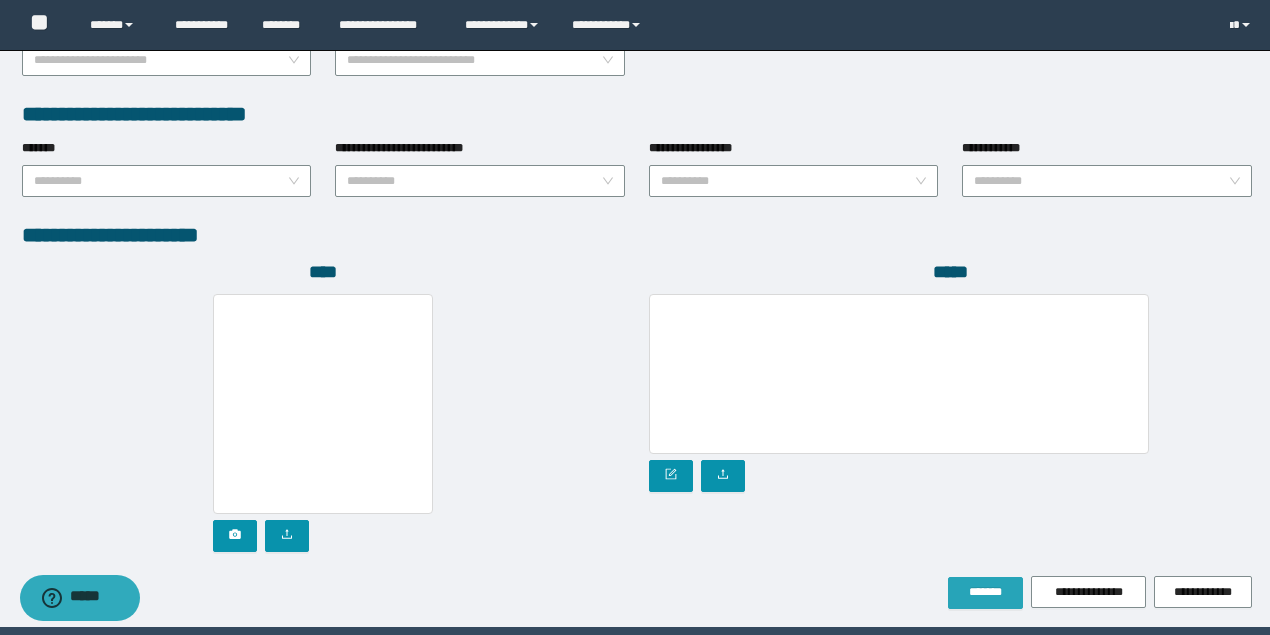 click on "*******" at bounding box center [985, 592] 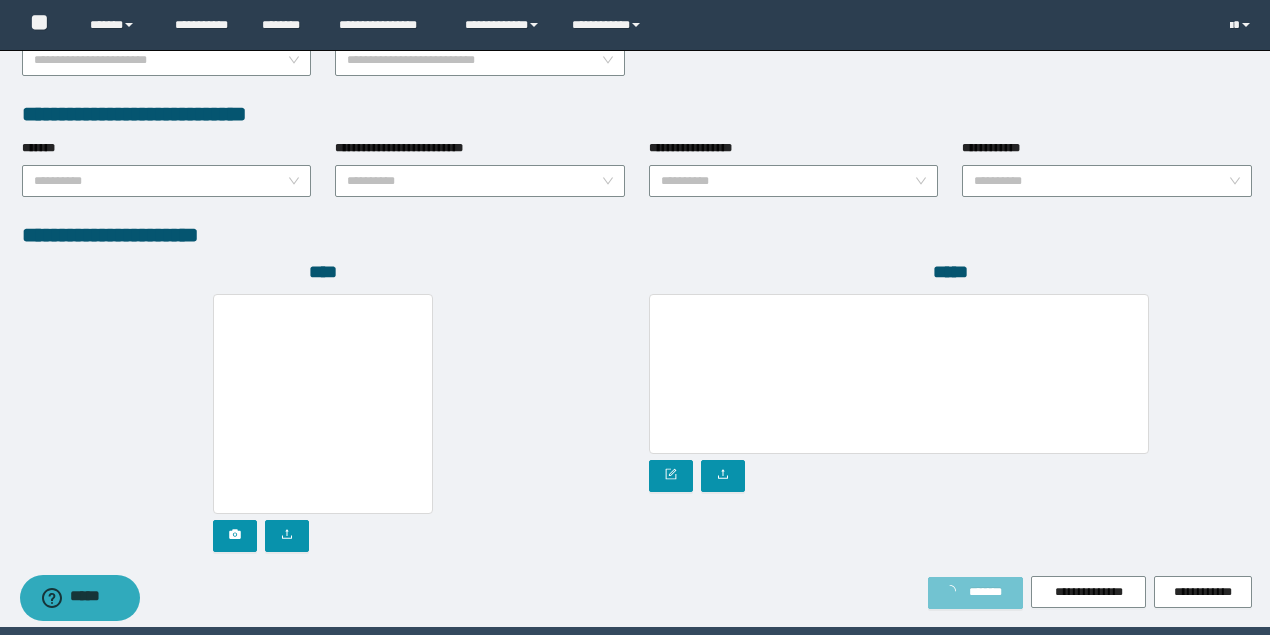 type on "******" 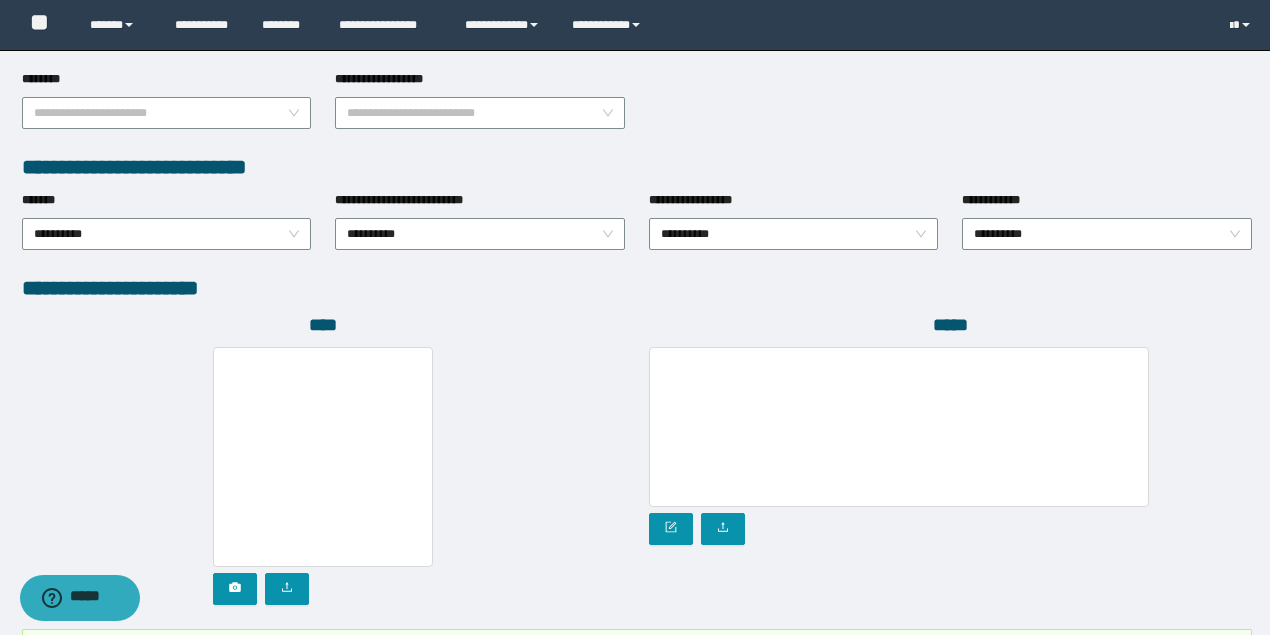 scroll, scrollTop: 1052, scrollLeft: 0, axis: vertical 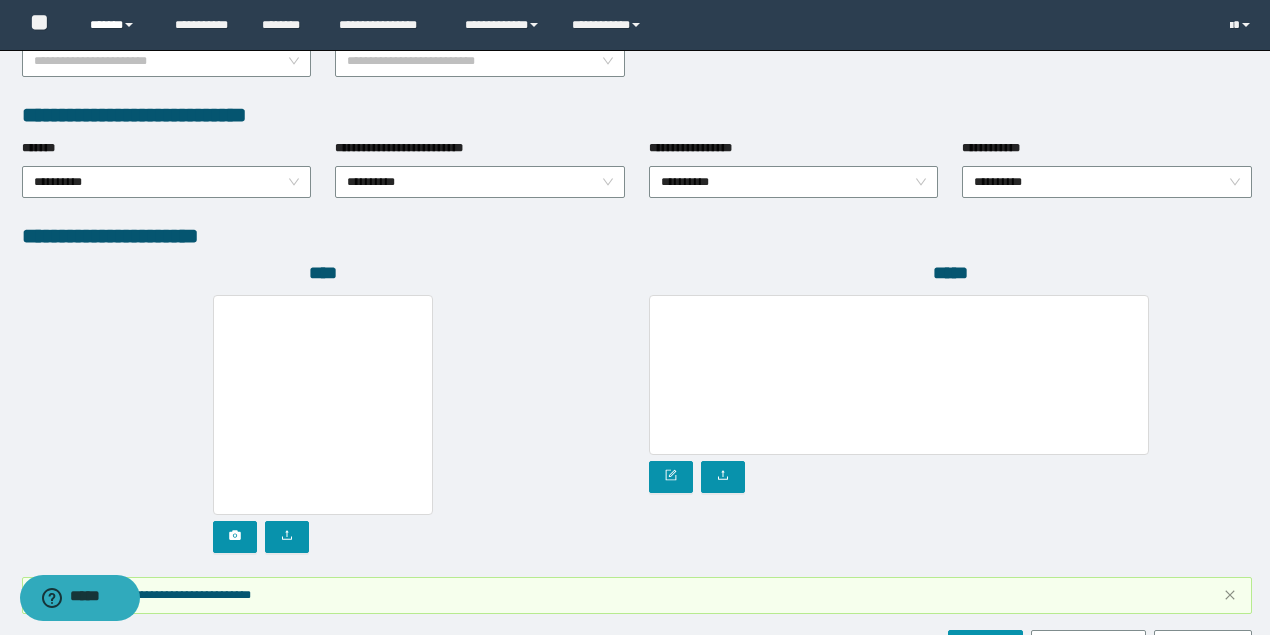 click on "******" at bounding box center (117, 25) 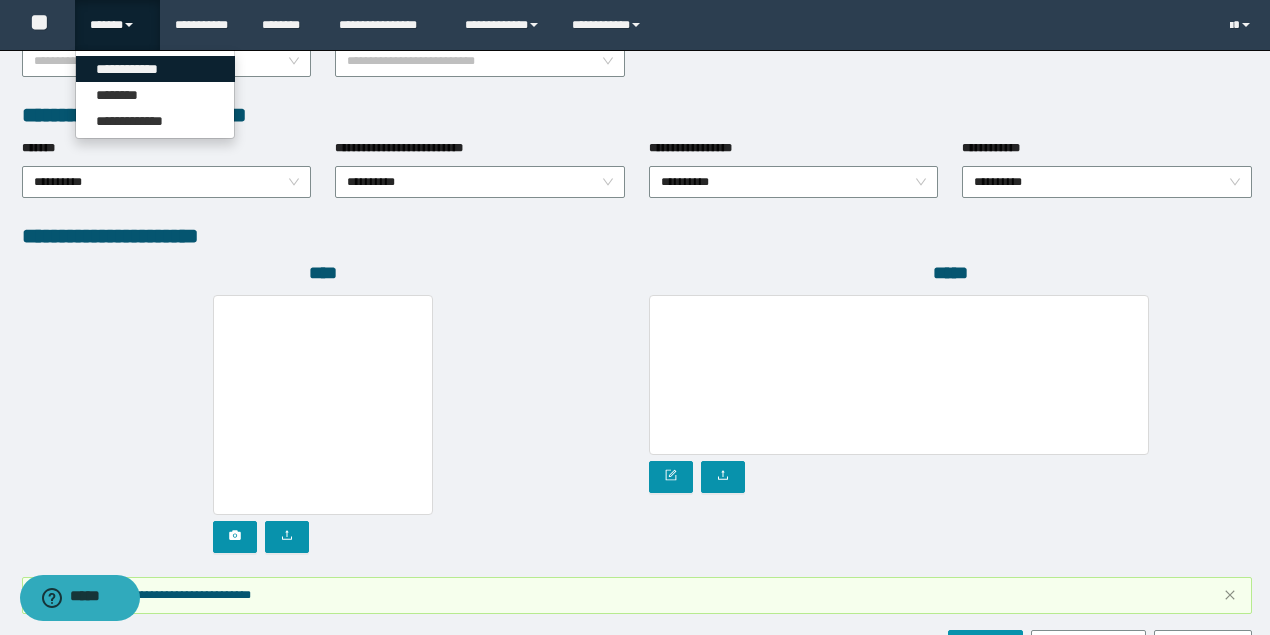 click on "**********" at bounding box center [155, 69] 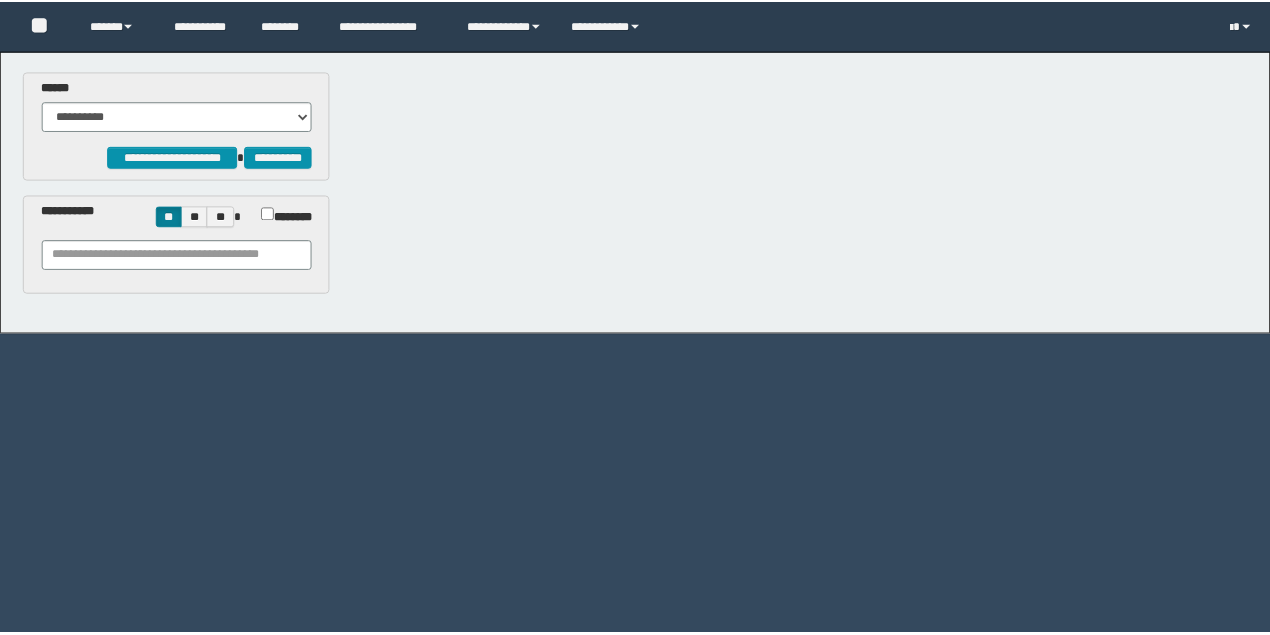 scroll, scrollTop: 0, scrollLeft: 0, axis: both 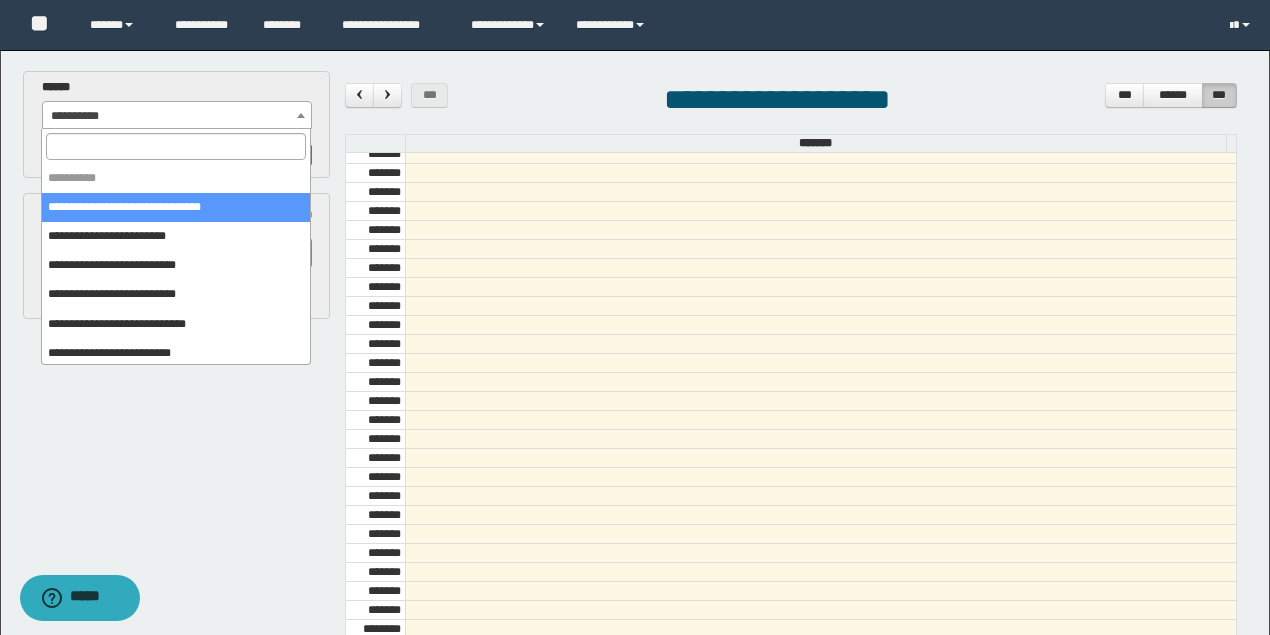click on "**********" at bounding box center [177, 116] 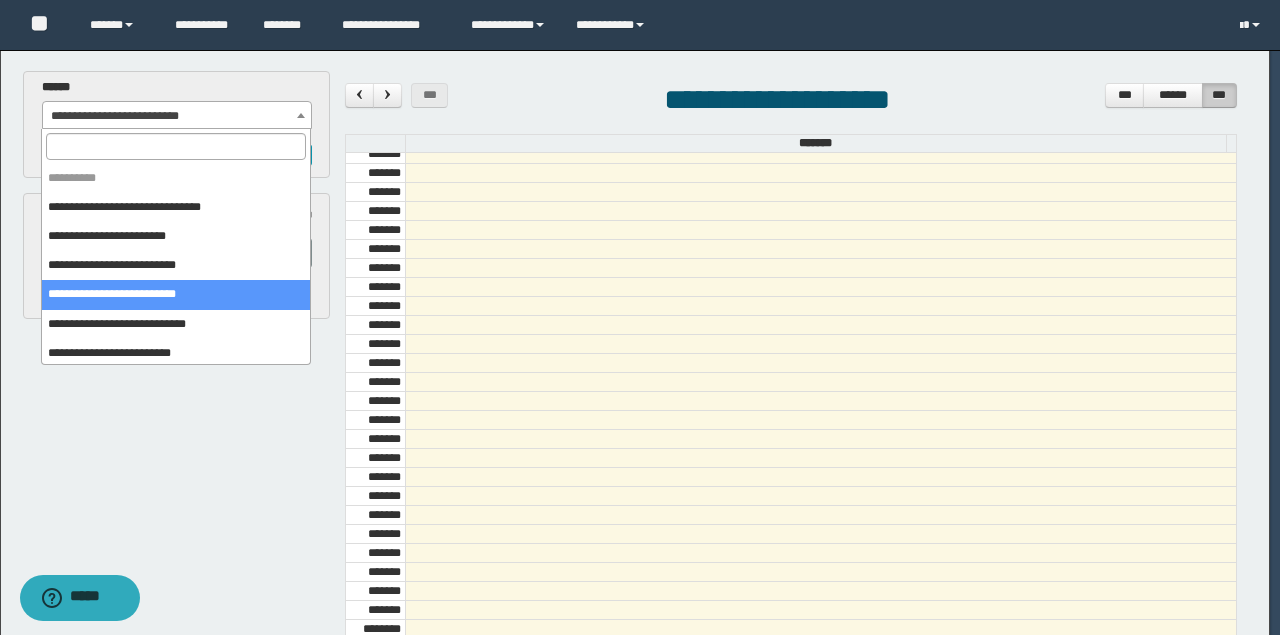 click on "**********" at bounding box center (177, 116) 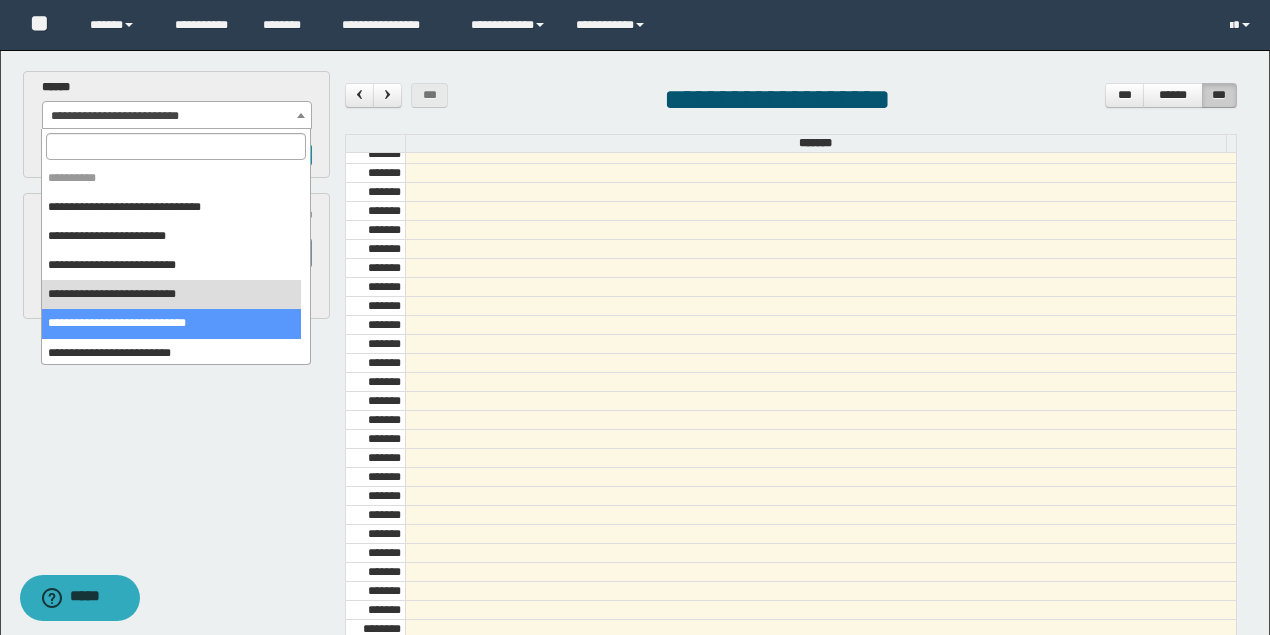 select on "*****" 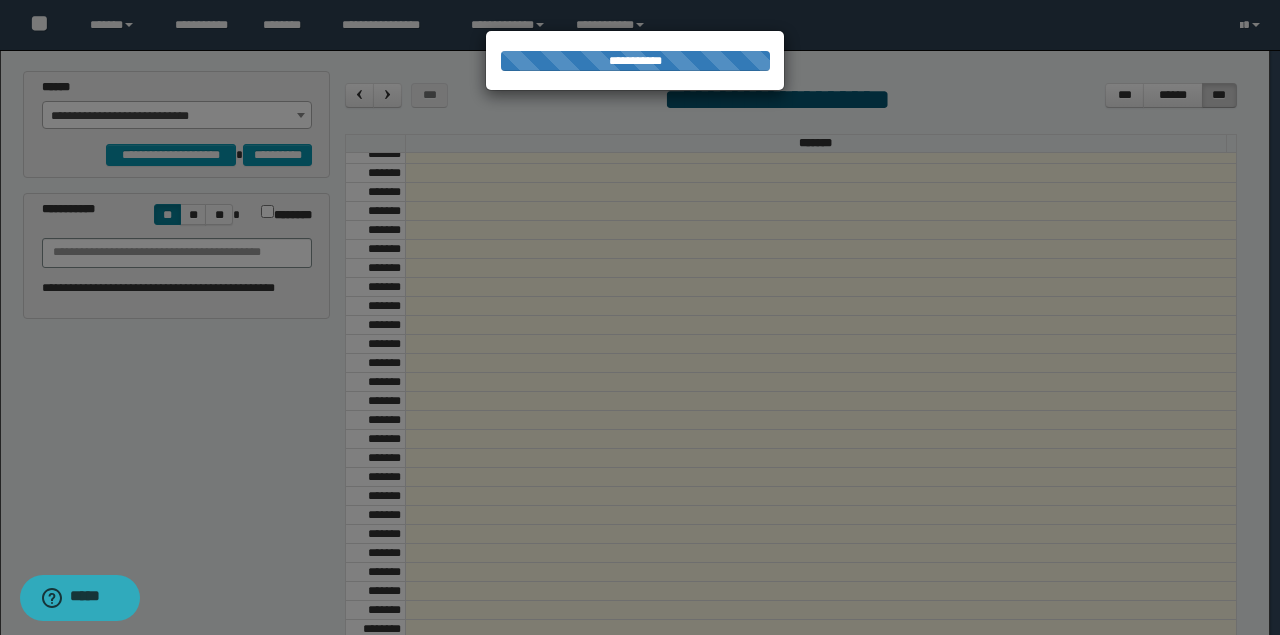 click at bounding box center [640, 317] 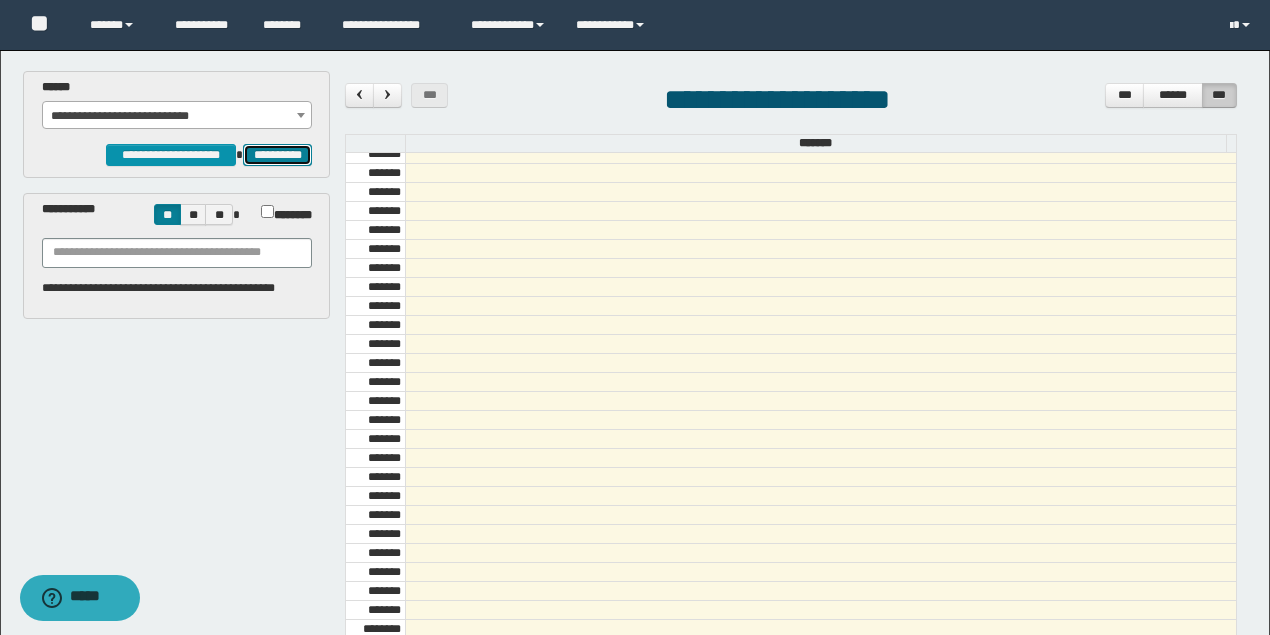 click on "**********" at bounding box center [277, 154] 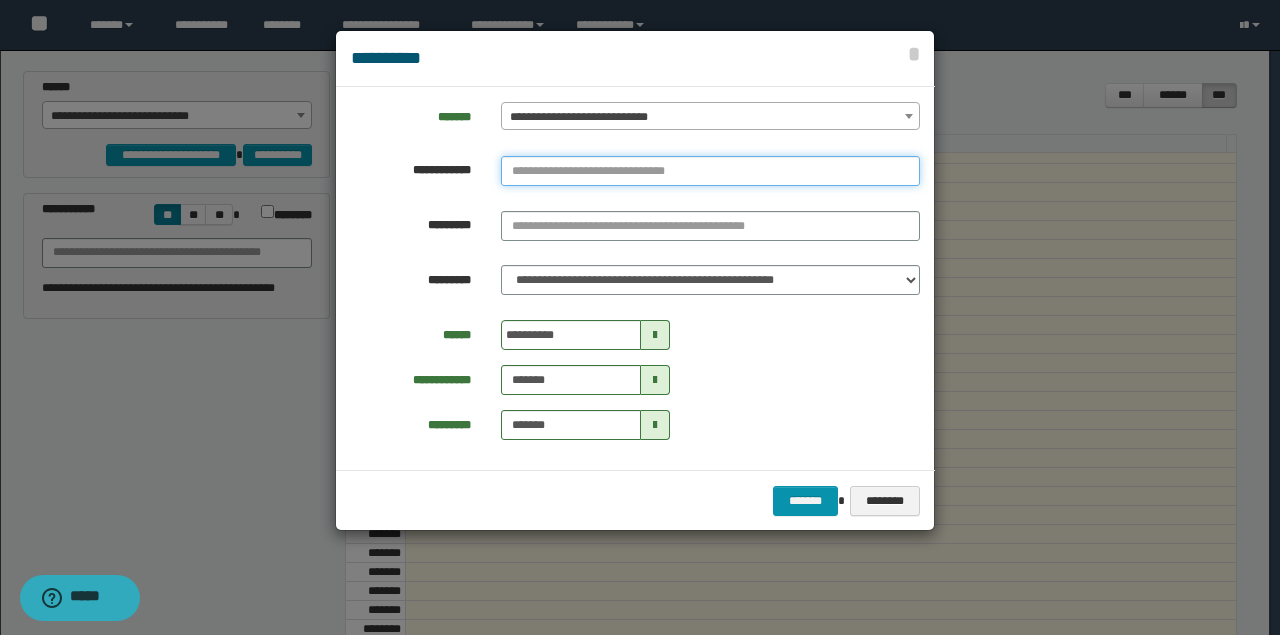 click at bounding box center [710, 171] 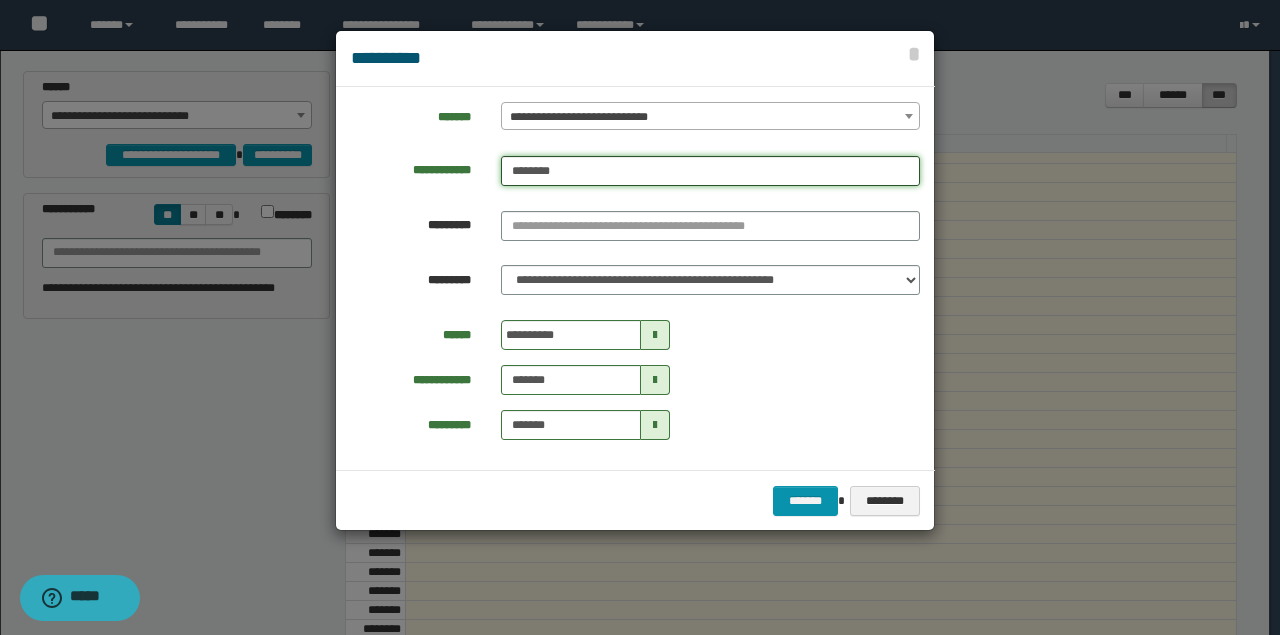 drag, startPoint x: 426, startPoint y: 186, endPoint x: 292, endPoint y: 186, distance: 134 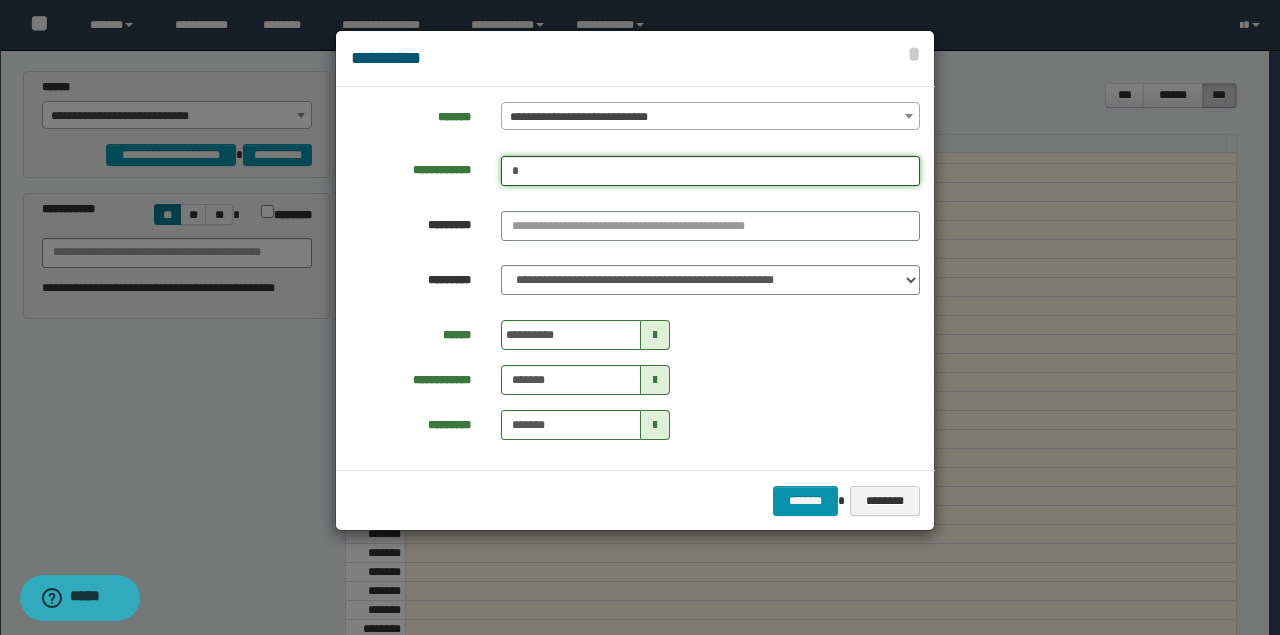 drag, startPoint x: 568, startPoint y: 160, endPoint x: 378, endPoint y: 168, distance: 190.16835 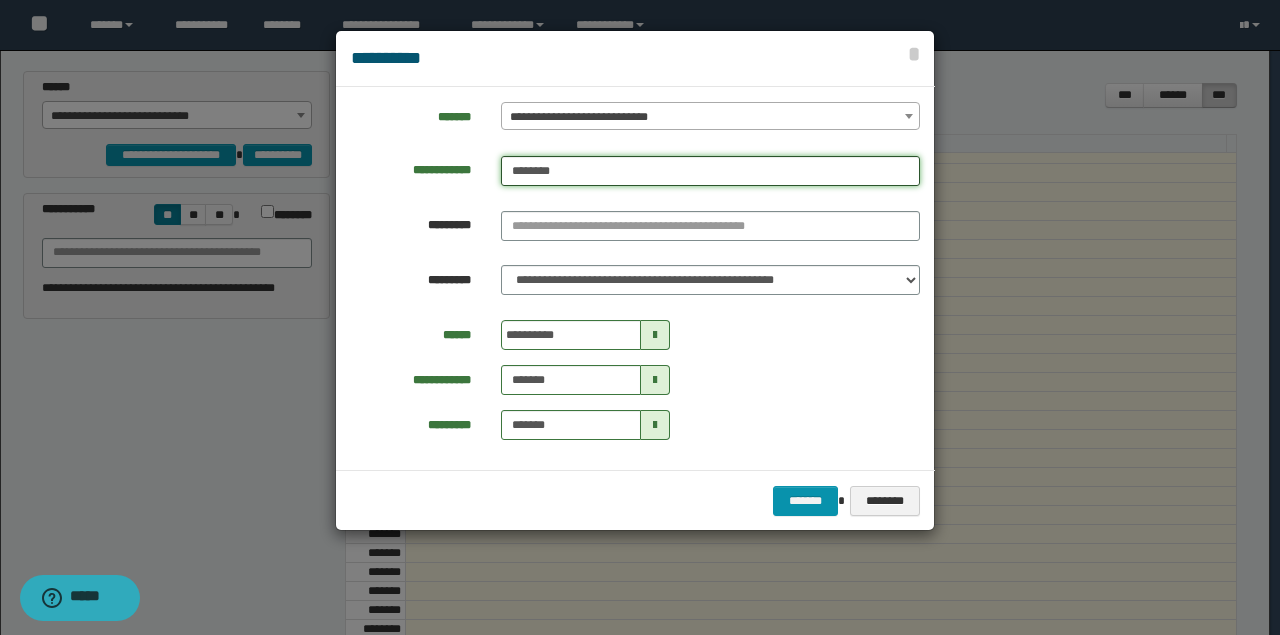 type on "********" 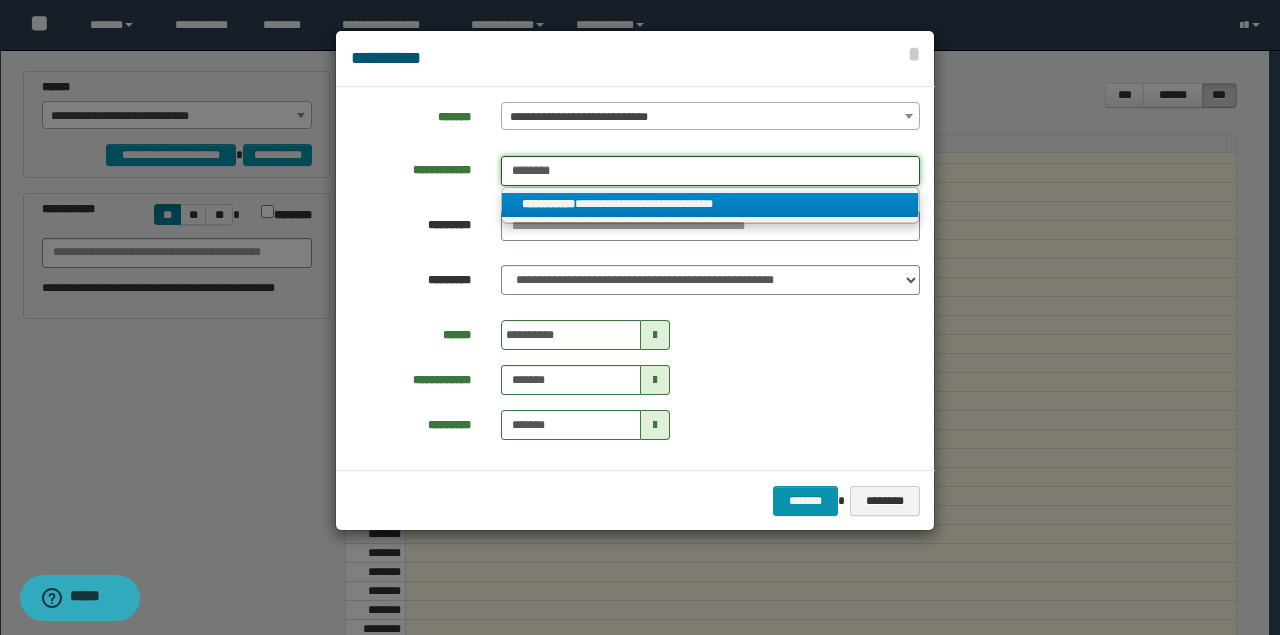 type on "********" 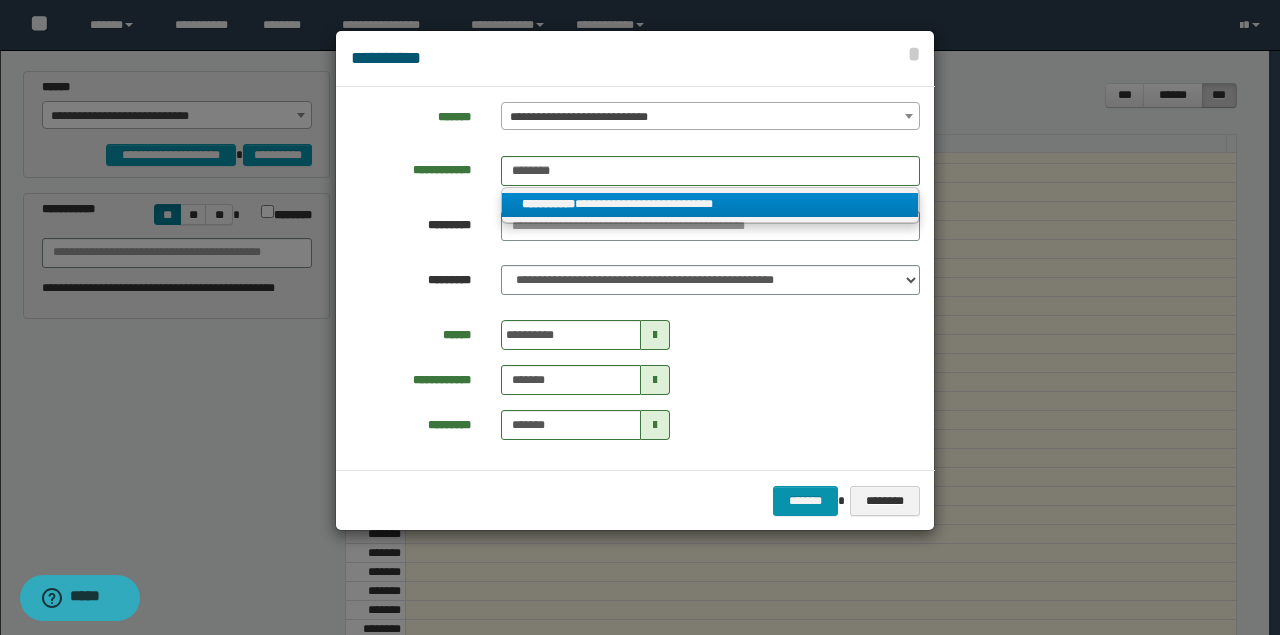 click on "**********" at bounding box center [710, 204] 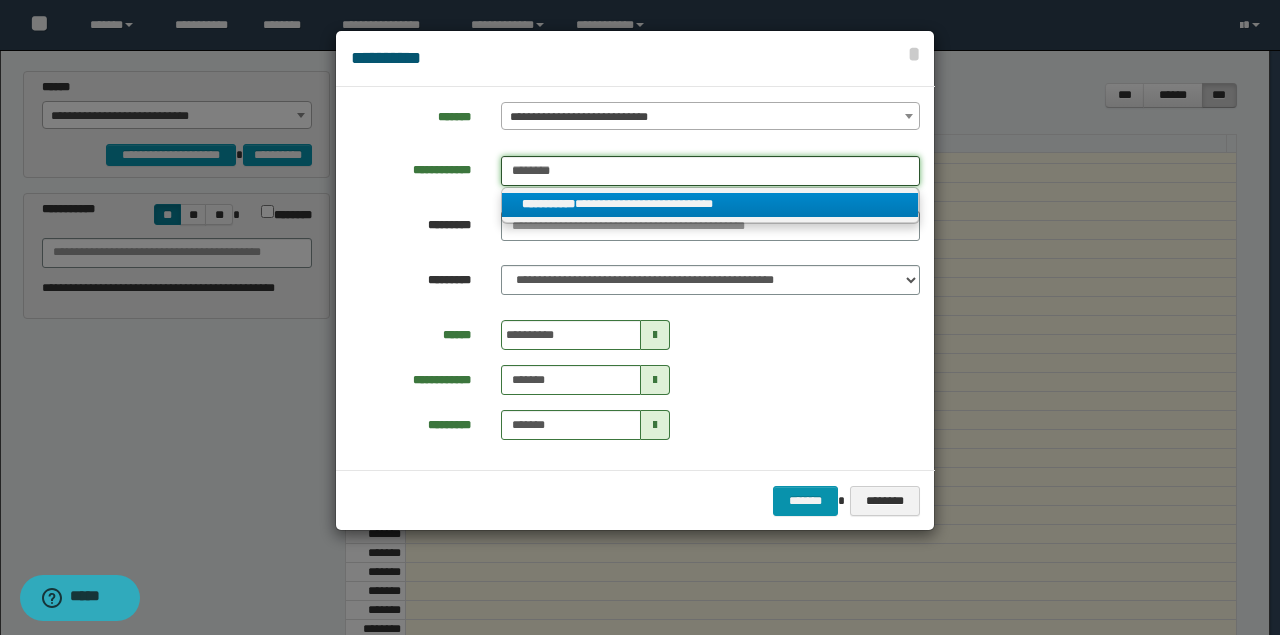 type 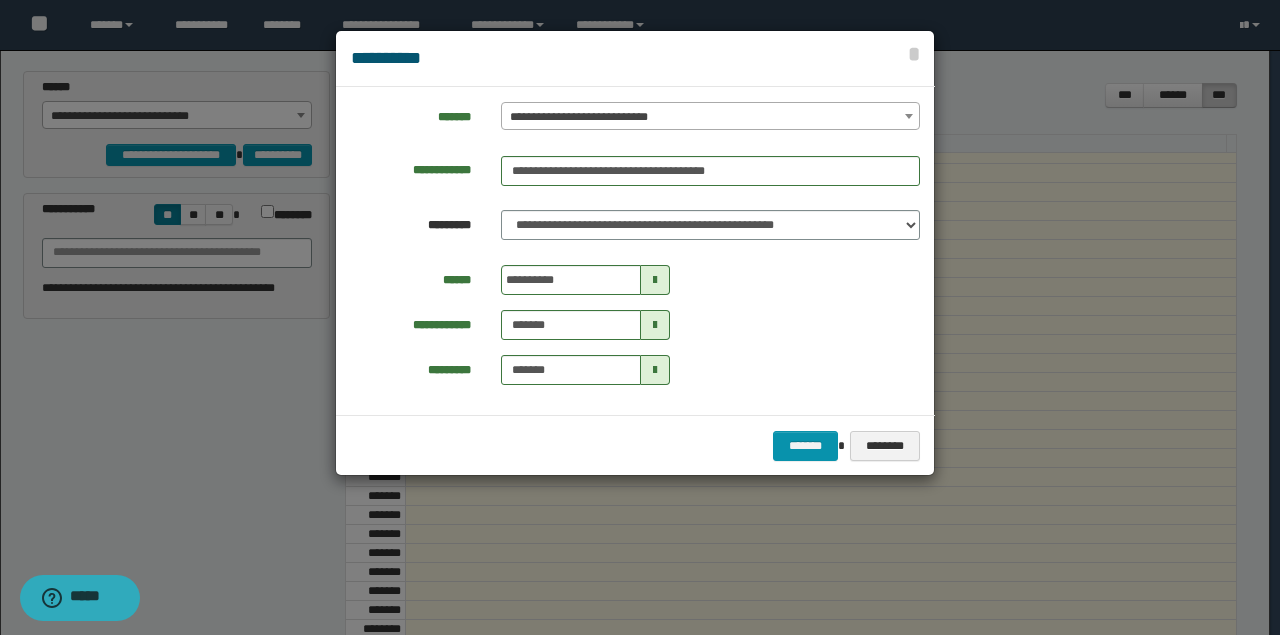 click at bounding box center (655, 280) 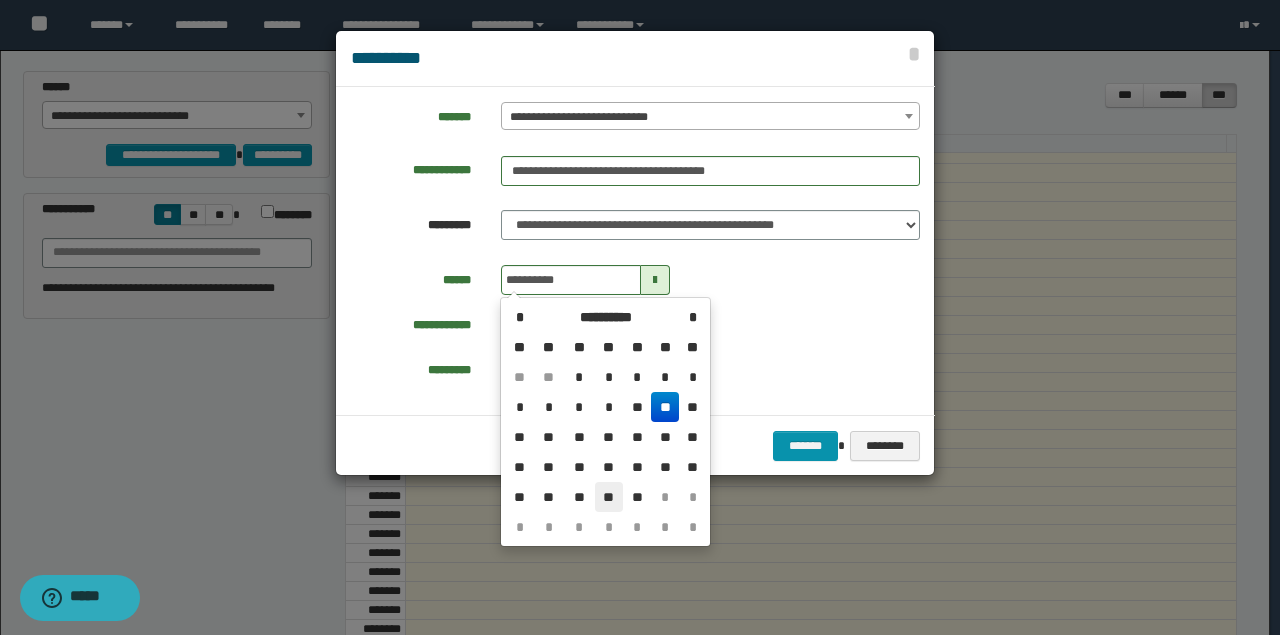 click on "**" at bounding box center [609, 497] 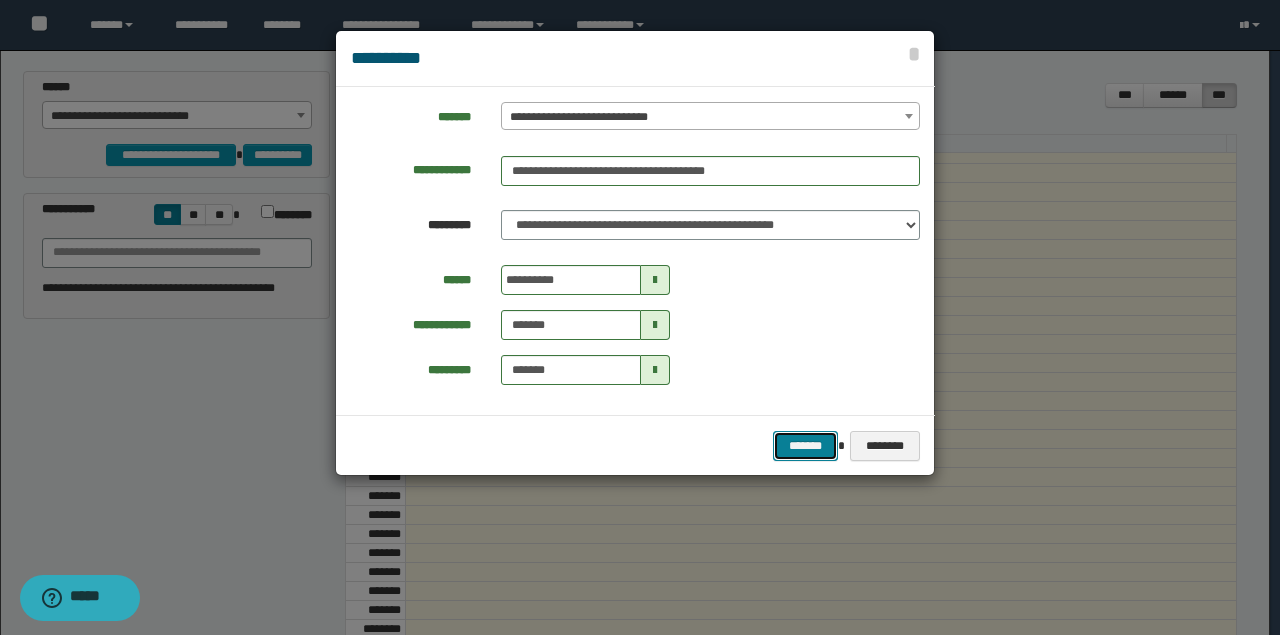 click on "*******" at bounding box center (805, 445) 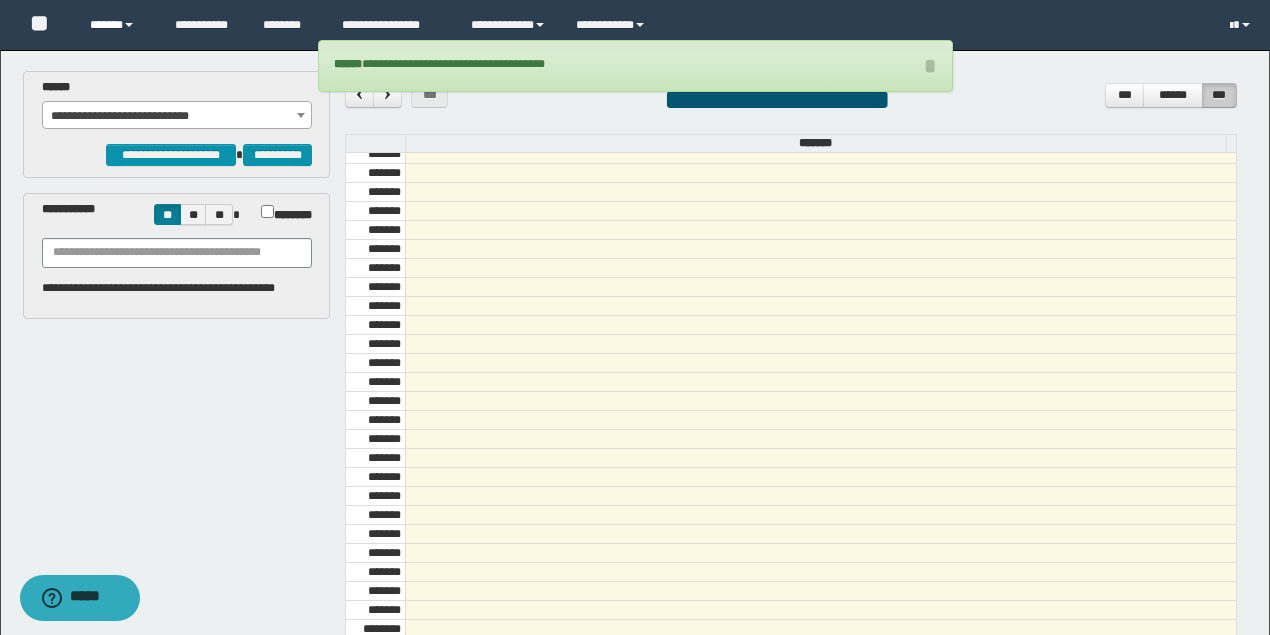click on "******" at bounding box center [117, 25] 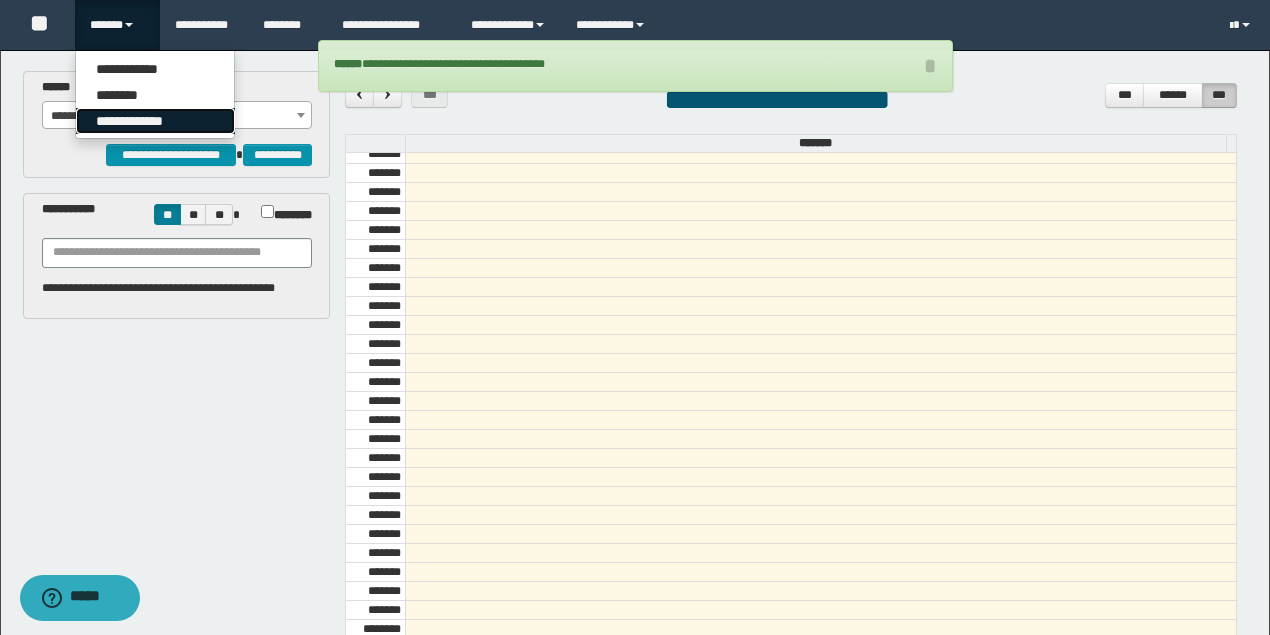 click on "**********" at bounding box center (155, 121) 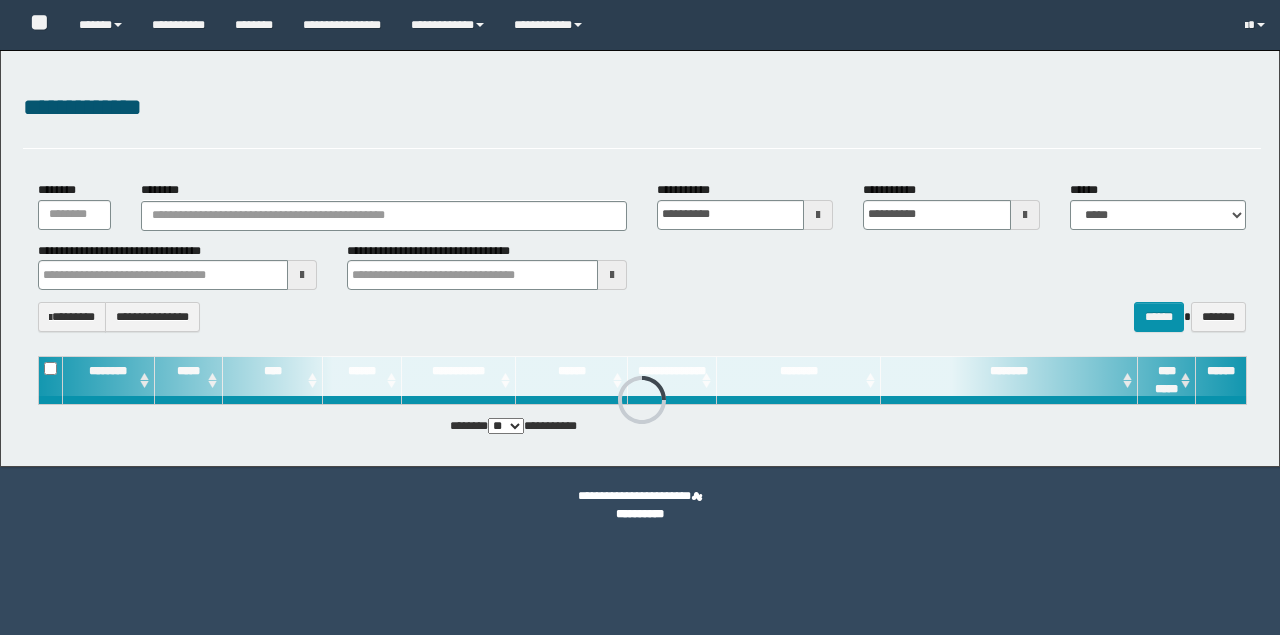 scroll, scrollTop: 0, scrollLeft: 0, axis: both 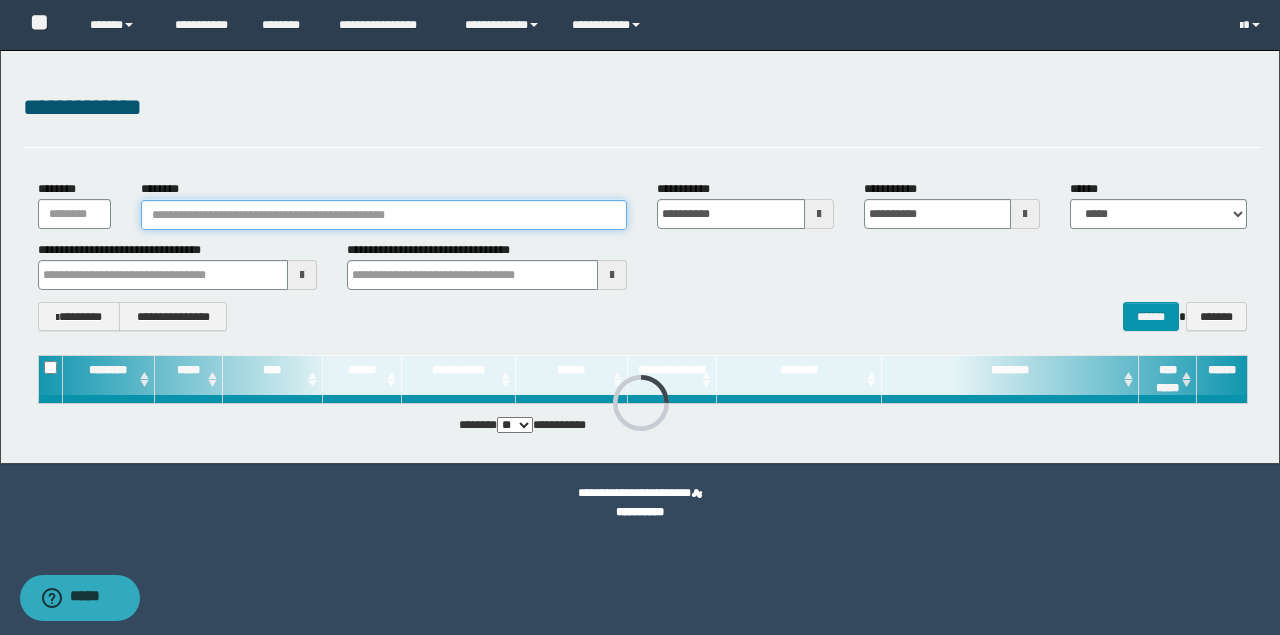 click on "********" at bounding box center (384, 215) 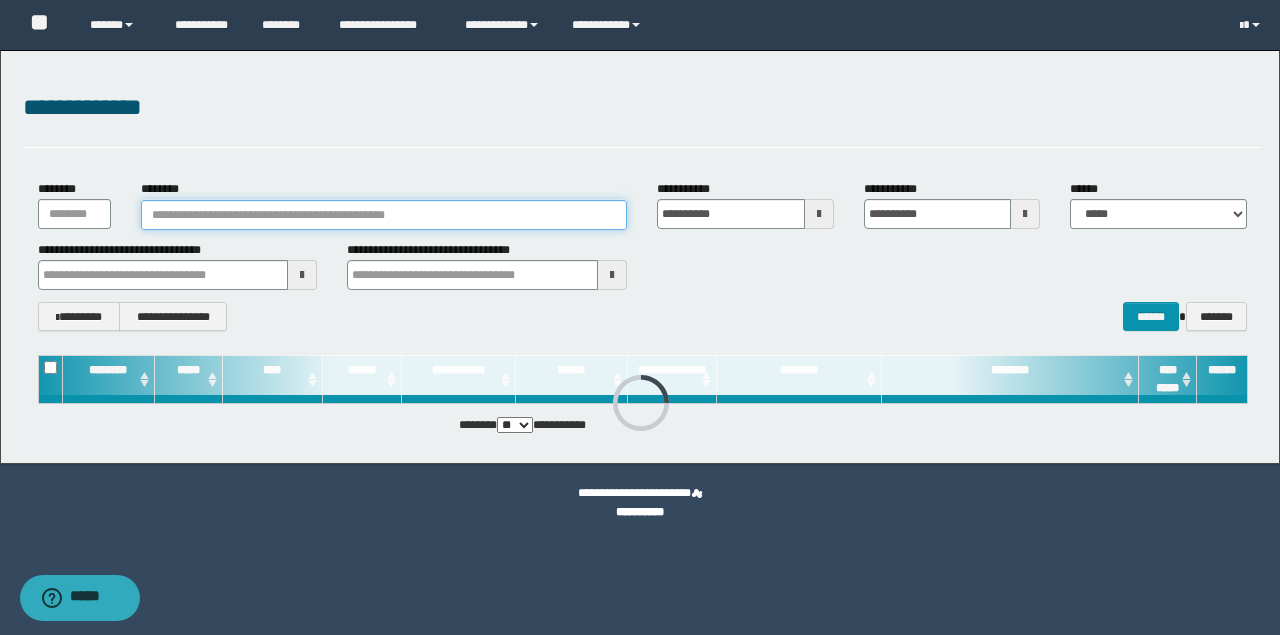 paste on "********" 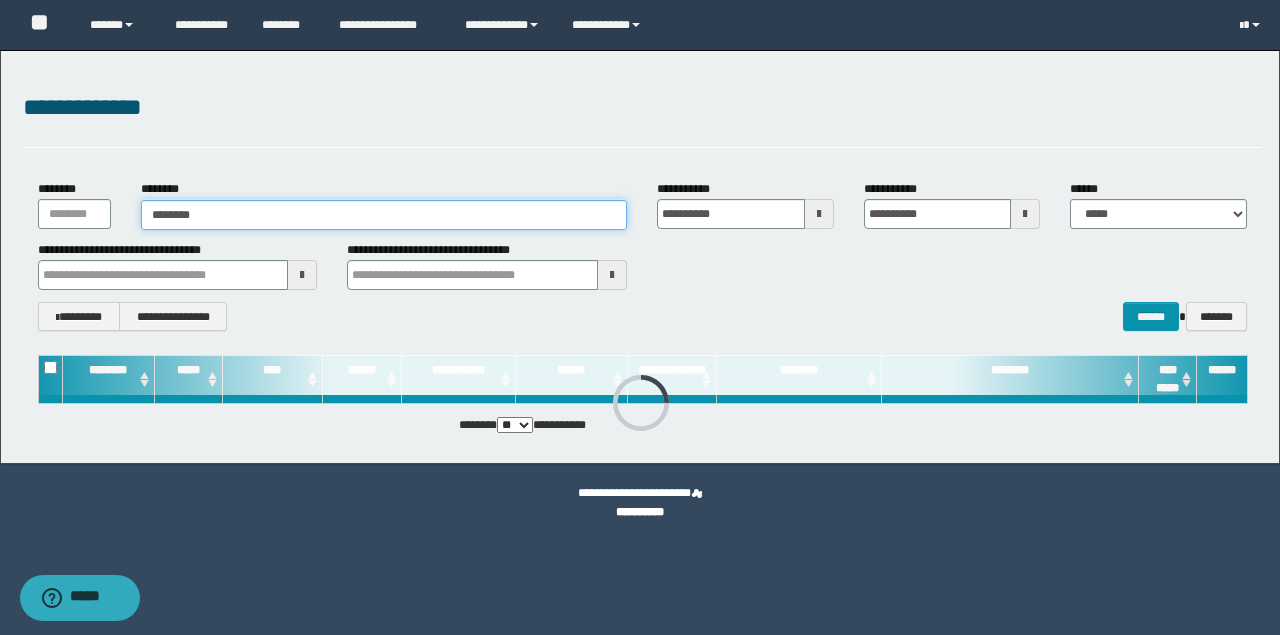 type on "********" 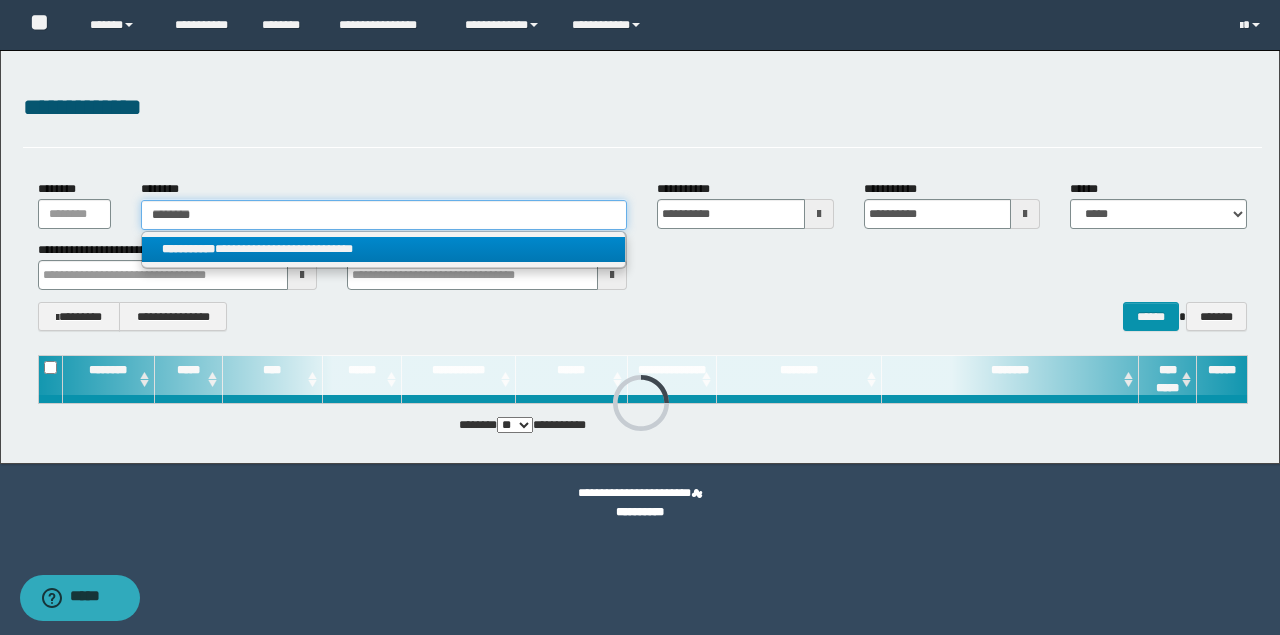 type on "********" 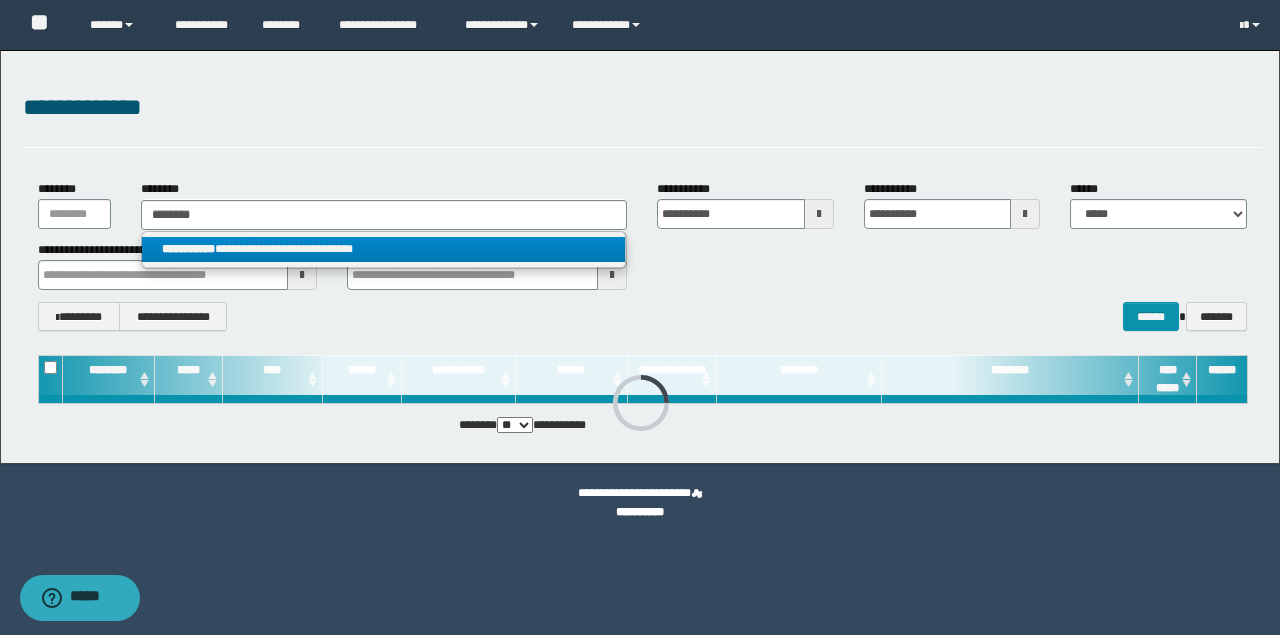 click on "**********" at bounding box center [384, 249] 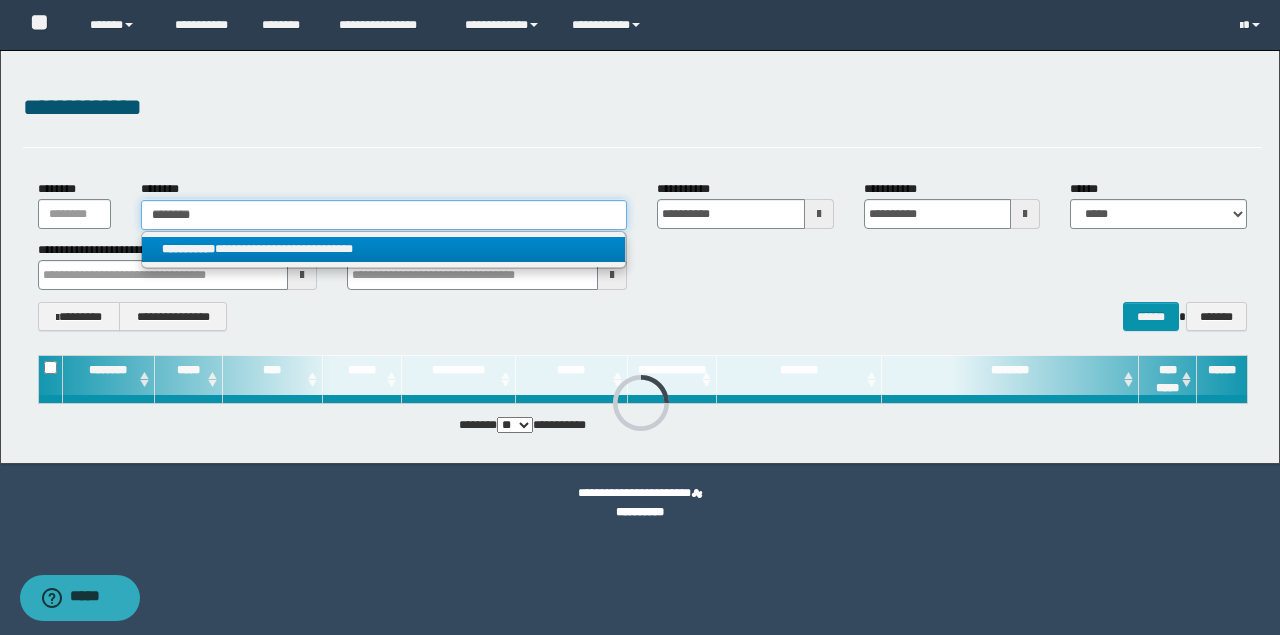 type 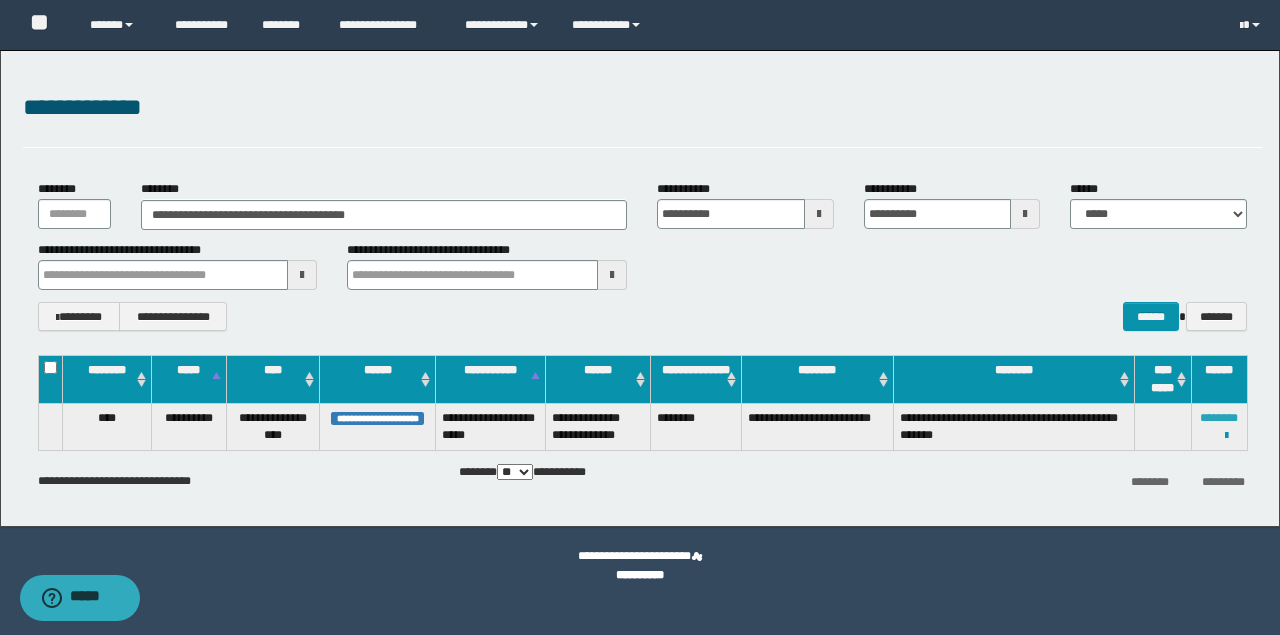 click on "********" at bounding box center (1219, 418) 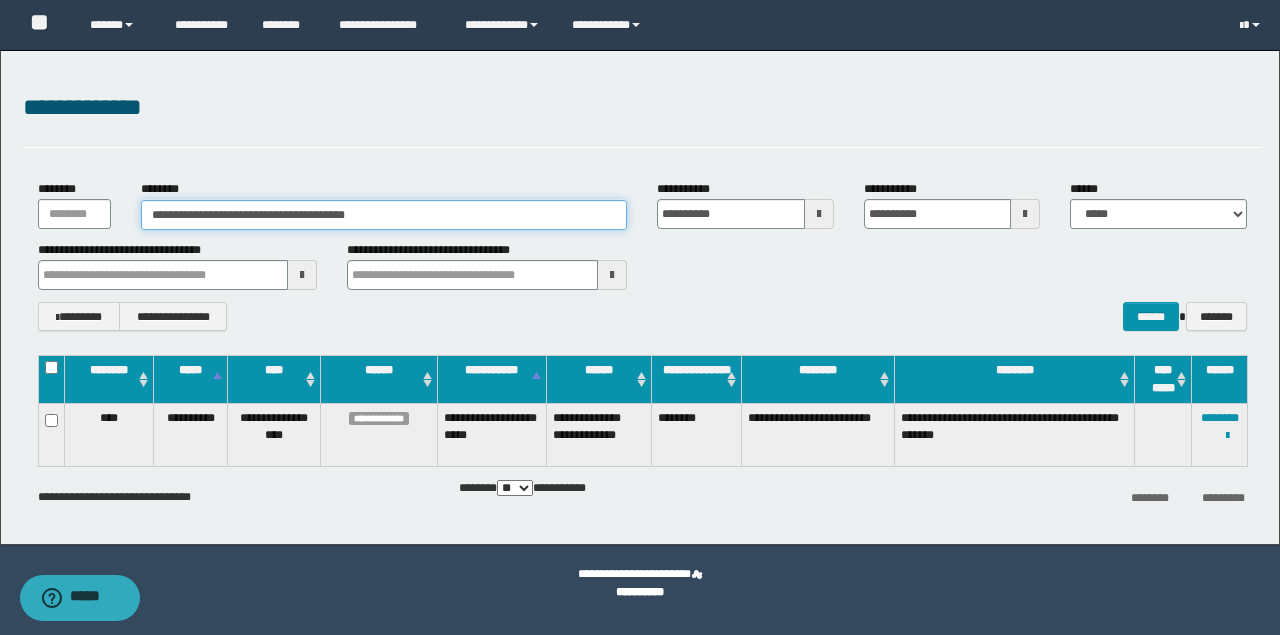drag, startPoint x: 385, startPoint y: 207, endPoint x: 6, endPoint y: 199, distance: 379.0844 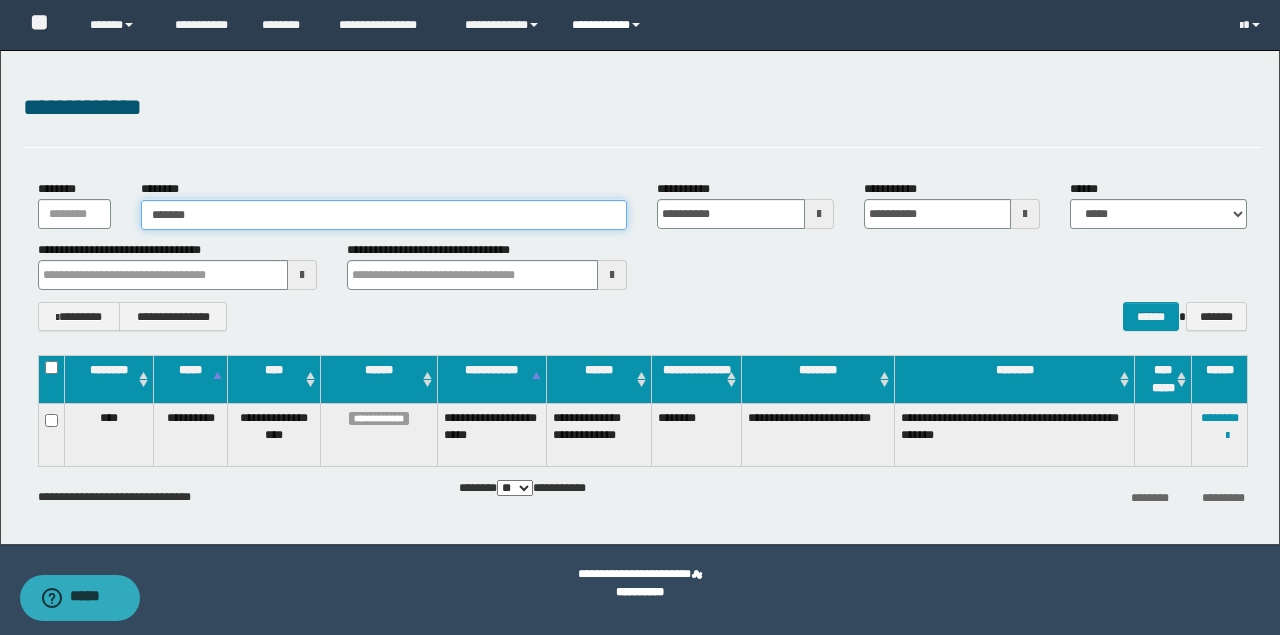 type on "*******" 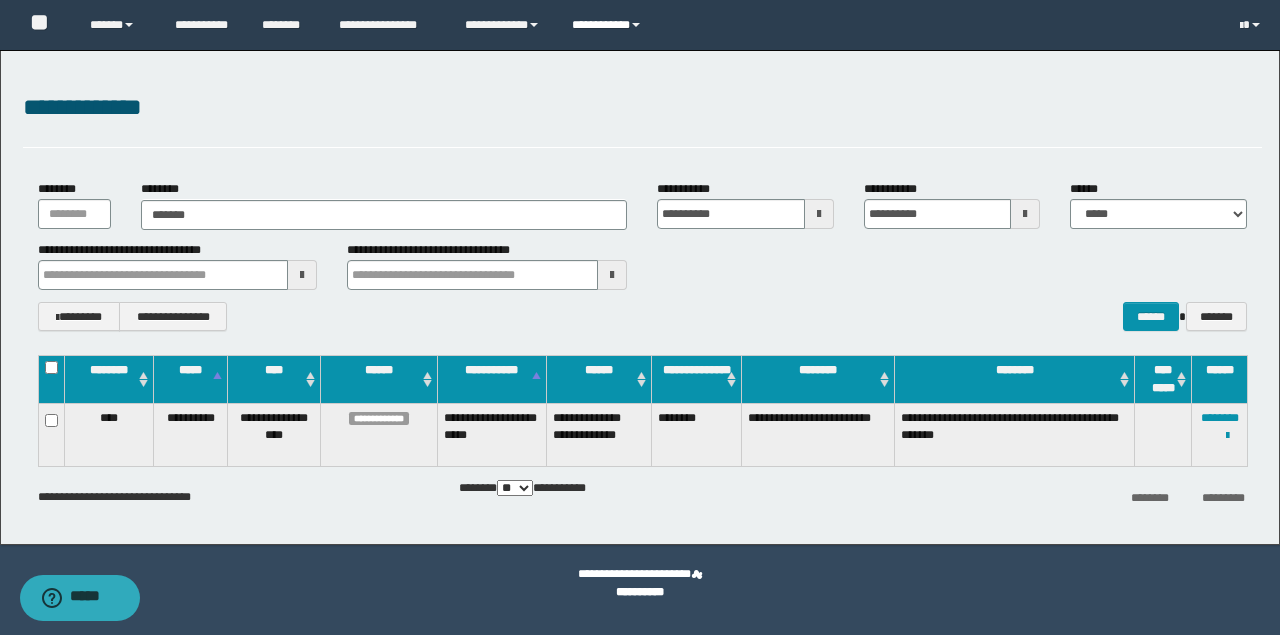 click on "**********" at bounding box center (609, 25) 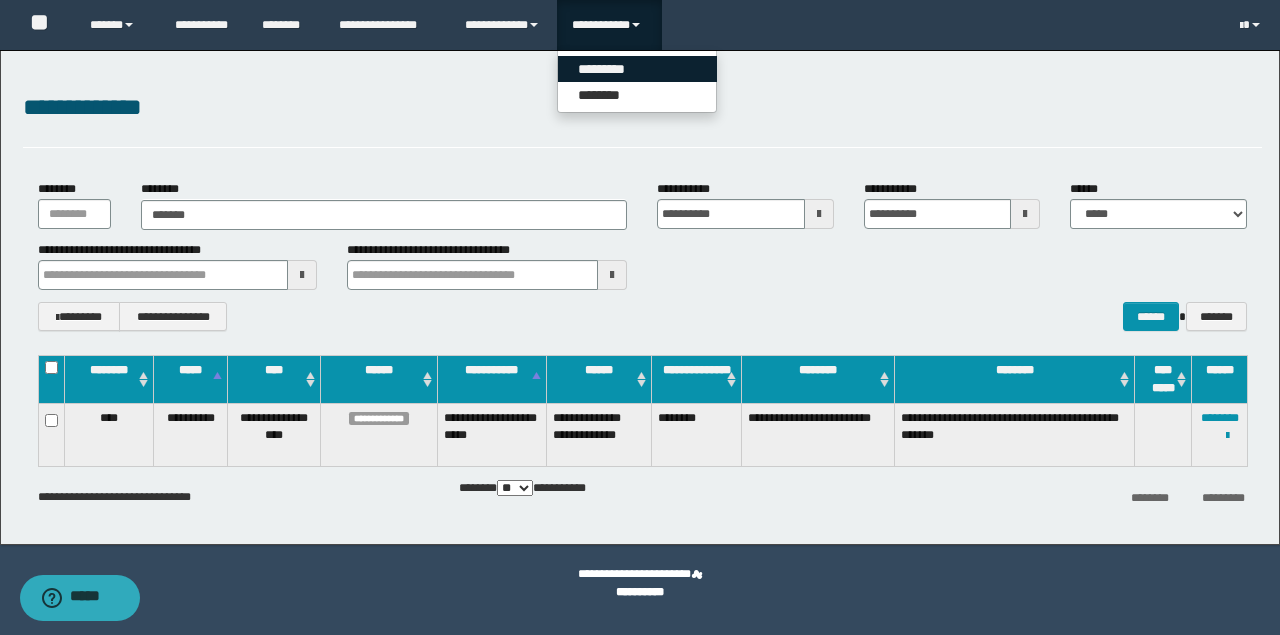 click on "*********" at bounding box center [637, 69] 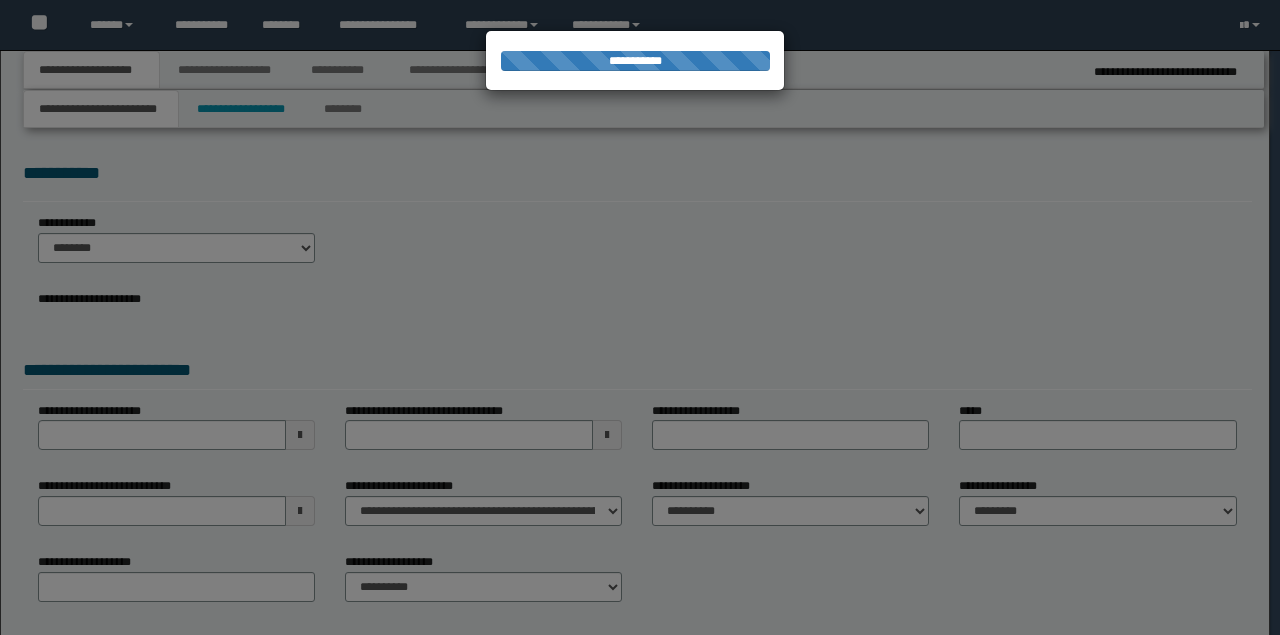 scroll, scrollTop: 0, scrollLeft: 0, axis: both 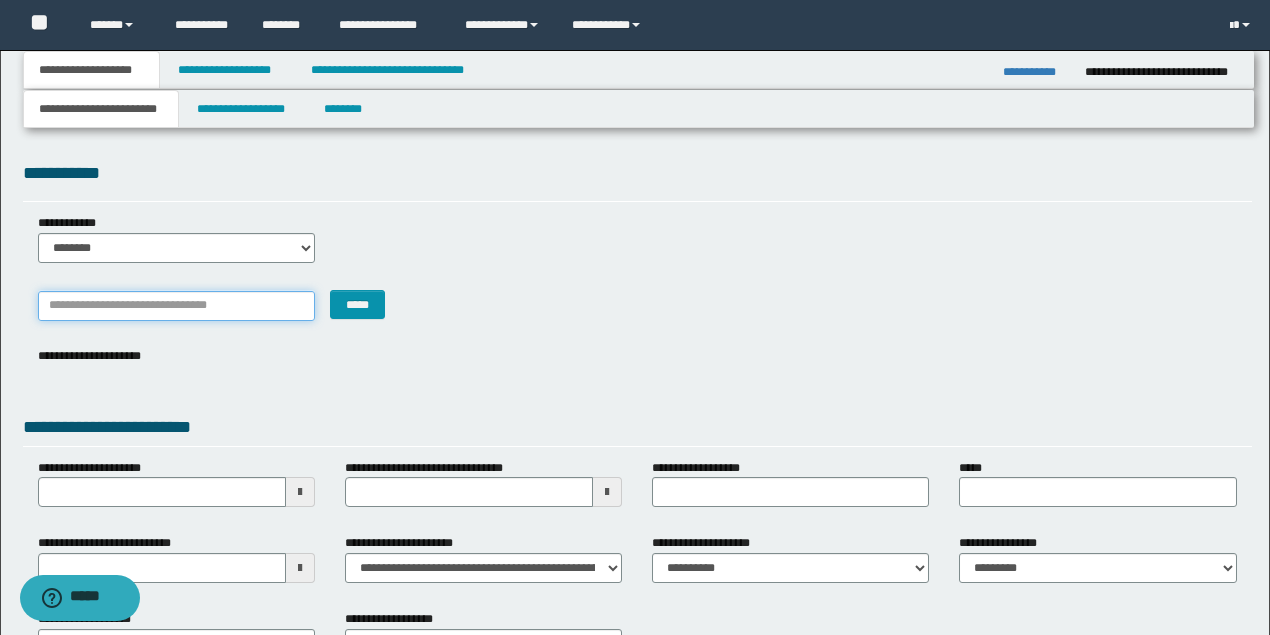 click on "*******" at bounding box center [176, 306] 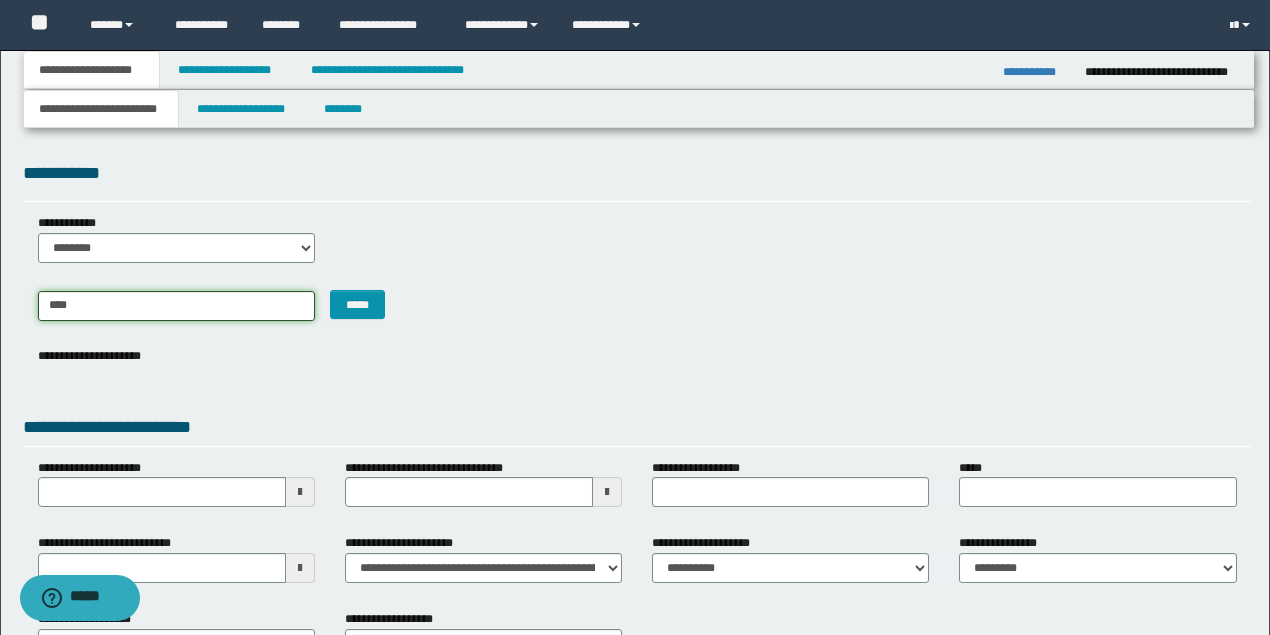 type on "*****" 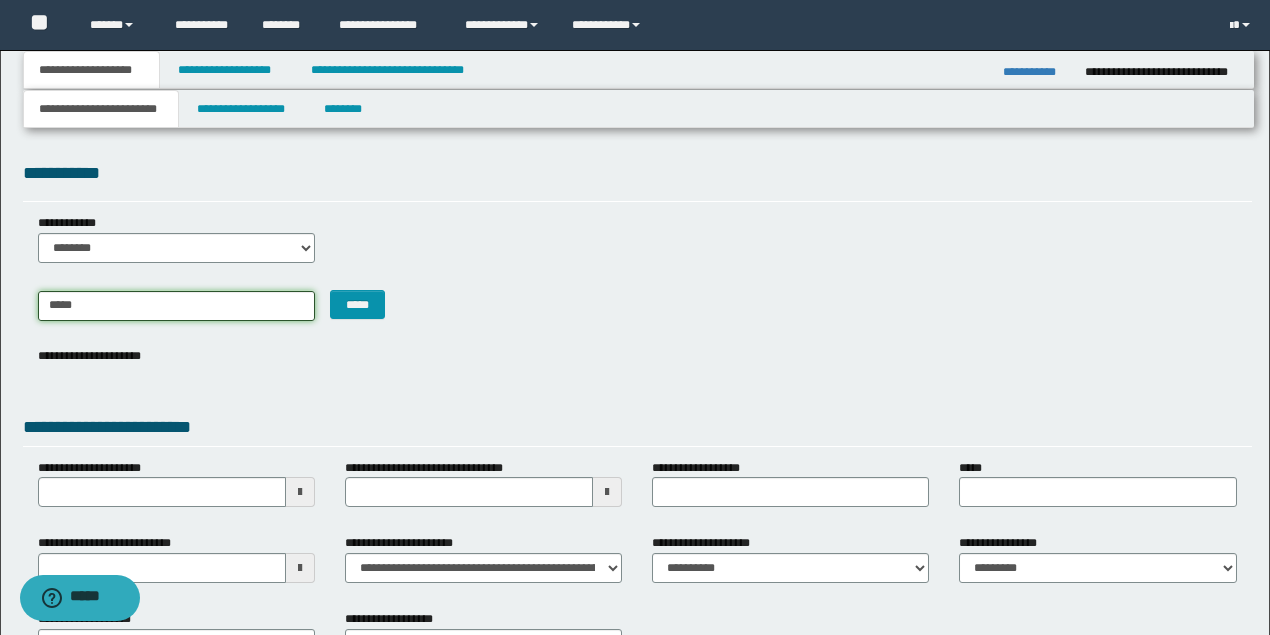 type on "*********" 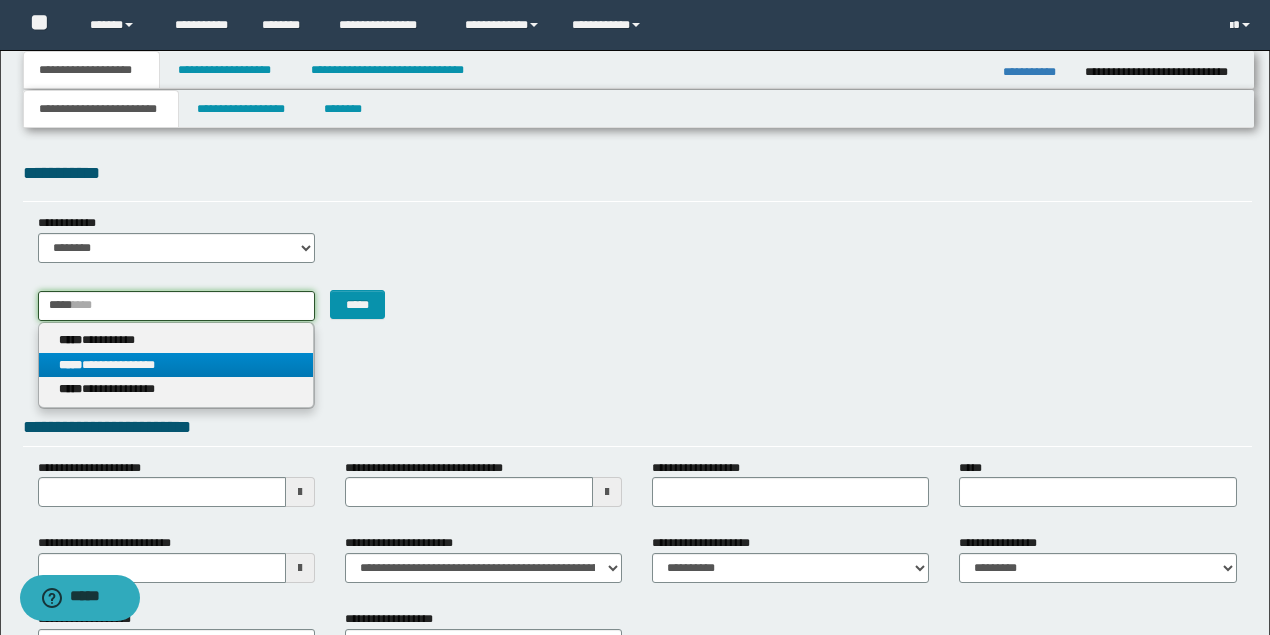 type on "*****" 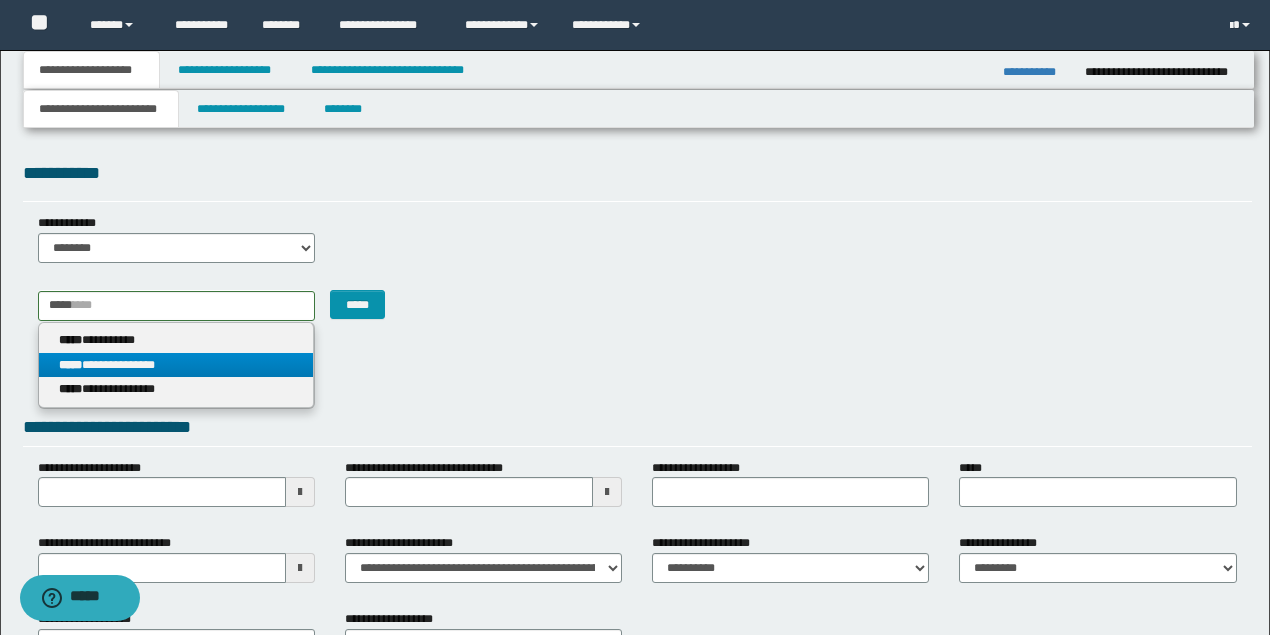 click on "**********" at bounding box center [176, 365] 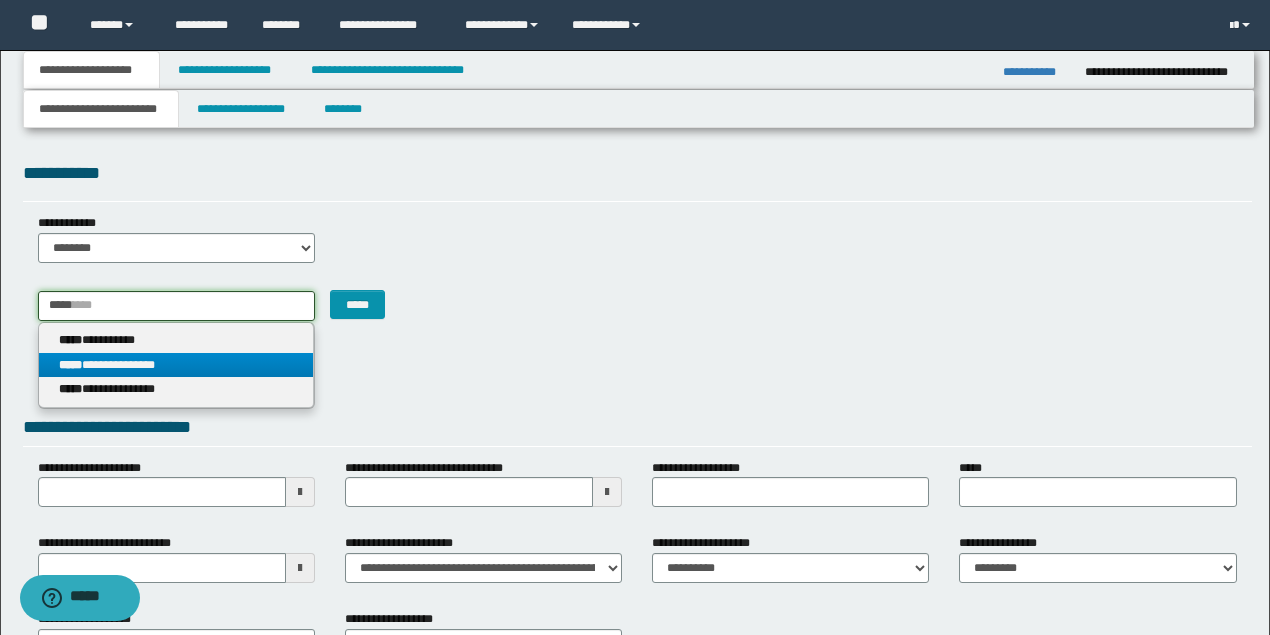 type 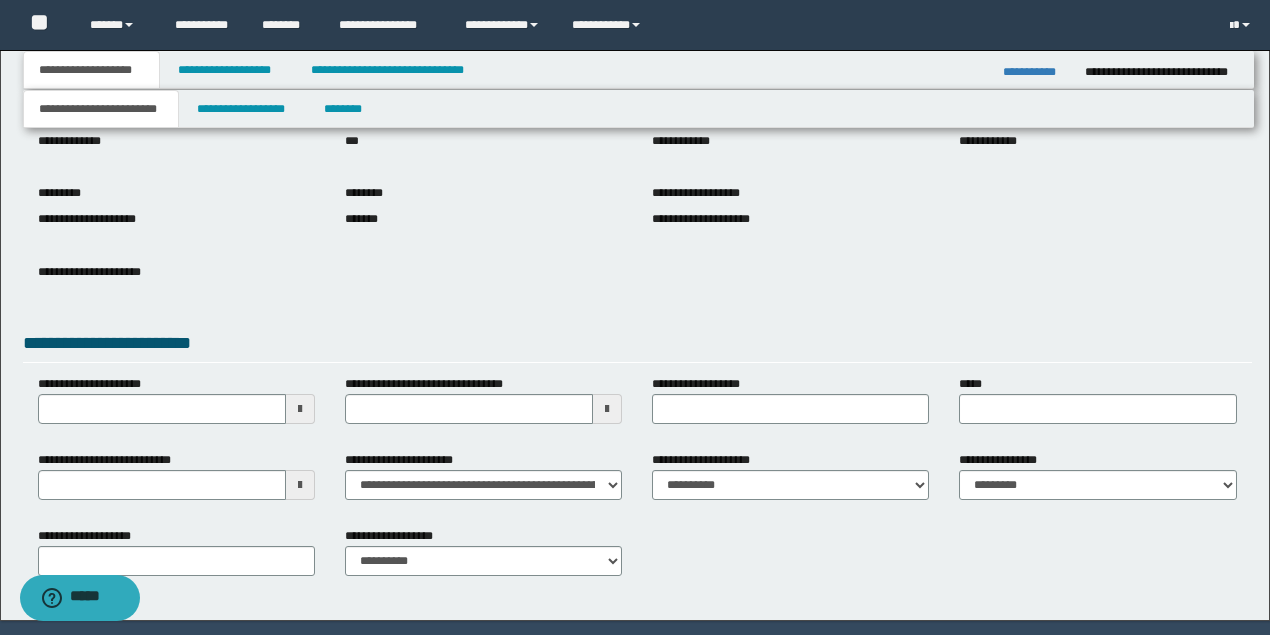 scroll, scrollTop: 200, scrollLeft: 0, axis: vertical 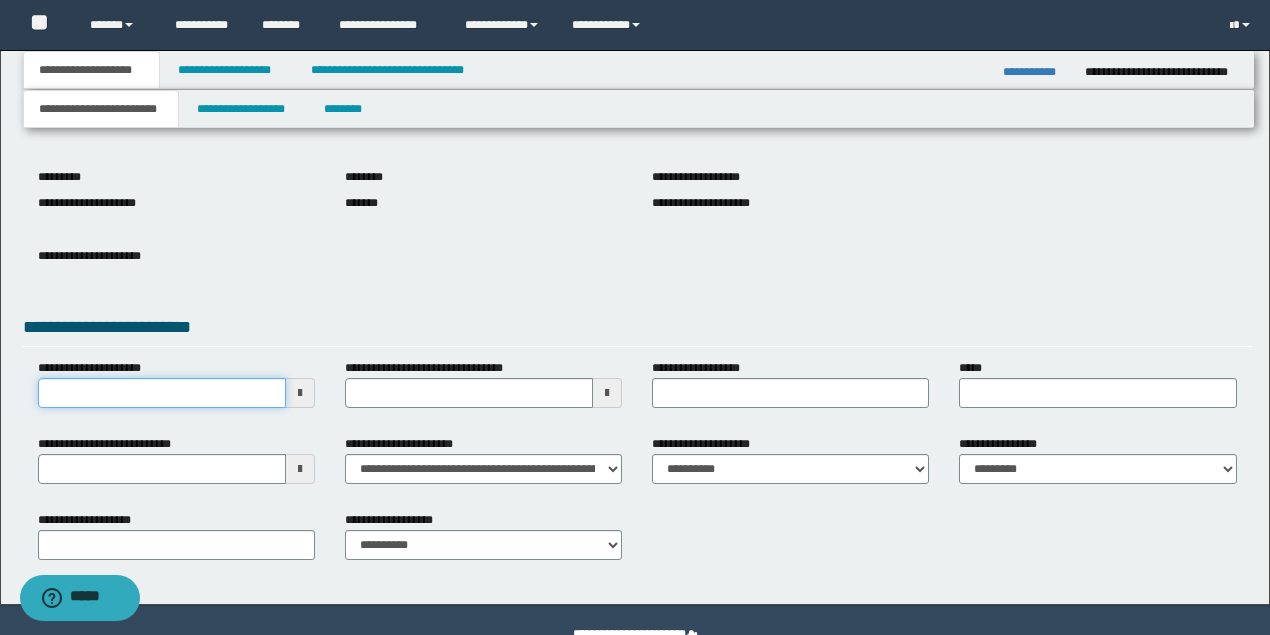 click on "**********" at bounding box center (162, 393) 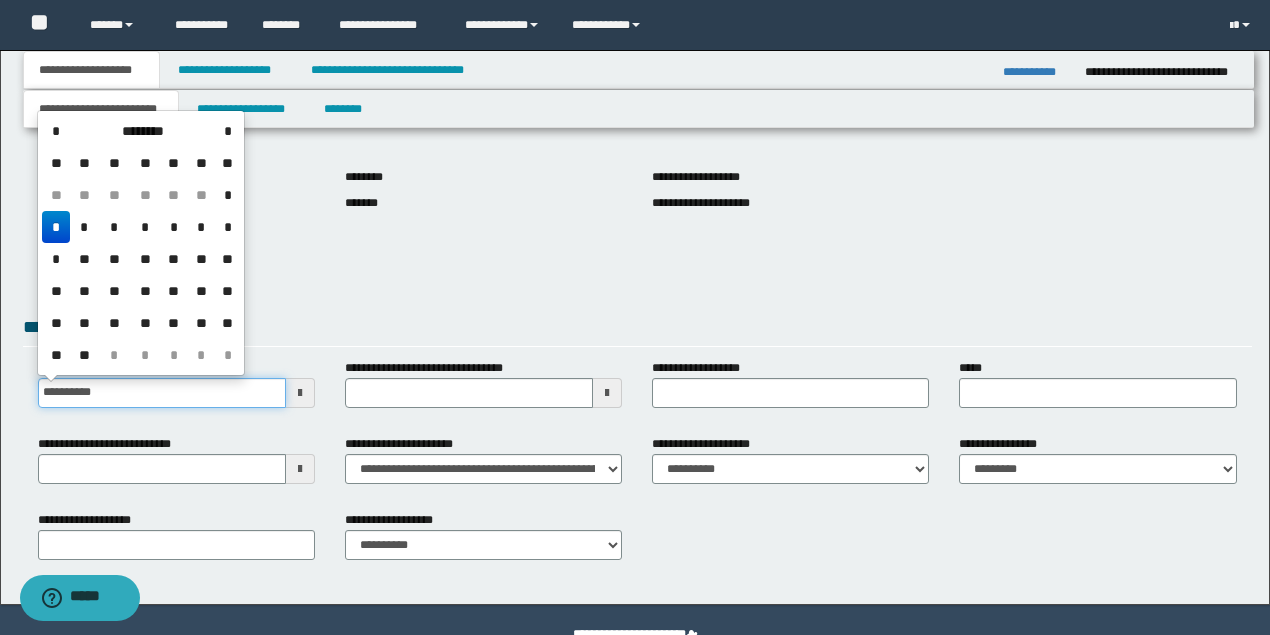 type on "**********" 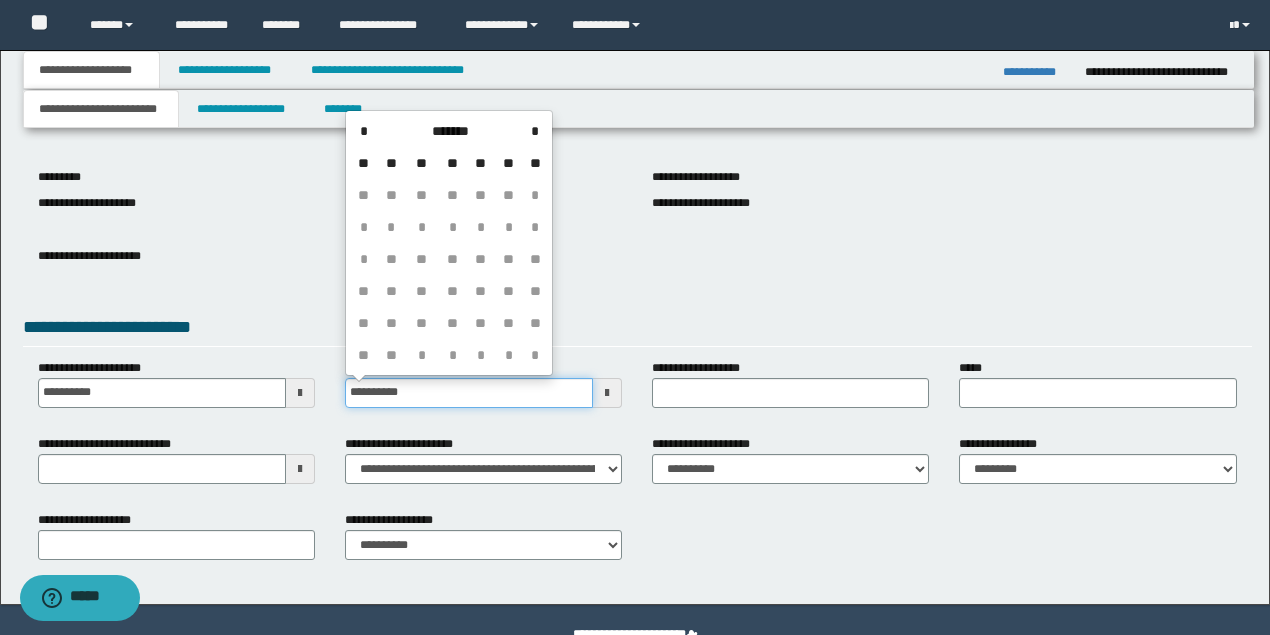 type on "**********" 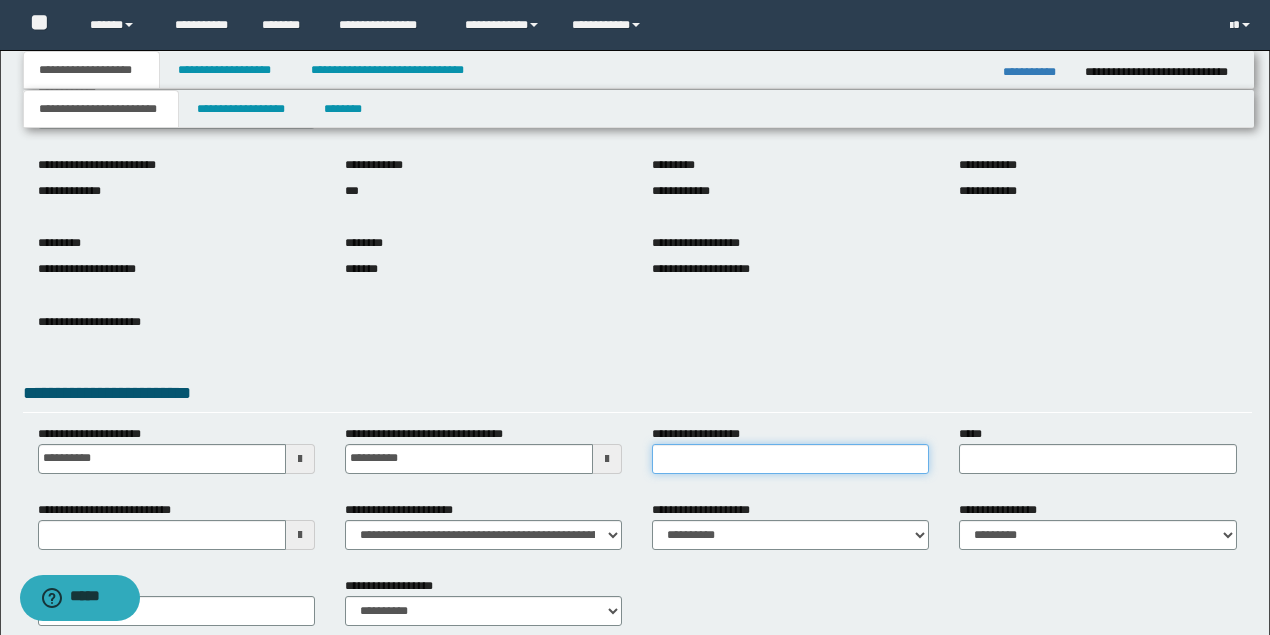 scroll, scrollTop: 133, scrollLeft: 0, axis: vertical 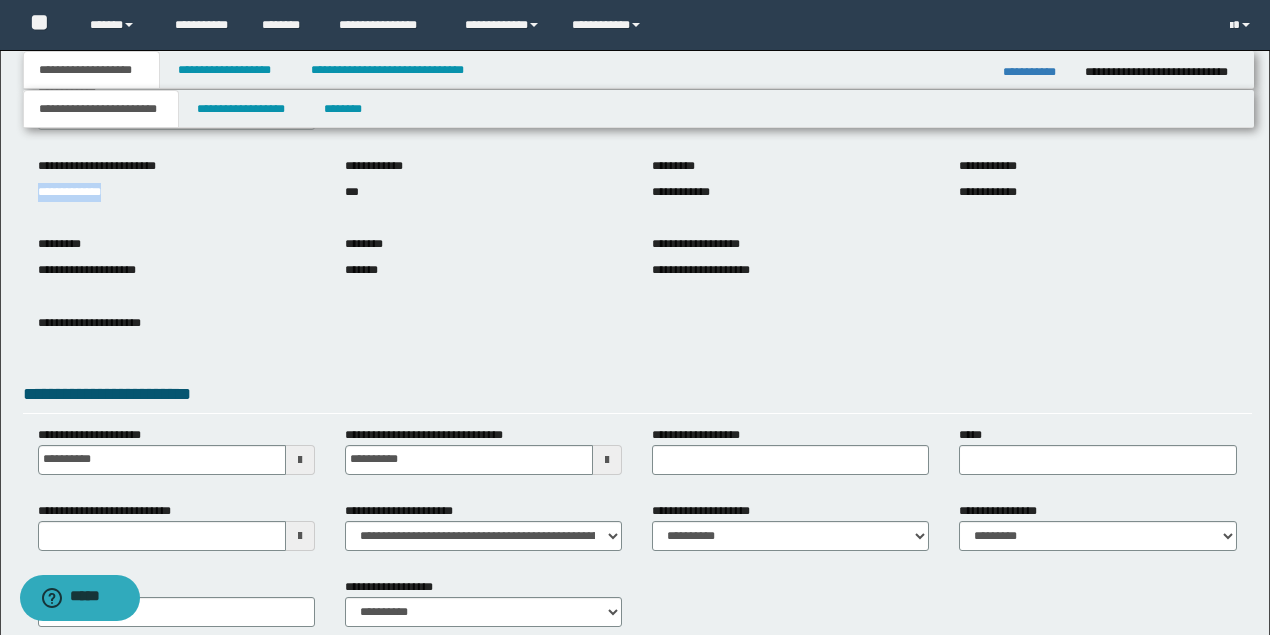 drag, startPoint x: 140, startPoint y: 196, endPoint x: 17, endPoint y: 195, distance: 123.00407 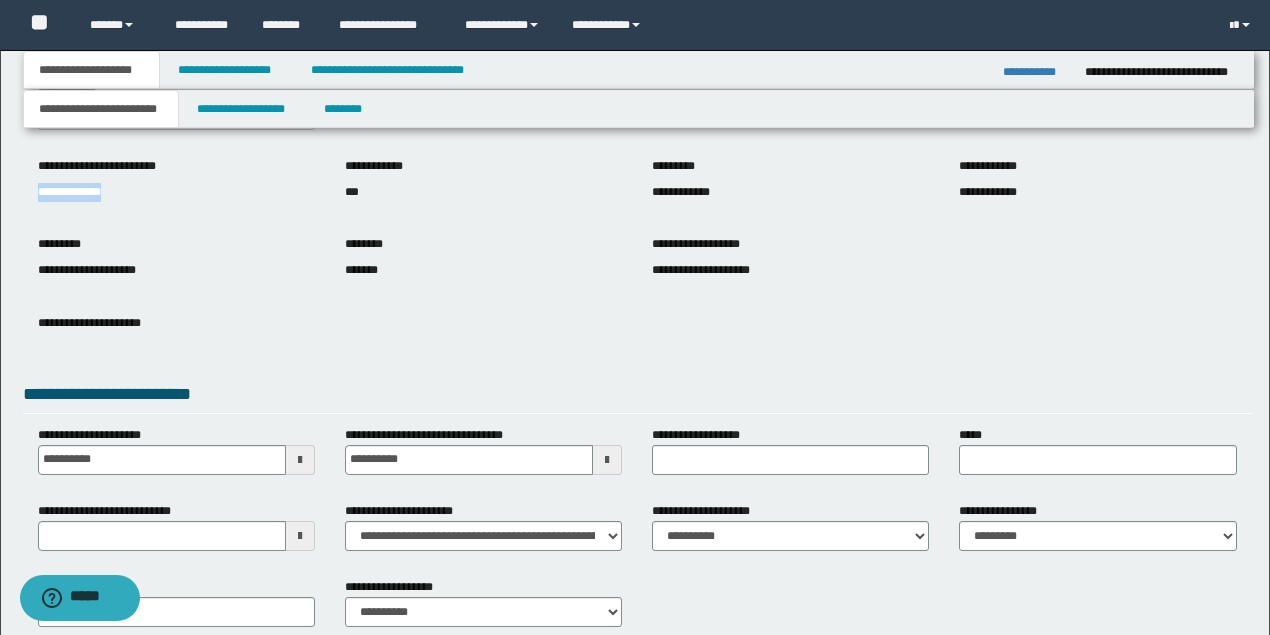 copy on "**********" 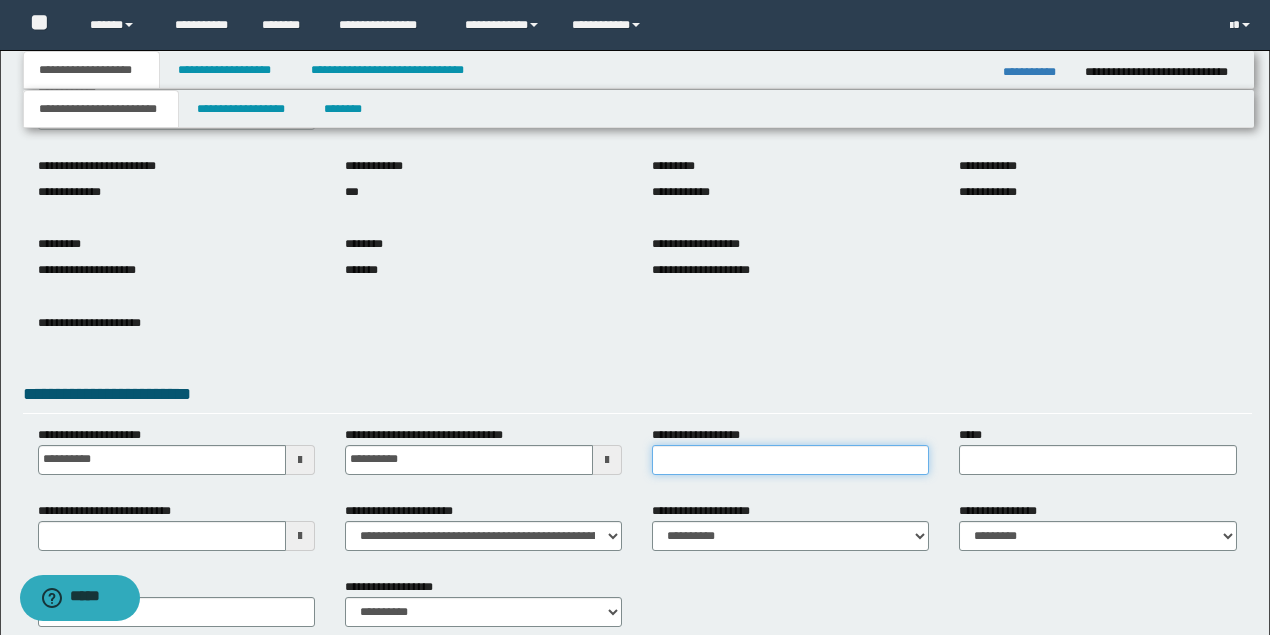 click on "**********" at bounding box center (790, 460) 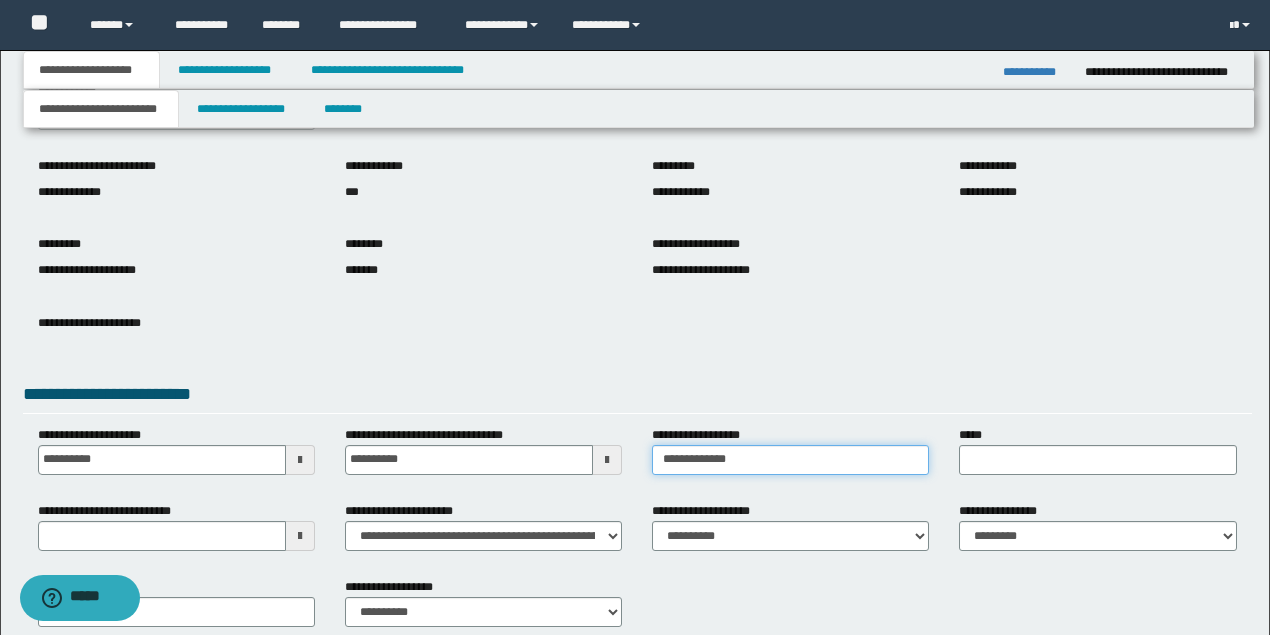 type on "**********" 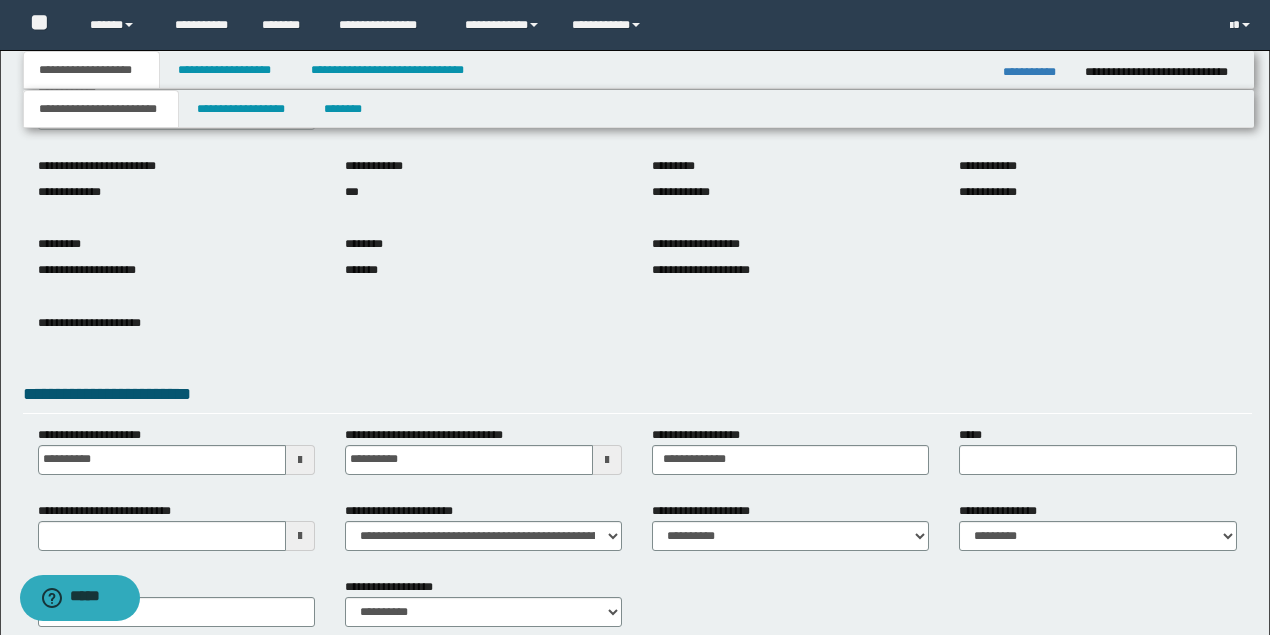 click on "**********" at bounding box center (637, 338) 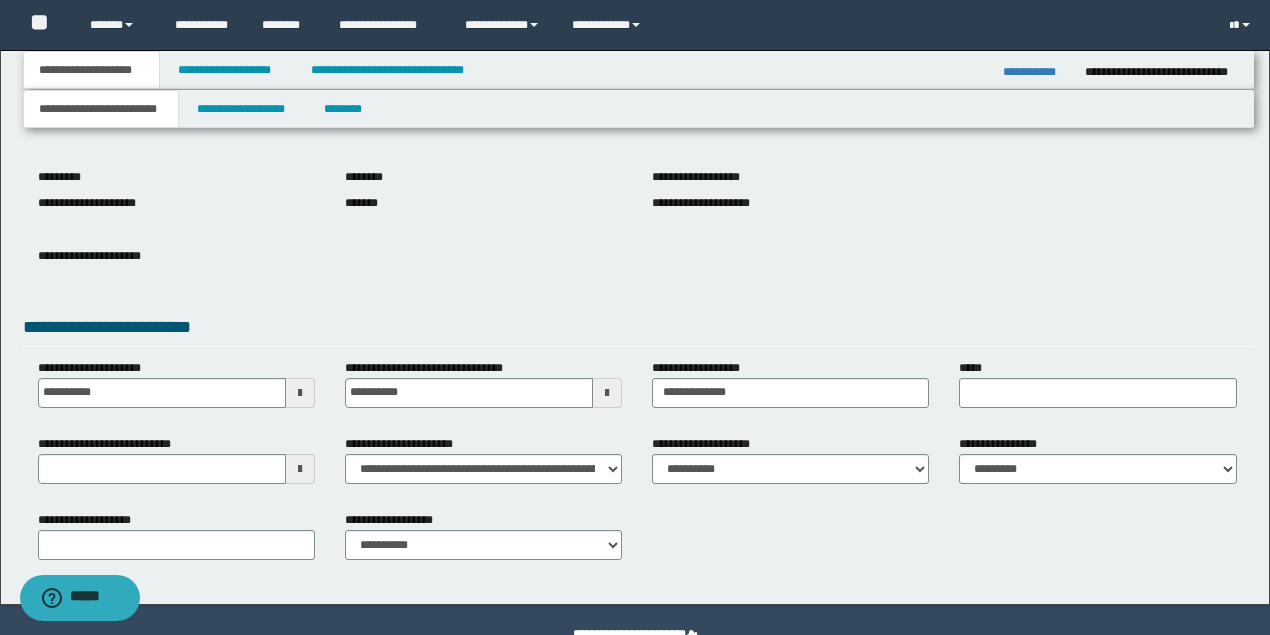 scroll, scrollTop: 247, scrollLeft: 0, axis: vertical 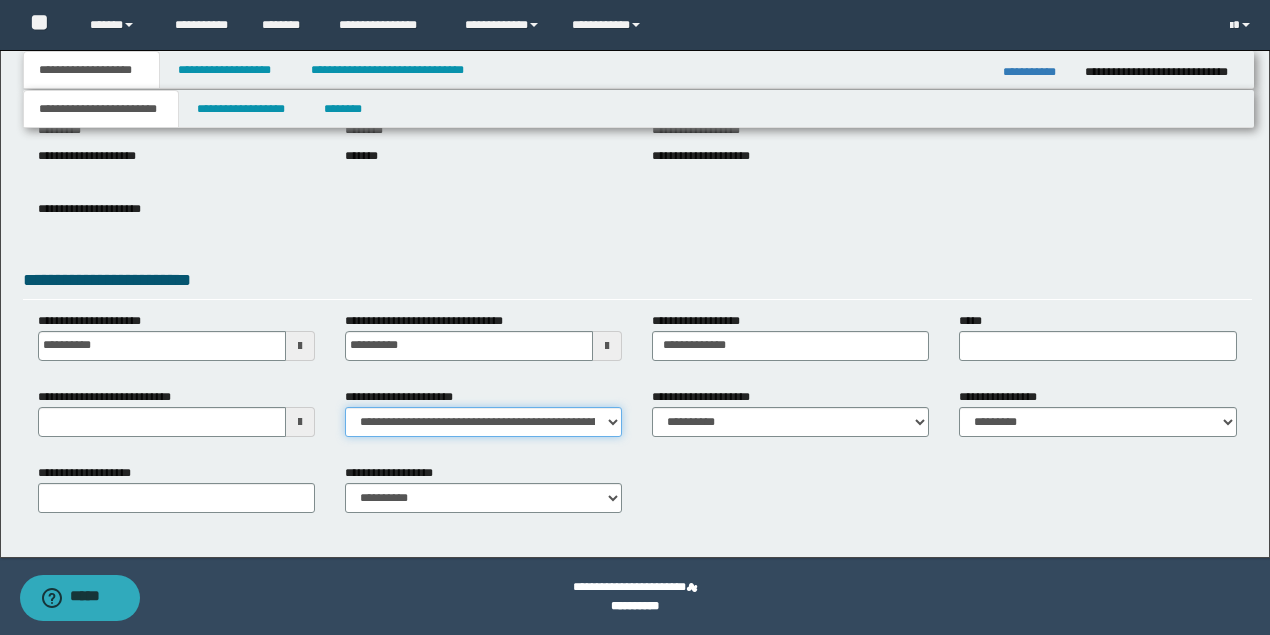 drag, startPoint x: 464, startPoint y: 422, endPoint x: 464, endPoint y: 376, distance: 46 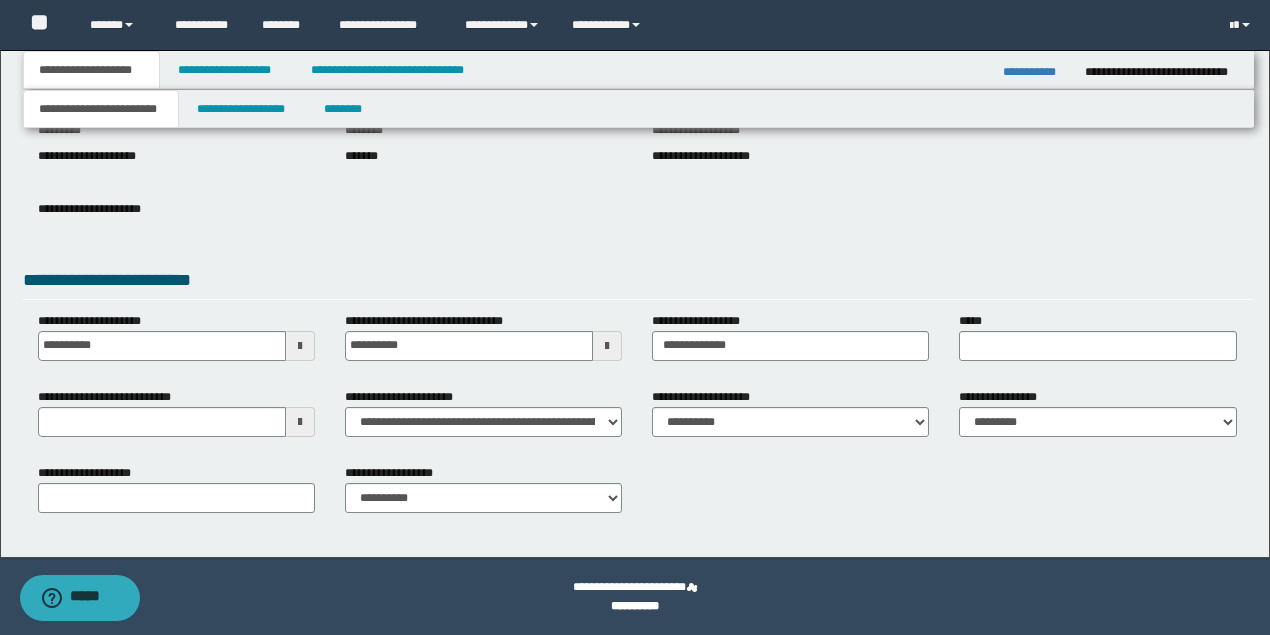 click on "**********" at bounding box center [483, 420] 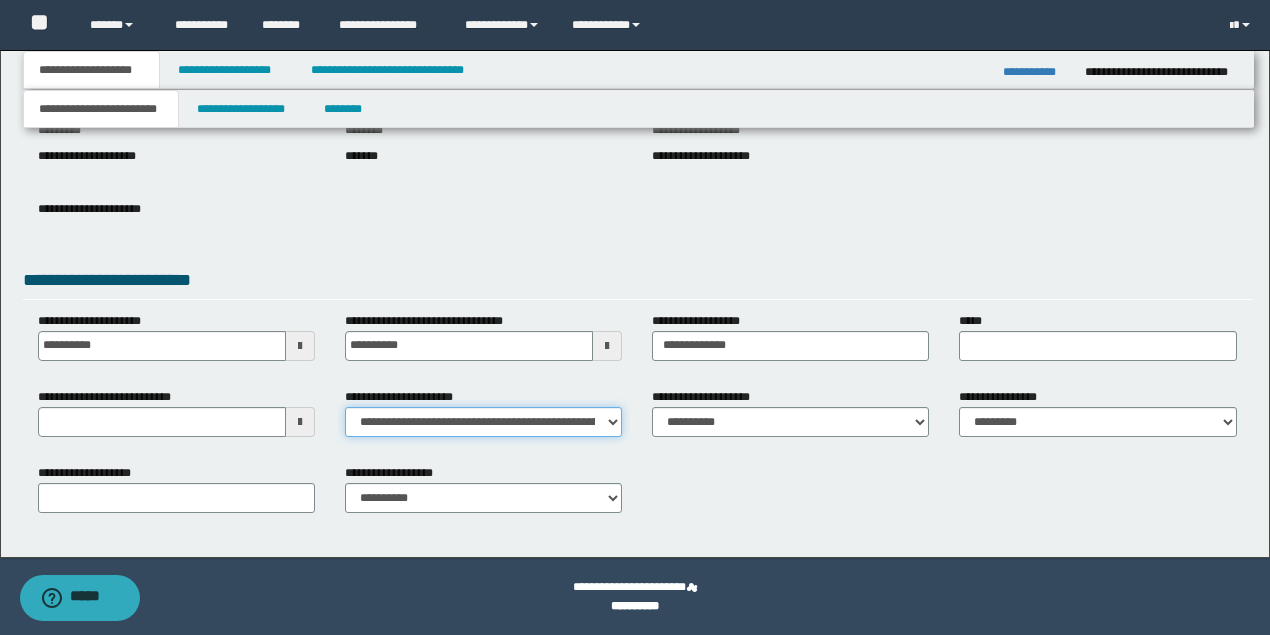 click on "**********" at bounding box center (483, 422) 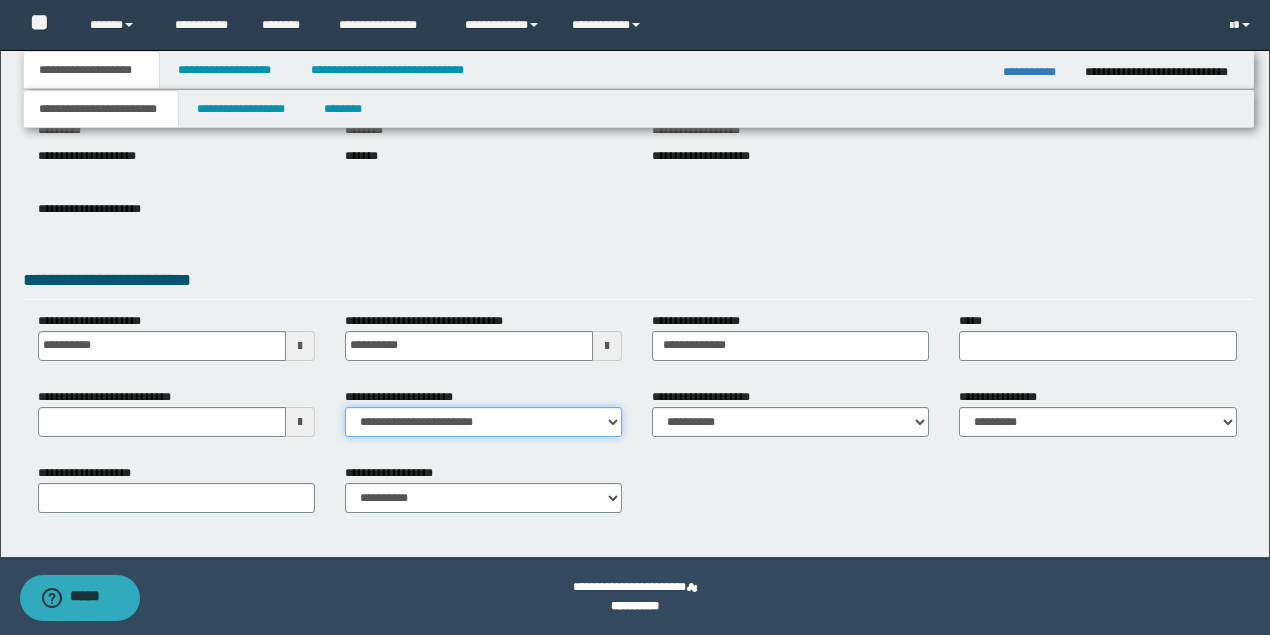 click on "**********" at bounding box center [483, 422] 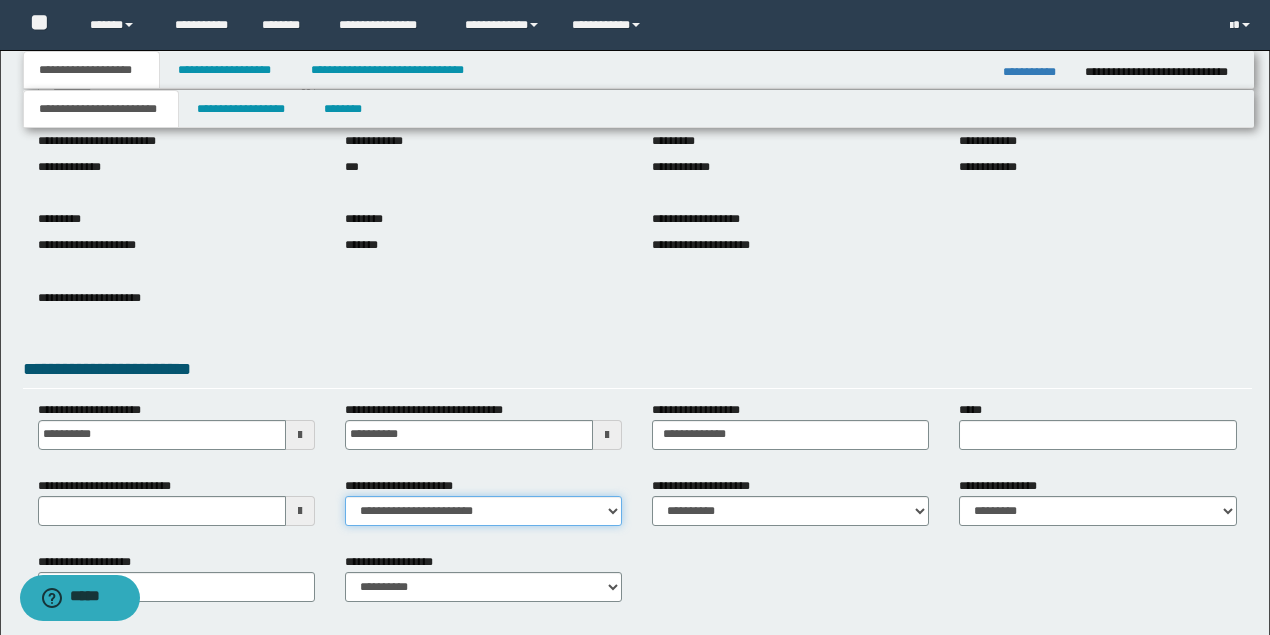 scroll, scrollTop: 0, scrollLeft: 0, axis: both 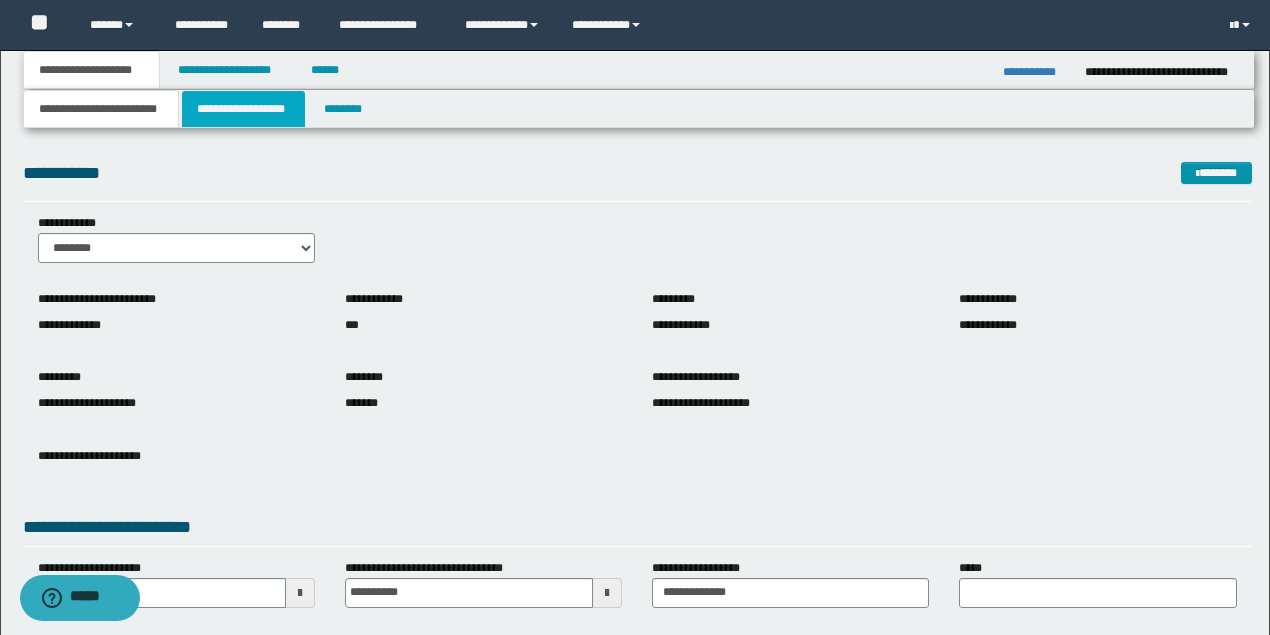 click on "**********" at bounding box center (243, 109) 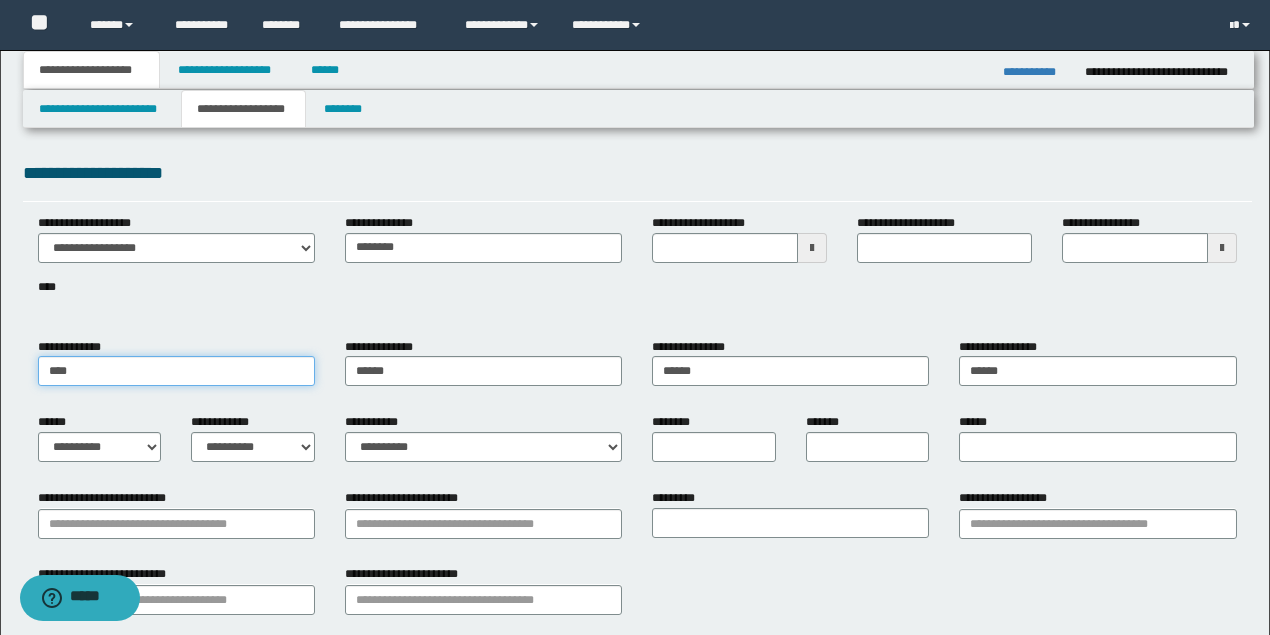 drag, startPoint x: 92, startPoint y: 364, endPoint x: 0, endPoint y: 363, distance: 92.00543 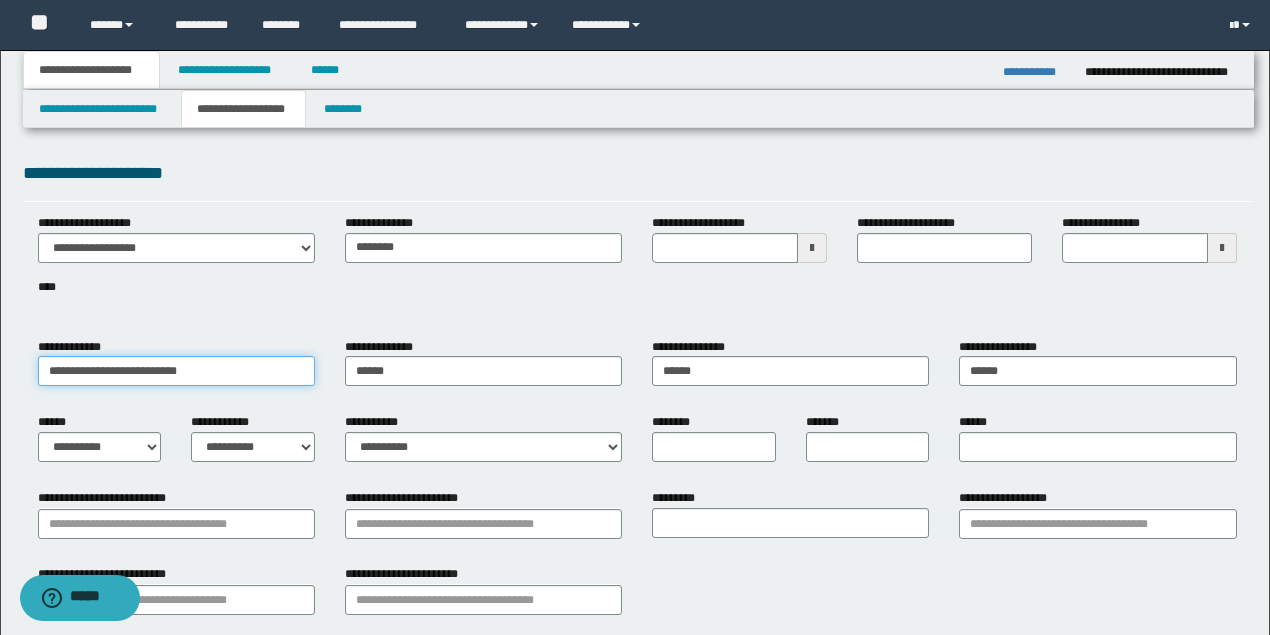 drag, startPoint x: 78, startPoint y: 369, endPoint x: 509, endPoint y: 397, distance: 431.90857 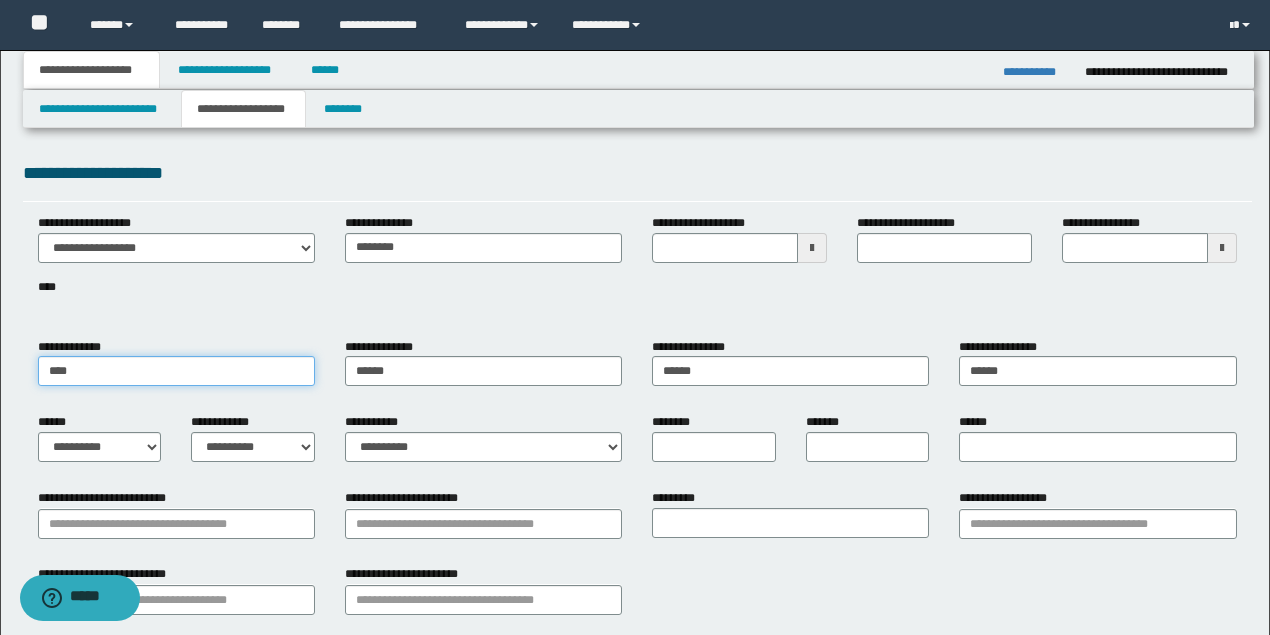 type on "****" 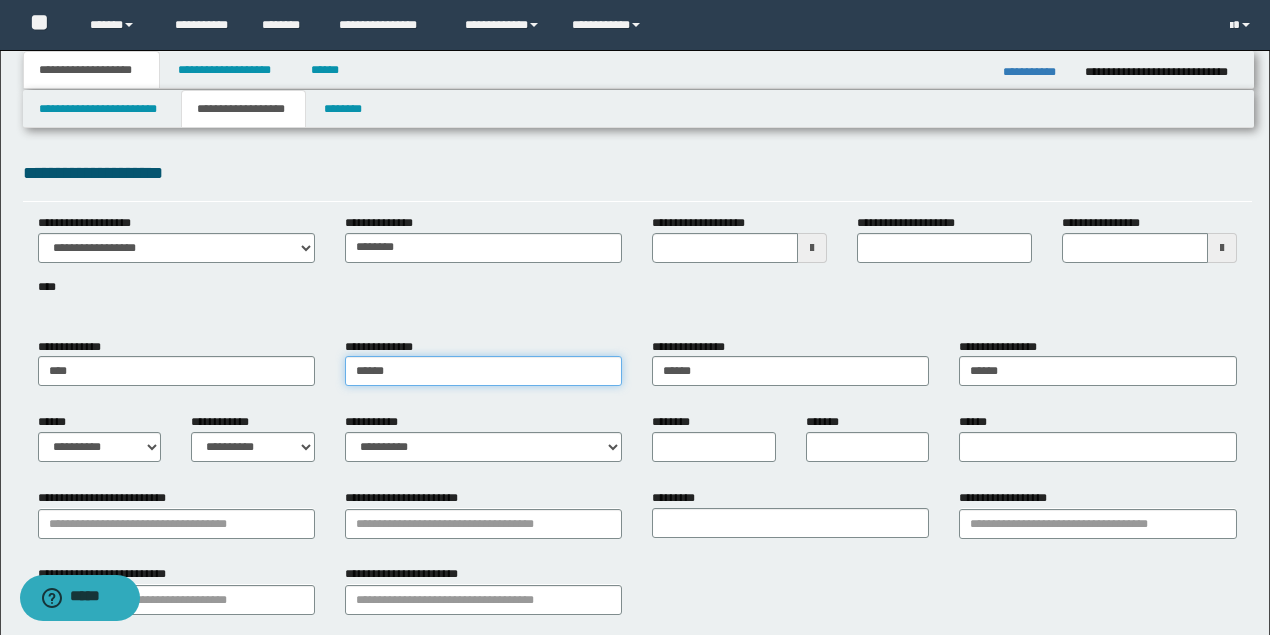 drag, startPoint x: 452, startPoint y: 375, endPoint x: 360, endPoint y: 360, distance: 93.214806 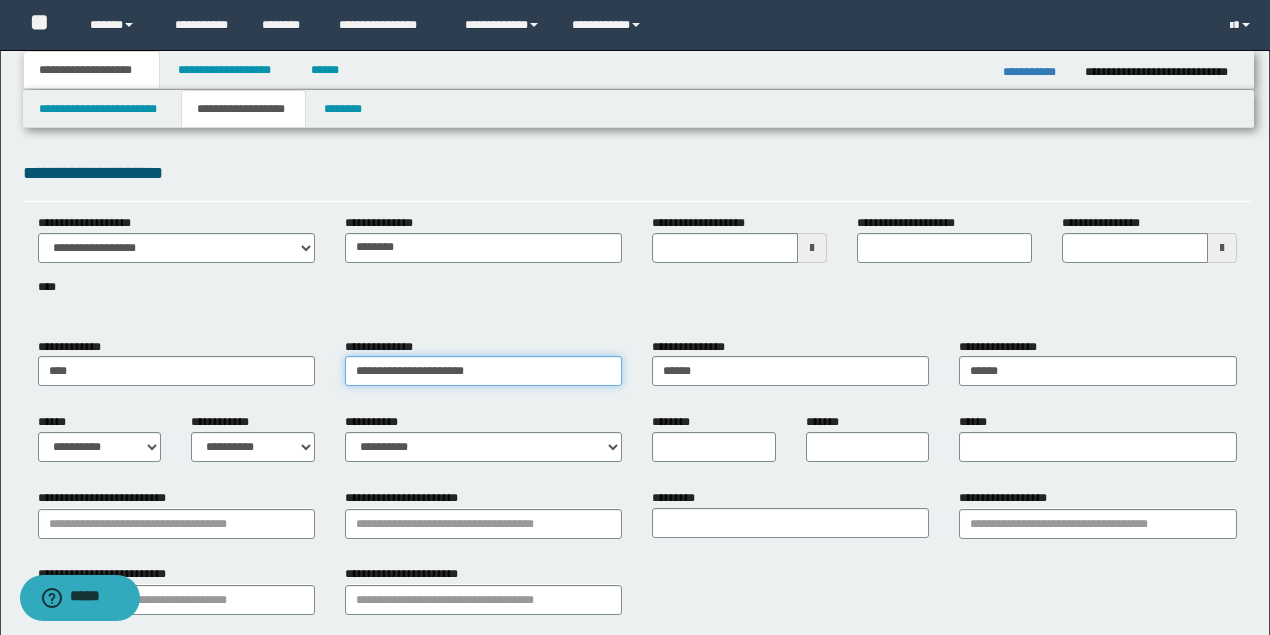 drag, startPoint x: 406, startPoint y: 368, endPoint x: 766, endPoint y: 368, distance: 360 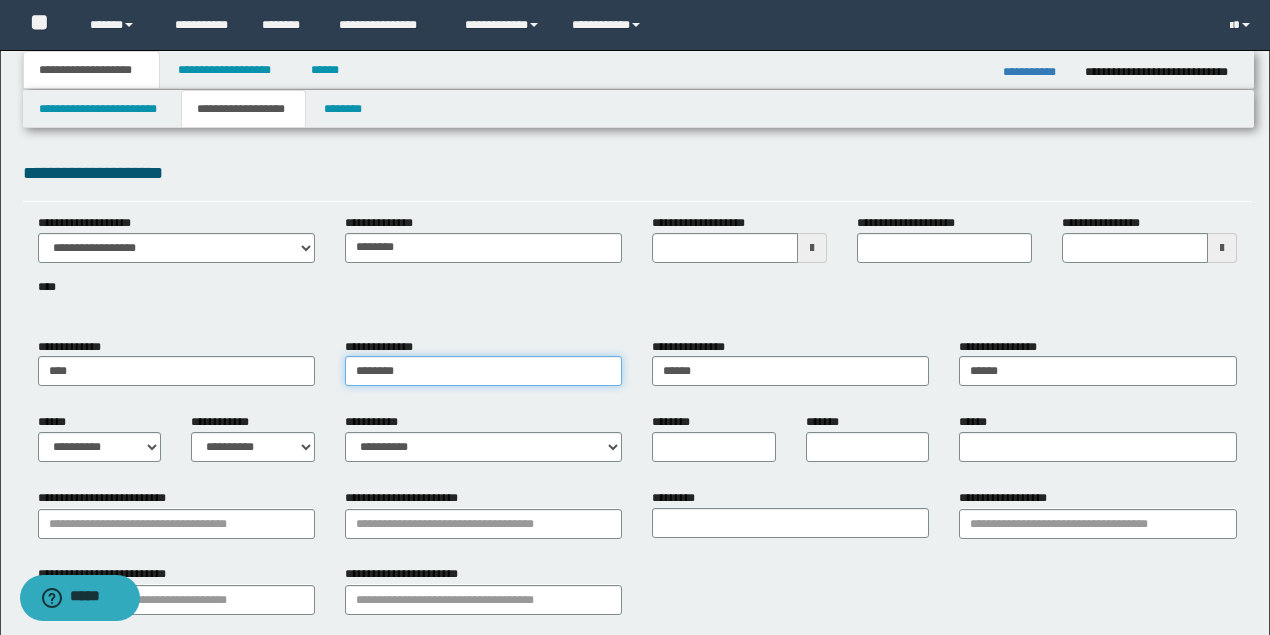 type on "******" 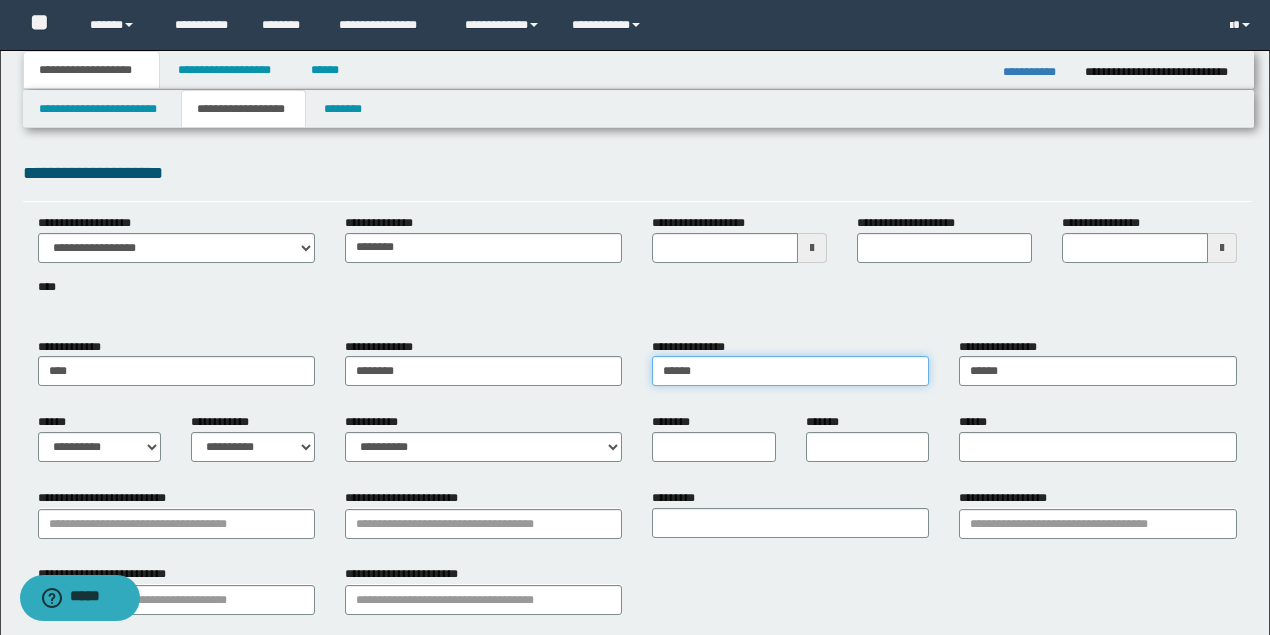 drag, startPoint x: 701, startPoint y: 358, endPoint x: 747, endPoint y: 342, distance: 48.703182 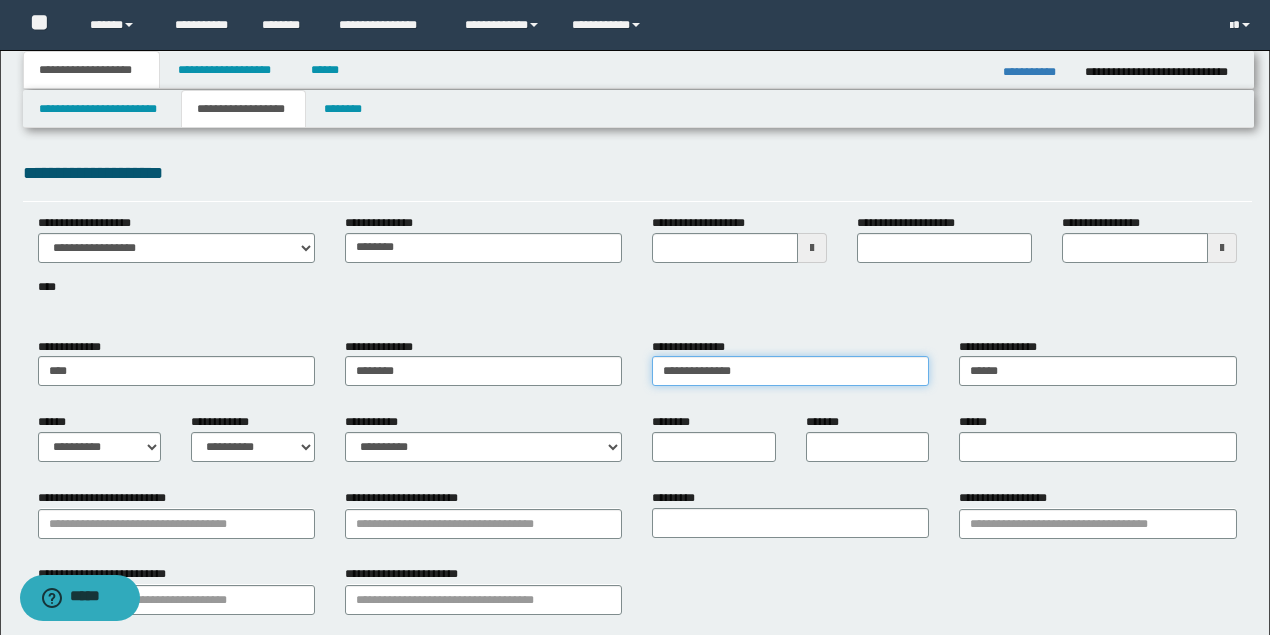 drag, startPoint x: 713, startPoint y: 368, endPoint x: 964, endPoint y: 368, distance: 251 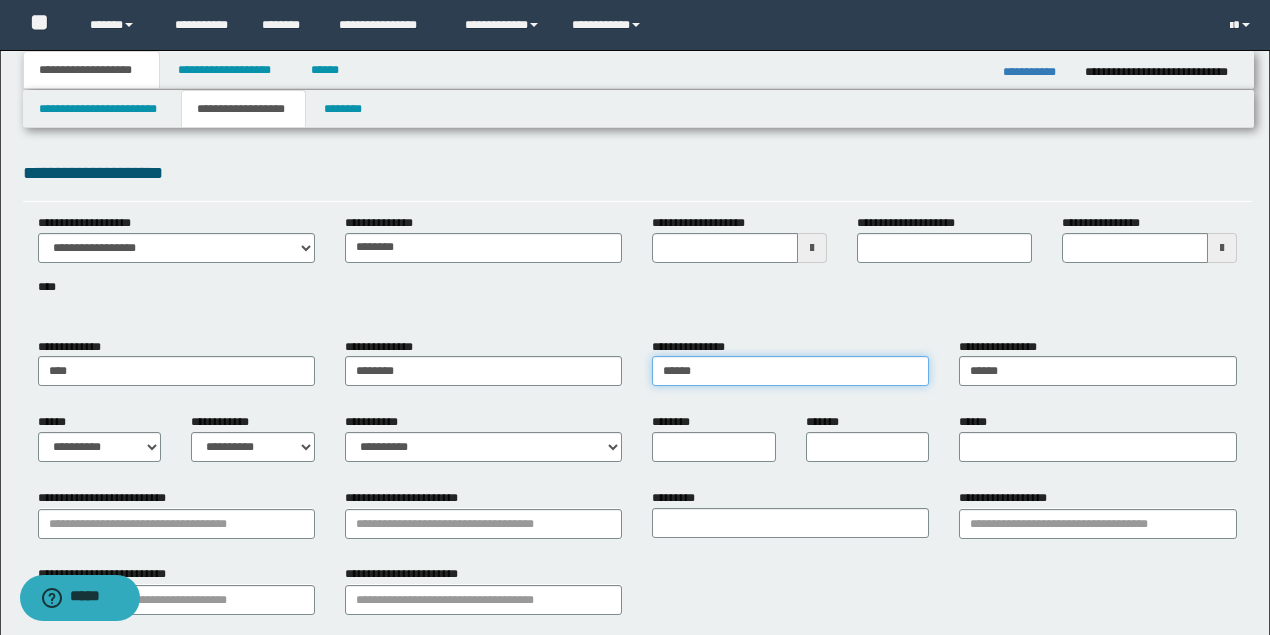 type on "******" 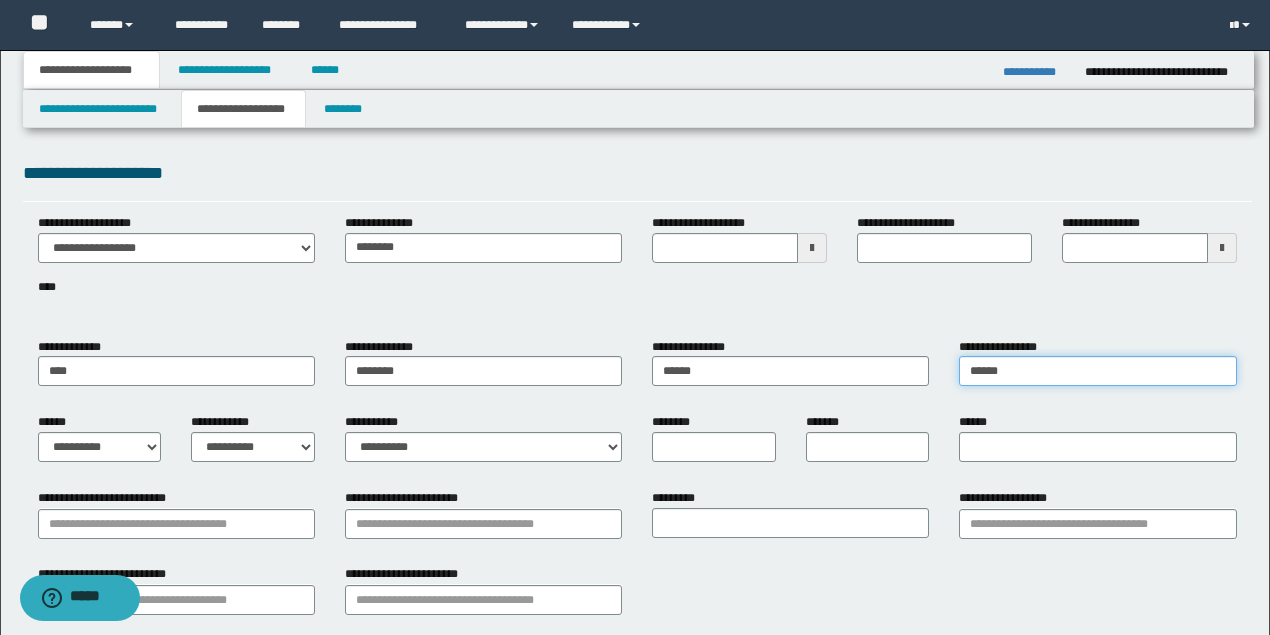 drag, startPoint x: 1046, startPoint y: 378, endPoint x: 636, endPoint y: 344, distance: 411.40735 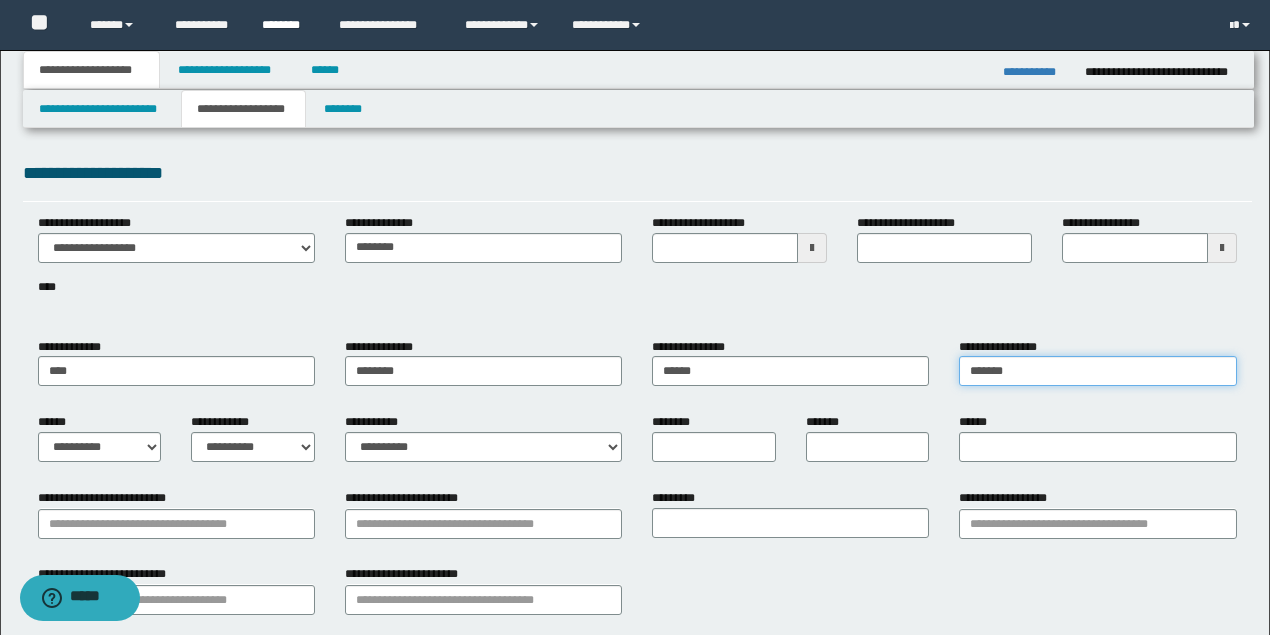 type on "******" 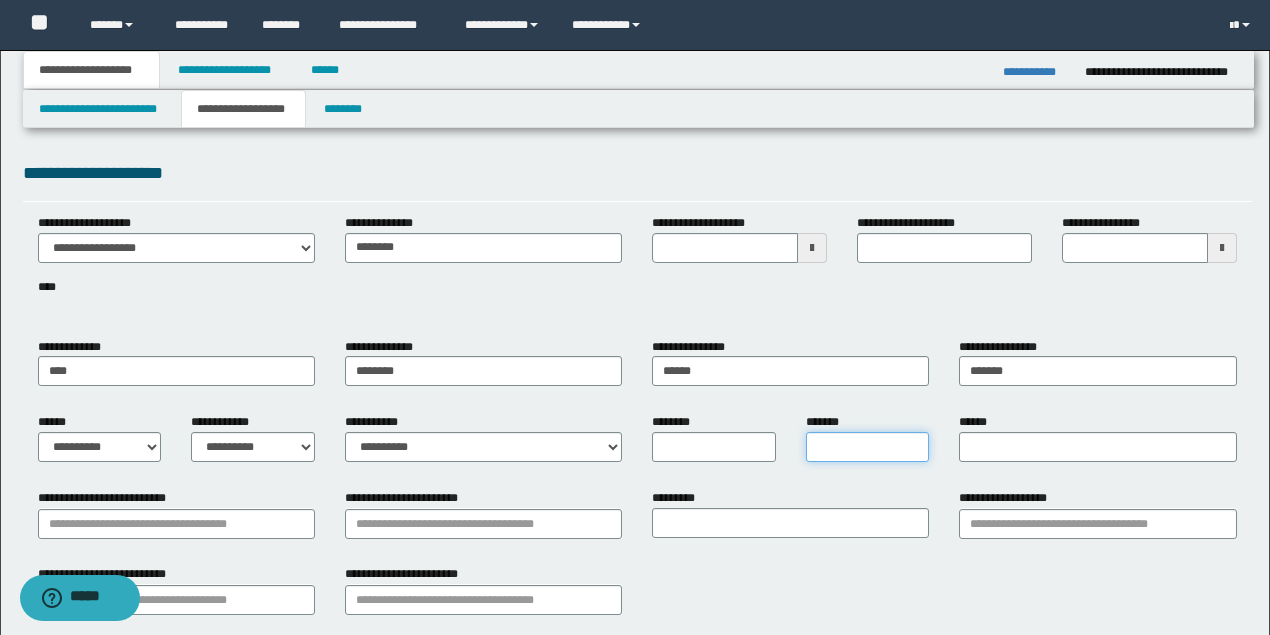 click on "*******" at bounding box center (868, 447) 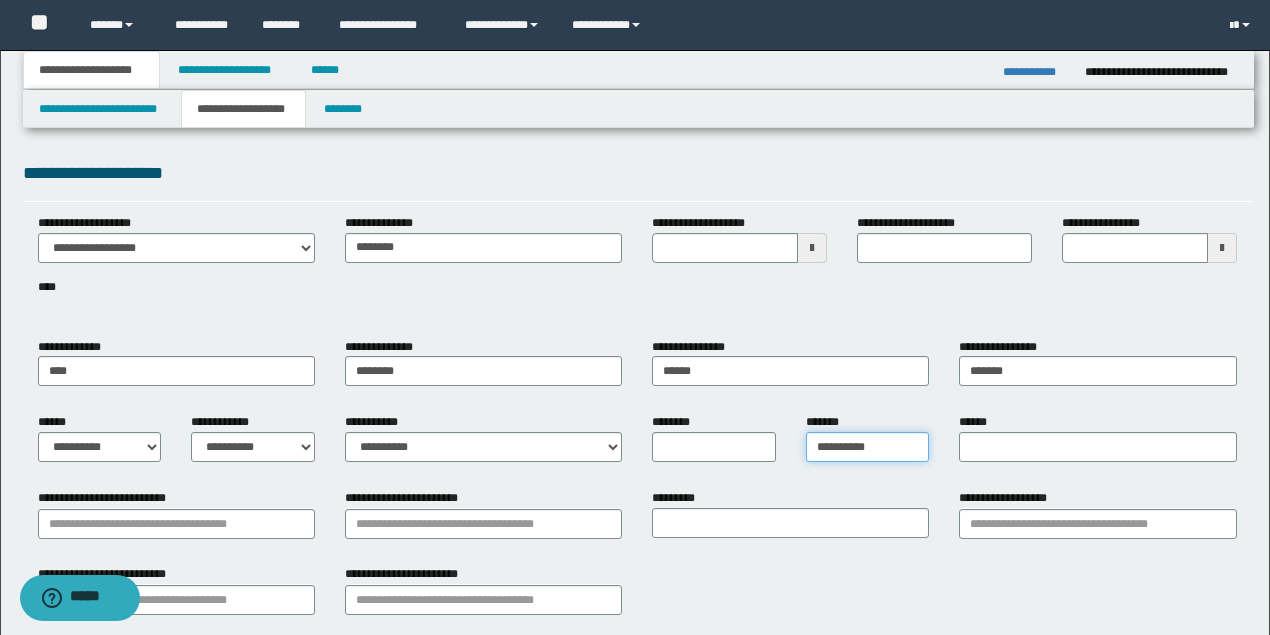 type 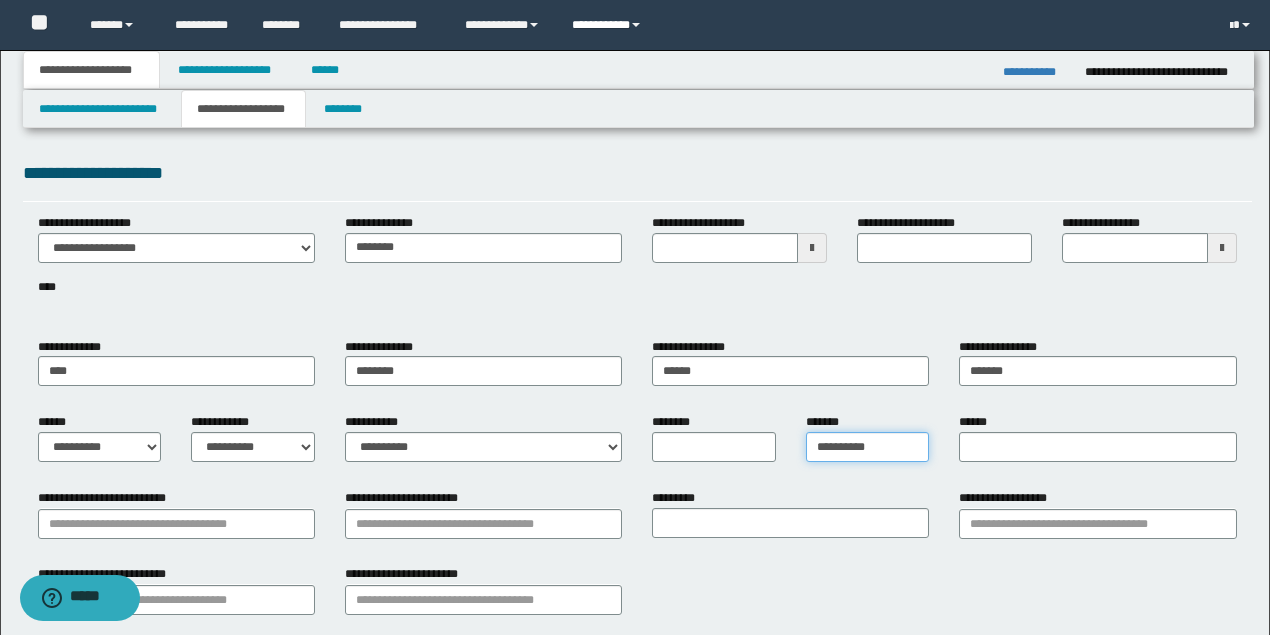 type on "**********" 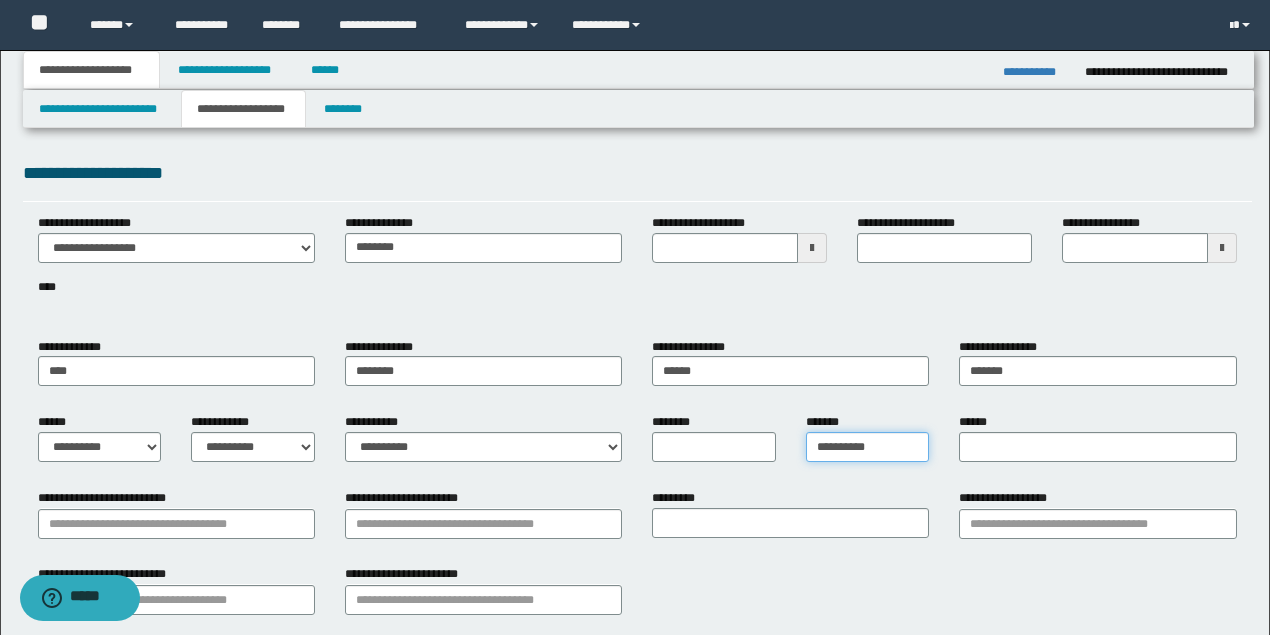 type 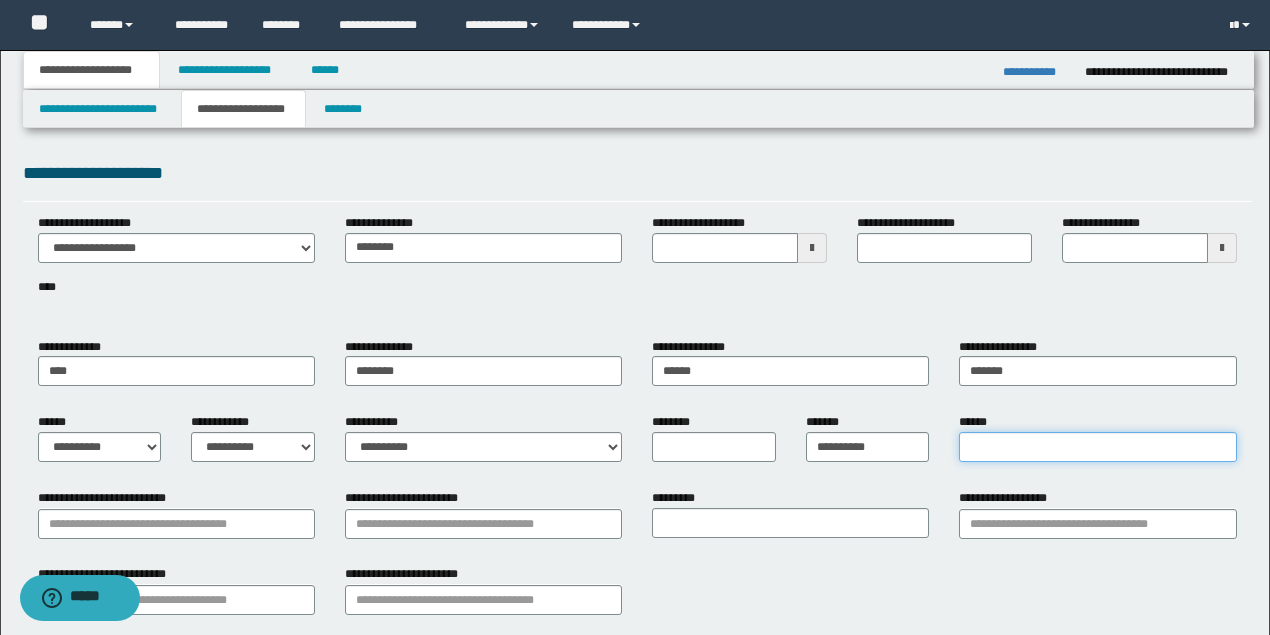 click on "******" at bounding box center (1097, 447) 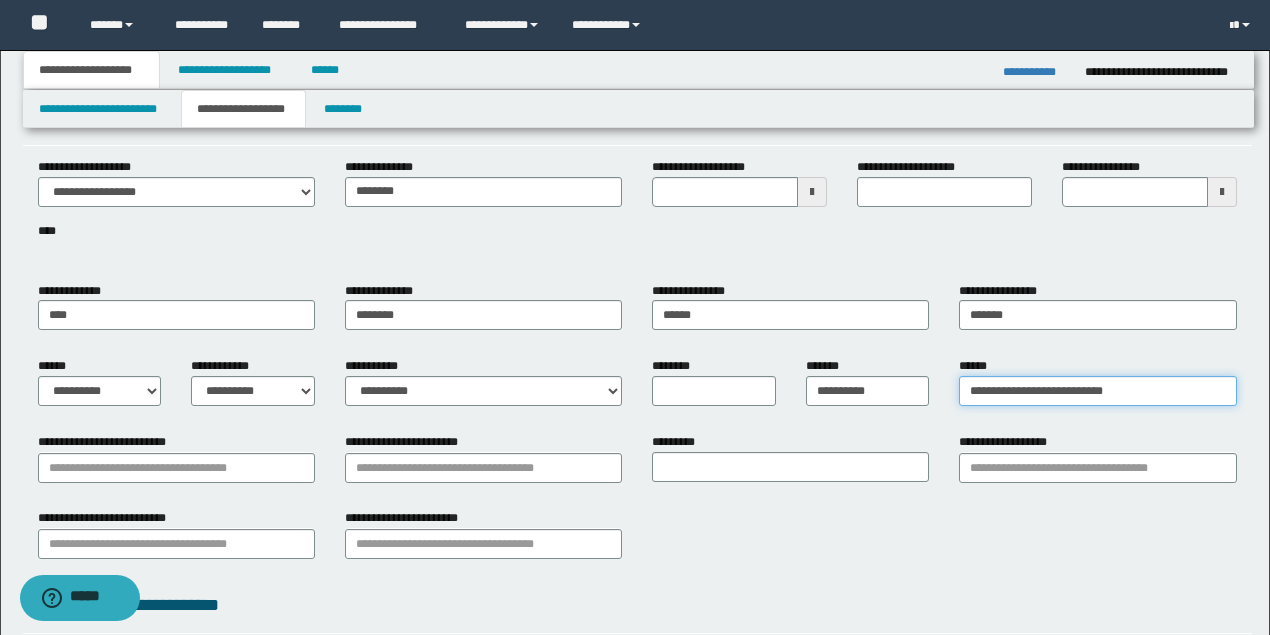 scroll, scrollTop: 133, scrollLeft: 0, axis: vertical 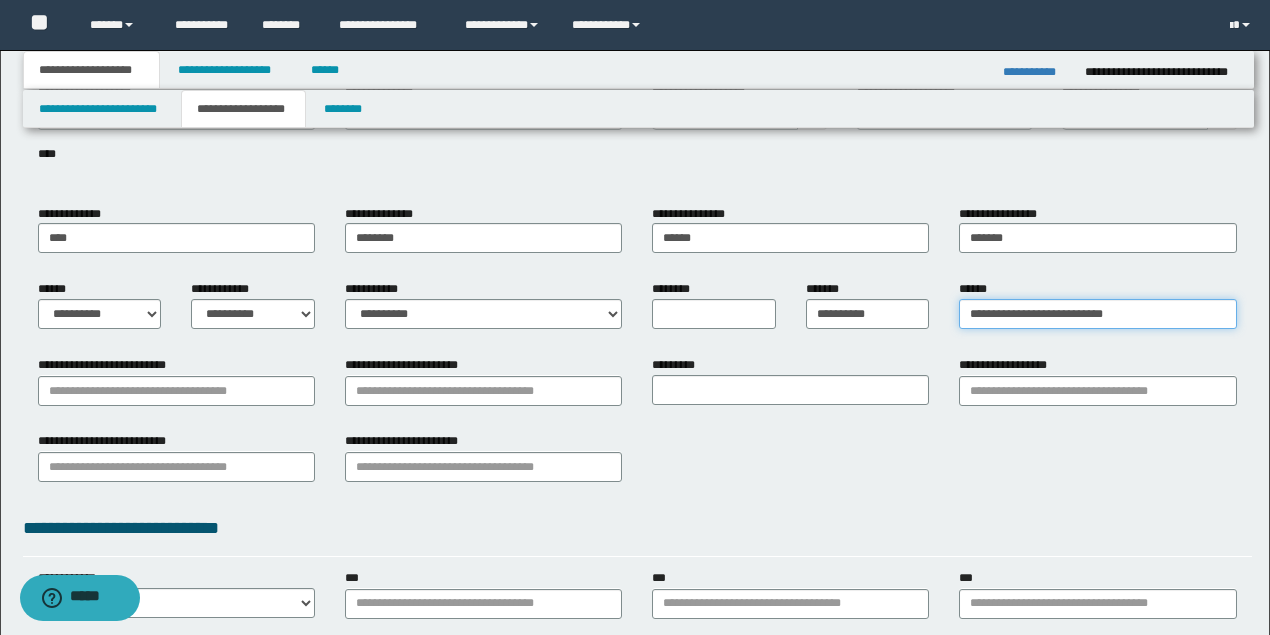 type on "**********" 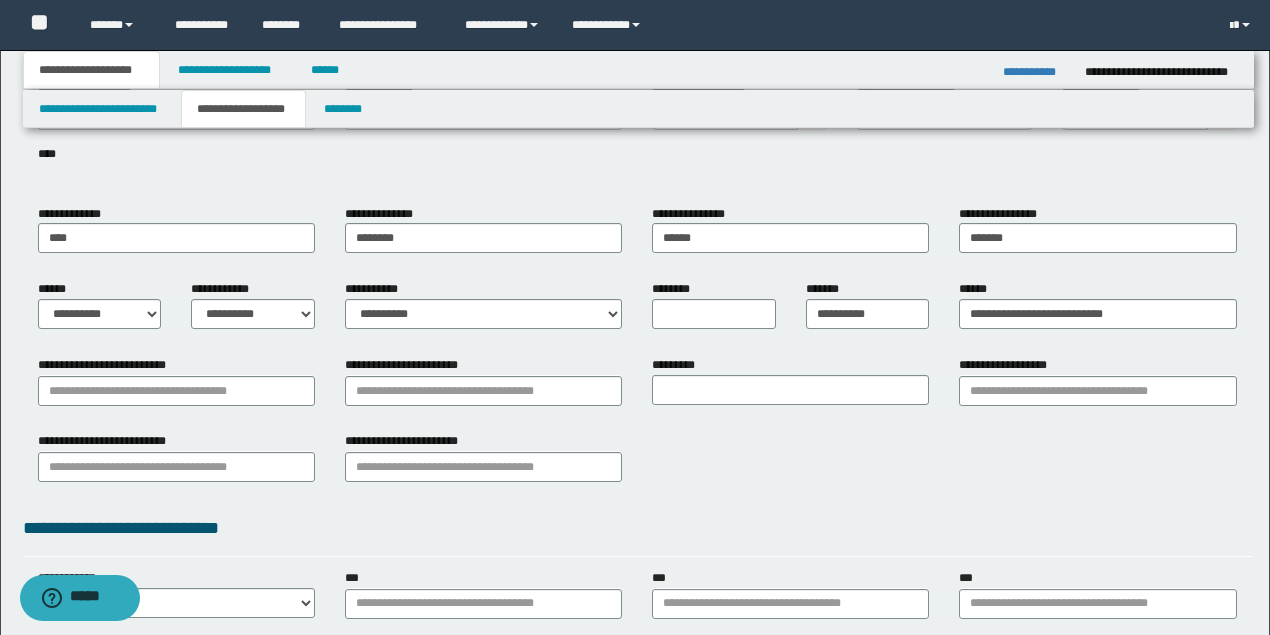 click on "*********" at bounding box center (790, 380) 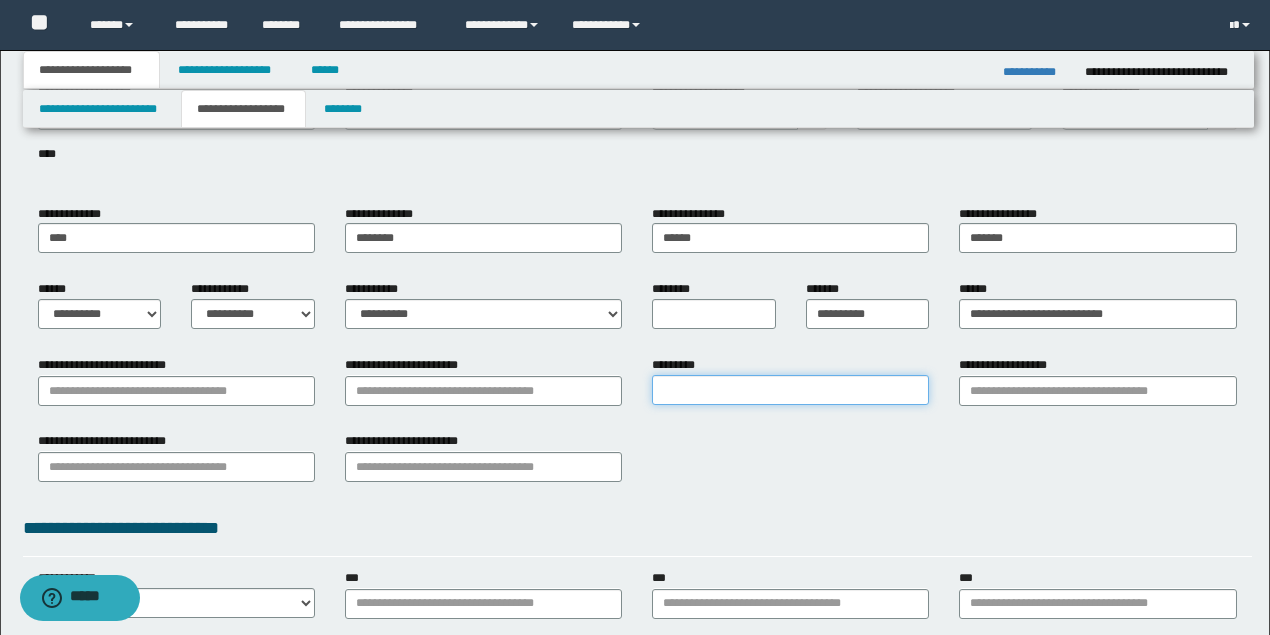 click on "*********" at bounding box center (790, 390) 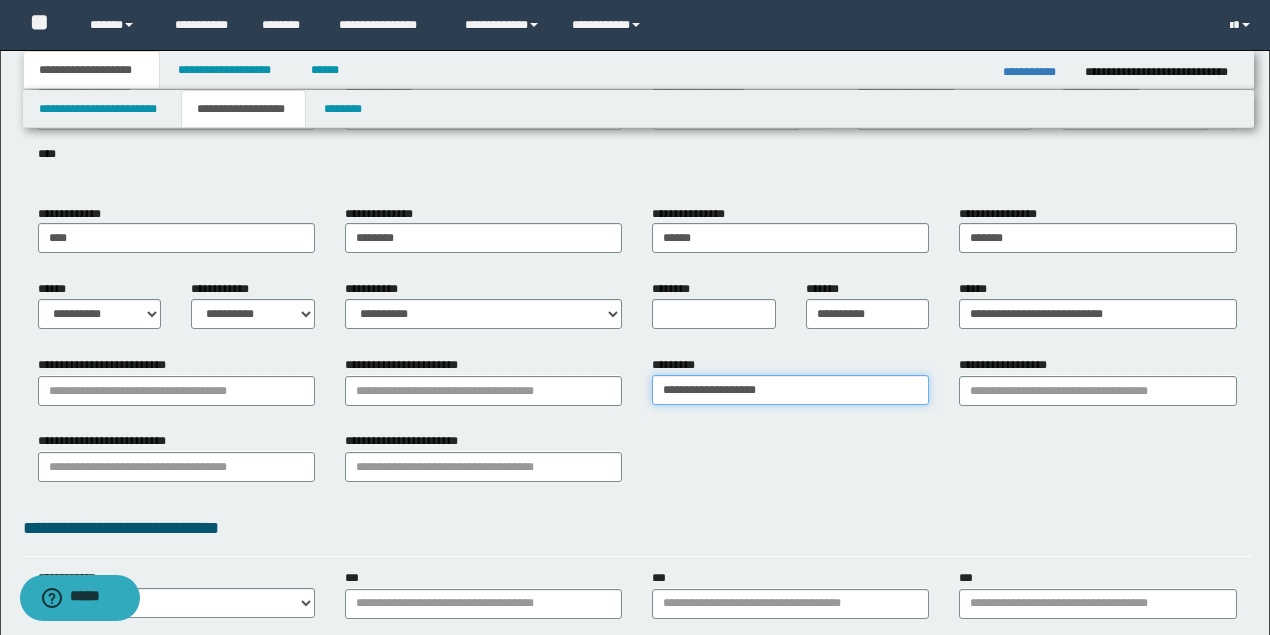 click on "**********" at bounding box center (790, 390) 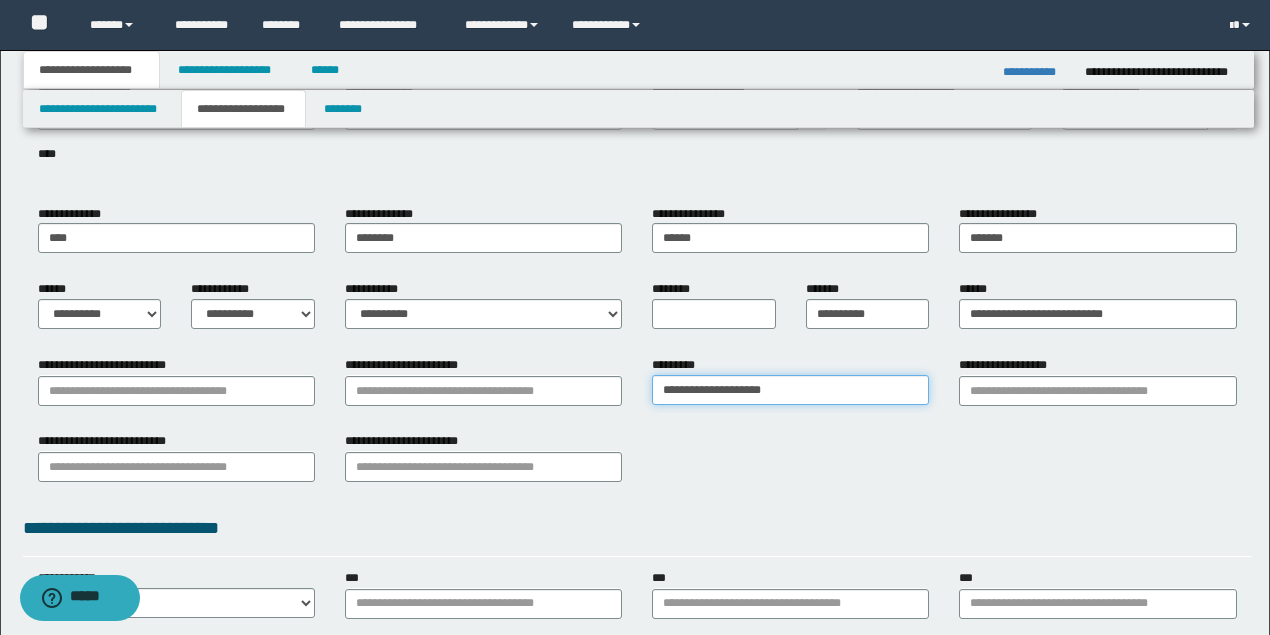click on "**********" at bounding box center (790, 390) 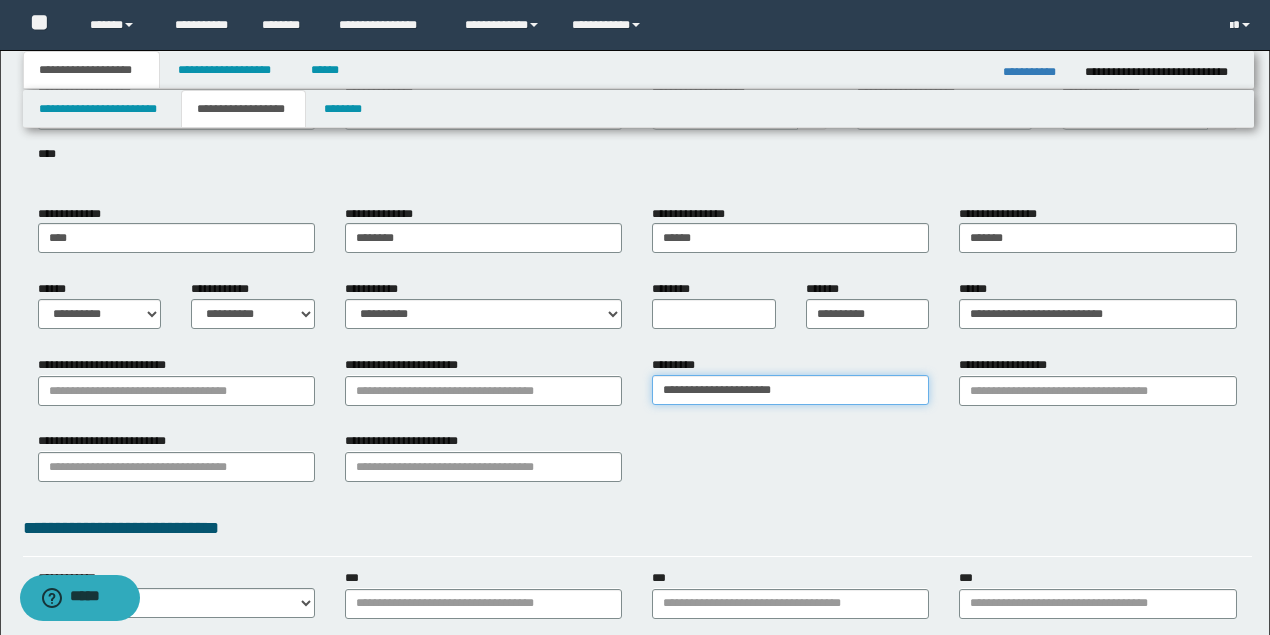 type on "**********" 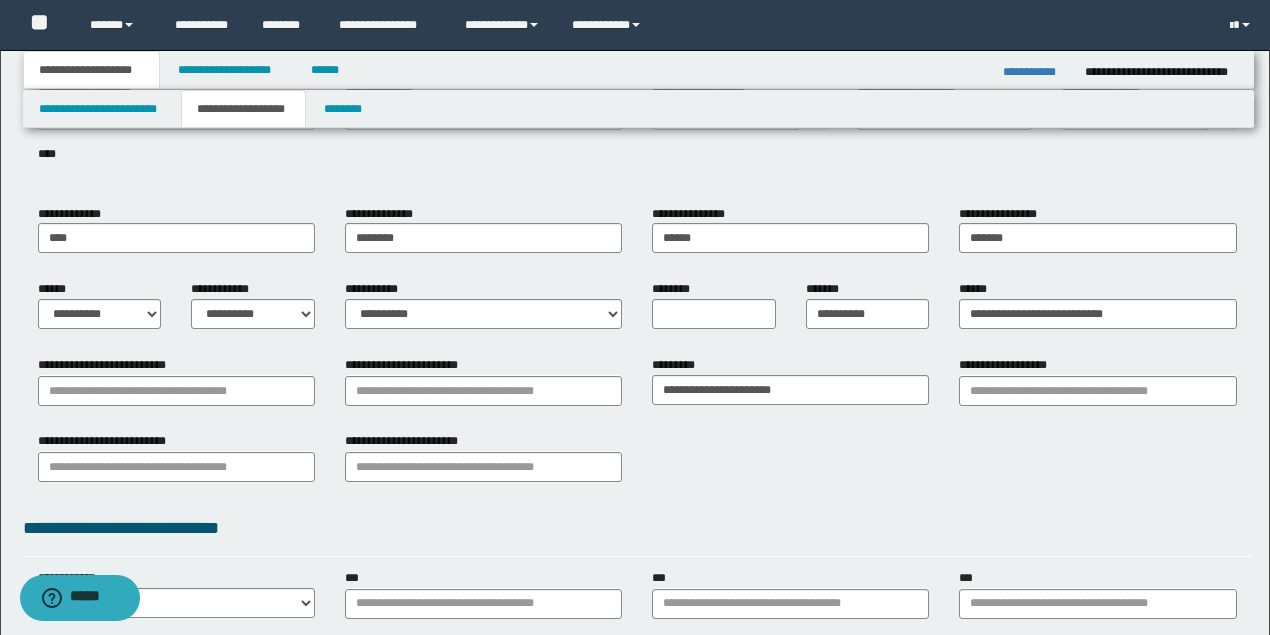 click on "**********" at bounding box center [637, 436] 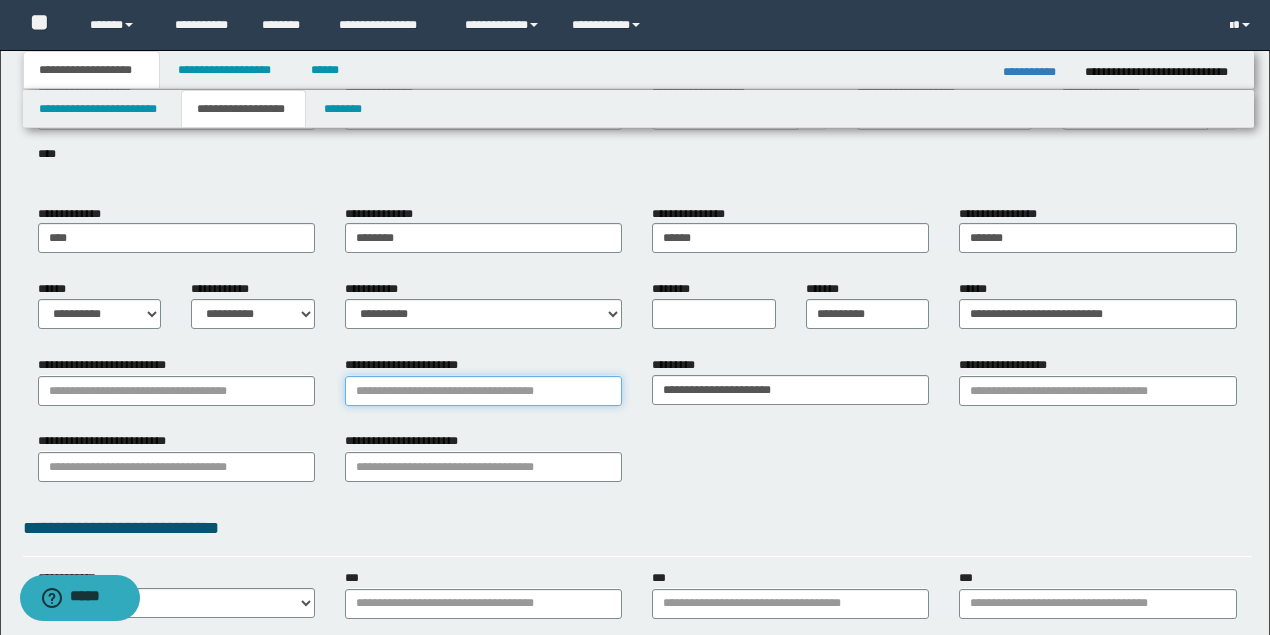 click on "**********" at bounding box center (483, 391) 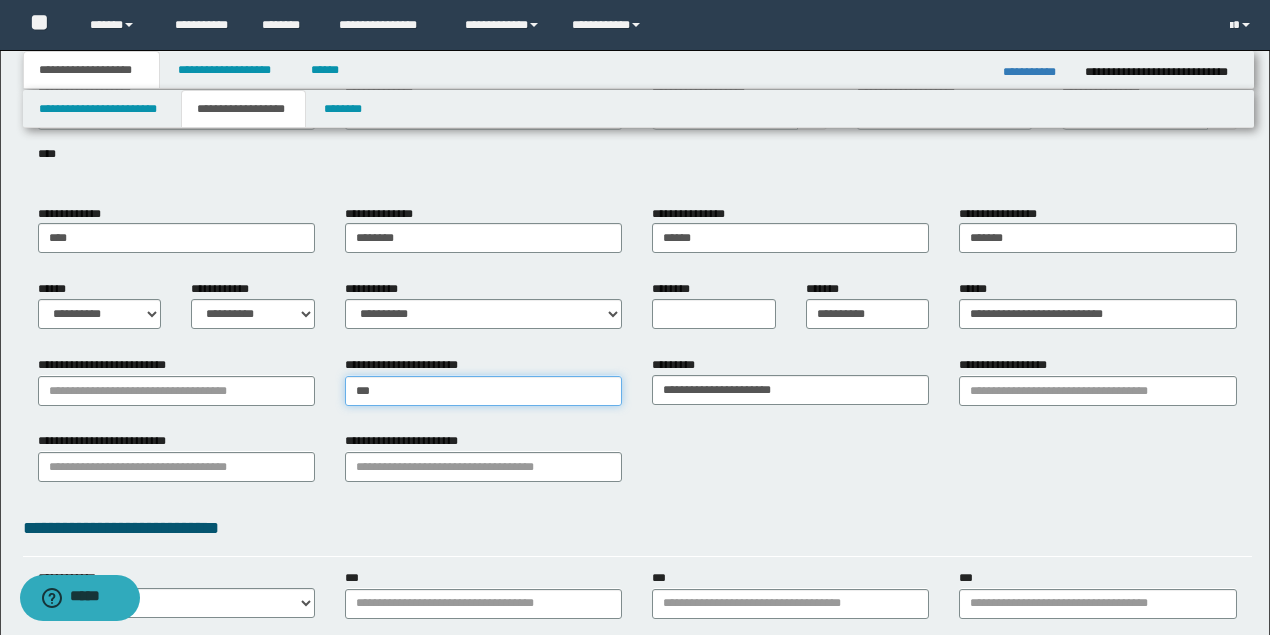type on "****" 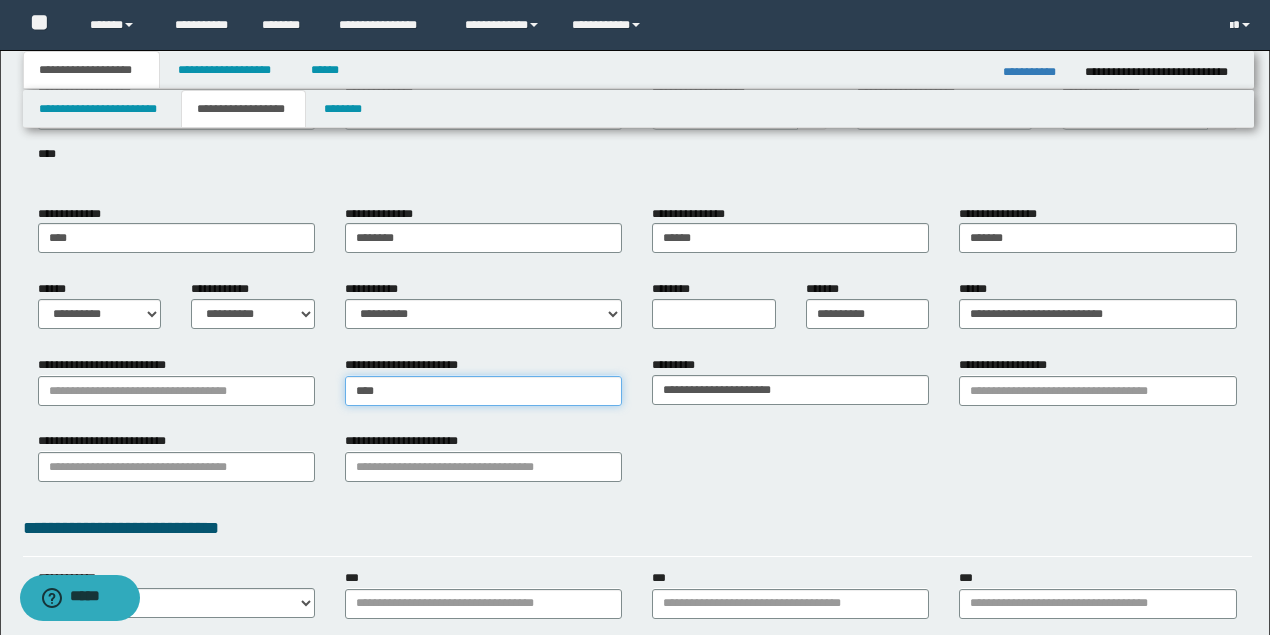 type on "**********" 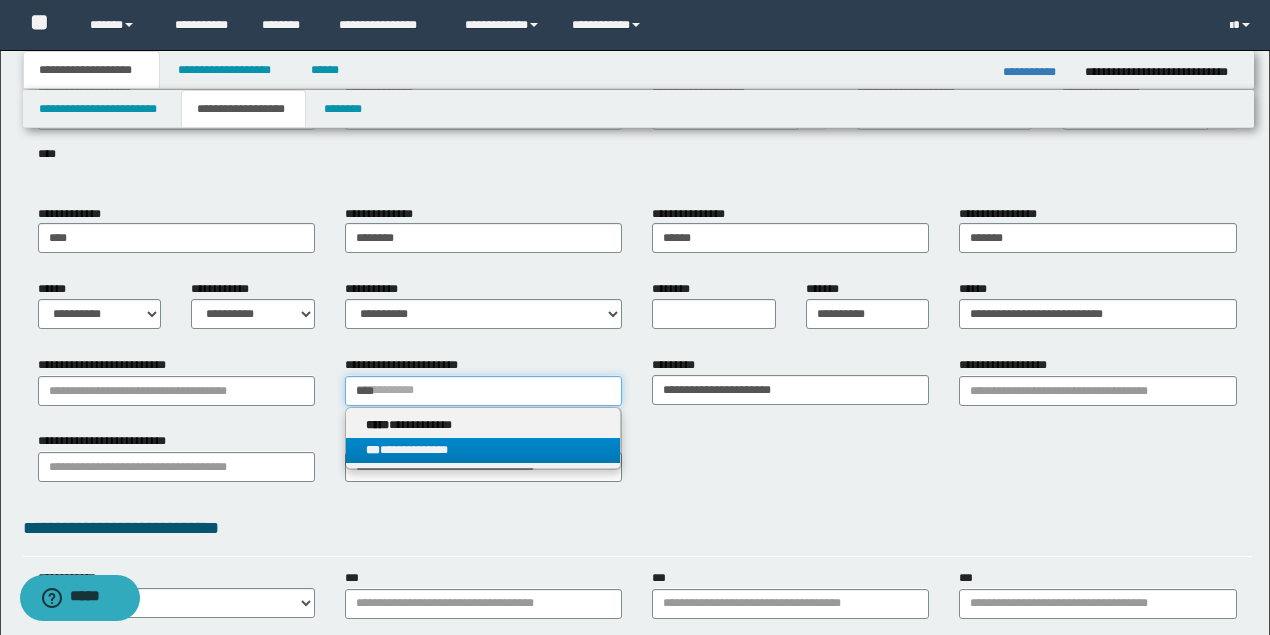 type on "****" 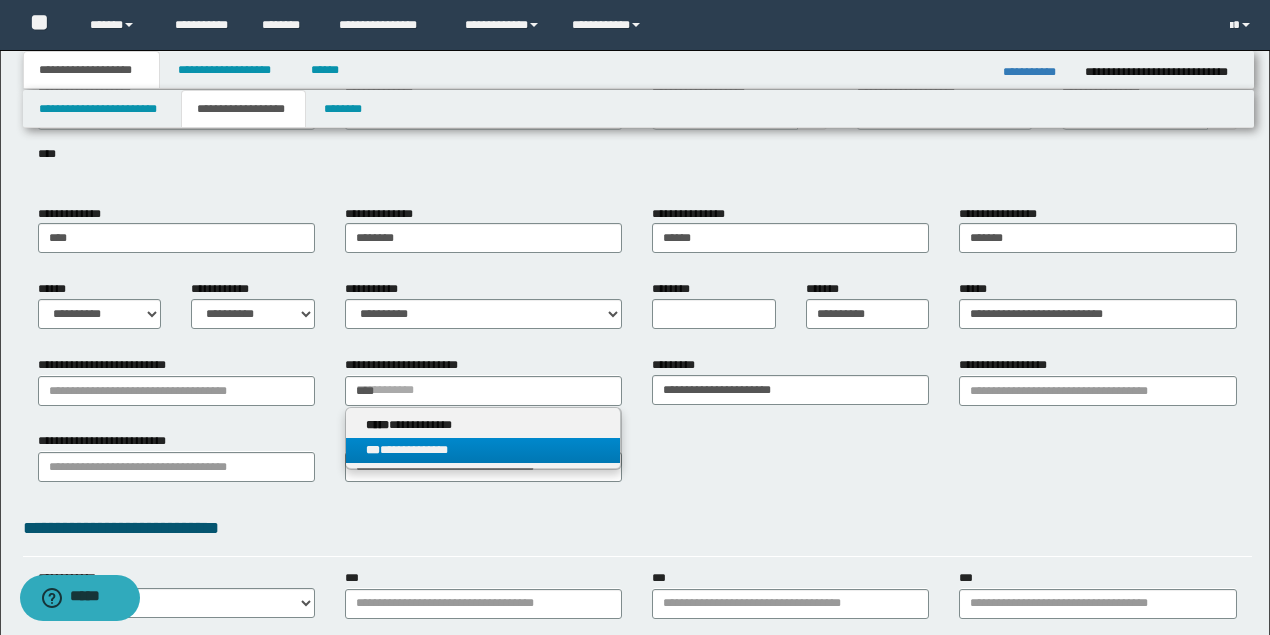 type 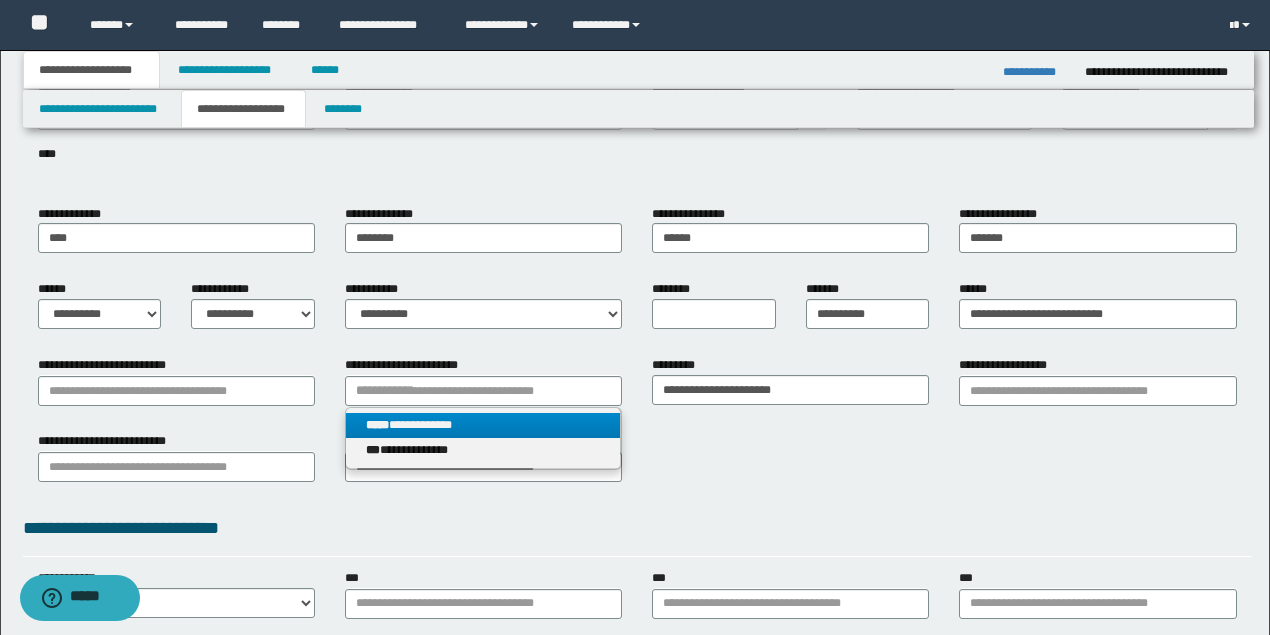 click on "**********" at bounding box center [483, 425] 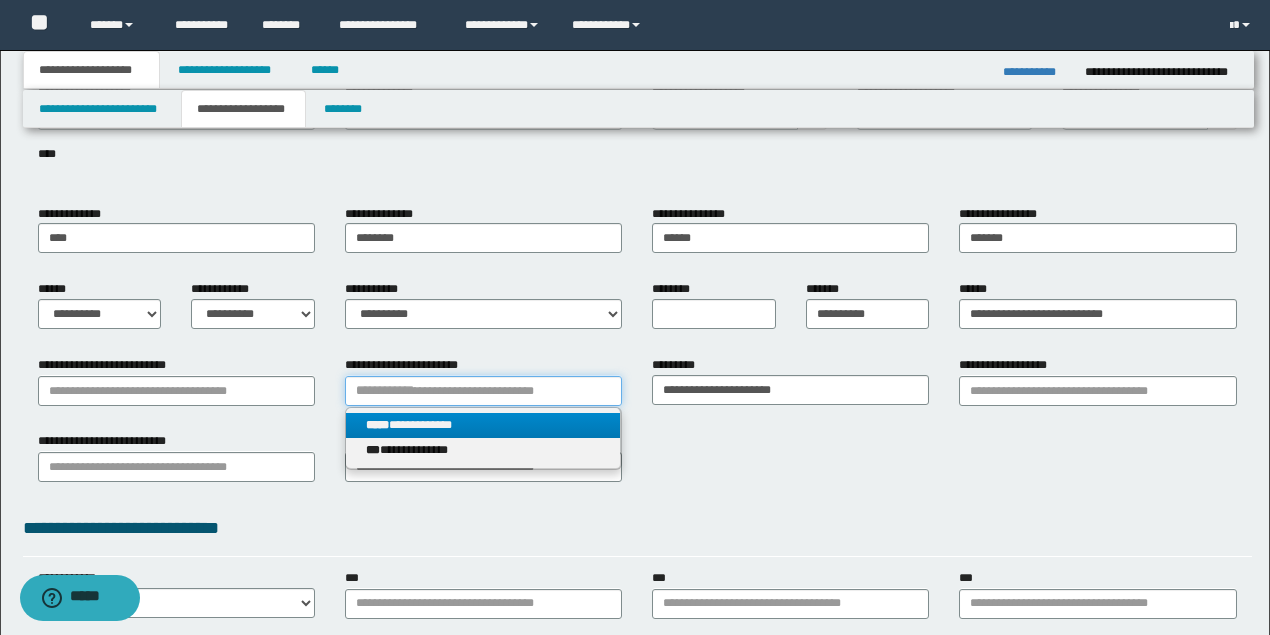 type 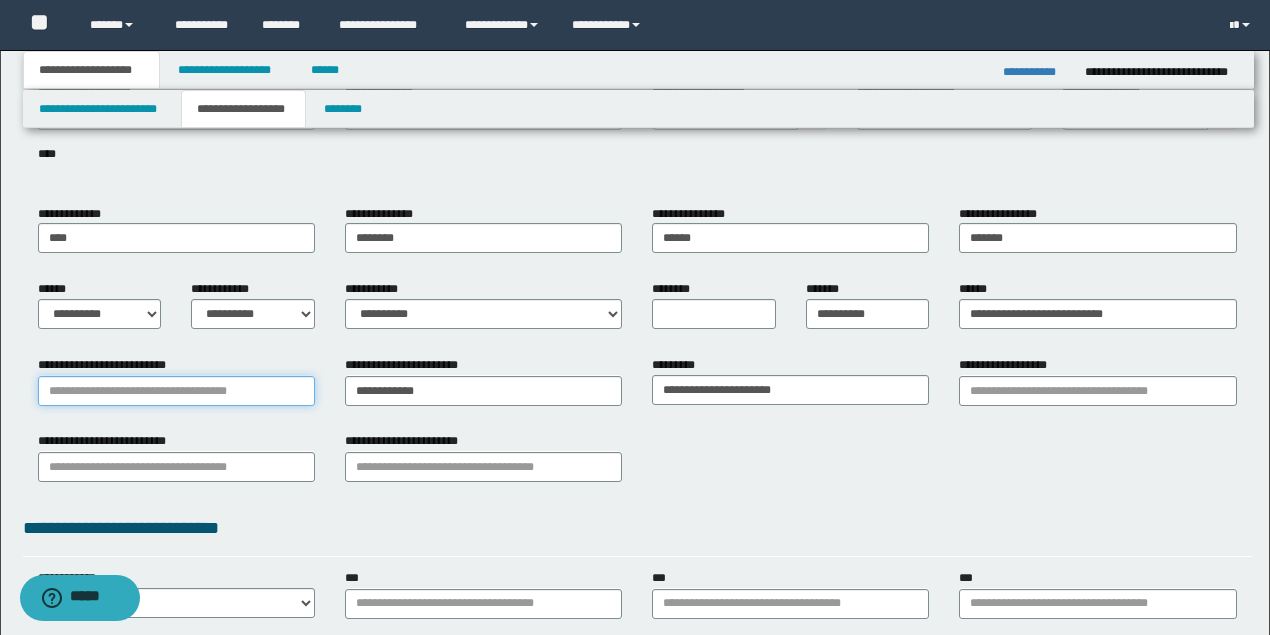 click on "**********" at bounding box center [176, 391] 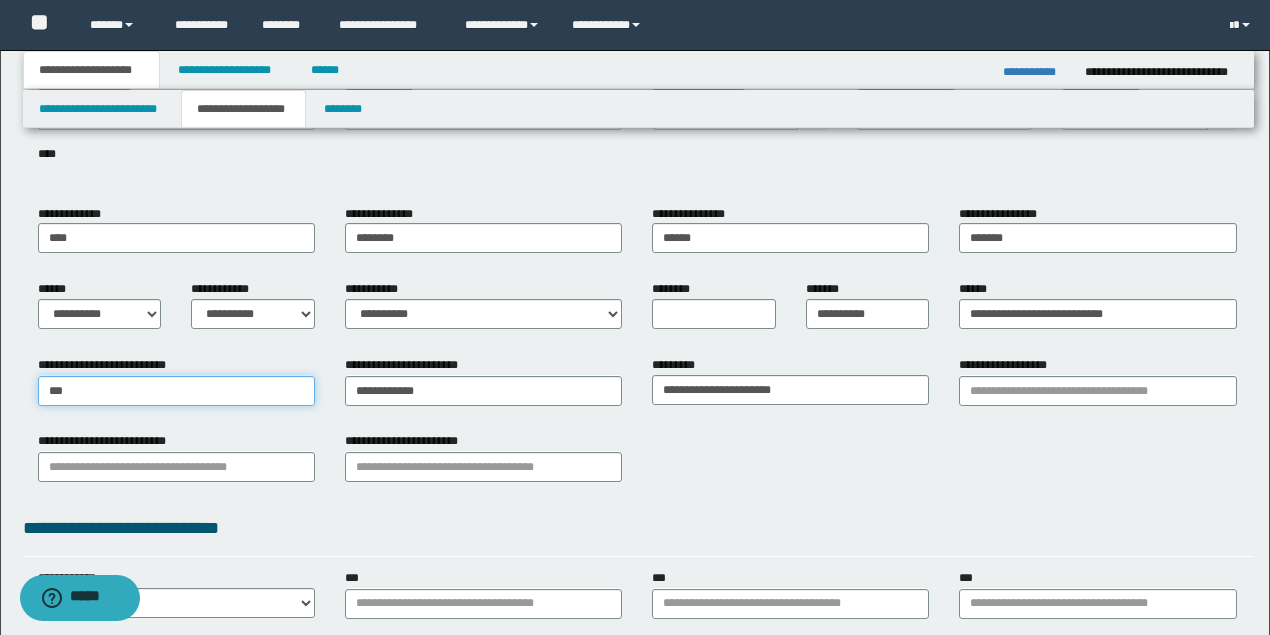 type on "****" 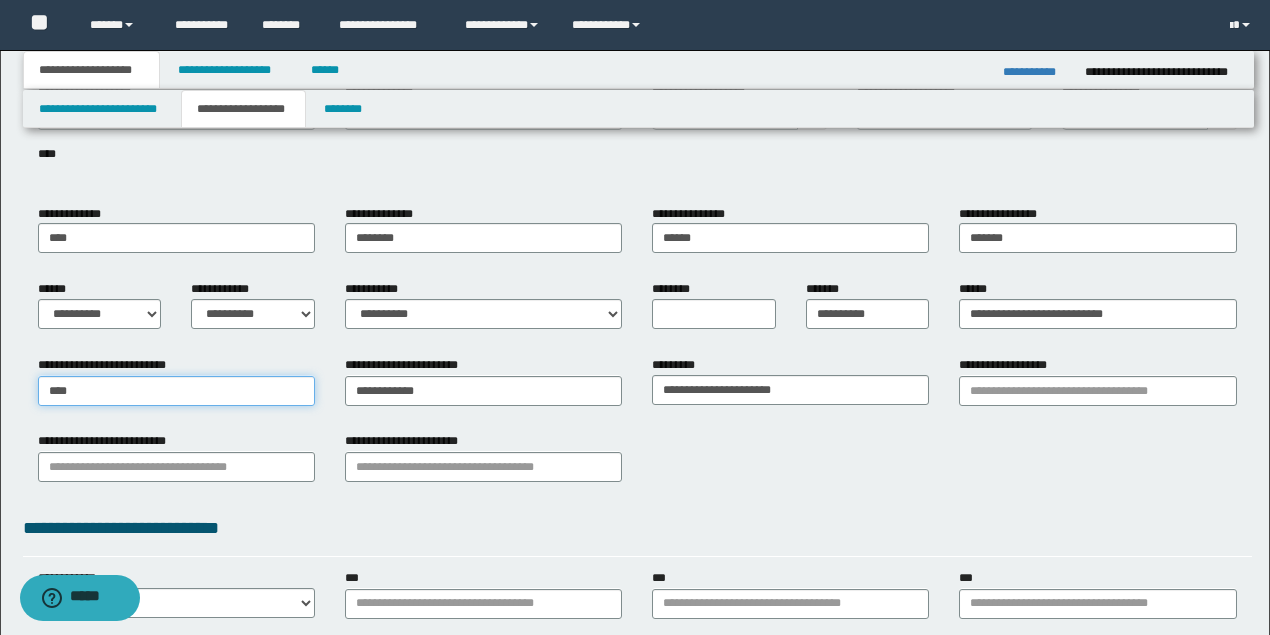 type on "**********" 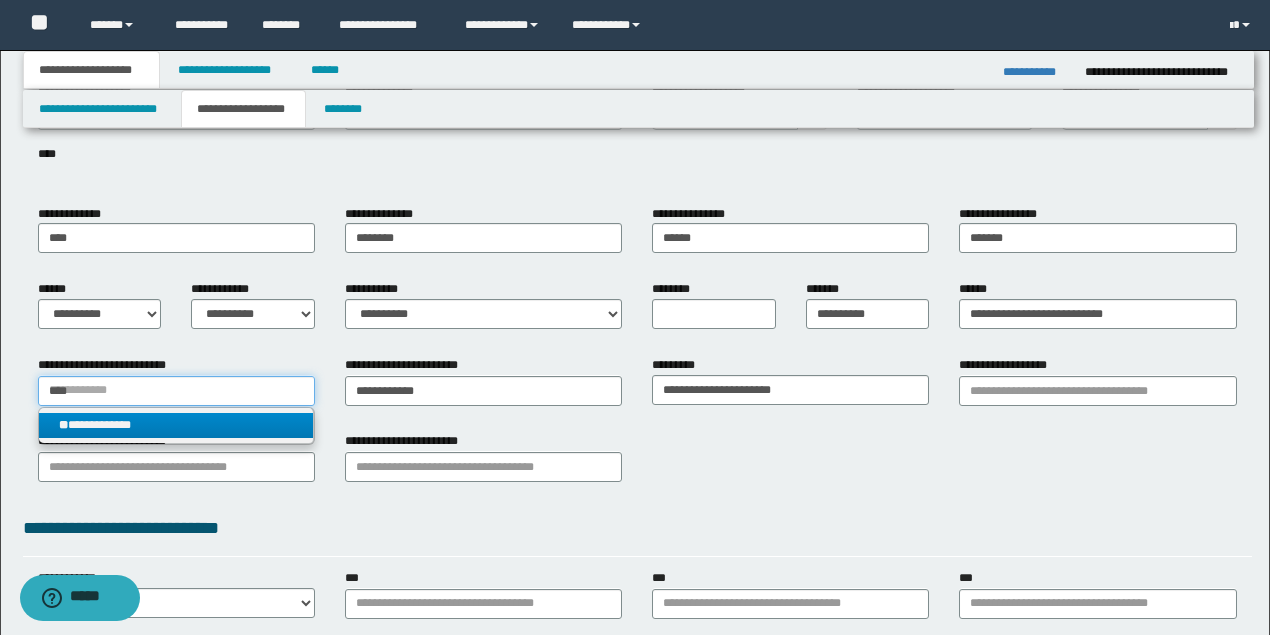type on "****" 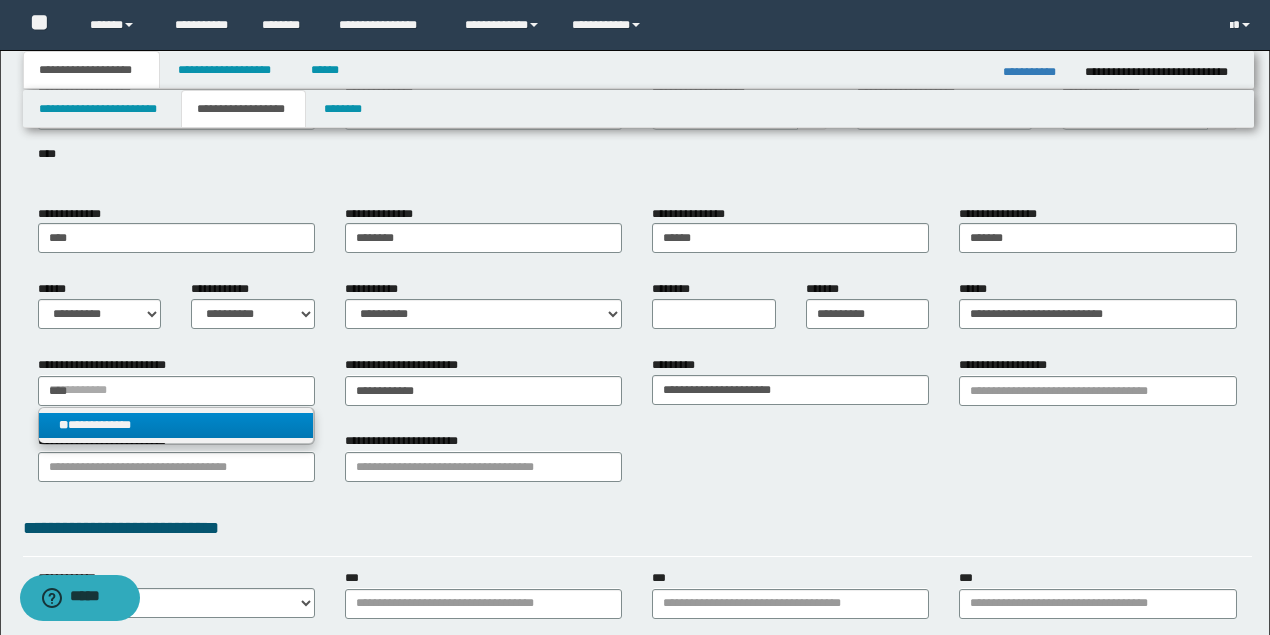 type 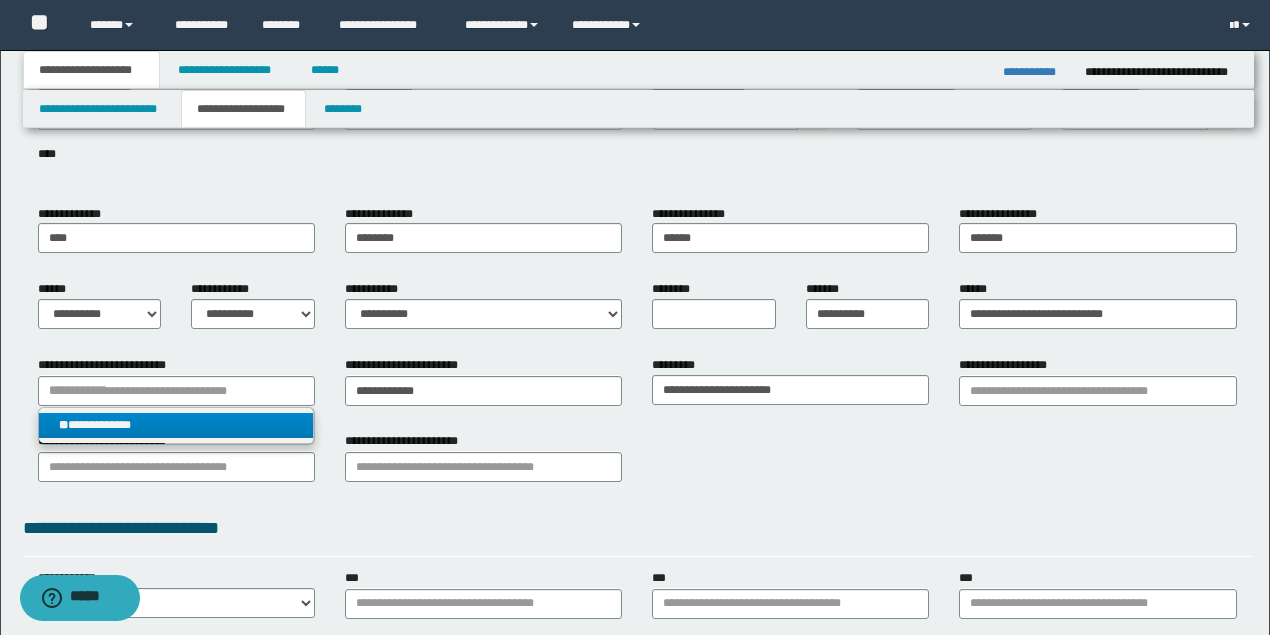 drag, startPoint x: 193, startPoint y: 421, endPoint x: 108, endPoint y: 332, distance: 123.069084 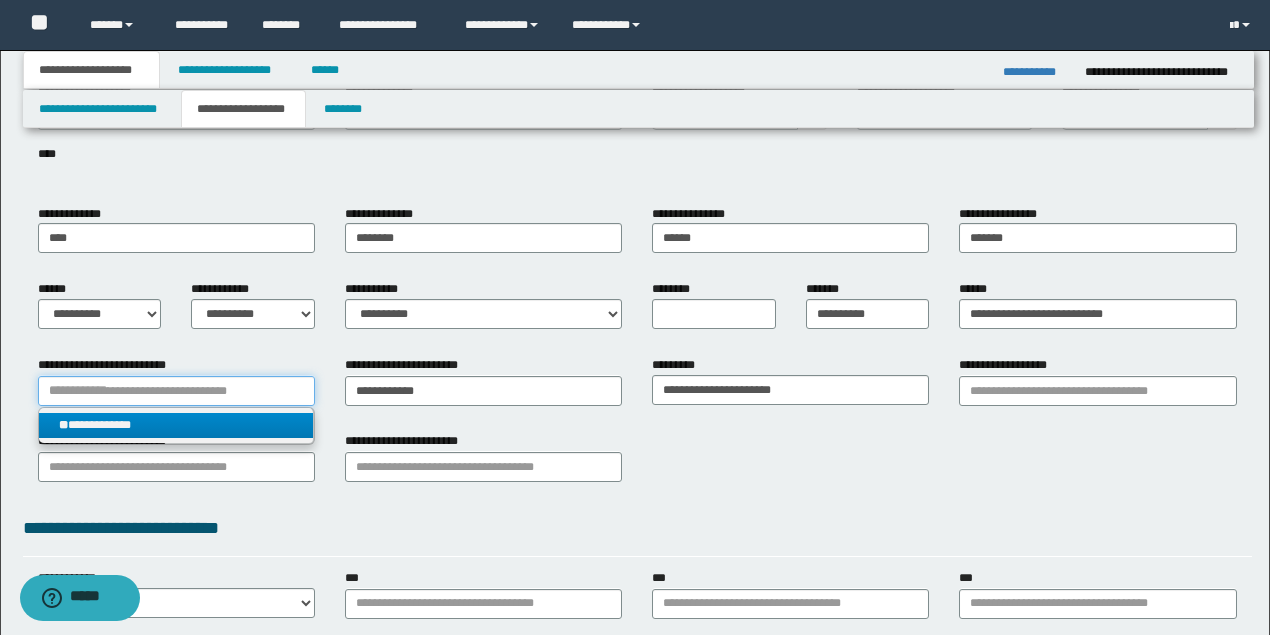 type 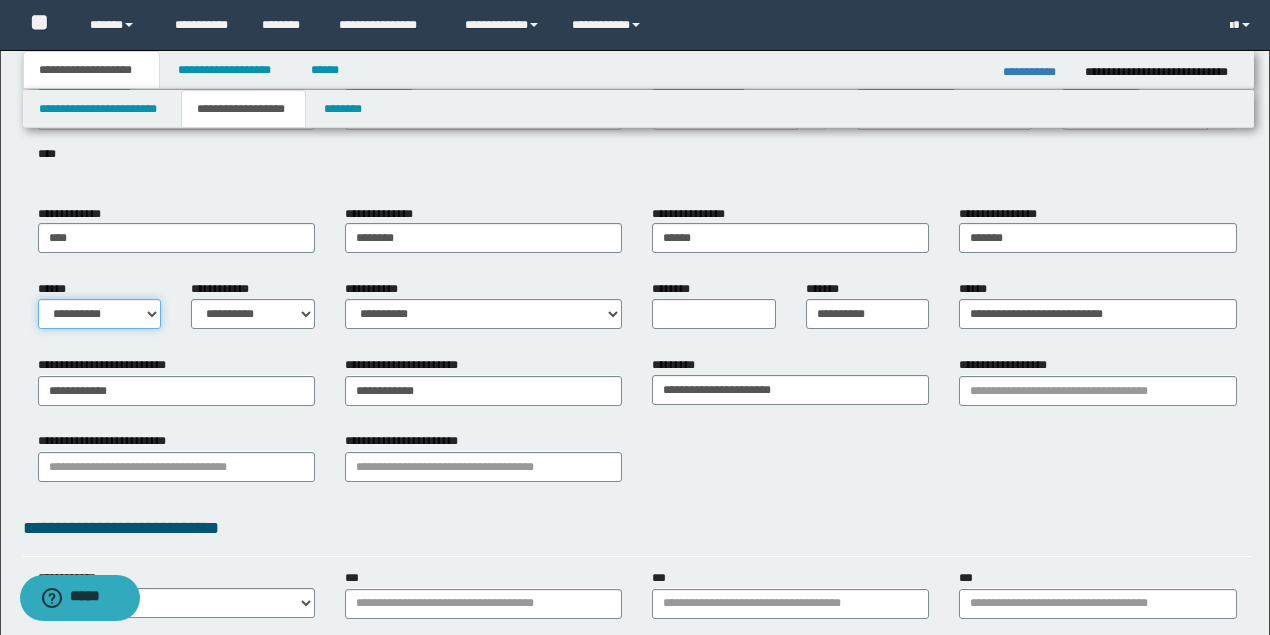 click on "**********" at bounding box center [100, 314] 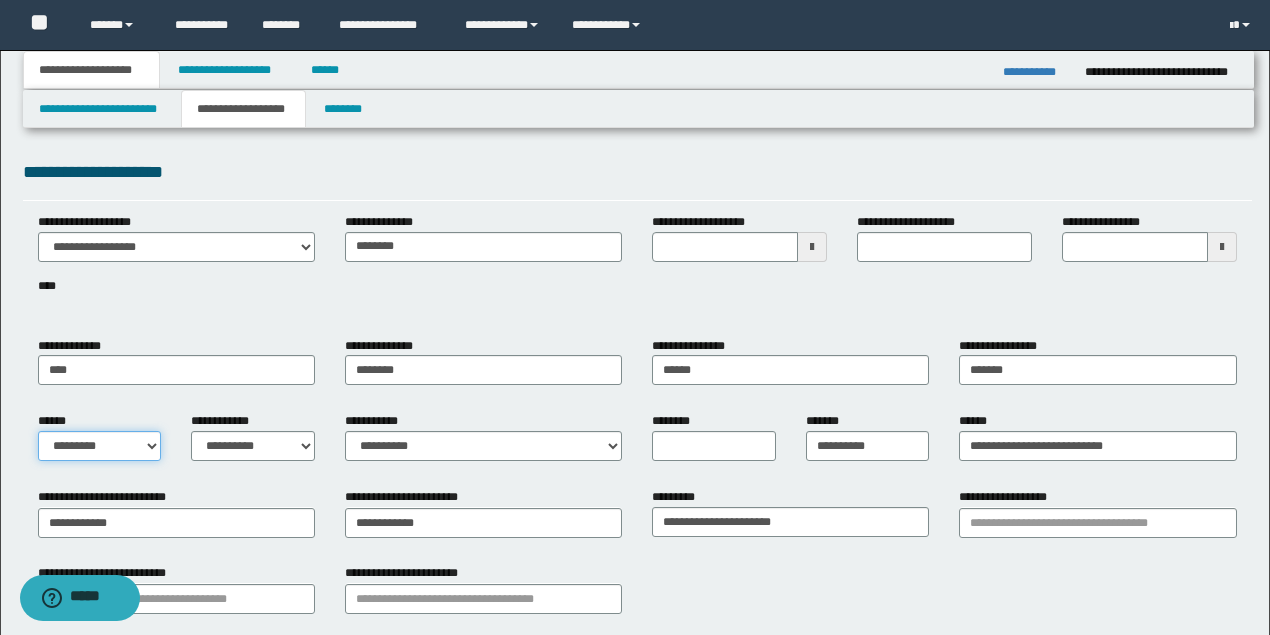 scroll, scrollTop: 0, scrollLeft: 0, axis: both 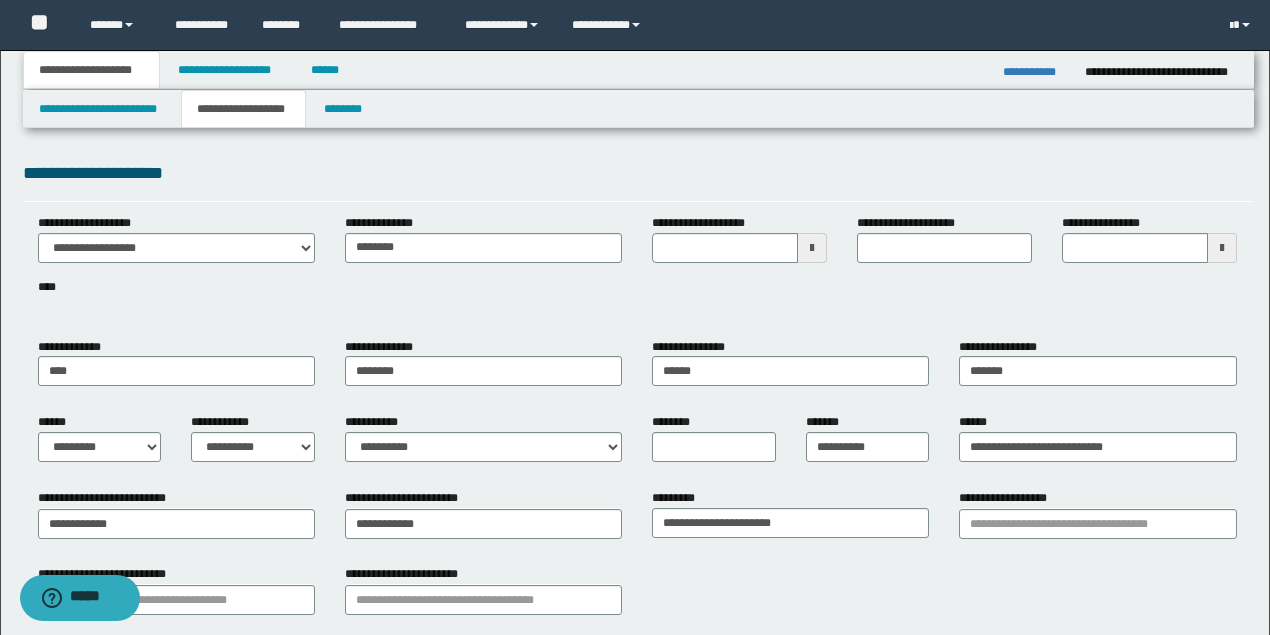 click on "**********" at bounding box center [1108, 223] 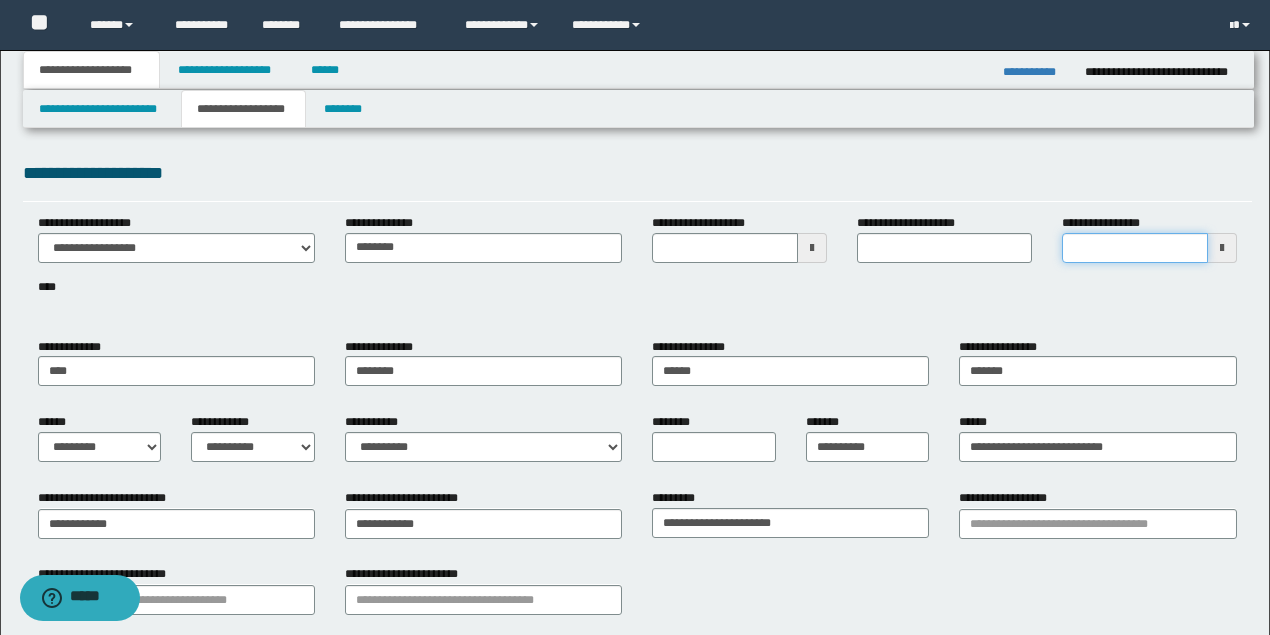 click on "**********" at bounding box center (1135, 248) 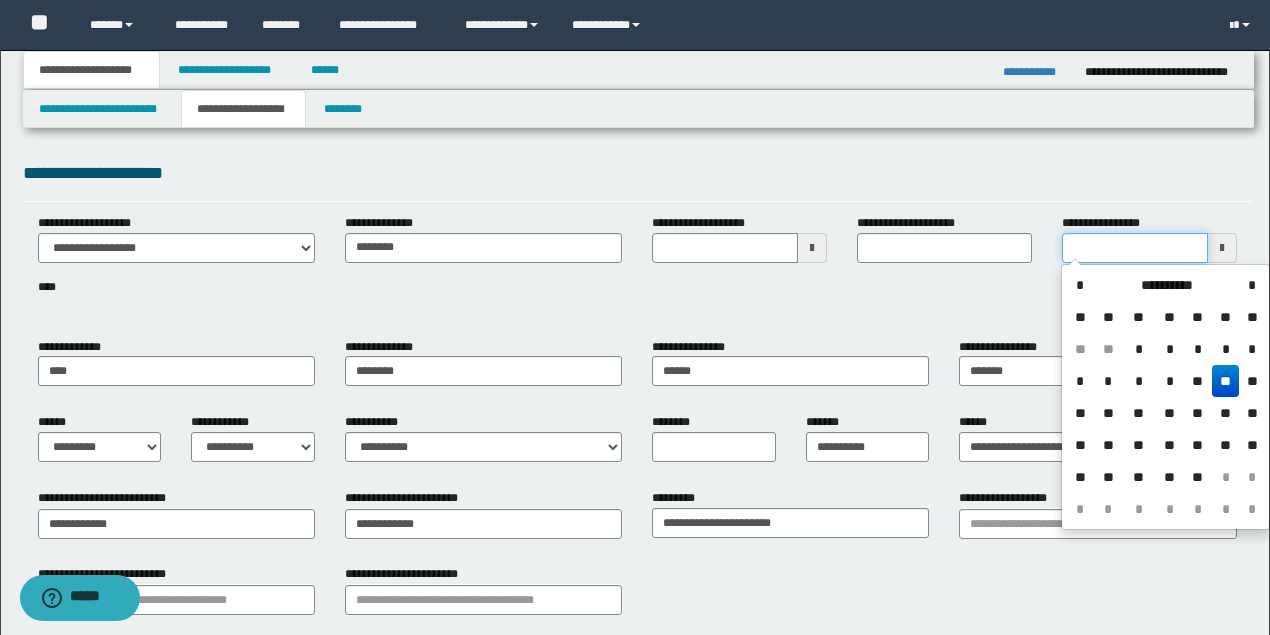 click on "**********" at bounding box center (1135, 248) 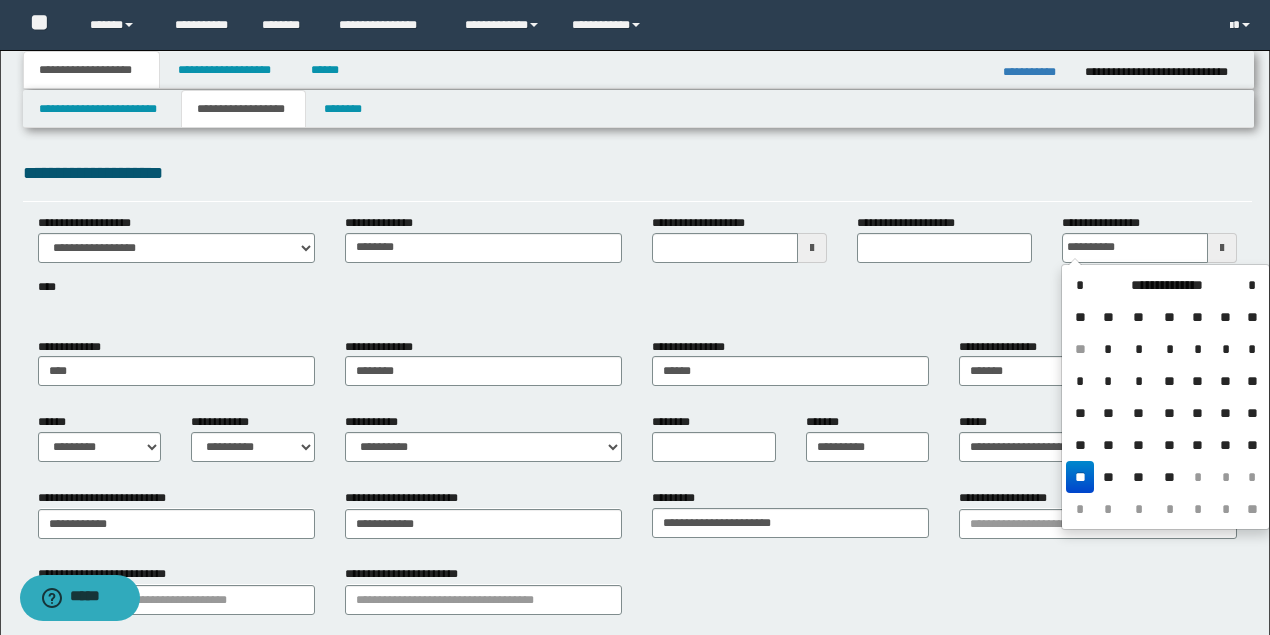 type on "**********" 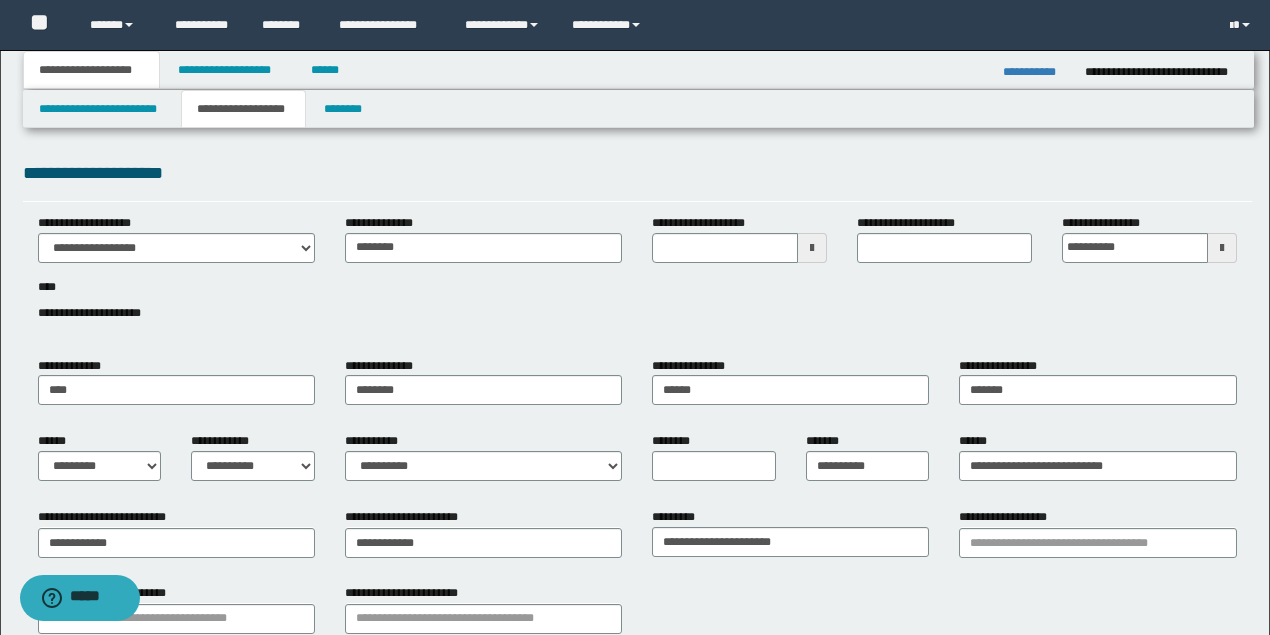 click on "**********" at bounding box center (637, 279) 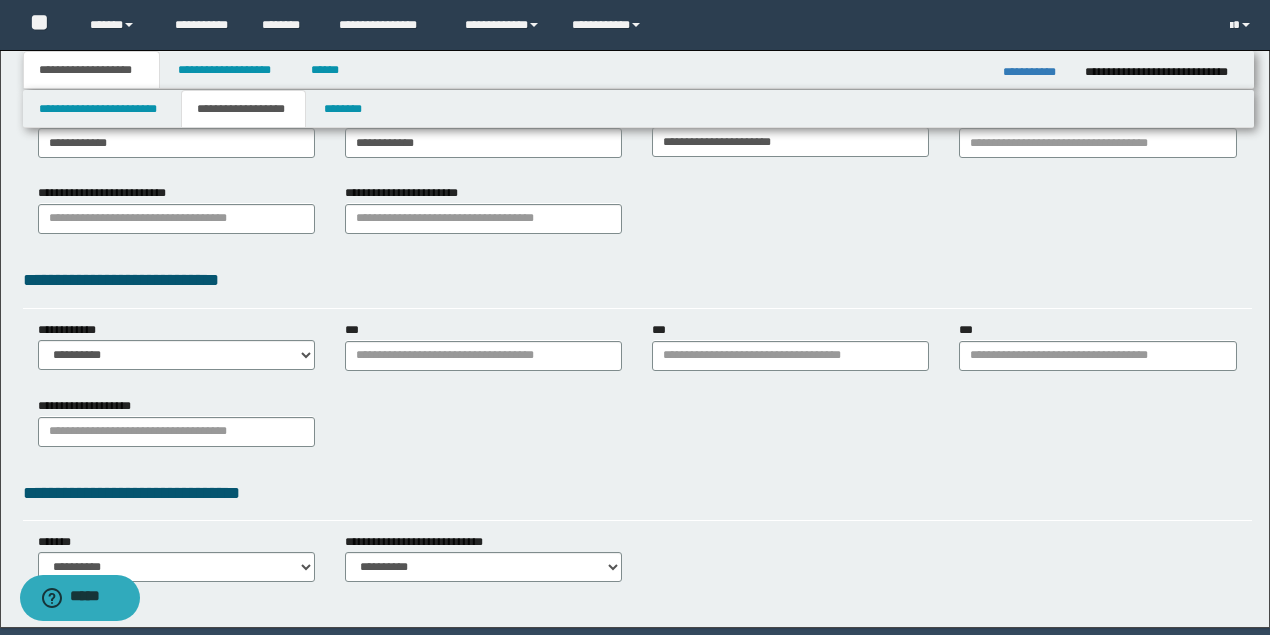 scroll, scrollTop: 400, scrollLeft: 0, axis: vertical 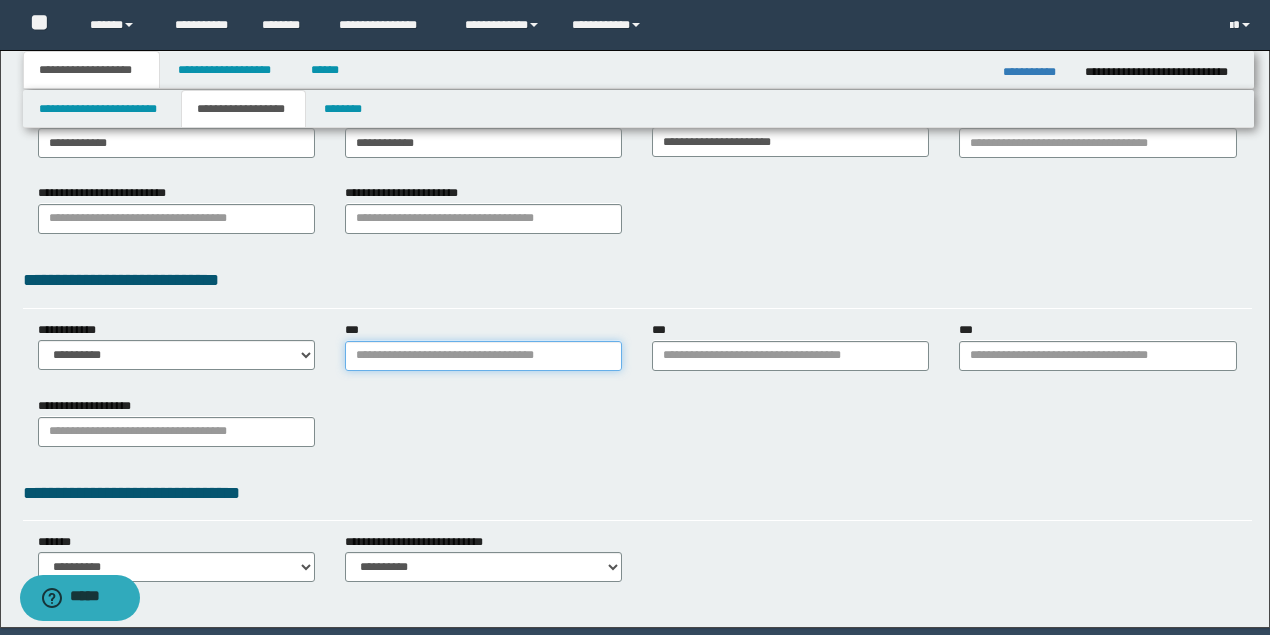 click on "***" at bounding box center [483, 356] 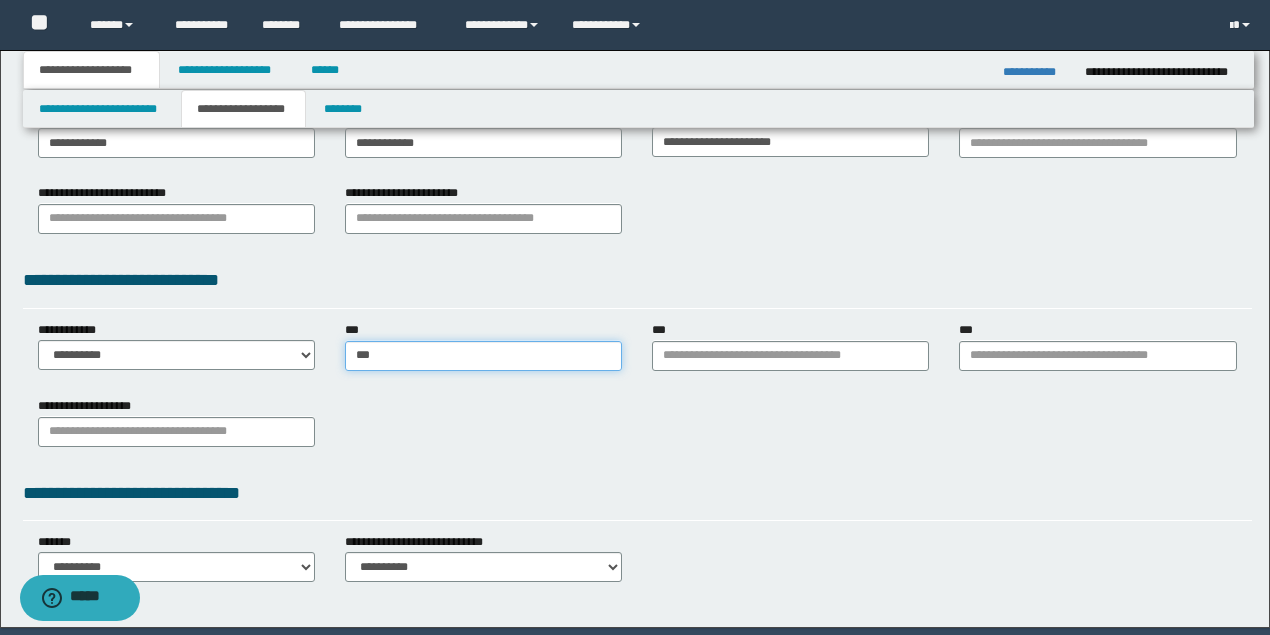 type on "****" 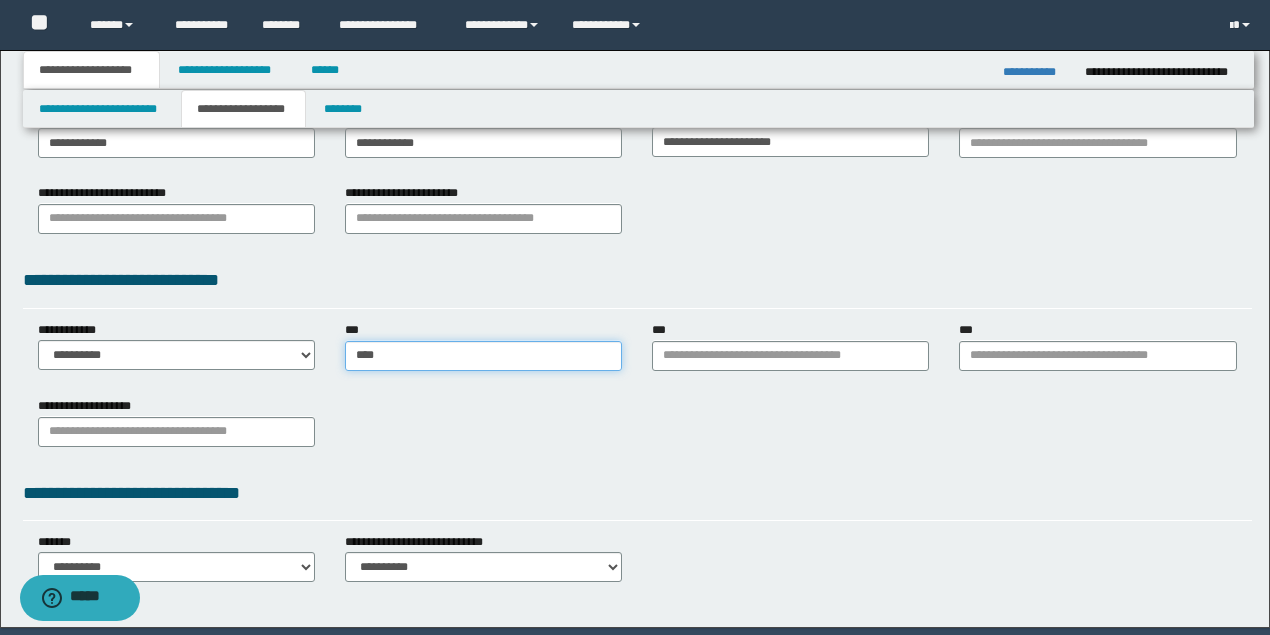 type on "**********" 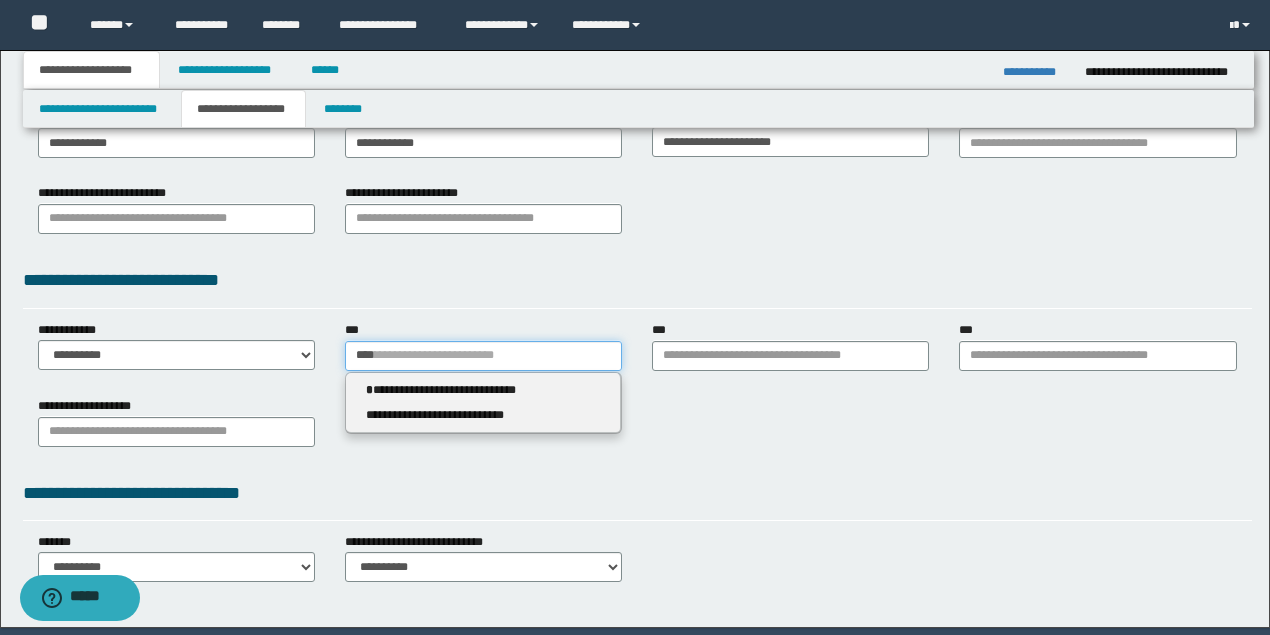 type on "****" 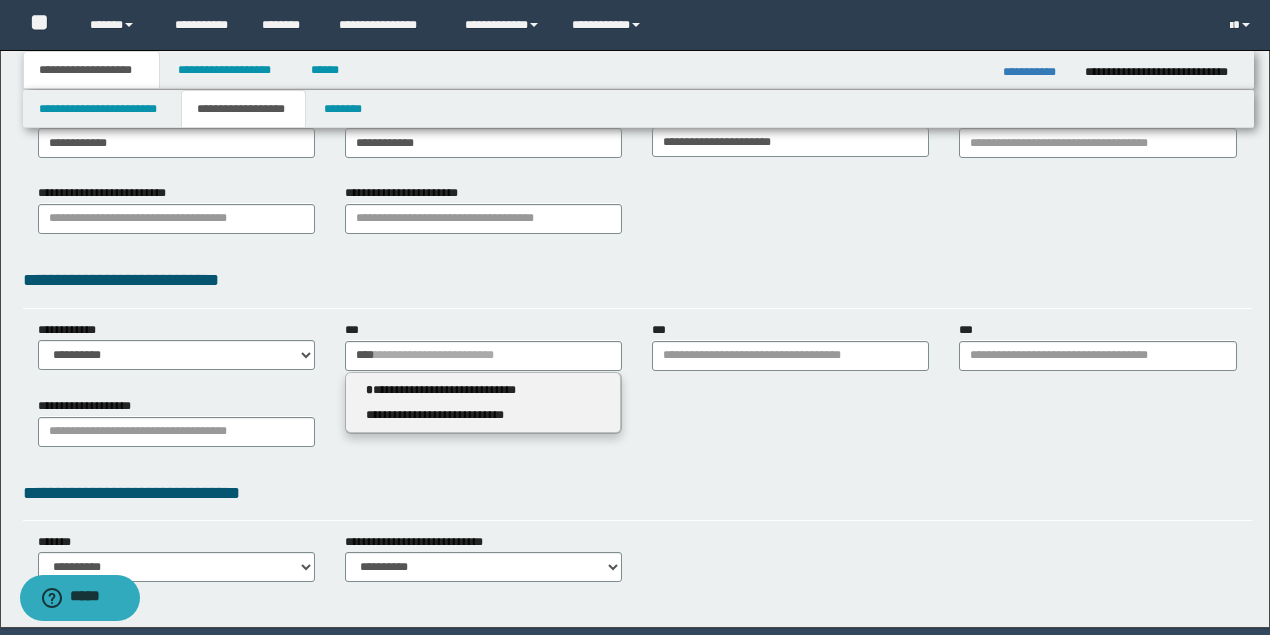 type 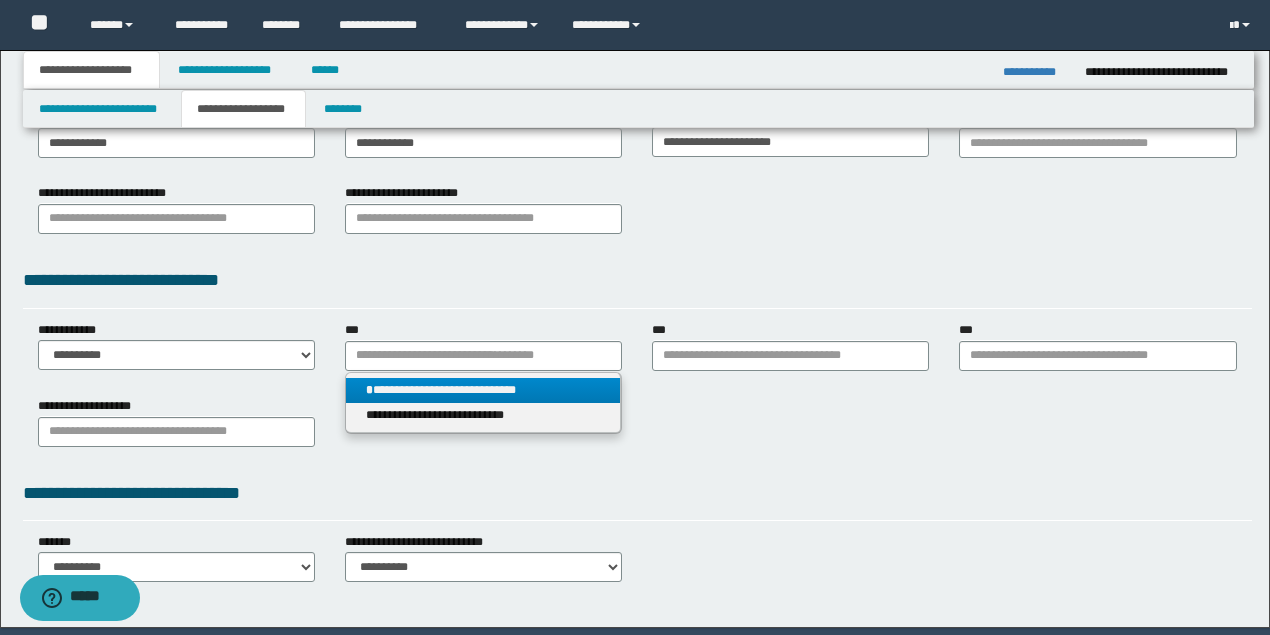 click on "**********" at bounding box center (483, 390) 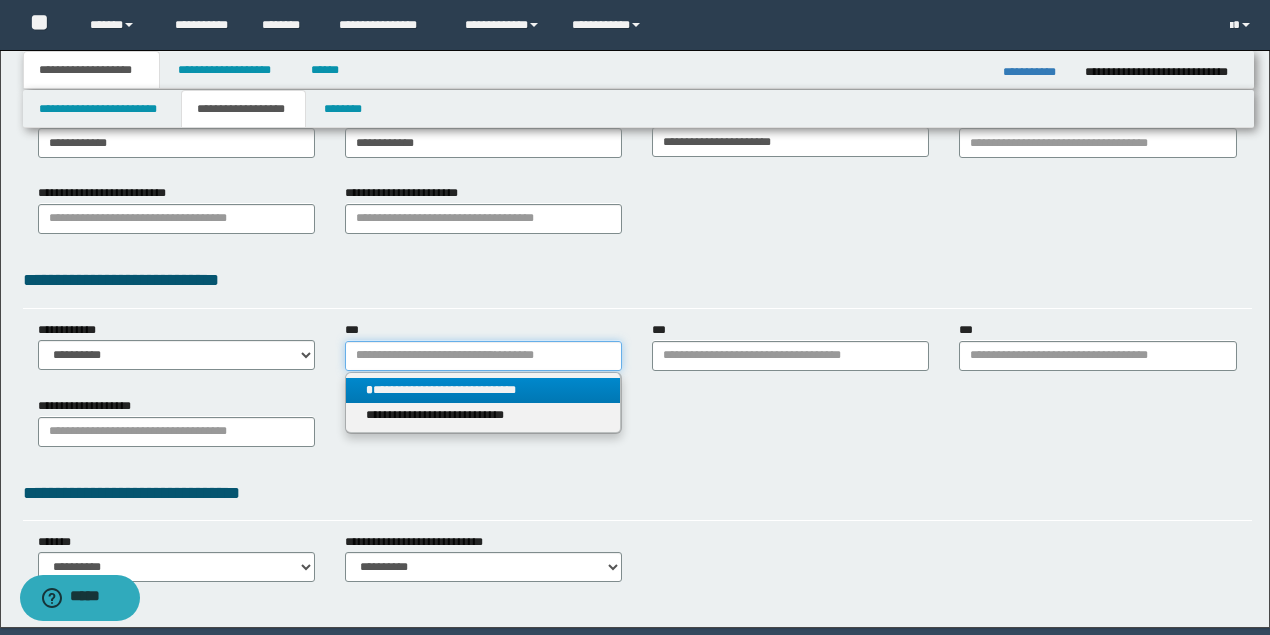 type 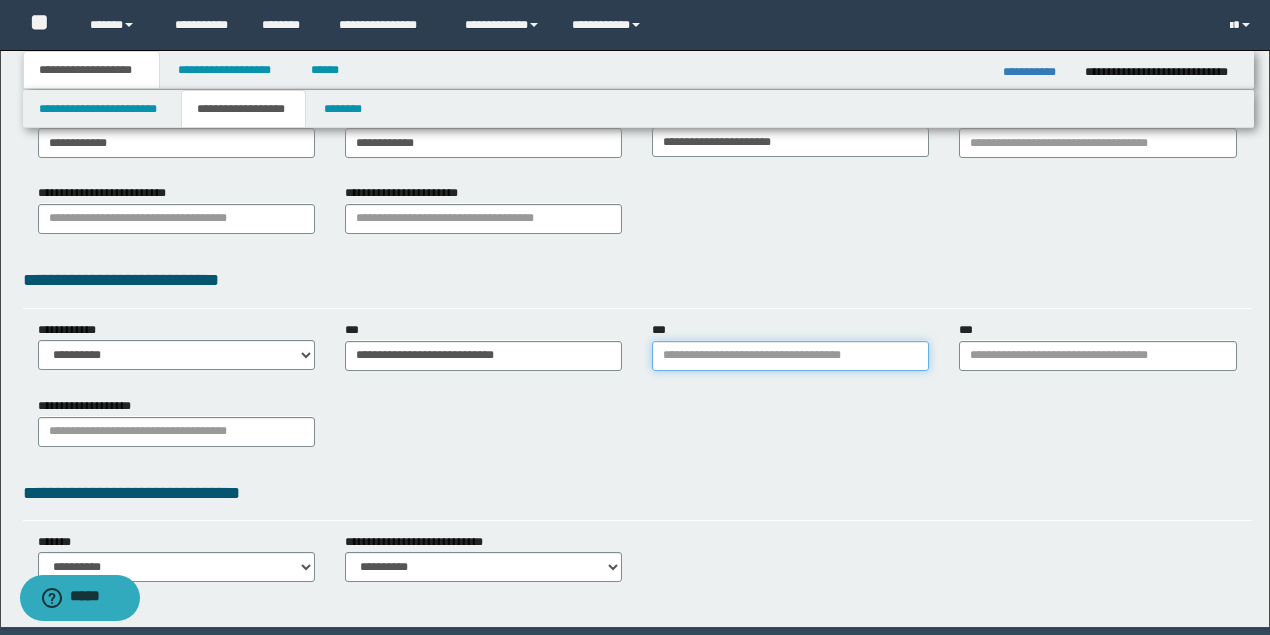 click on "***" at bounding box center (790, 356) 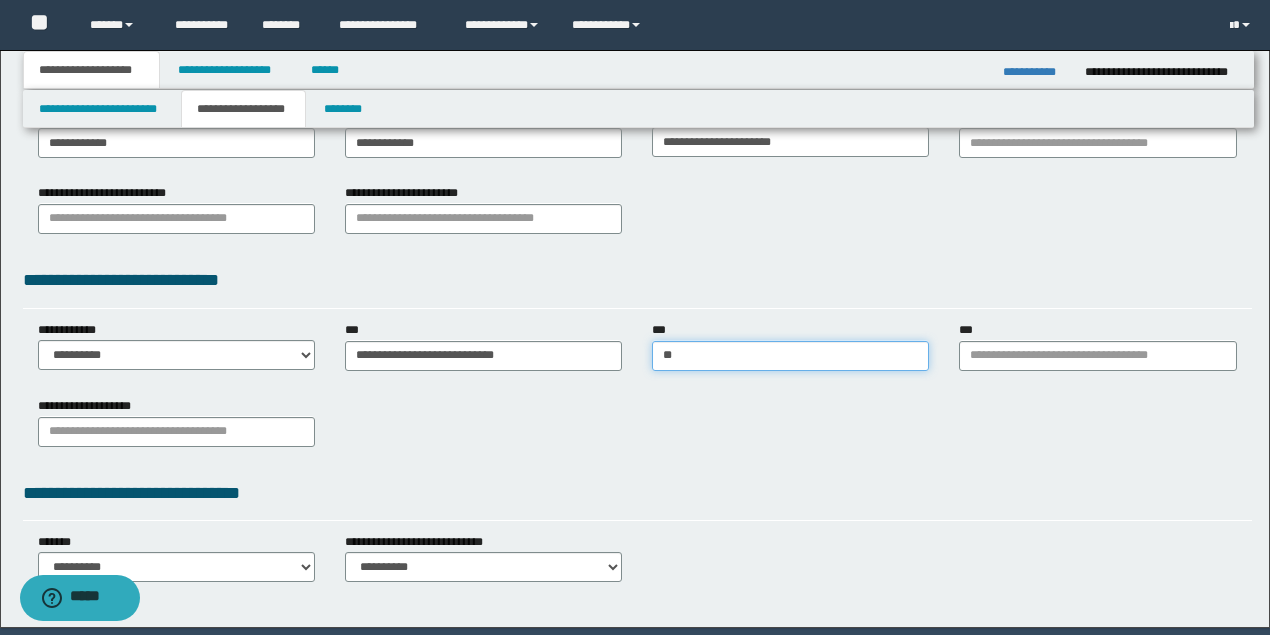type on "***" 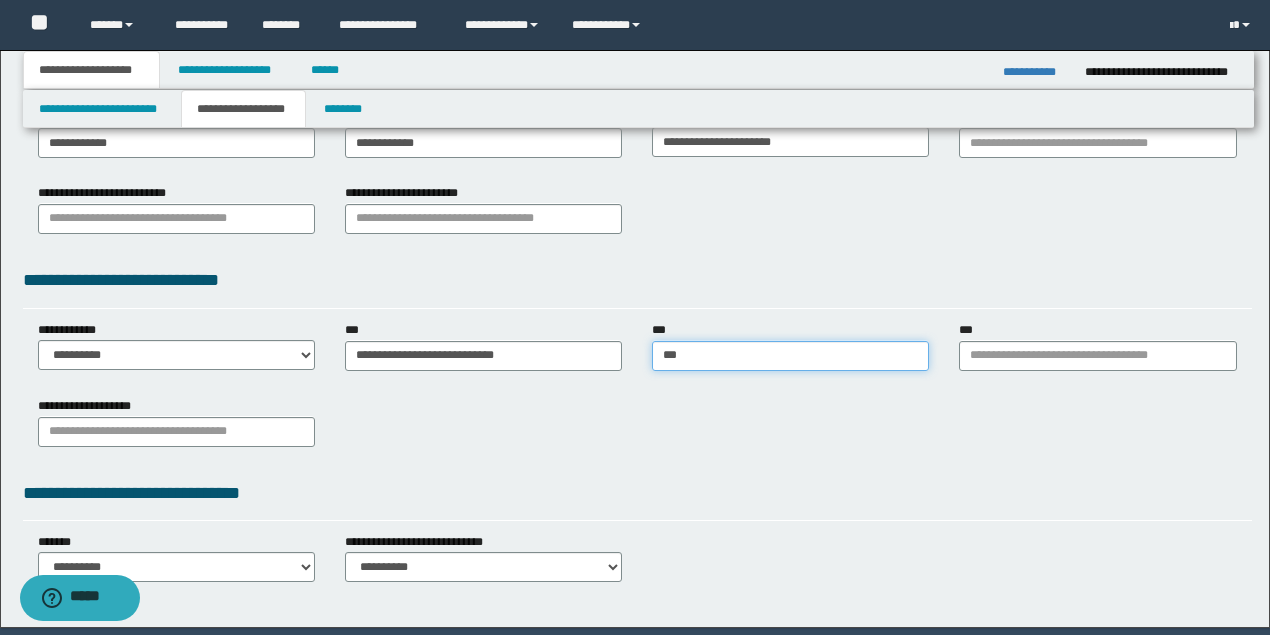 type on "**********" 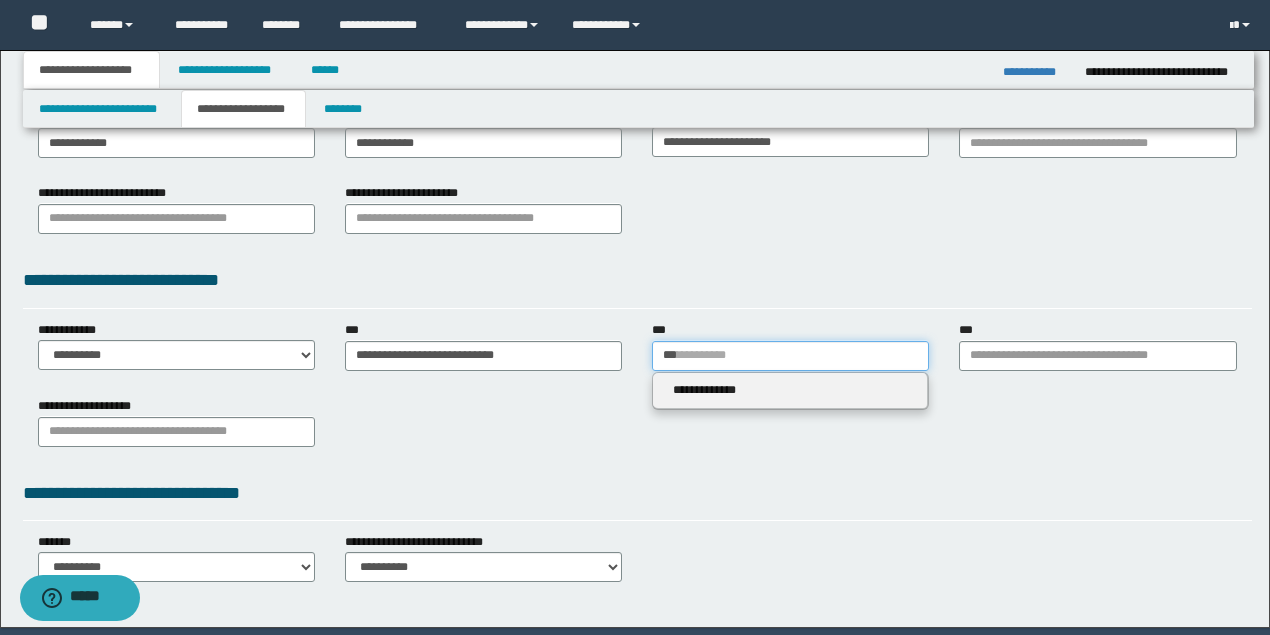 type on "***" 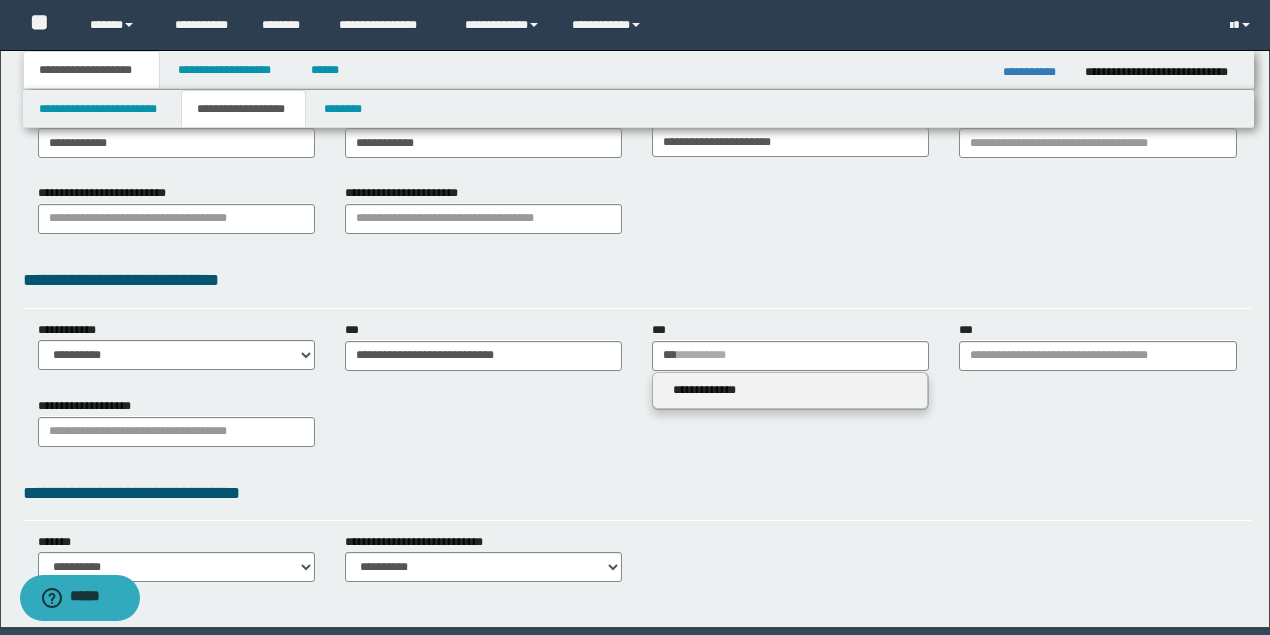type 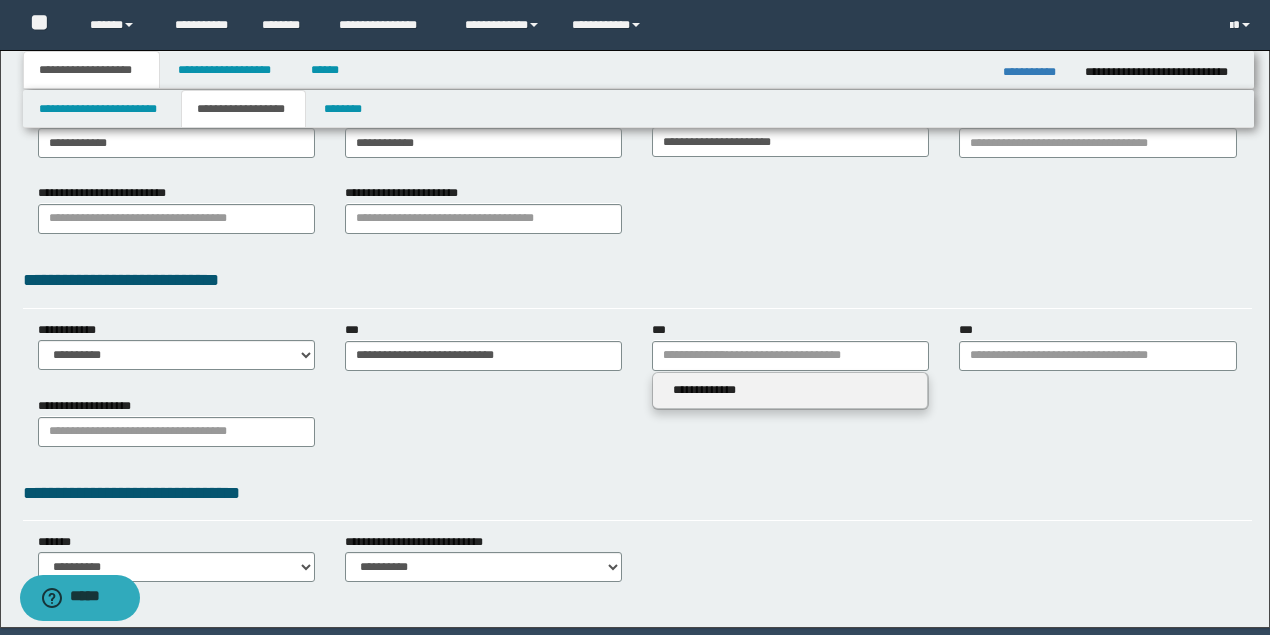 click on "**********" at bounding box center [790, 390] 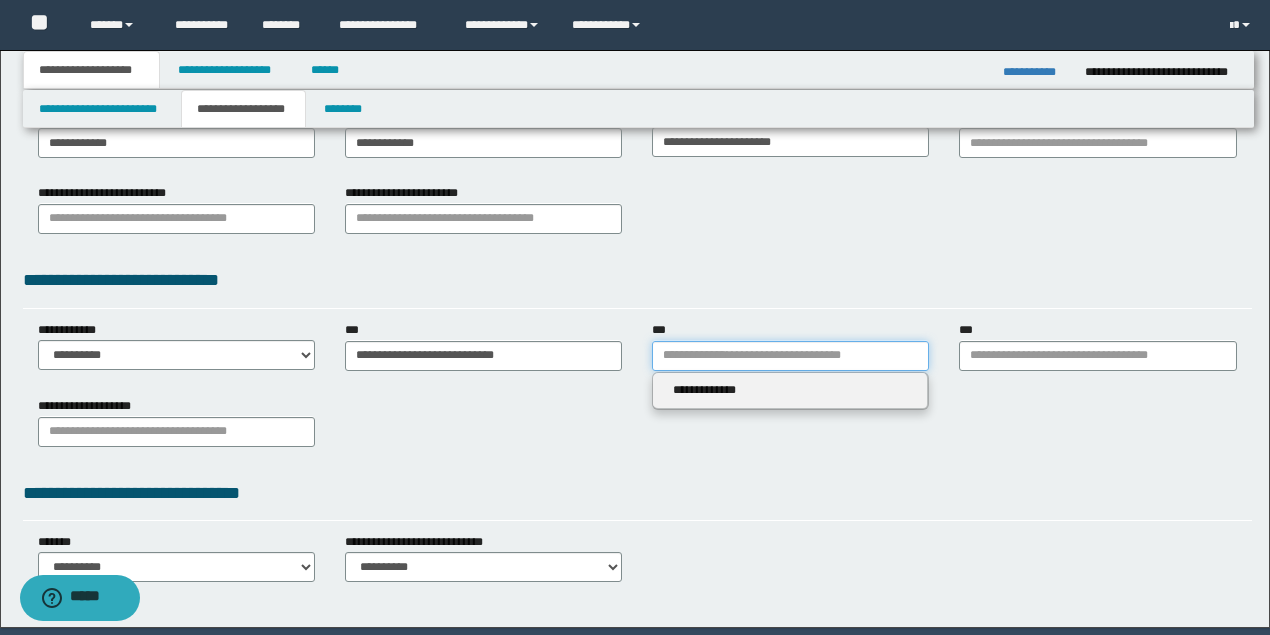 type 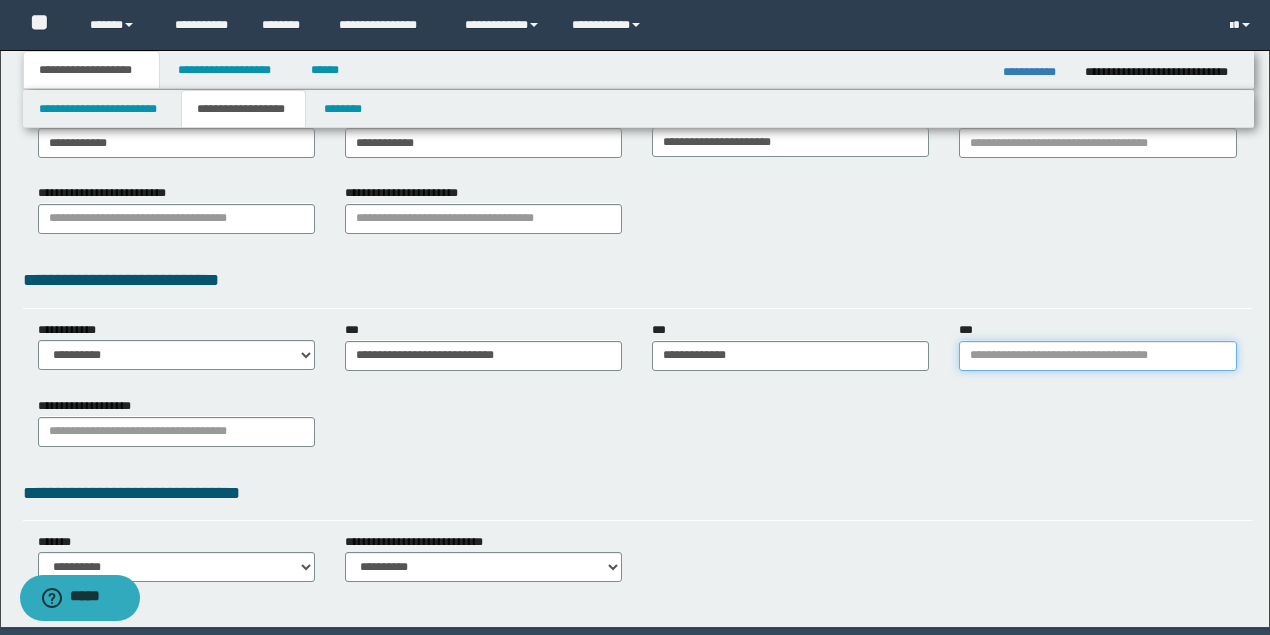 click on "***" at bounding box center (1097, 356) 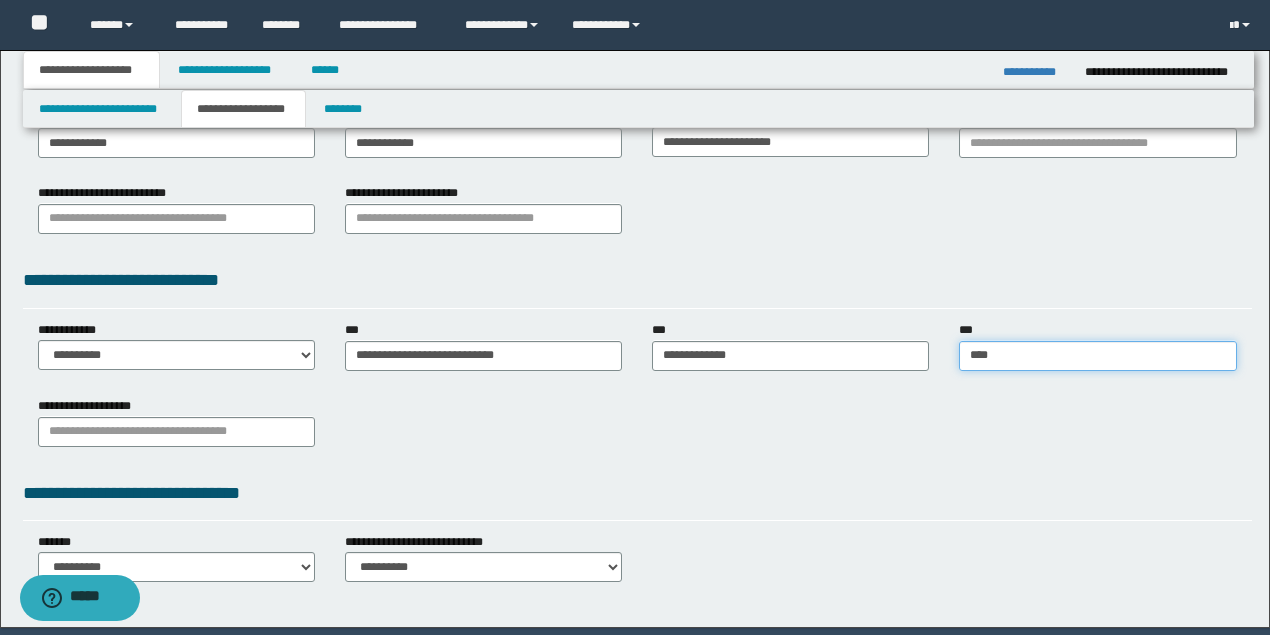 type on "*****" 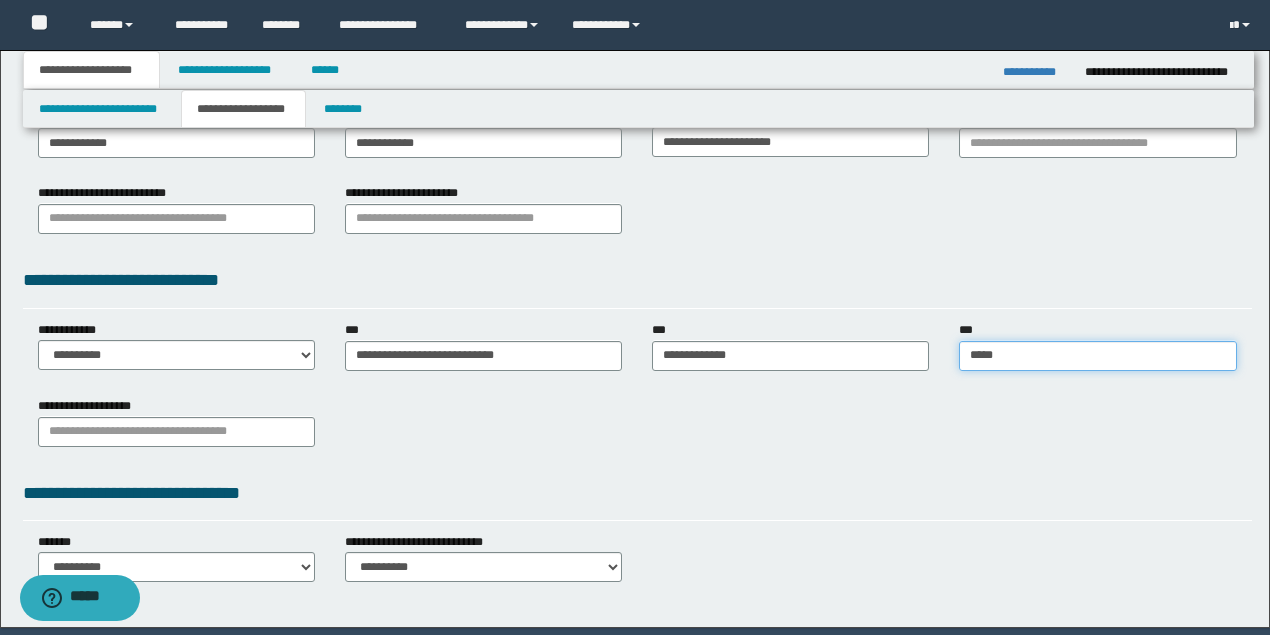 type on "*********" 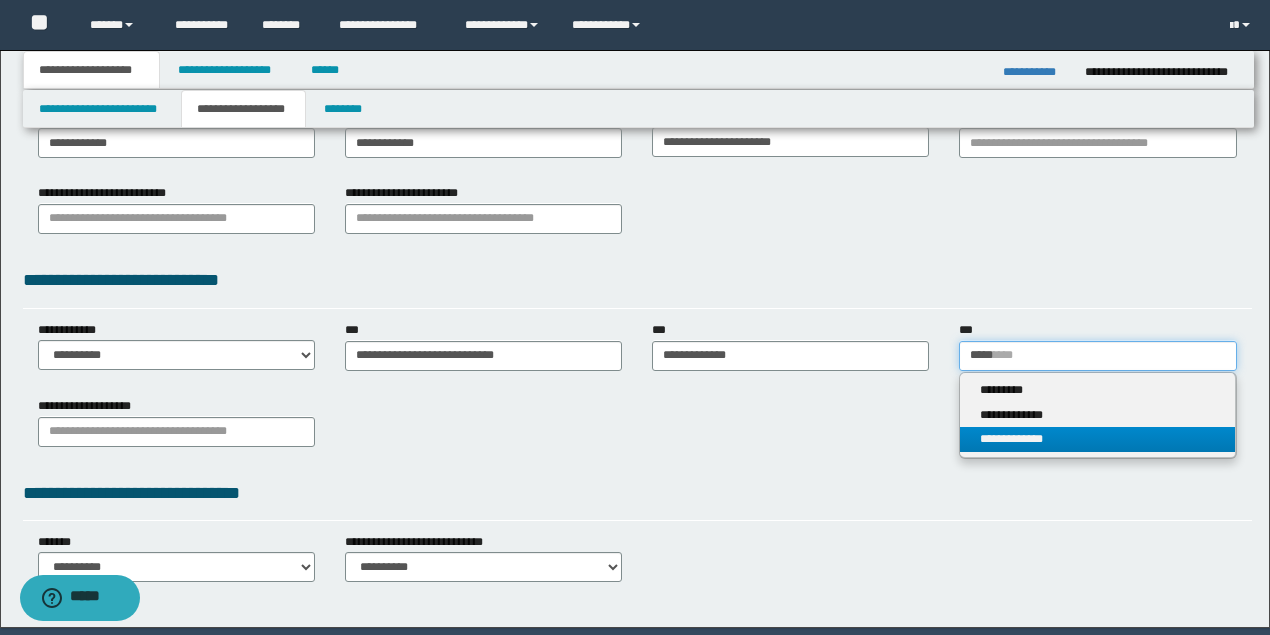 type on "*****" 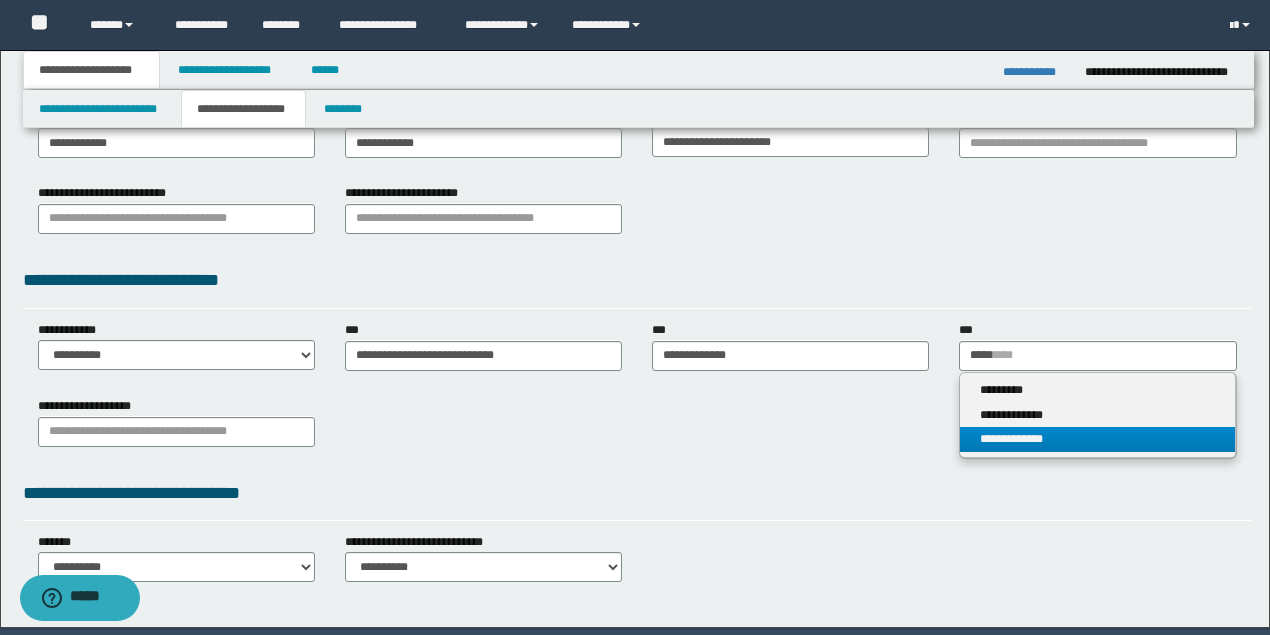 type 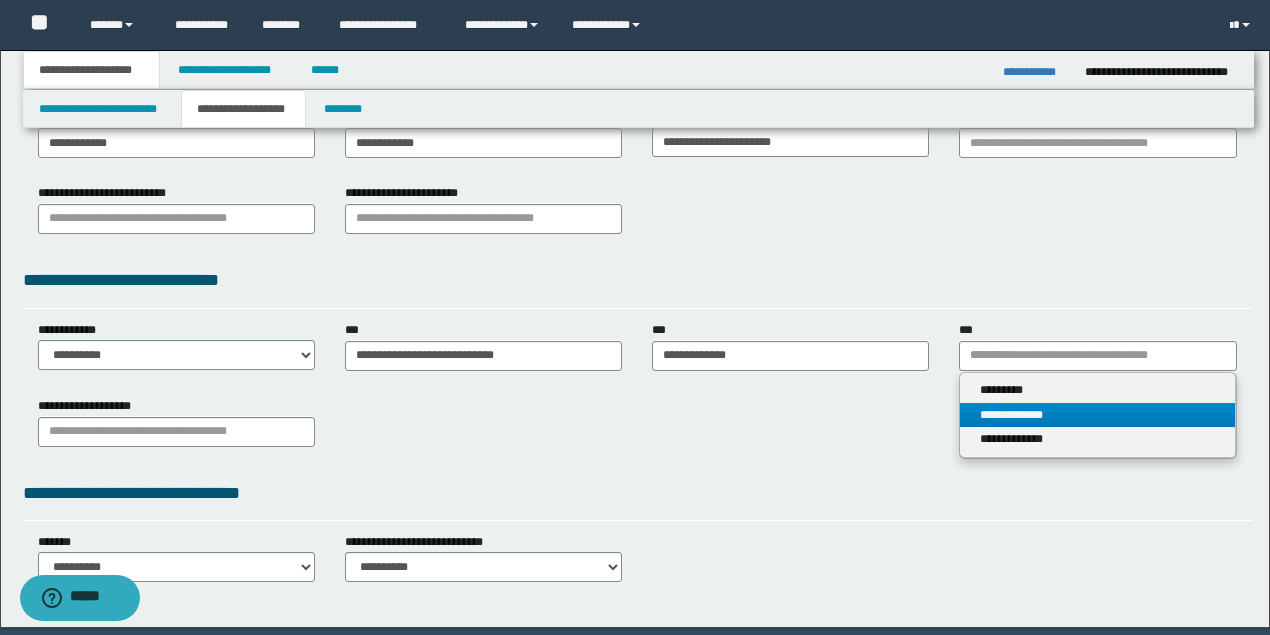 click on "**********" at bounding box center [1097, 415] 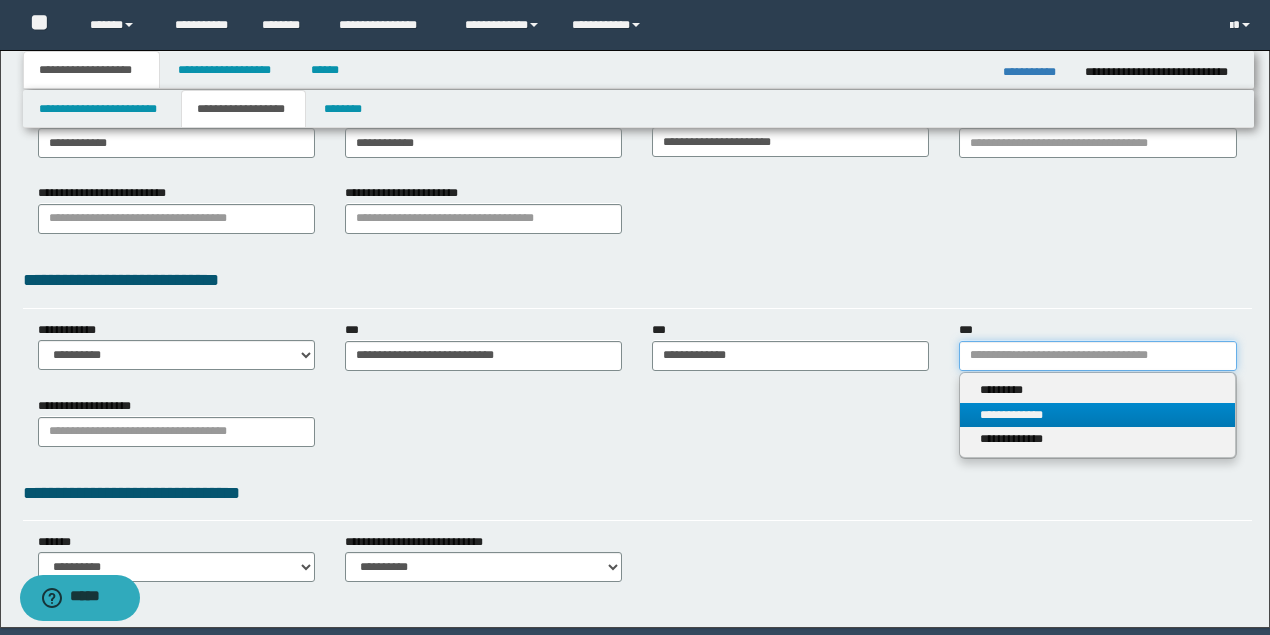 type 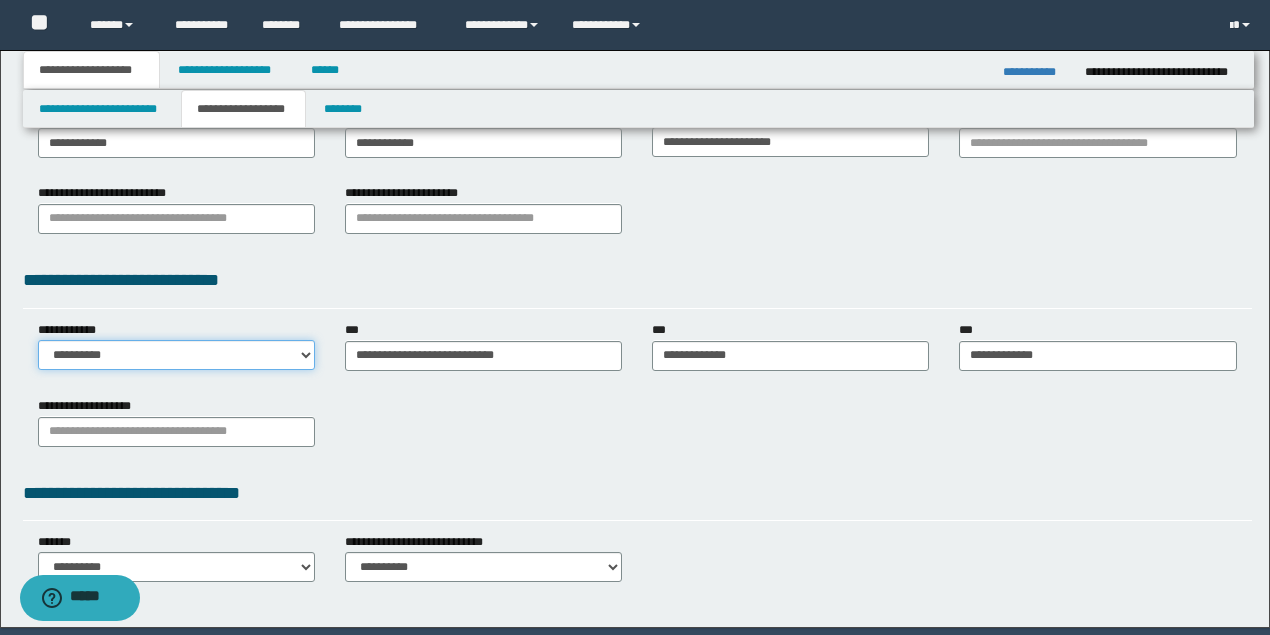 click on "**********" at bounding box center [176, 355] 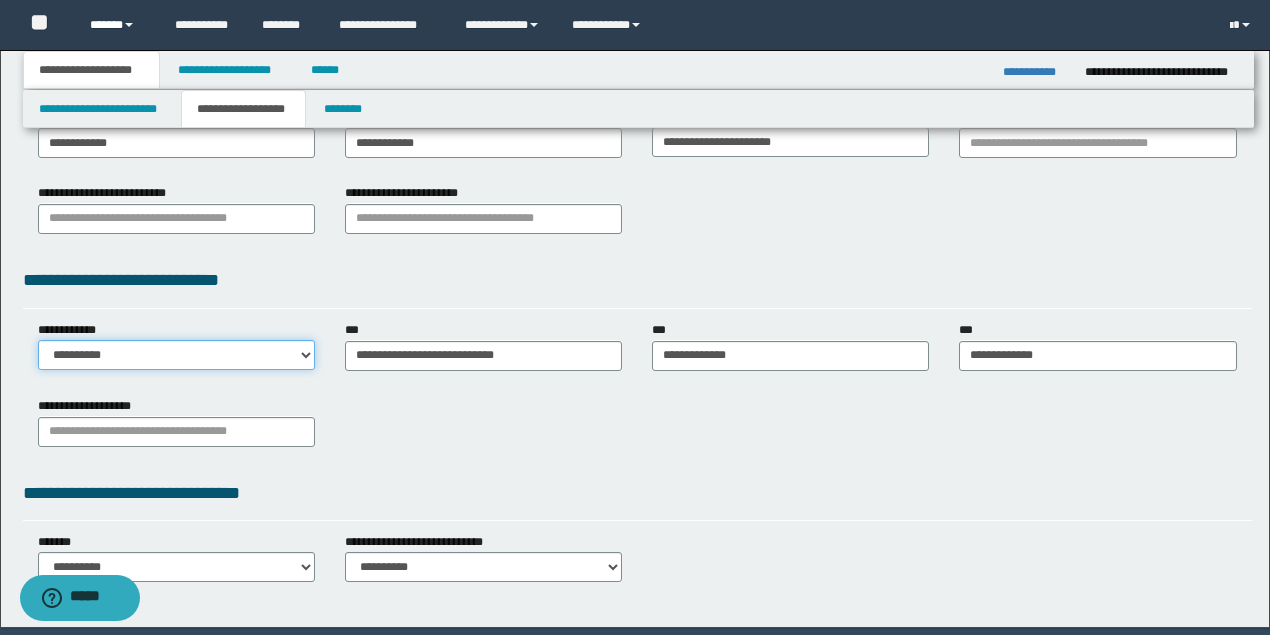 select on "**" 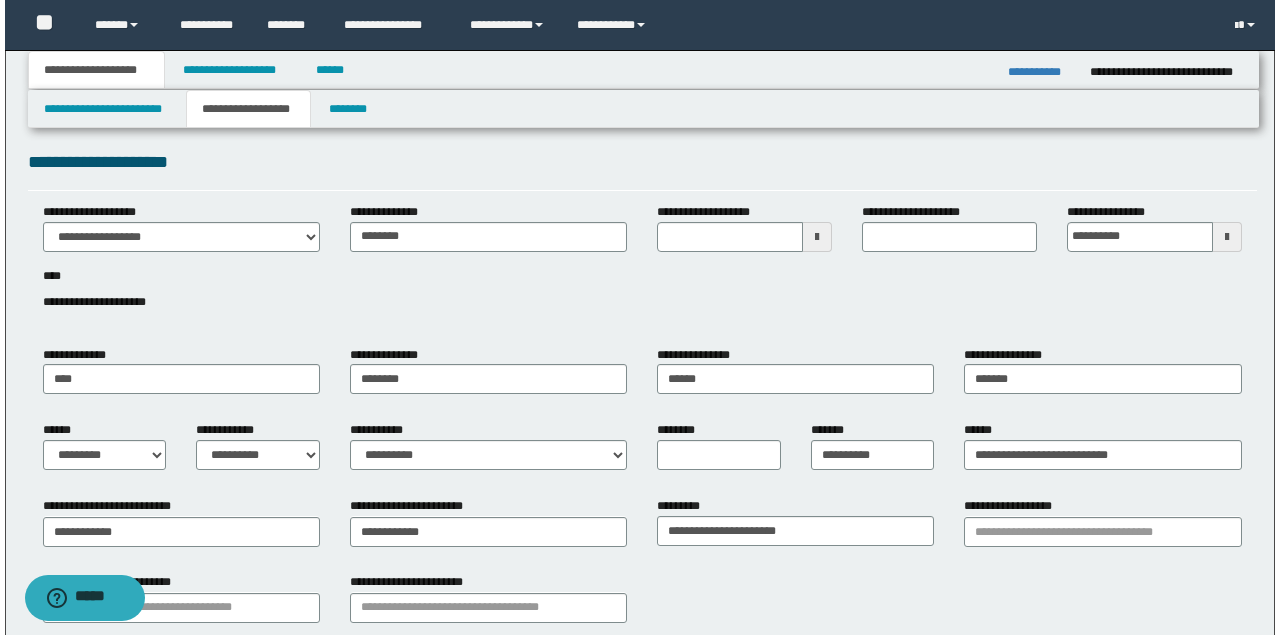 scroll, scrollTop: 0, scrollLeft: 0, axis: both 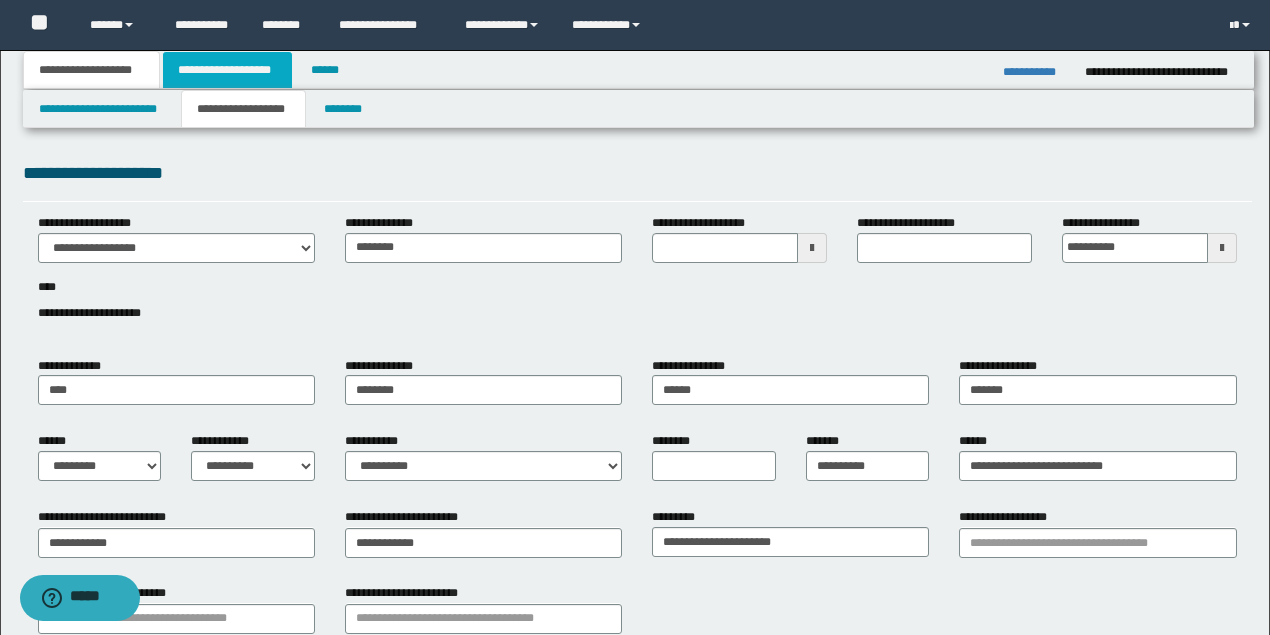 click on "**********" at bounding box center (227, 70) 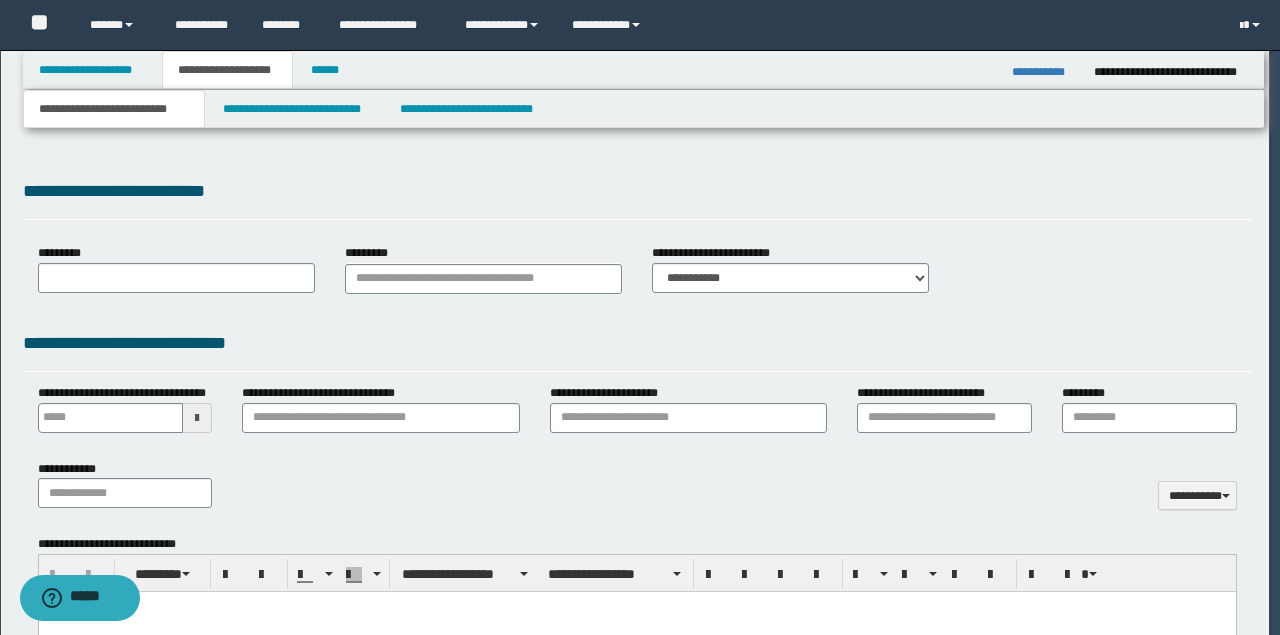select on "*" 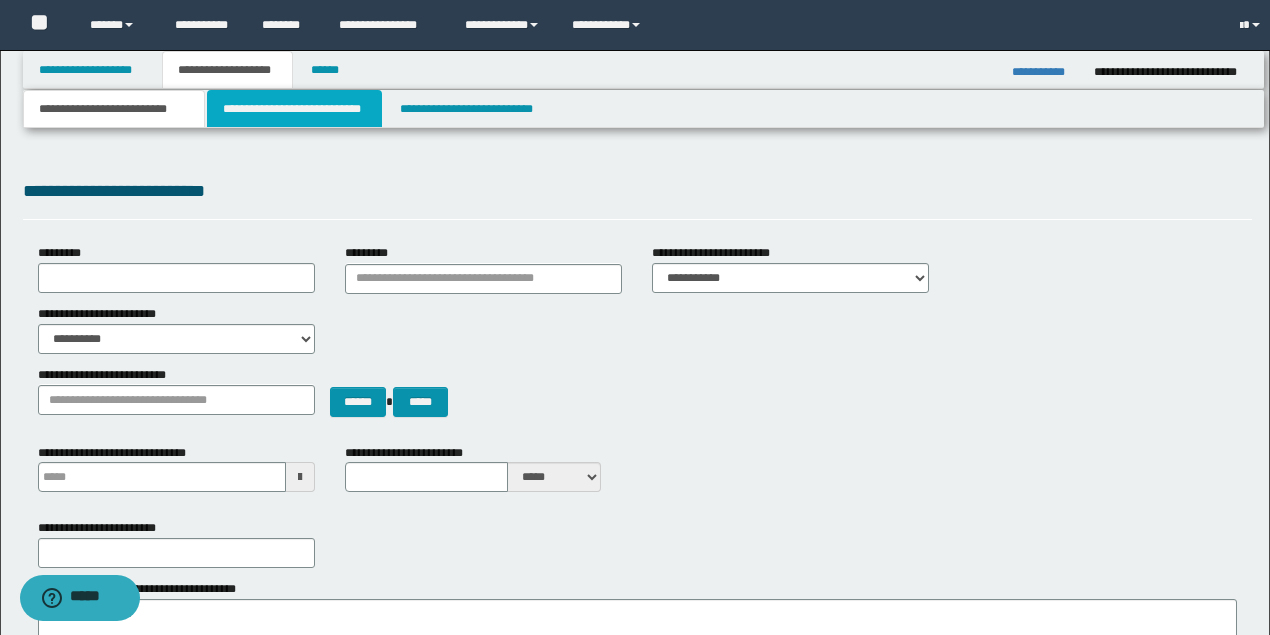 click on "**********" at bounding box center (294, 109) 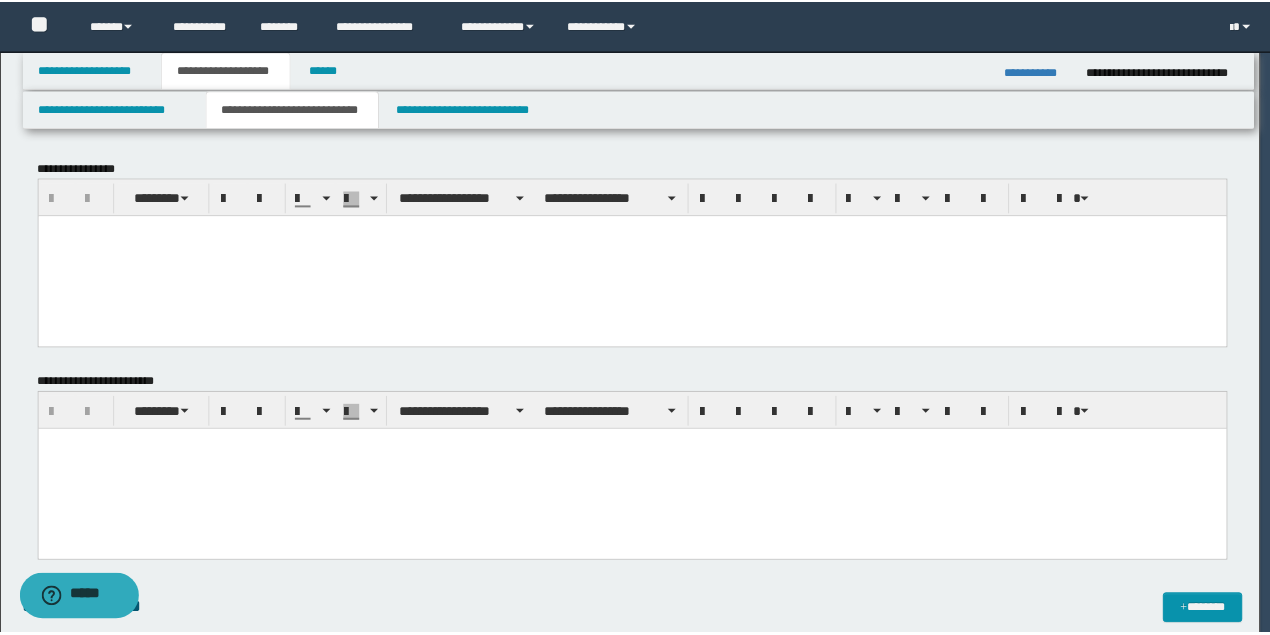 scroll, scrollTop: 0, scrollLeft: 0, axis: both 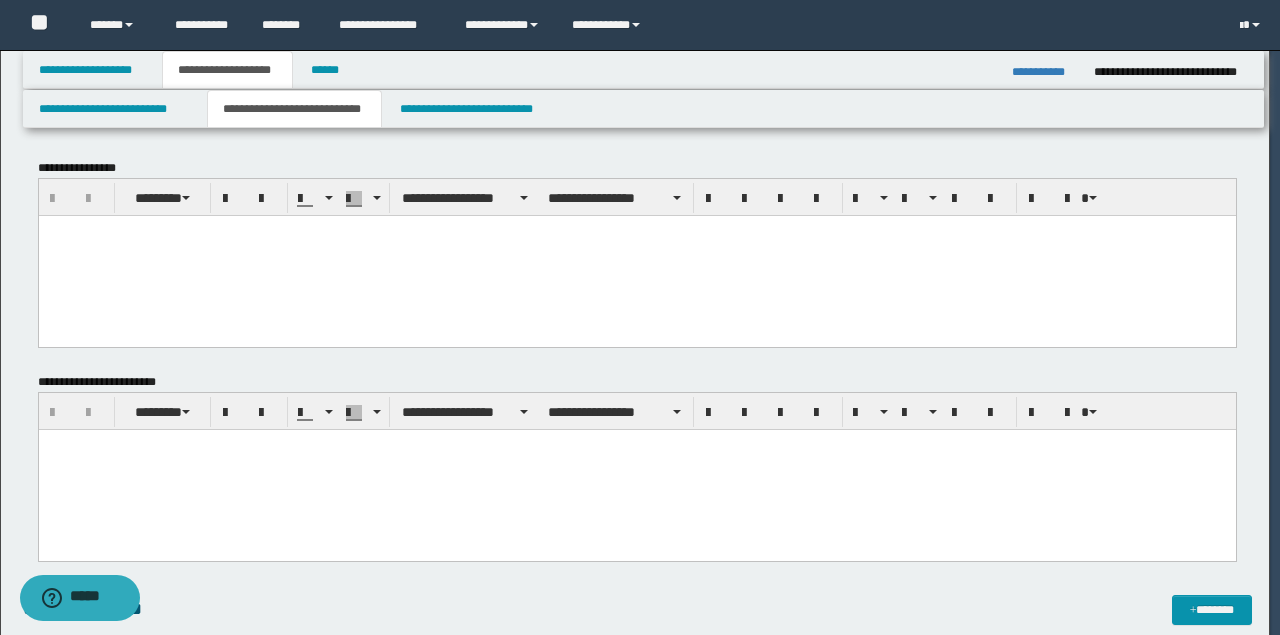 click at bounding box center [636, 255] 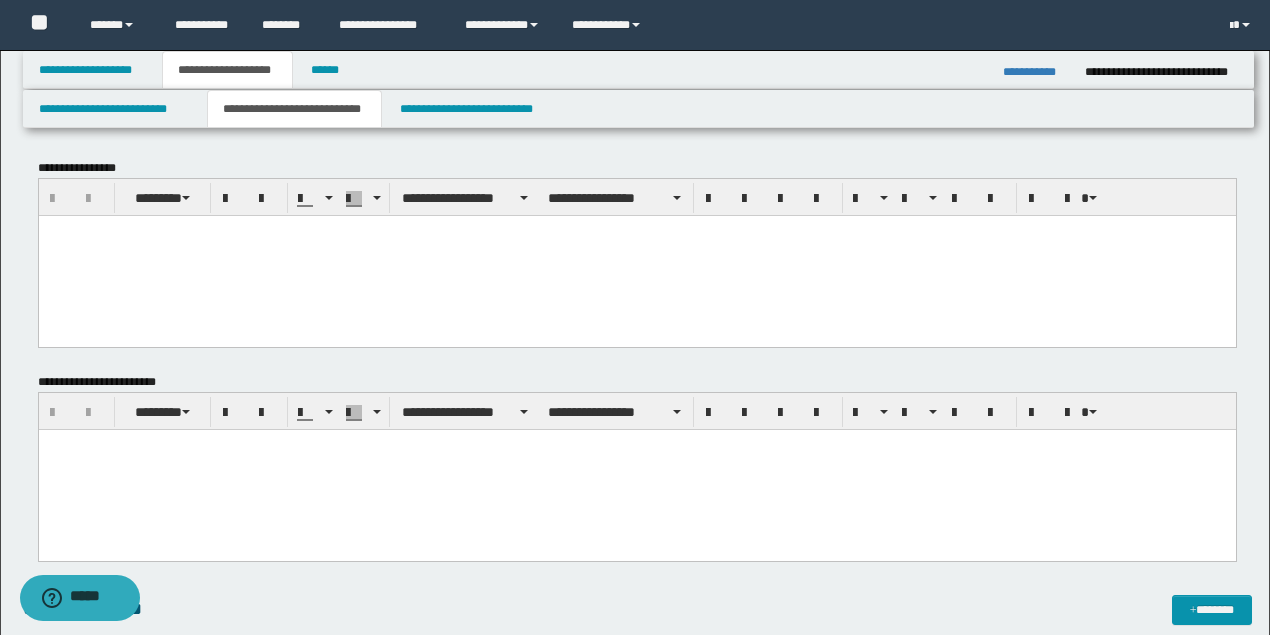 paste 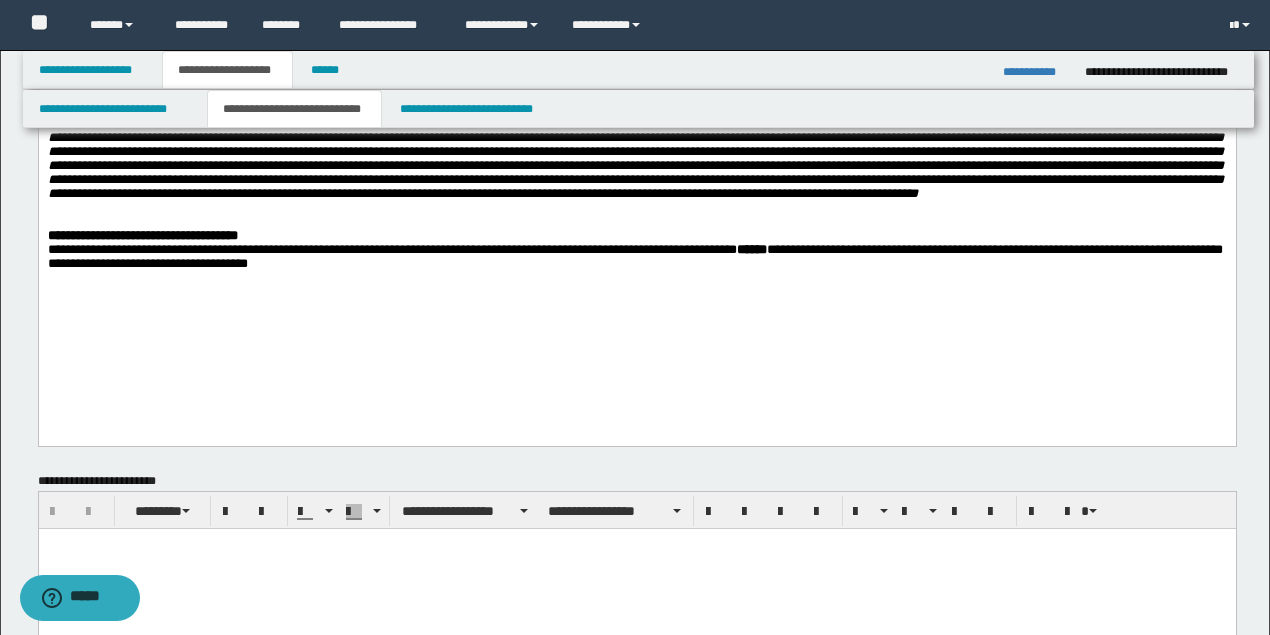 scroll, scrollTop: 333, scrollLeft: 0, axis: vertical 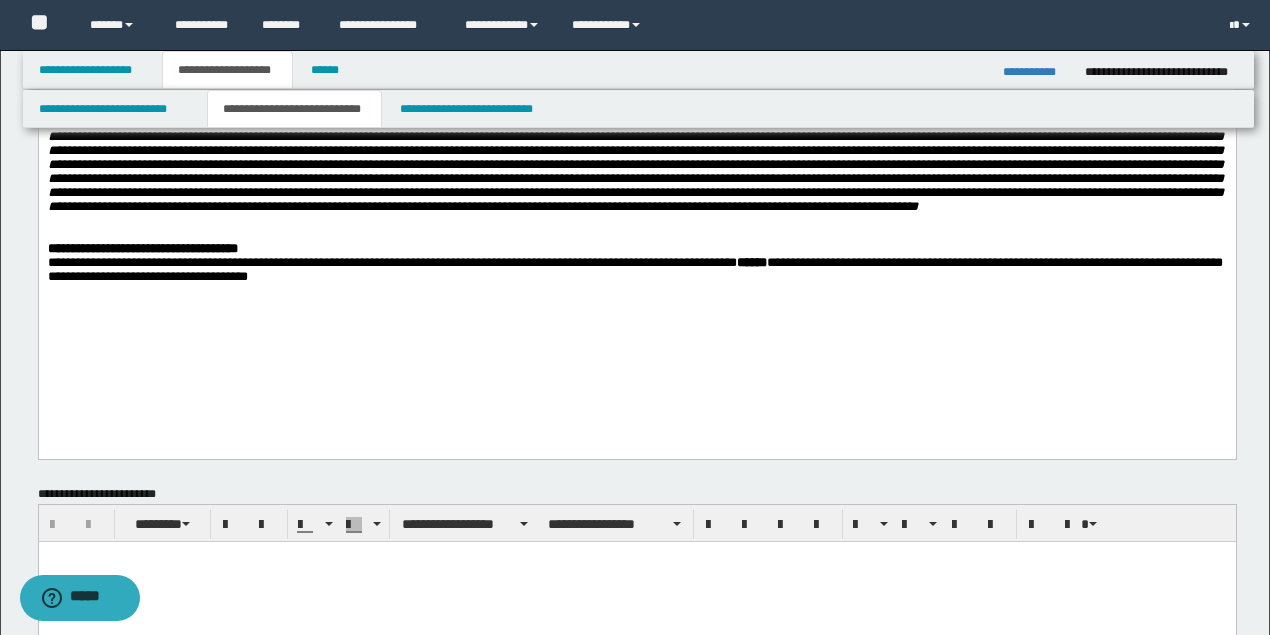 click at bounding box center (635, 235) 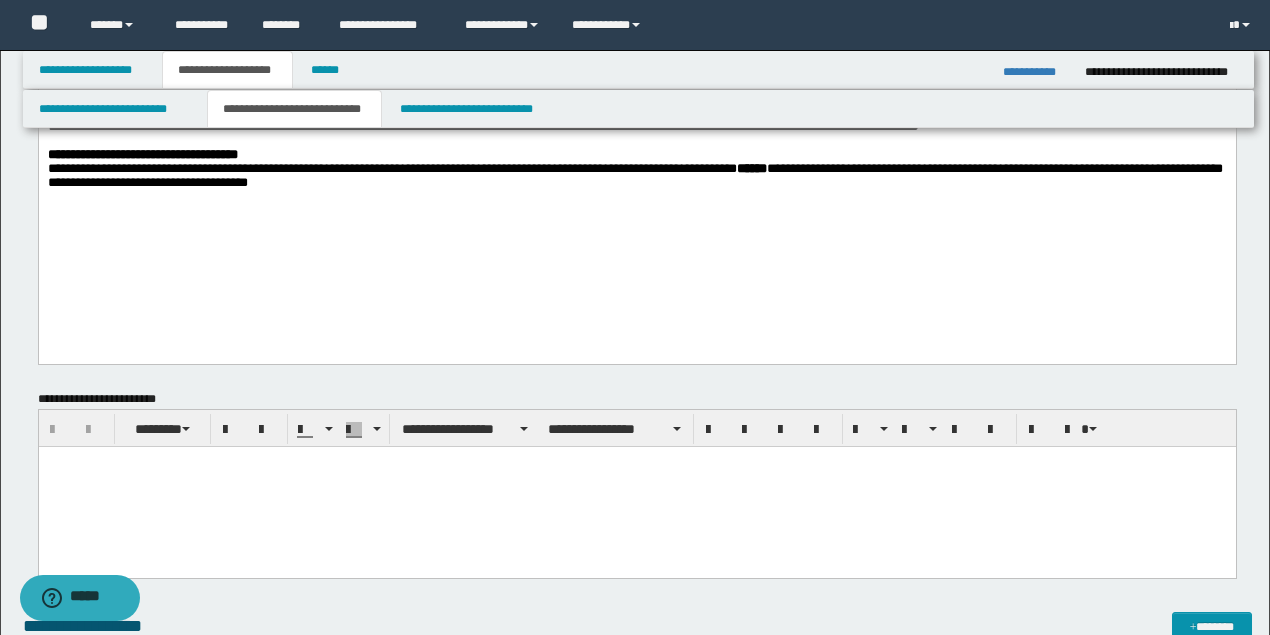 scroll, scrollTop: 533, scrollLeft: 0, axis: vertical 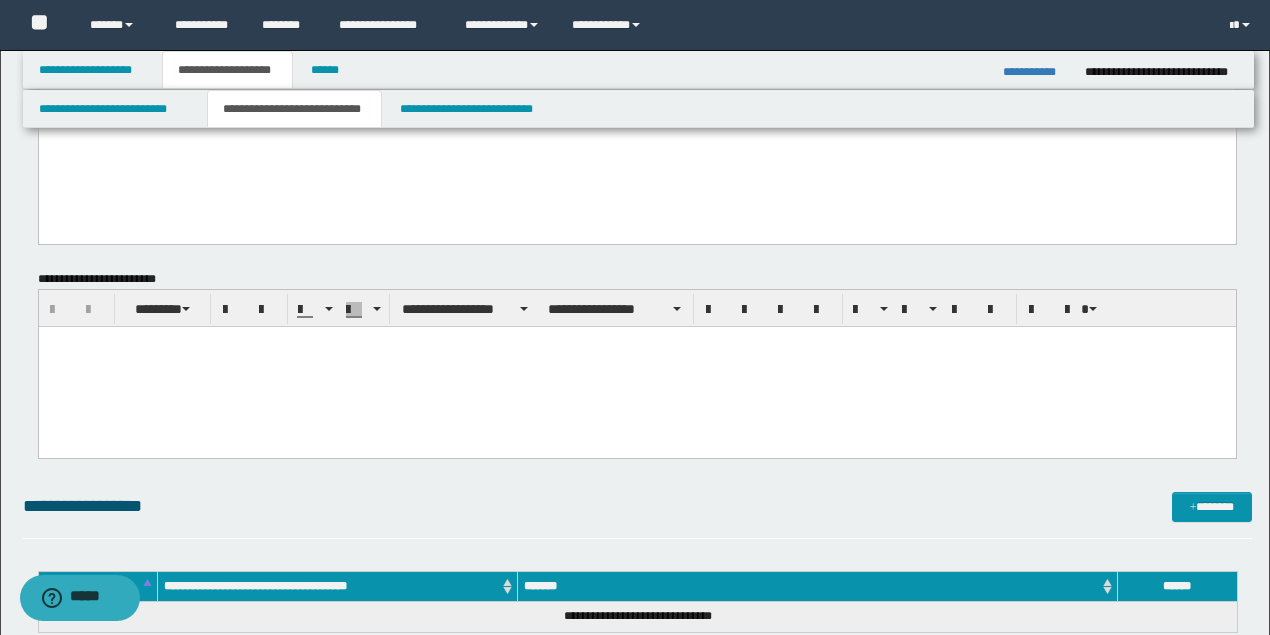 click at bounding box center [636, 367] 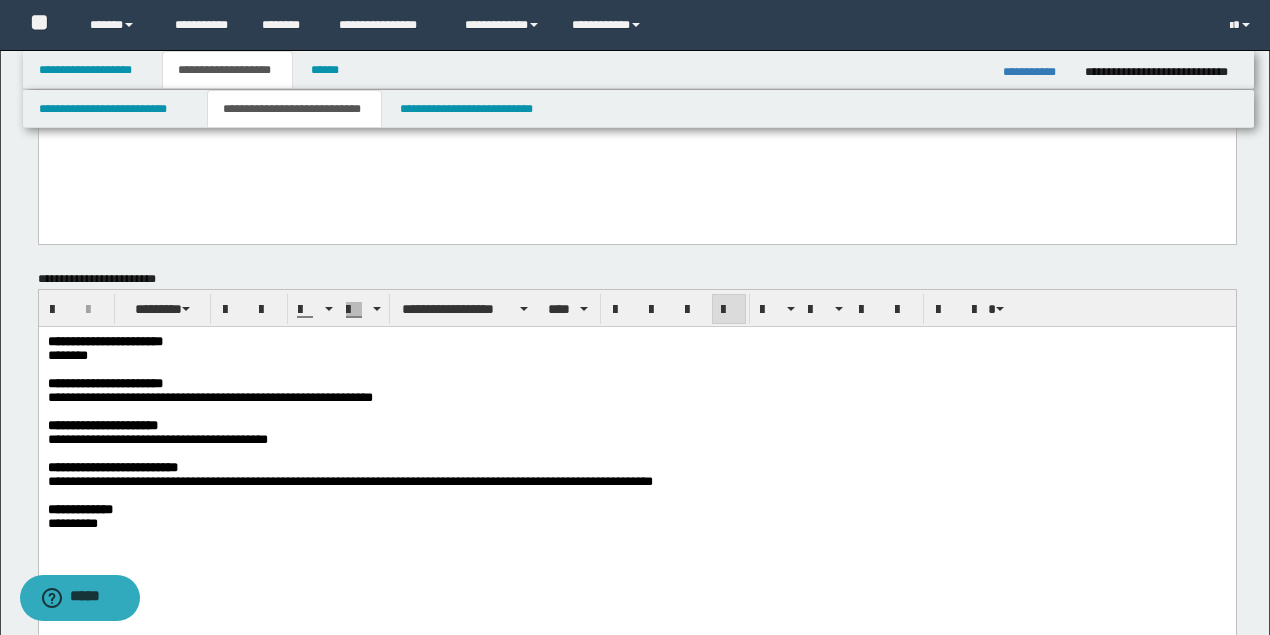 scroll, scrollTop: 733, scrollLeft: 0, axis: vertical 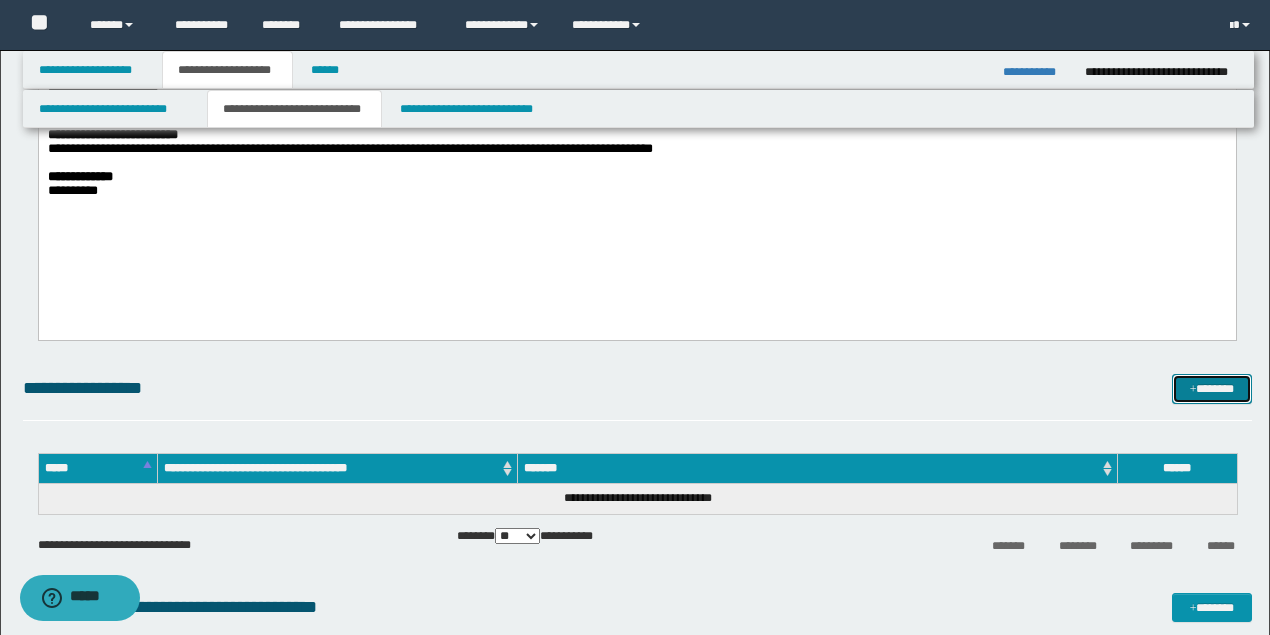 click on "*******" at bounding box center (1211, 388) 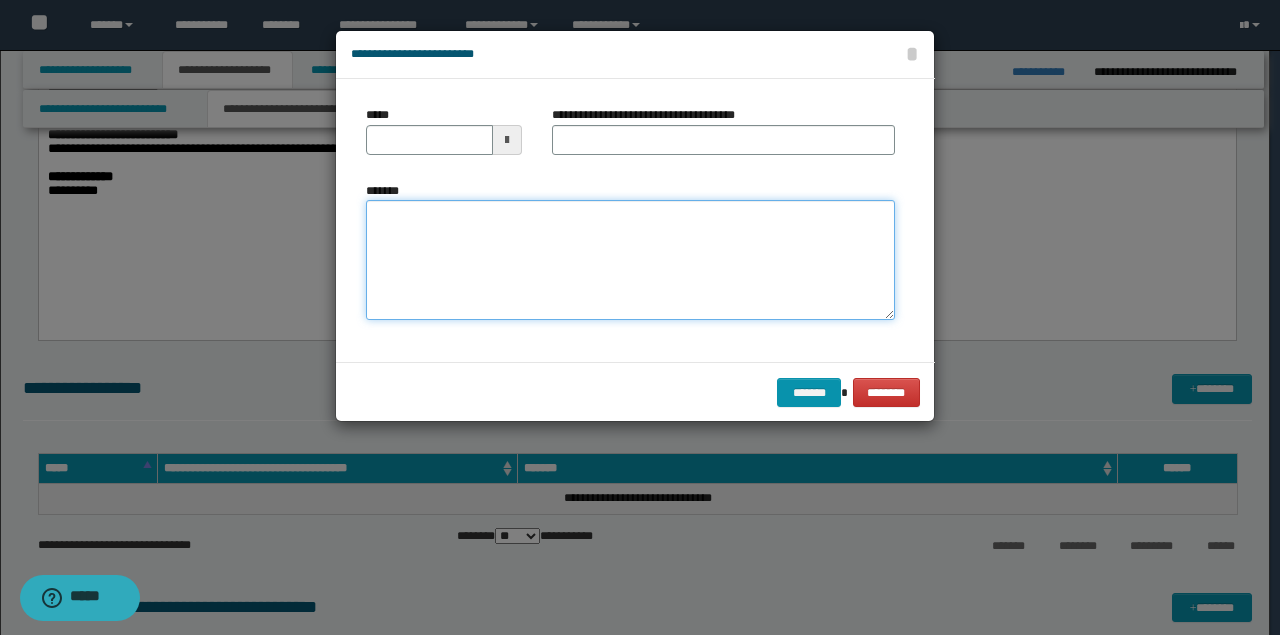 click on "*******" at bounding box center (630, 260) 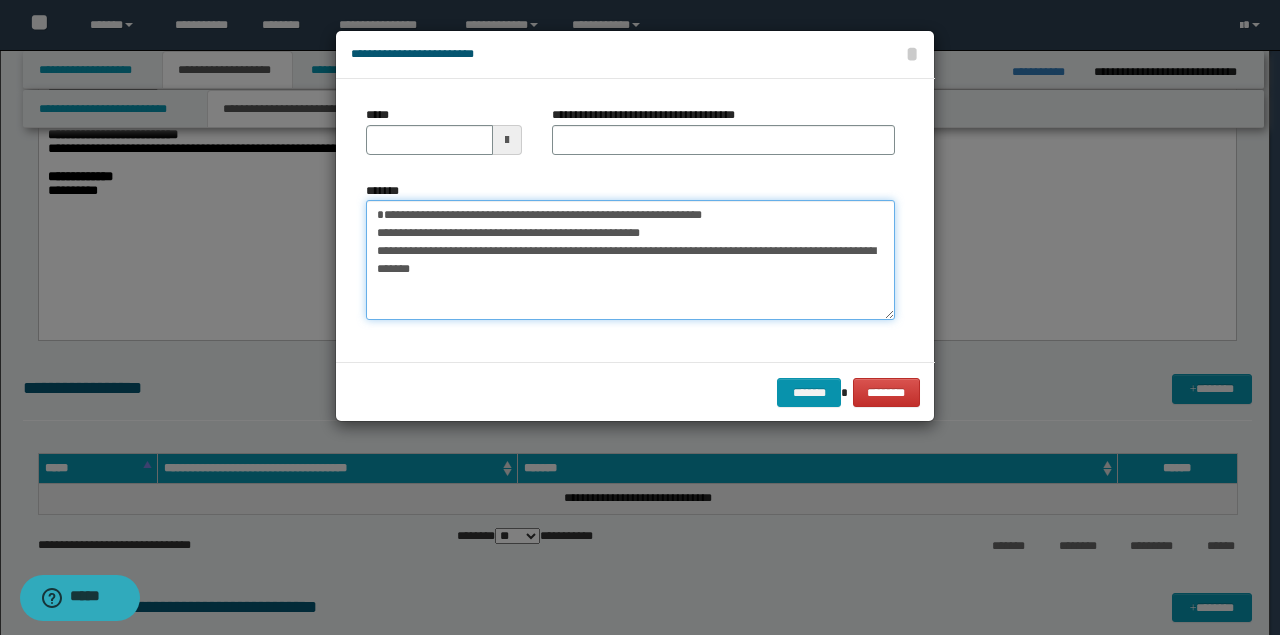 scroll, scrollTop: 12, scrollLeft: 0, axis: vertical 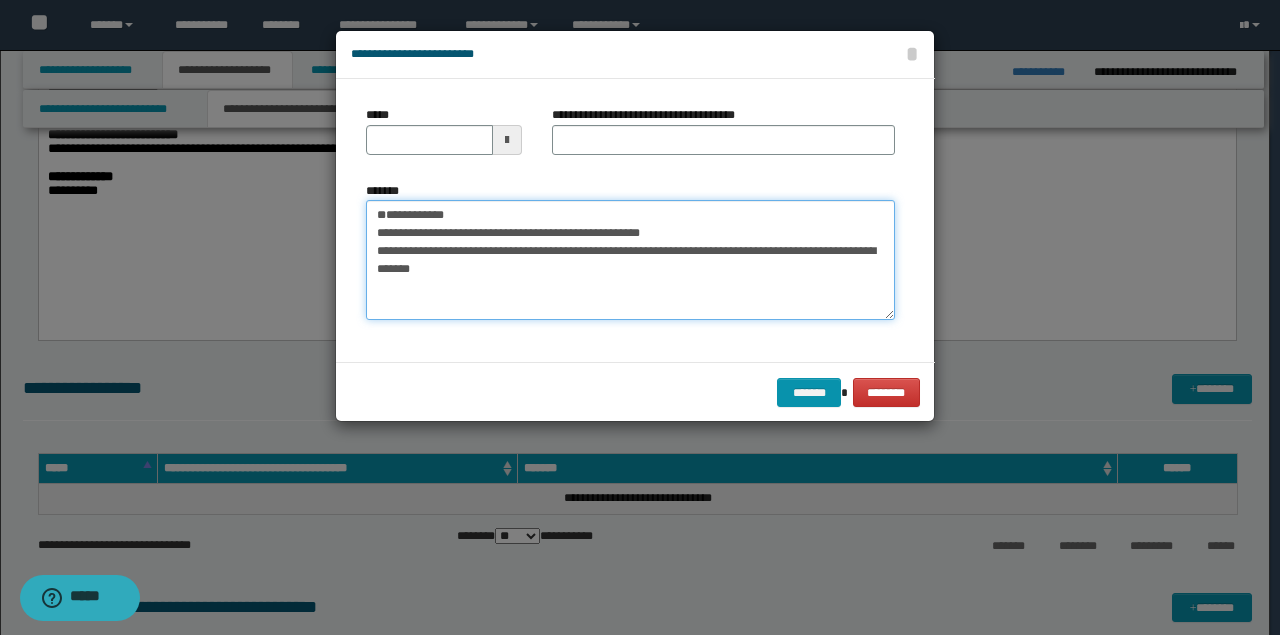 type on "**********" 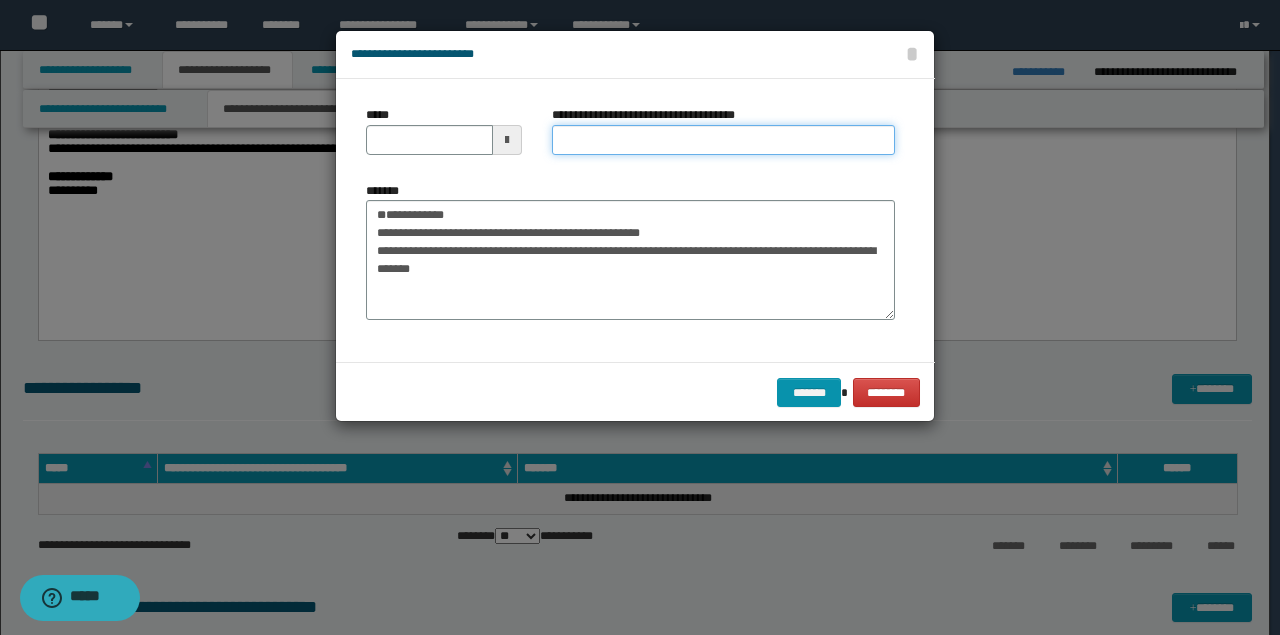 click on "**********" at bounding box center [723, 140] 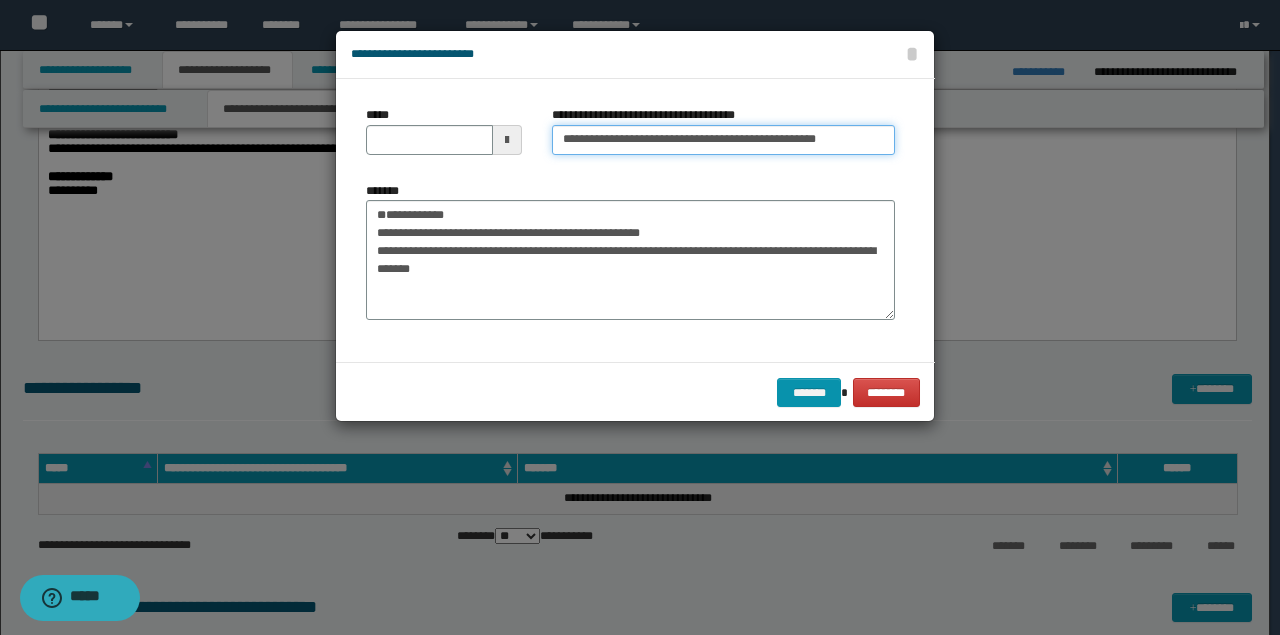 type on "**********" 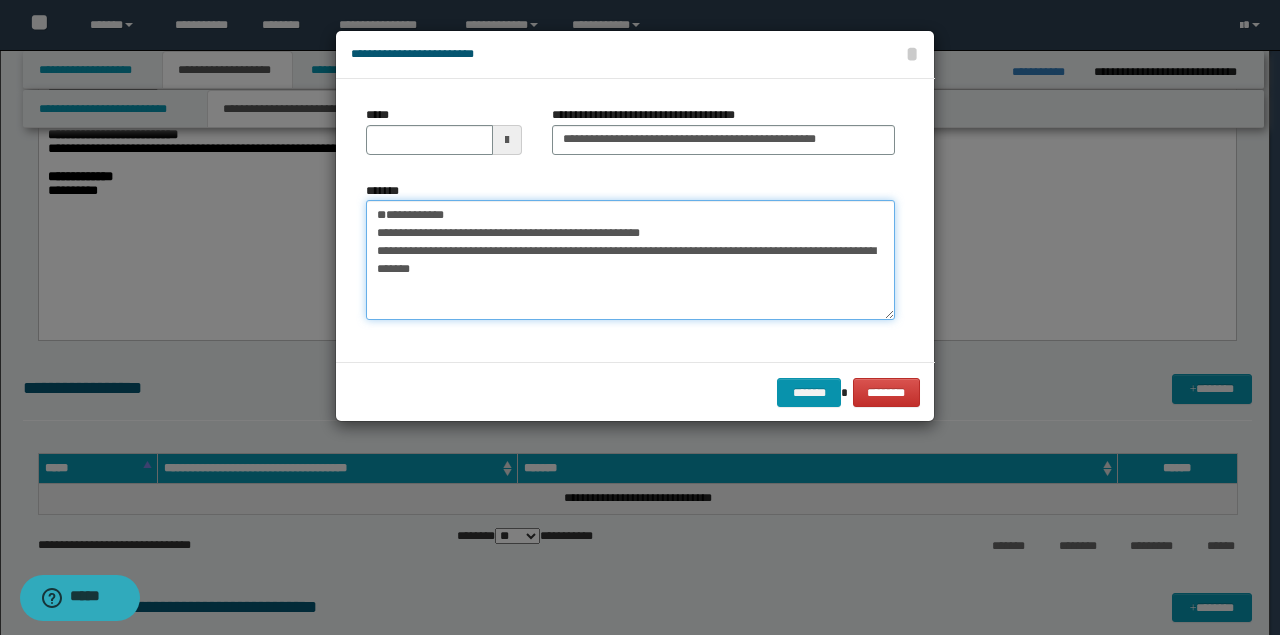 drag, startPoint x: 232, startPoint y: 186, endPoint x: 310, endPoint y: 152, distance: 85.08819 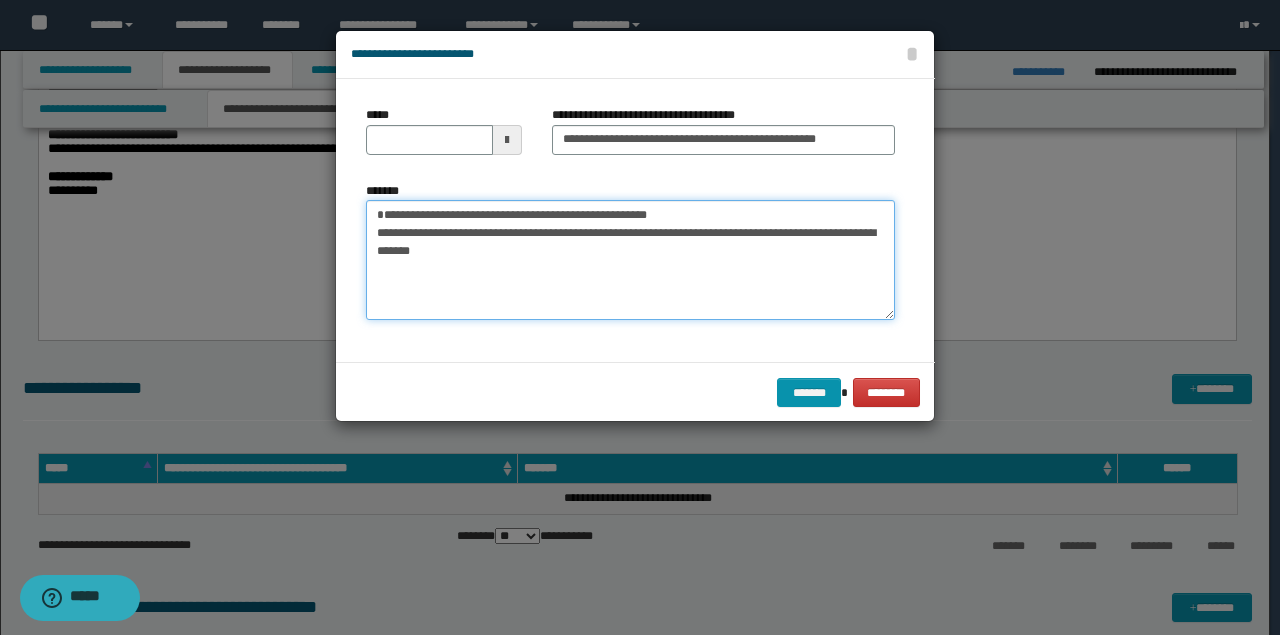 type 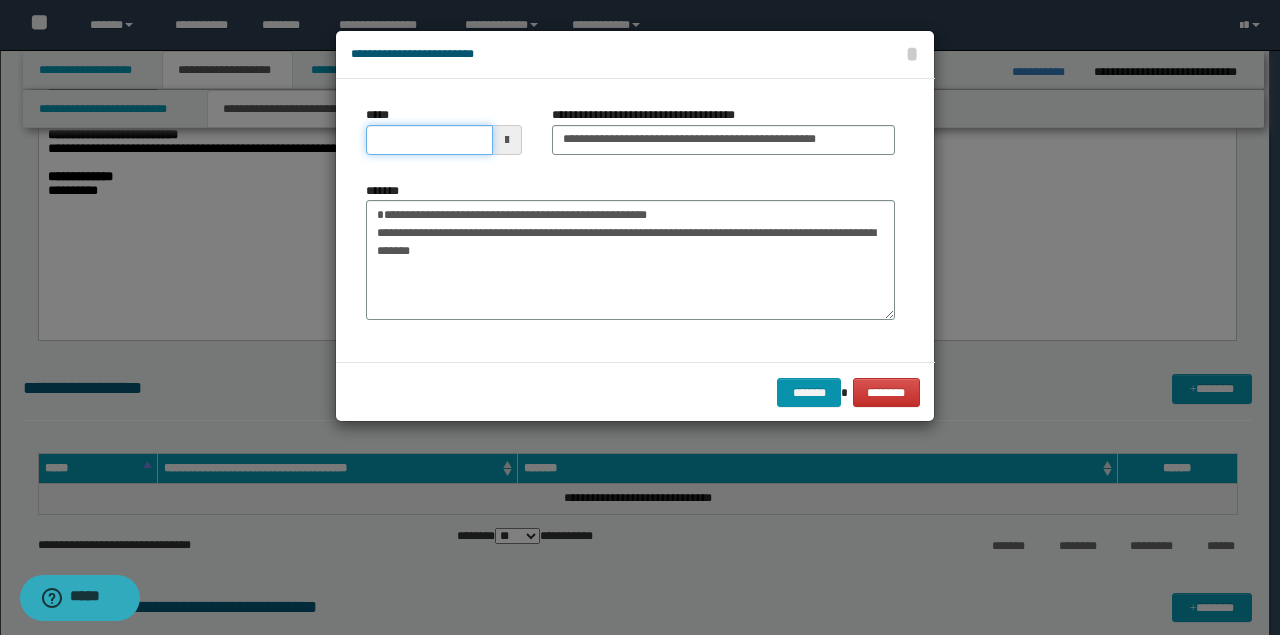 click on "*****" at bounding box center (429, 140) 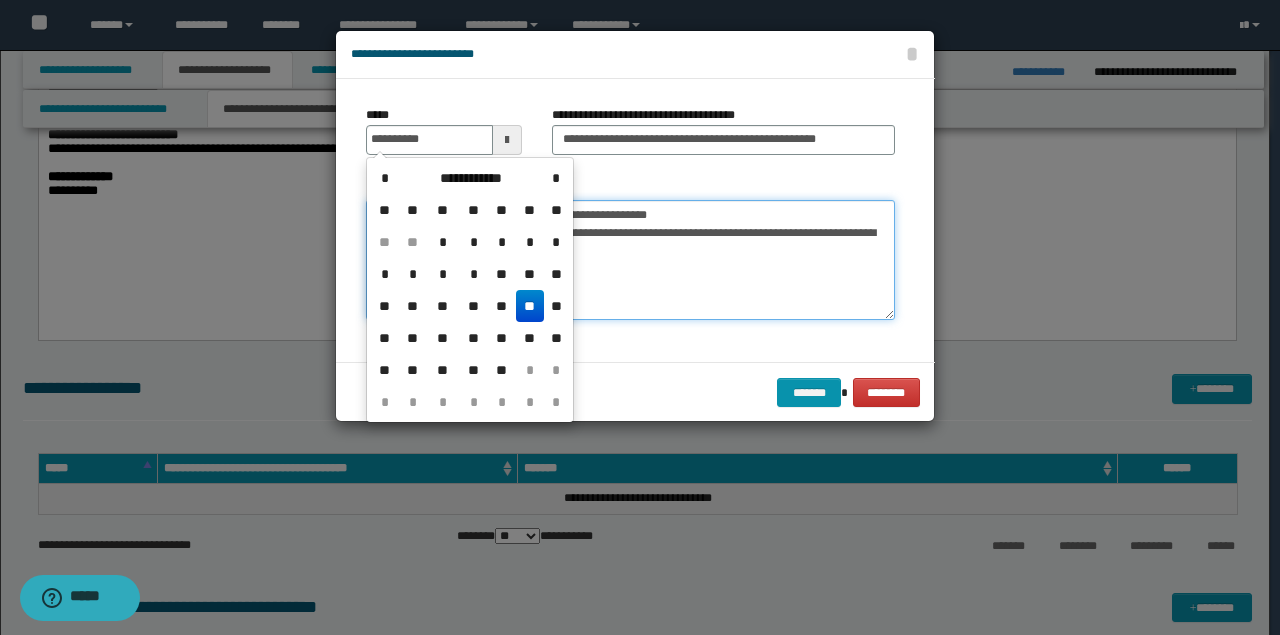 type on "**********" 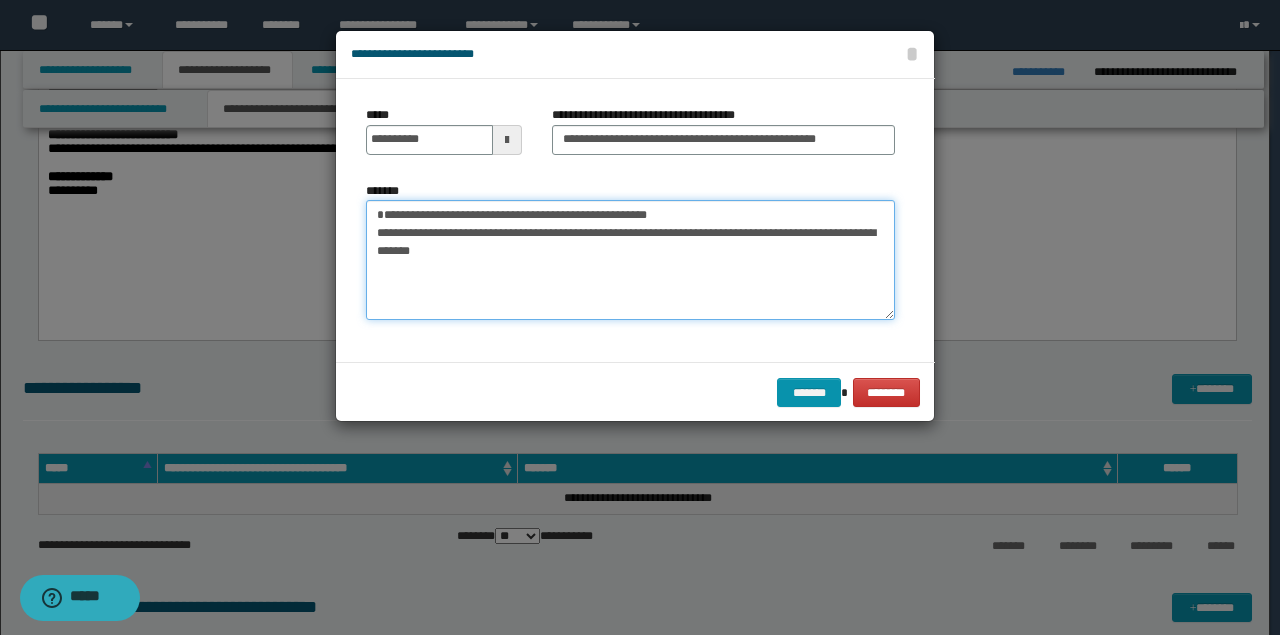 drag, startPoint x: 378, startPoint y: 232, endPoint x: 370, endPoint y: 207, distance: 26.24881 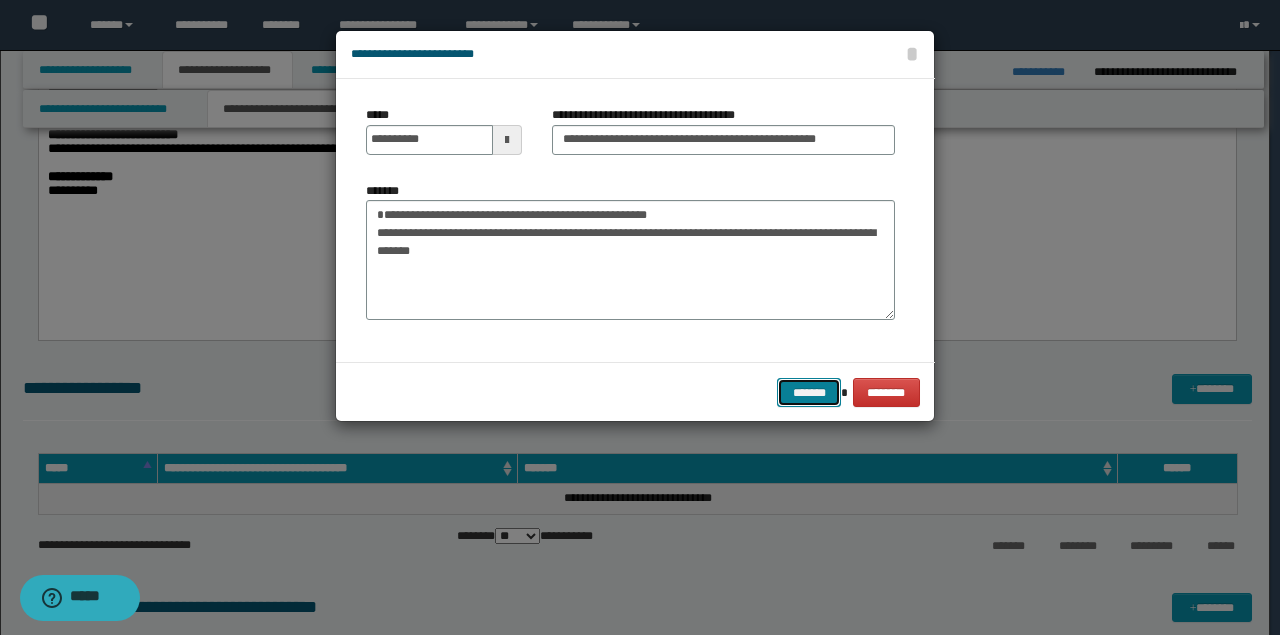 click on "*******" at bounding box center [809, 392] 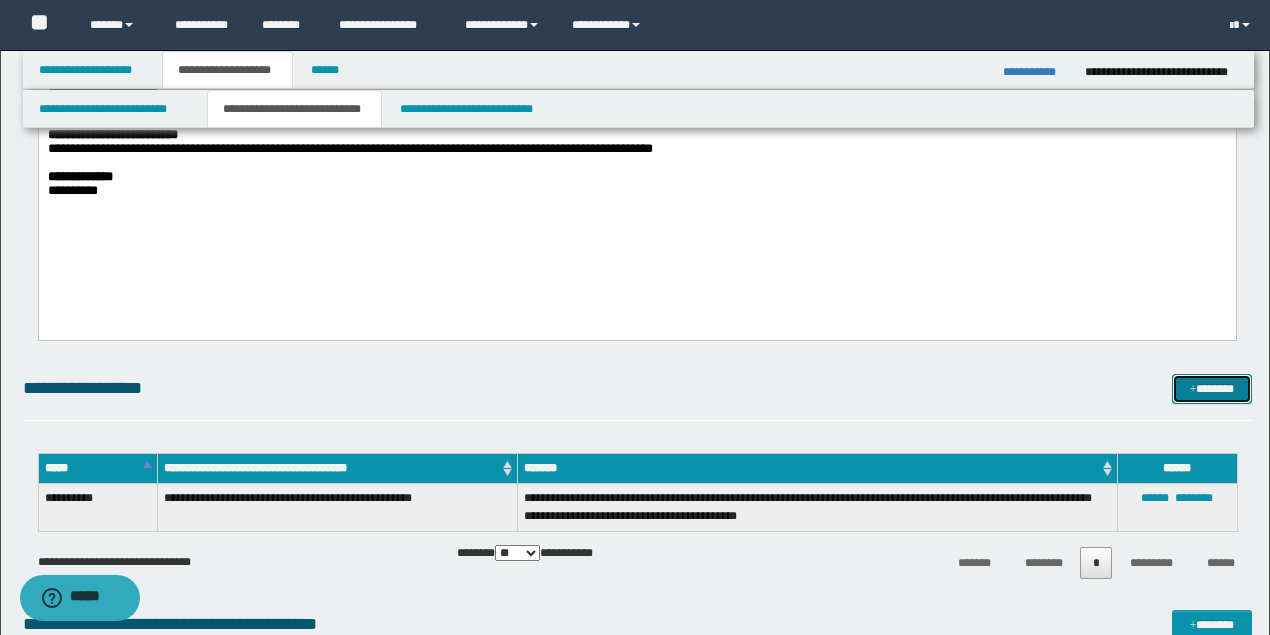 click on "*******" at bounding box center [1211, 388] 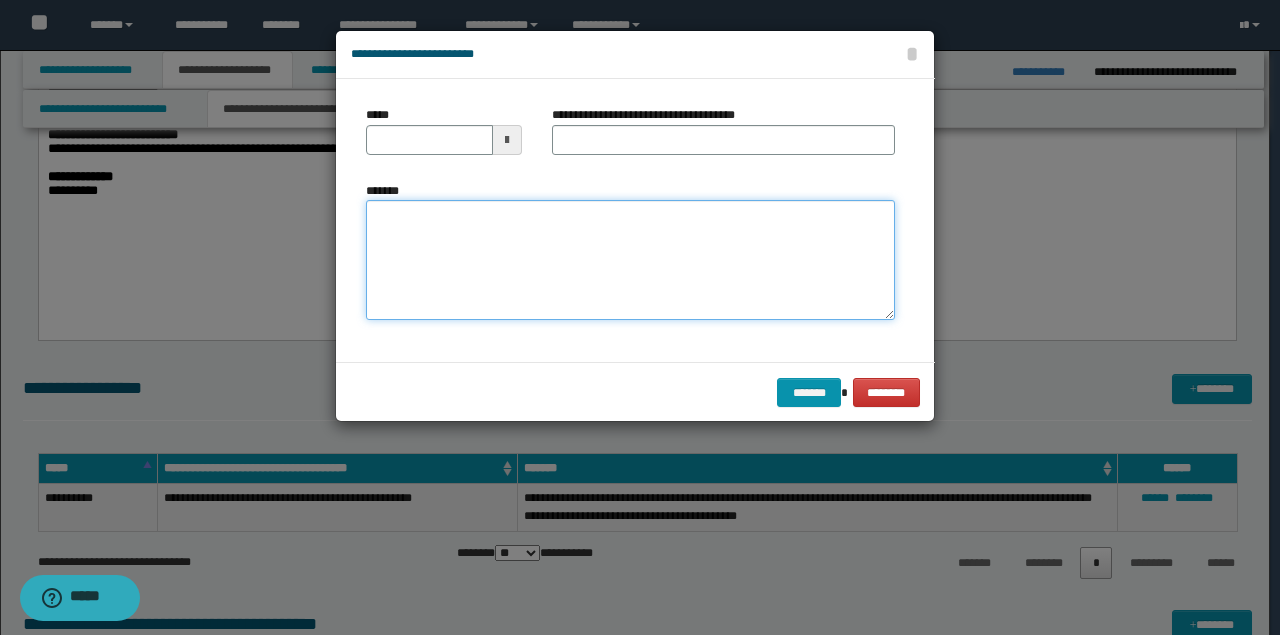 click on "*******" at bounding box center [630, 259] 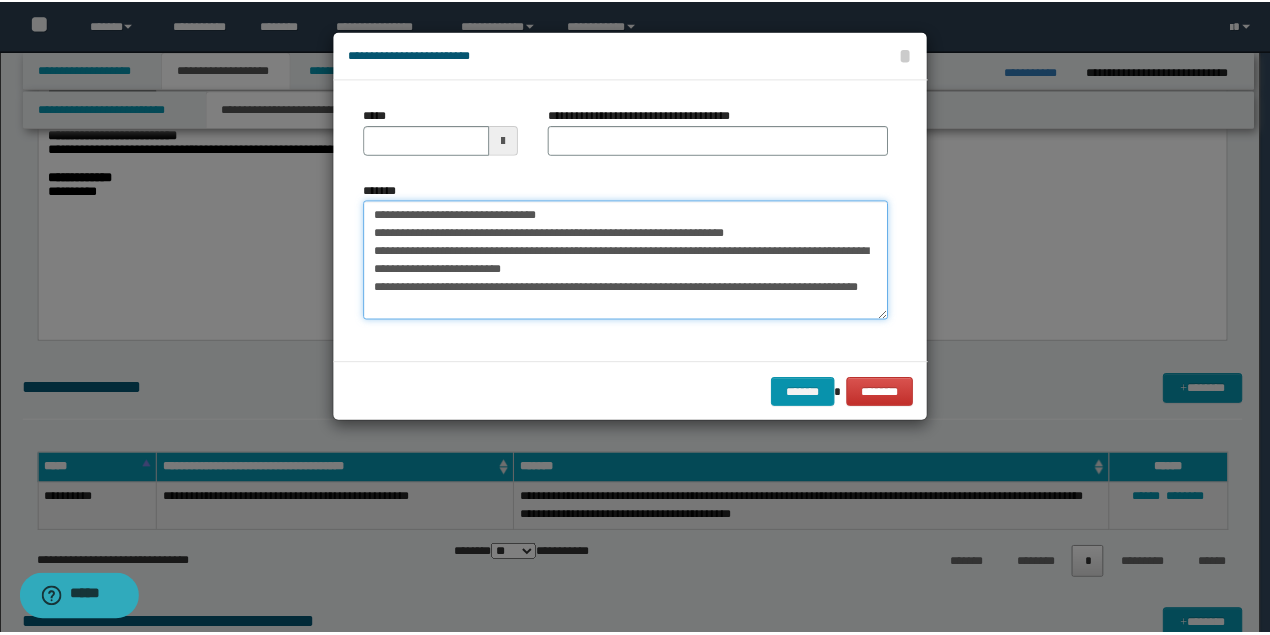 scroll, scrollTop: 0, scrollLeft: 0, axis: both 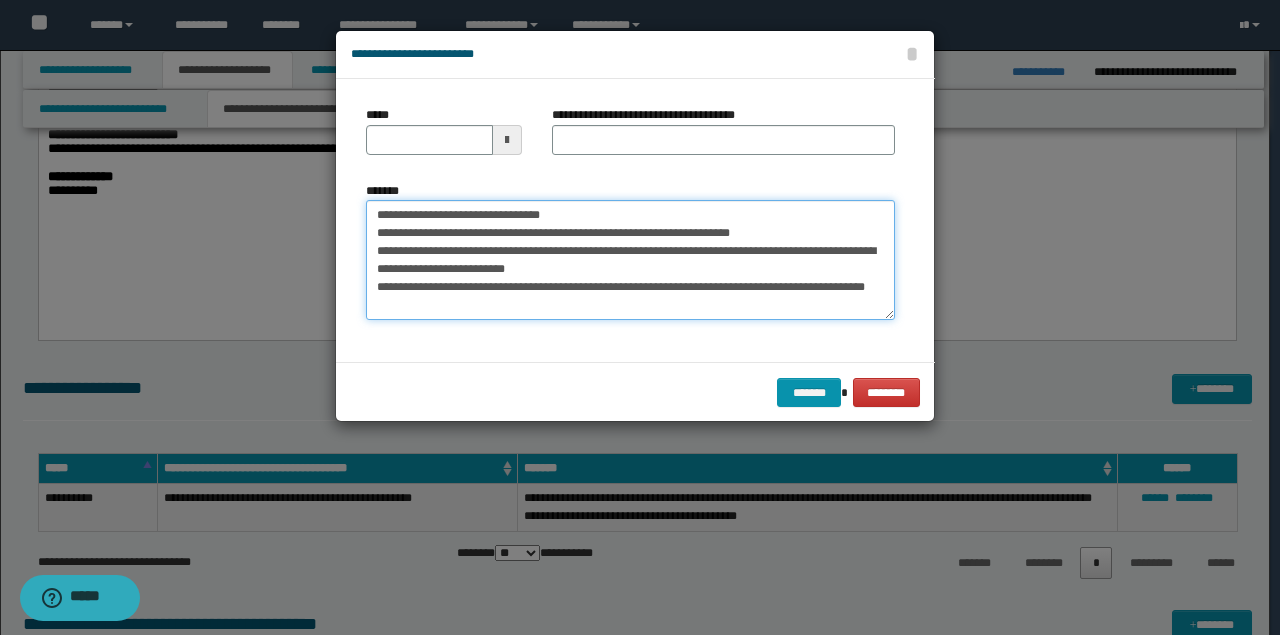 drag, startPoint x: 483, startPoint y: 215, endPoint x: 324, endPoint y: 169, distance: 165.52039 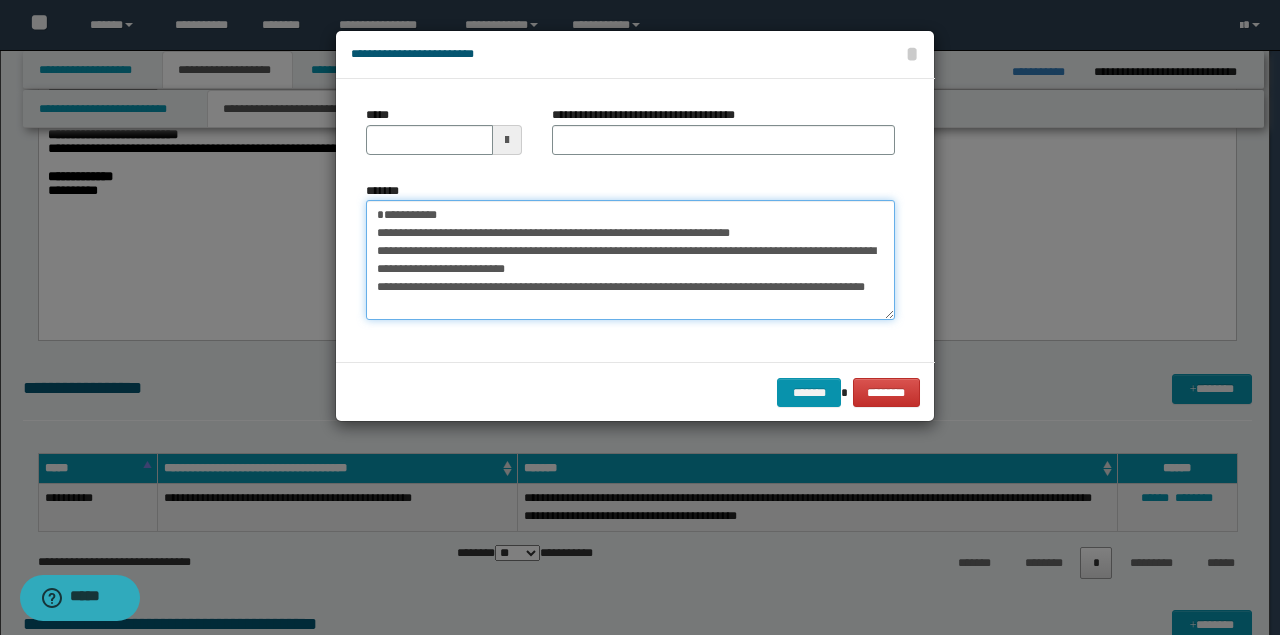 type on "**********" 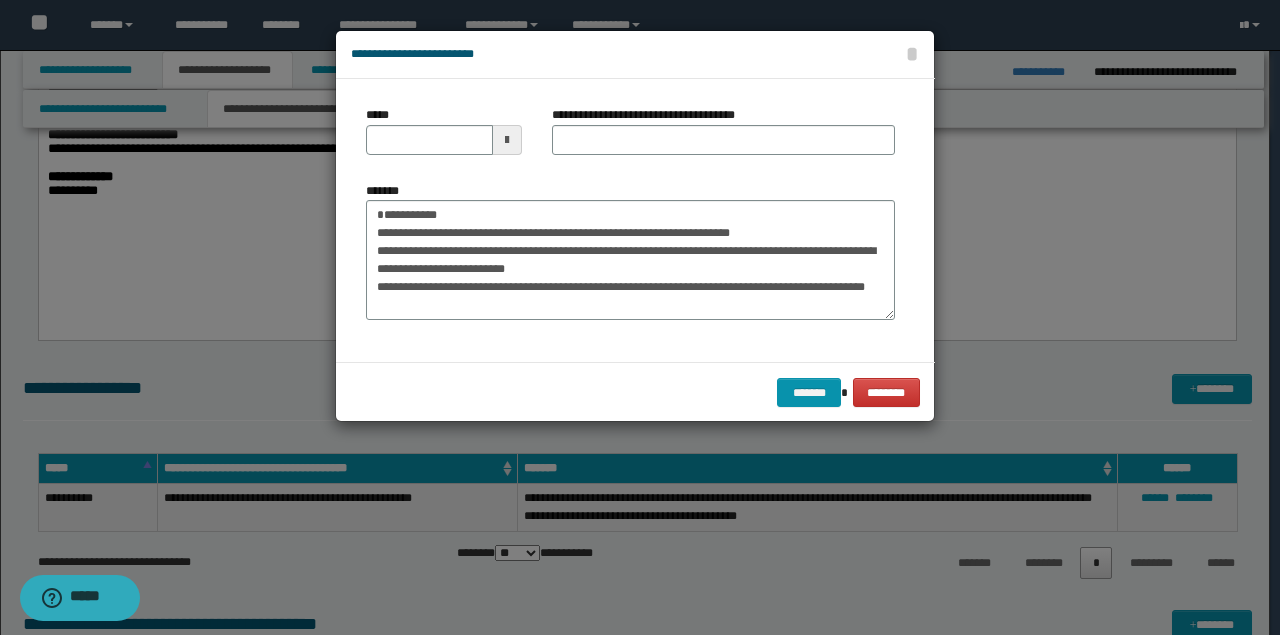 click on "**********" at bounding box center [723, 138] 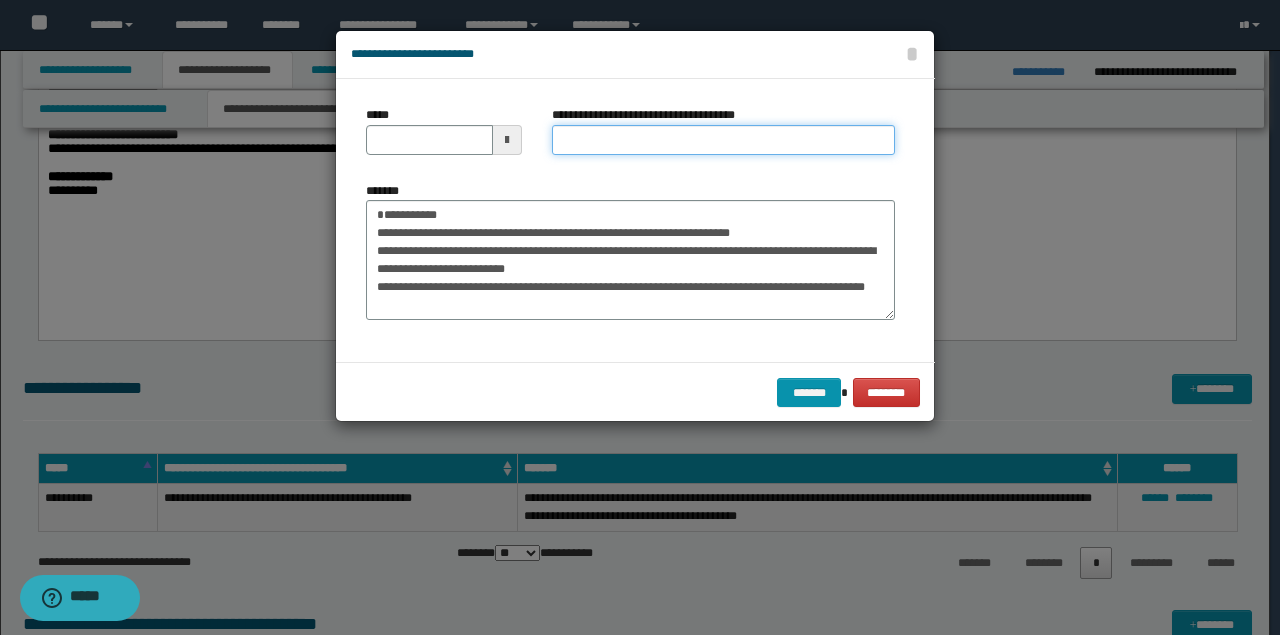 click on "**********" at bounding box center (723, 140) 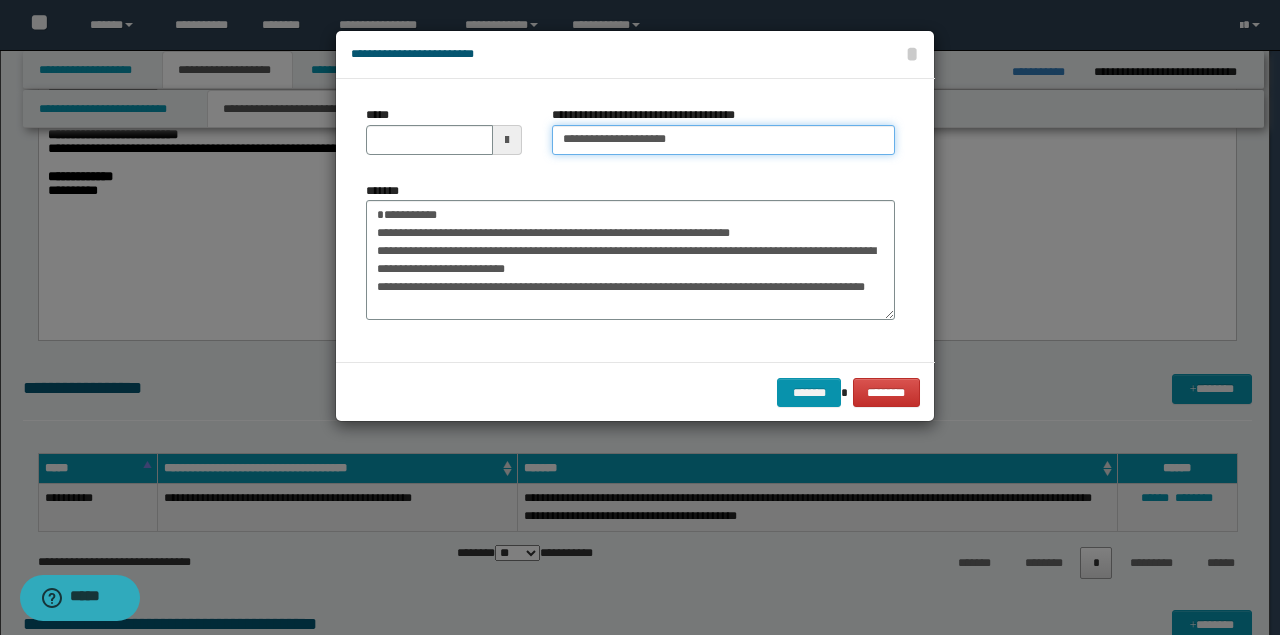 type on "**********" 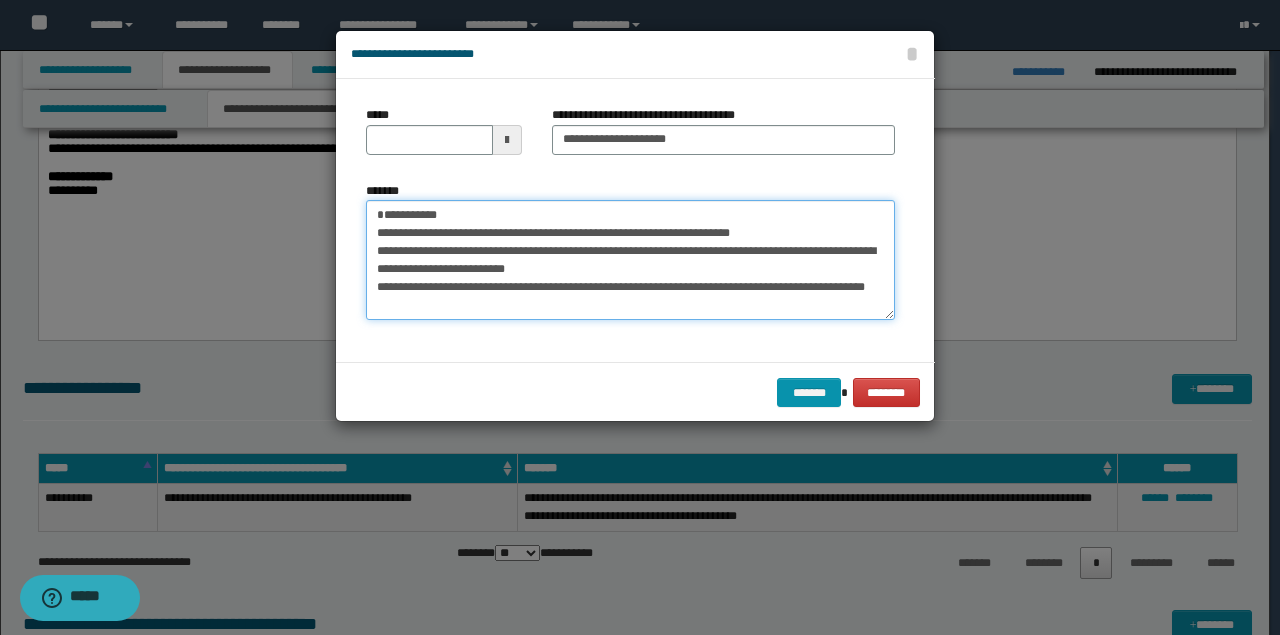 click on "**********" at bounding box center [640, 317] 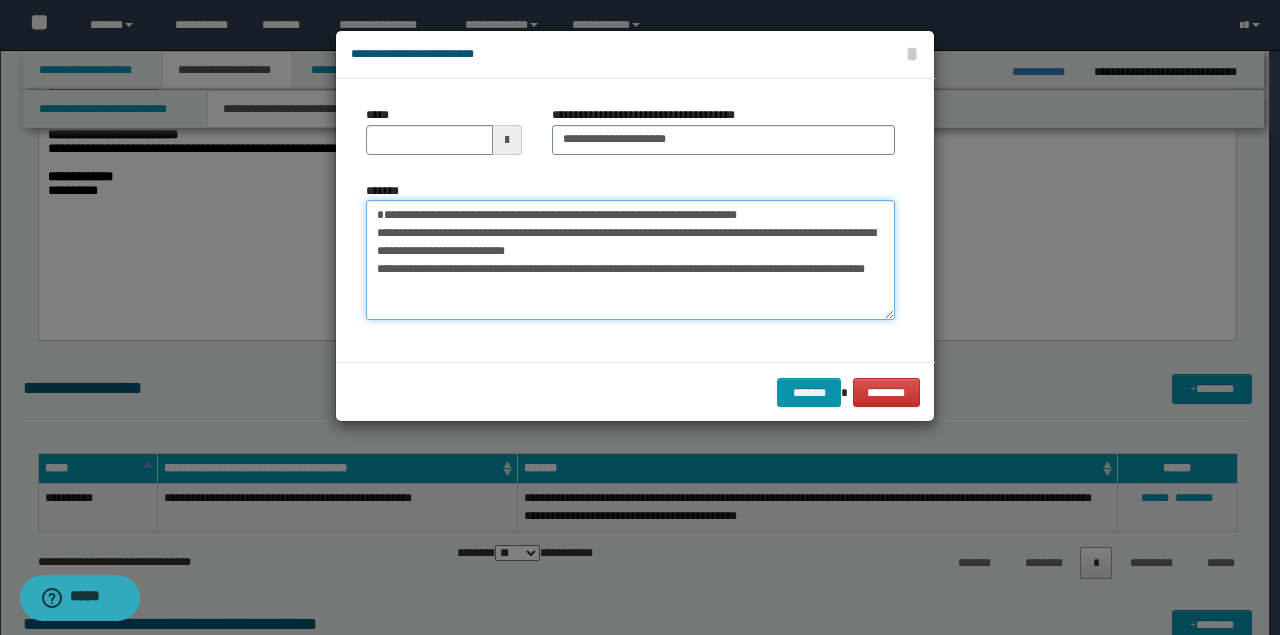type 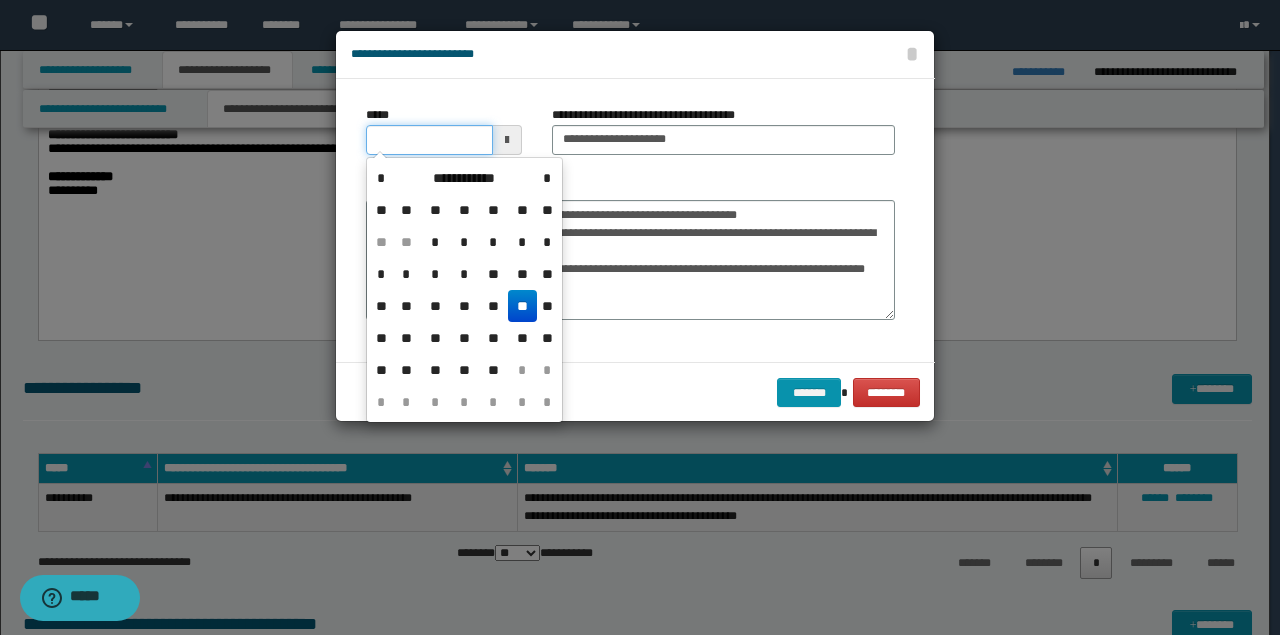 click on "*****" at bounding box center (429, 140) 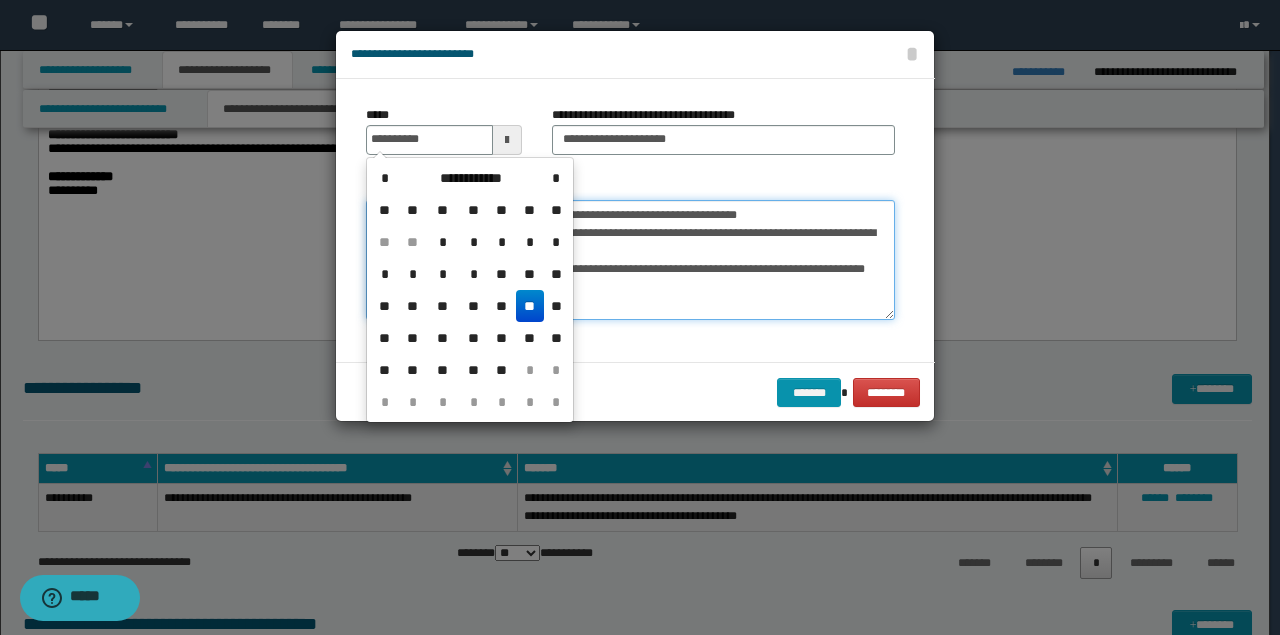 type on "**********" 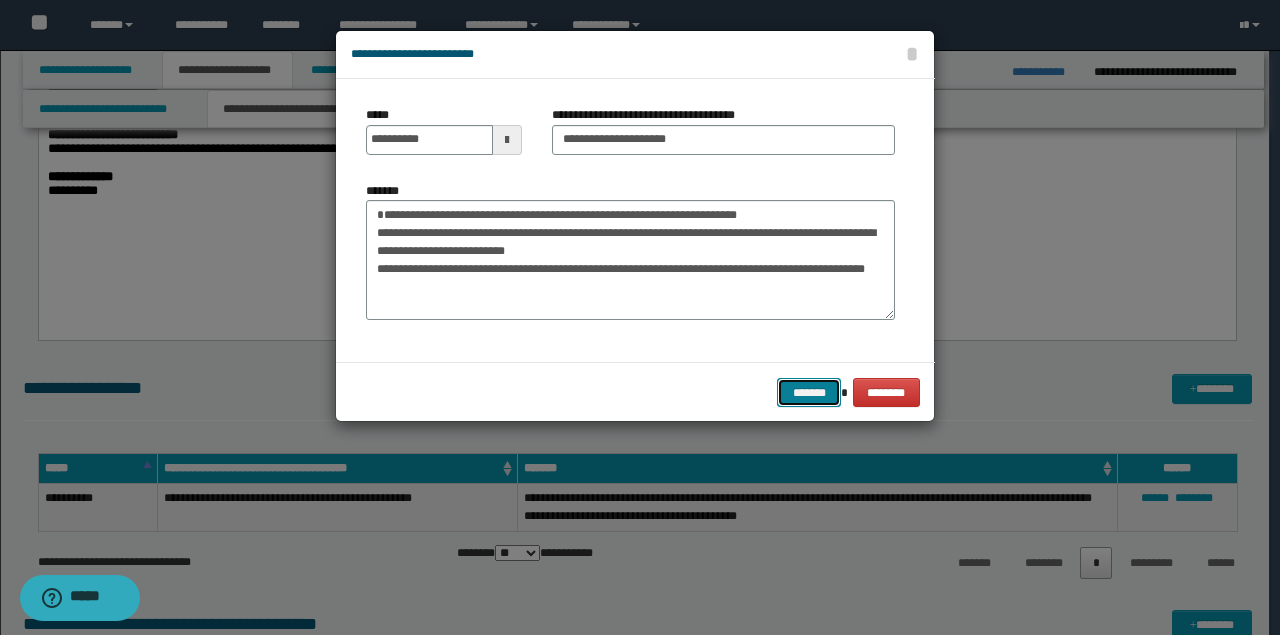 click on "*******" at bounding box center [809, 392] 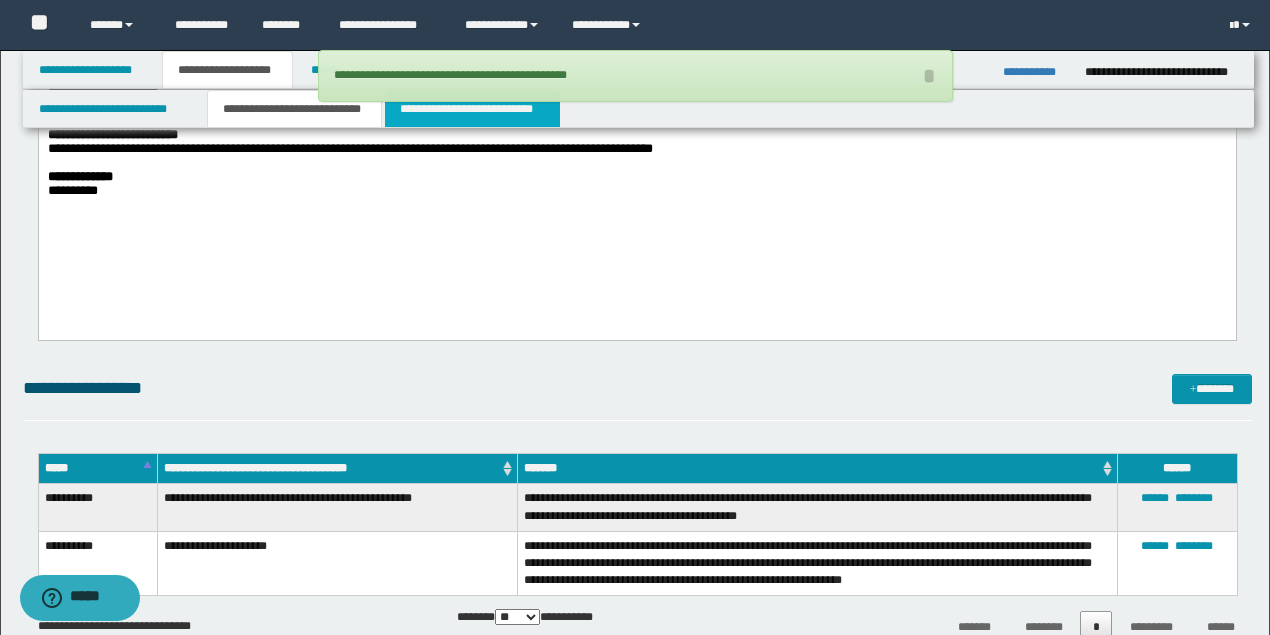 click on "**********" at bounding box center (472, 109) 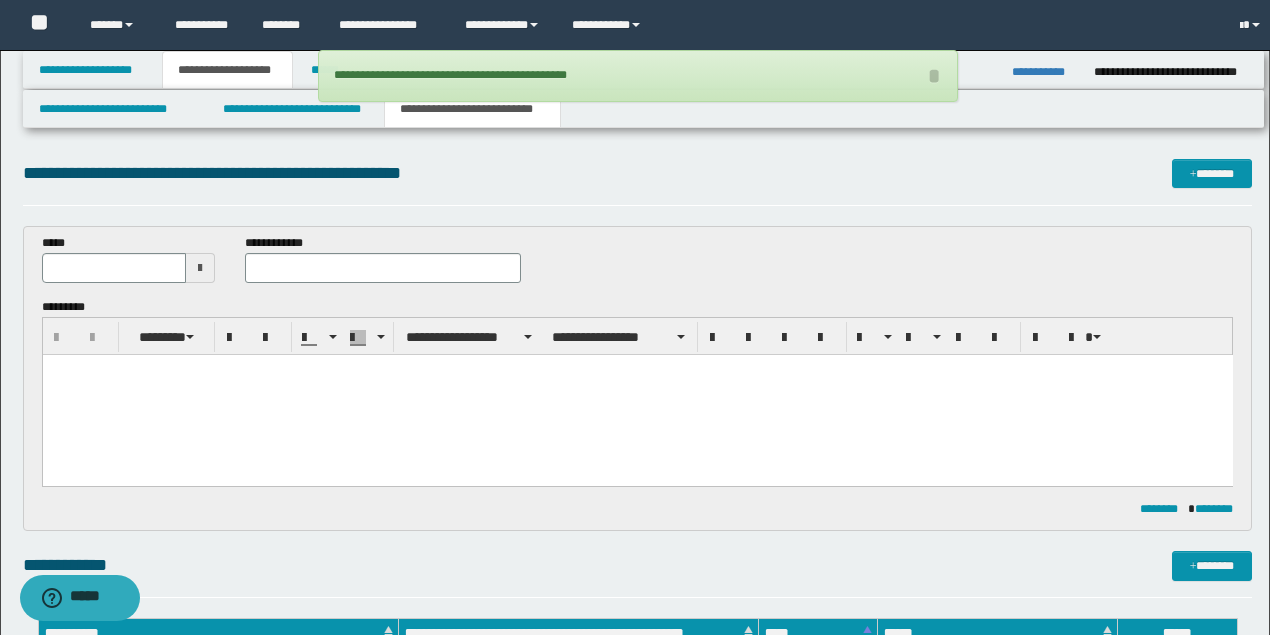 scroll, scrollTop: 0, scrollLeft: 0, axis: both 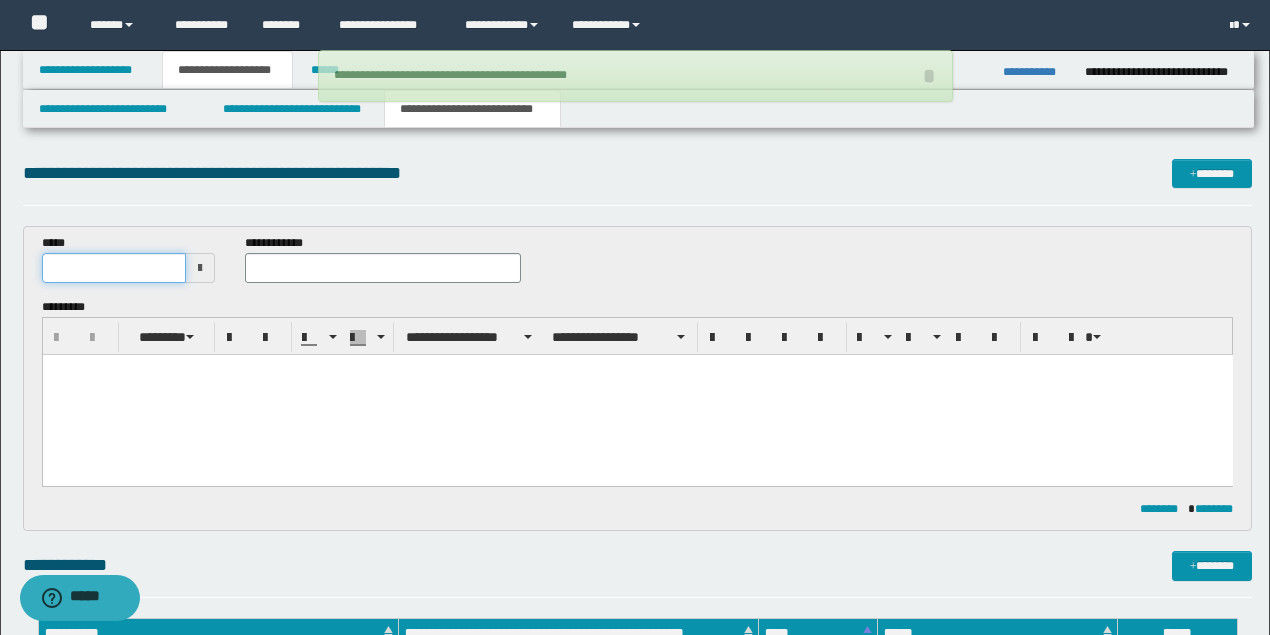 click at bounding box center (114, 268) 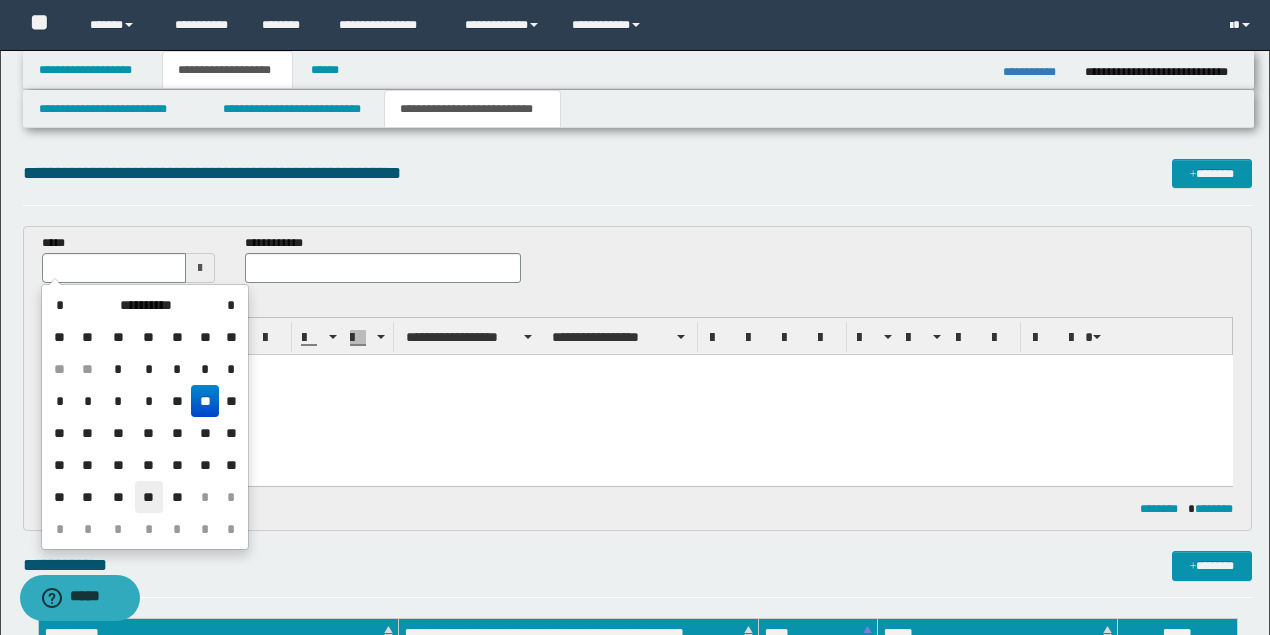 click on "**" at bounding box center (149, 497) 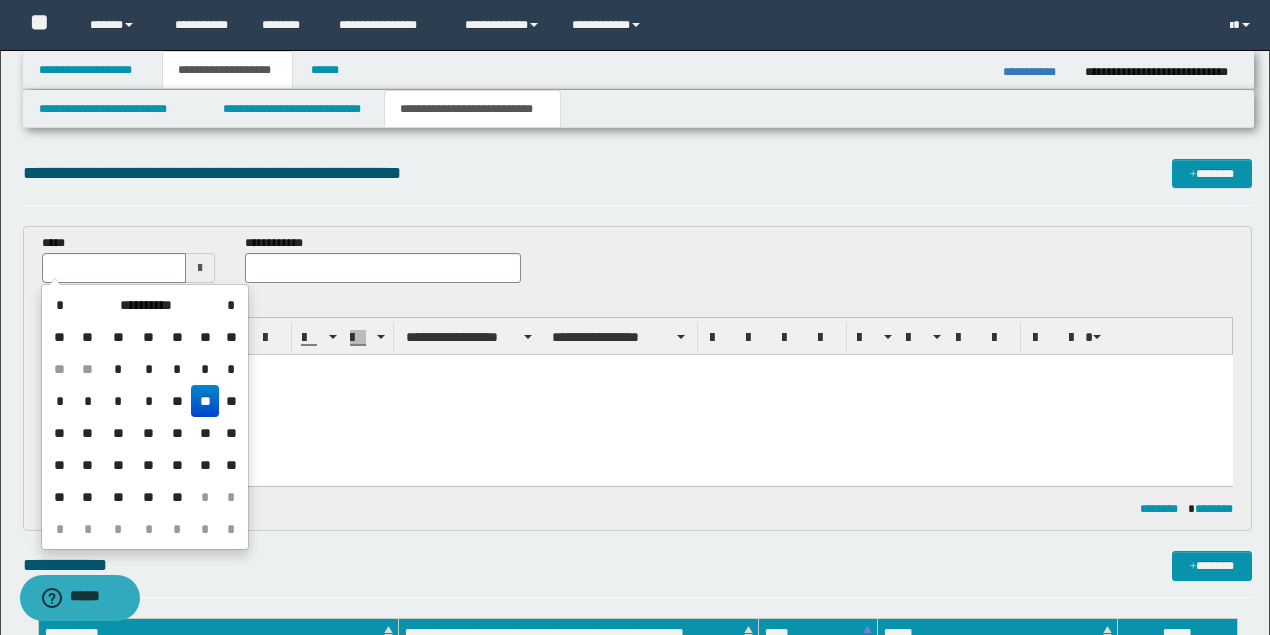 type on "**********" 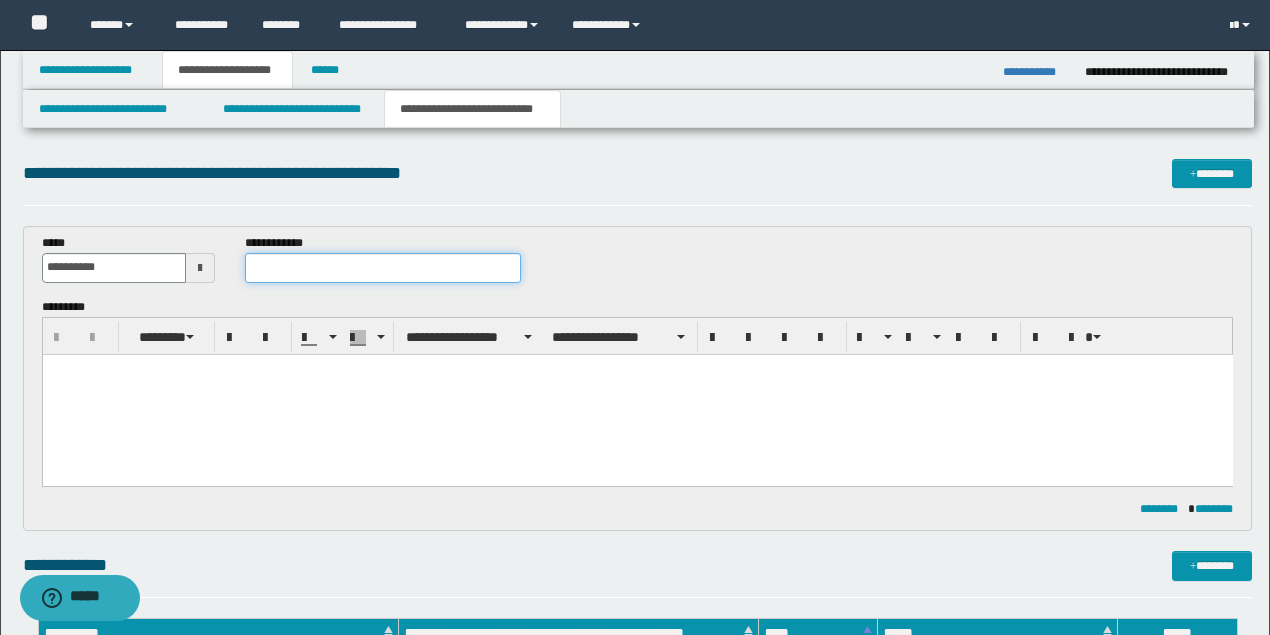 click at bounding box center [382, 268] 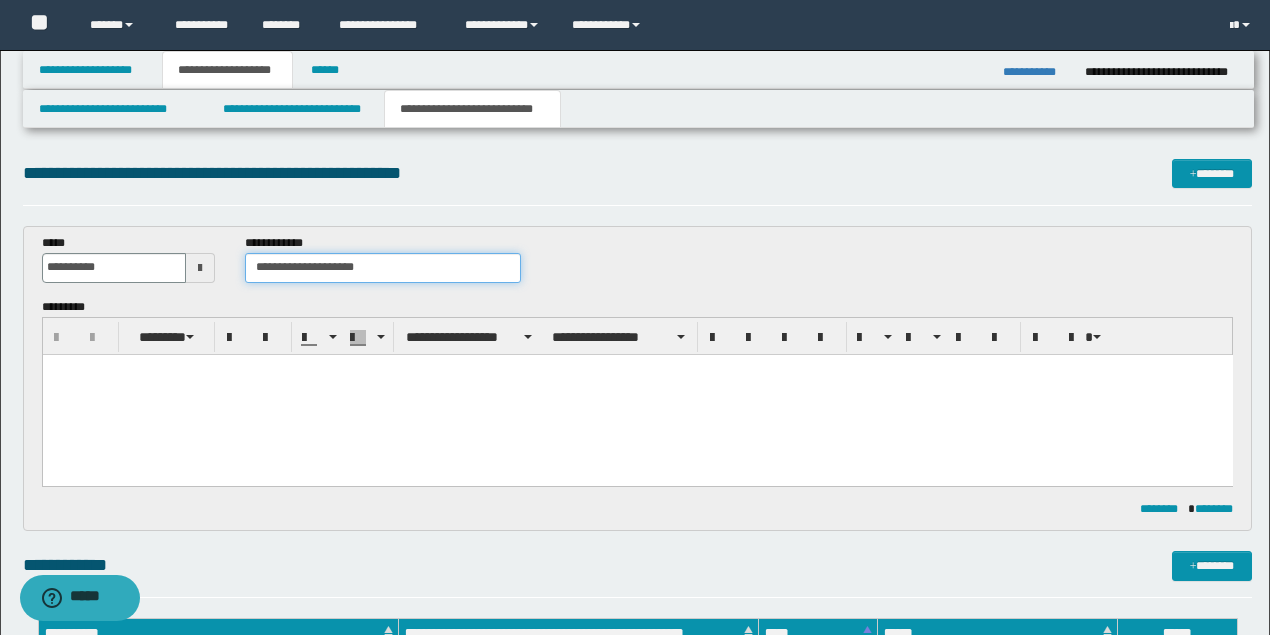 type on "**********" 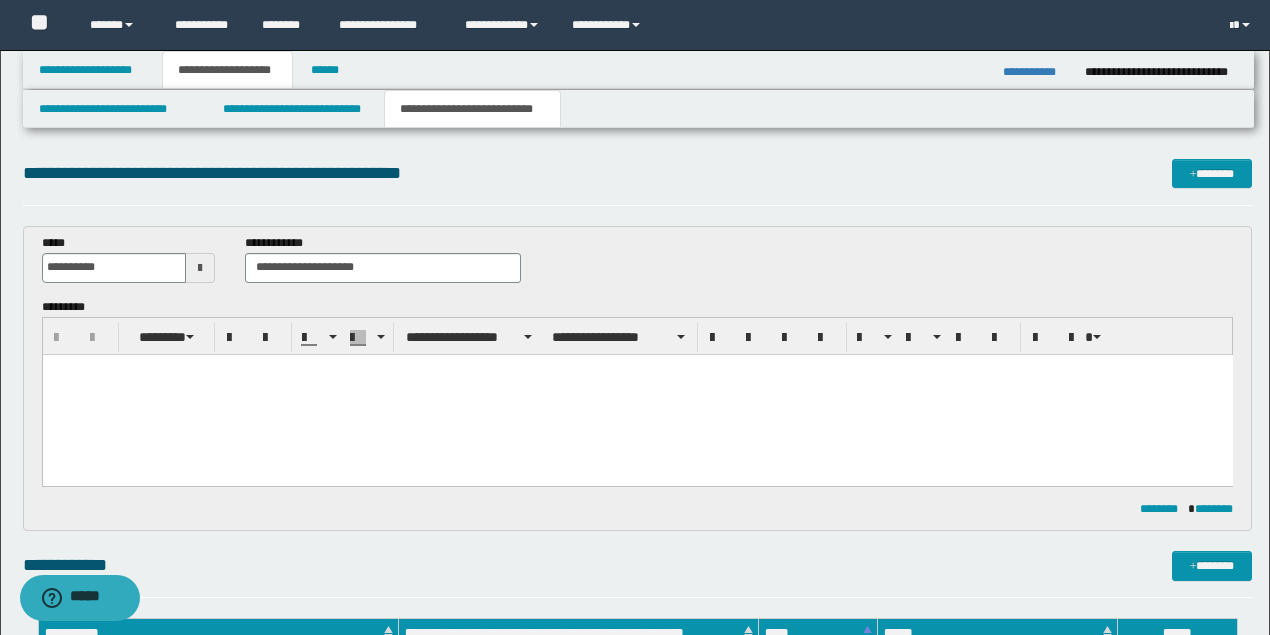 drag, startPoint x: 388, startPoint y: 413, endPoint x: 296, endPoint y: 470, distance: 108.226616 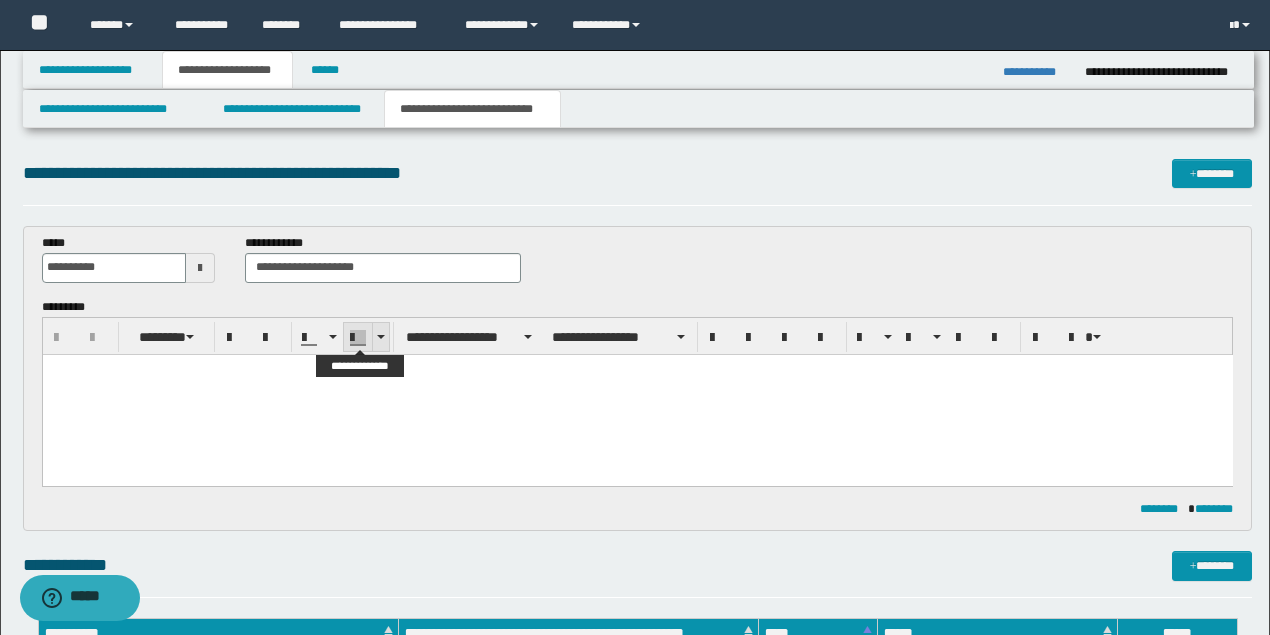 paste 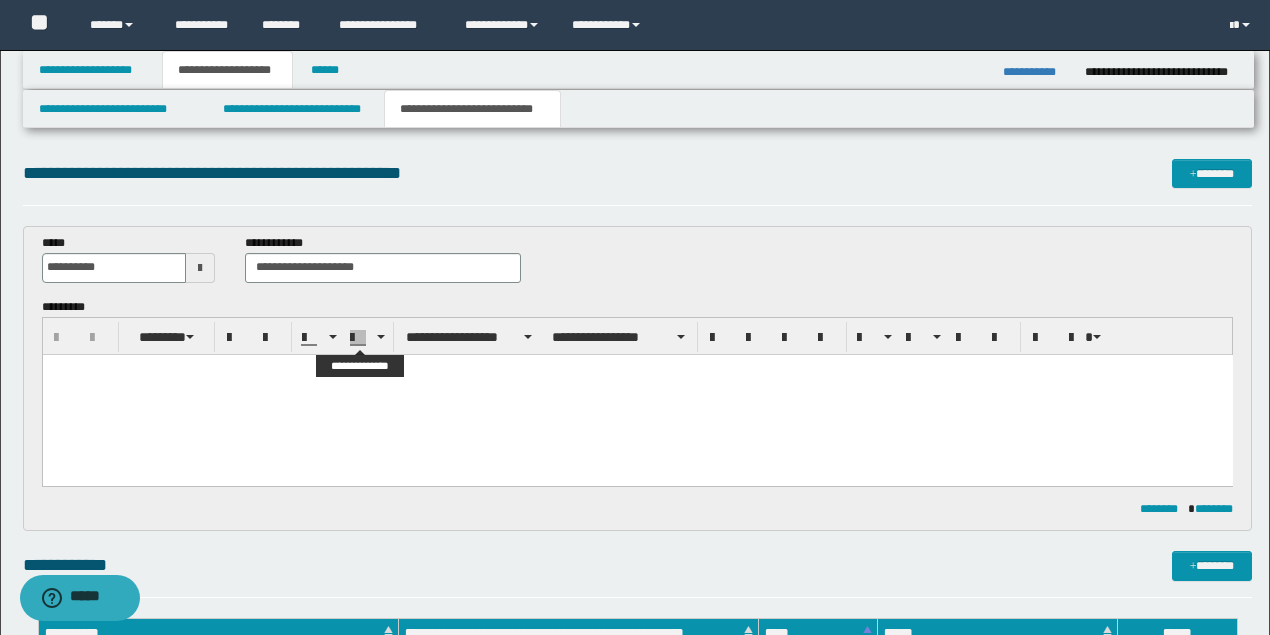 type 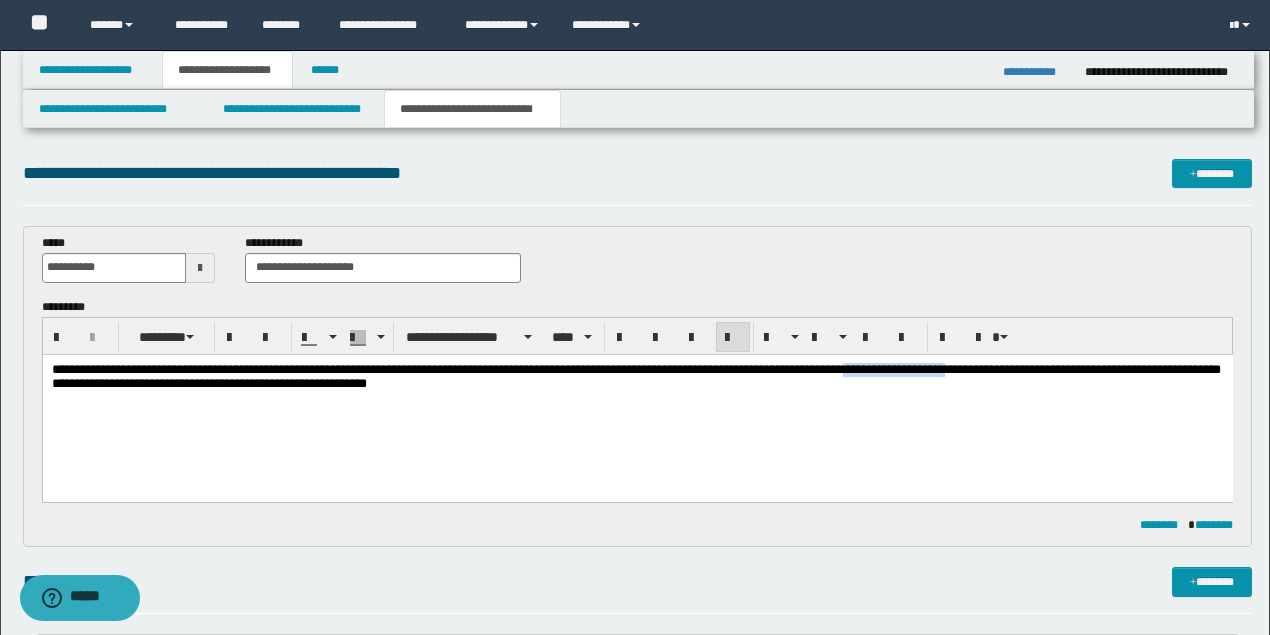 drag, startPoint x: 1029, startPoint y: 368, endPoint x: 911, endPoint y: 368, distance: 118 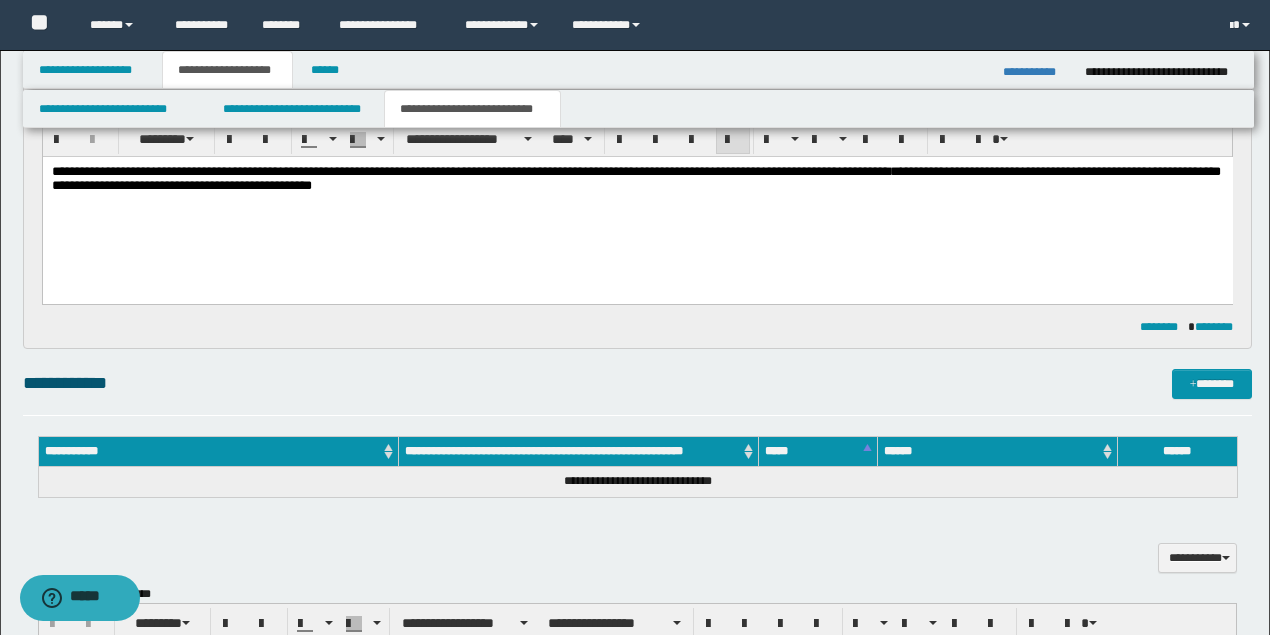 scroll, scrollTop: 200, scrollLeft: 0, axis: vertical 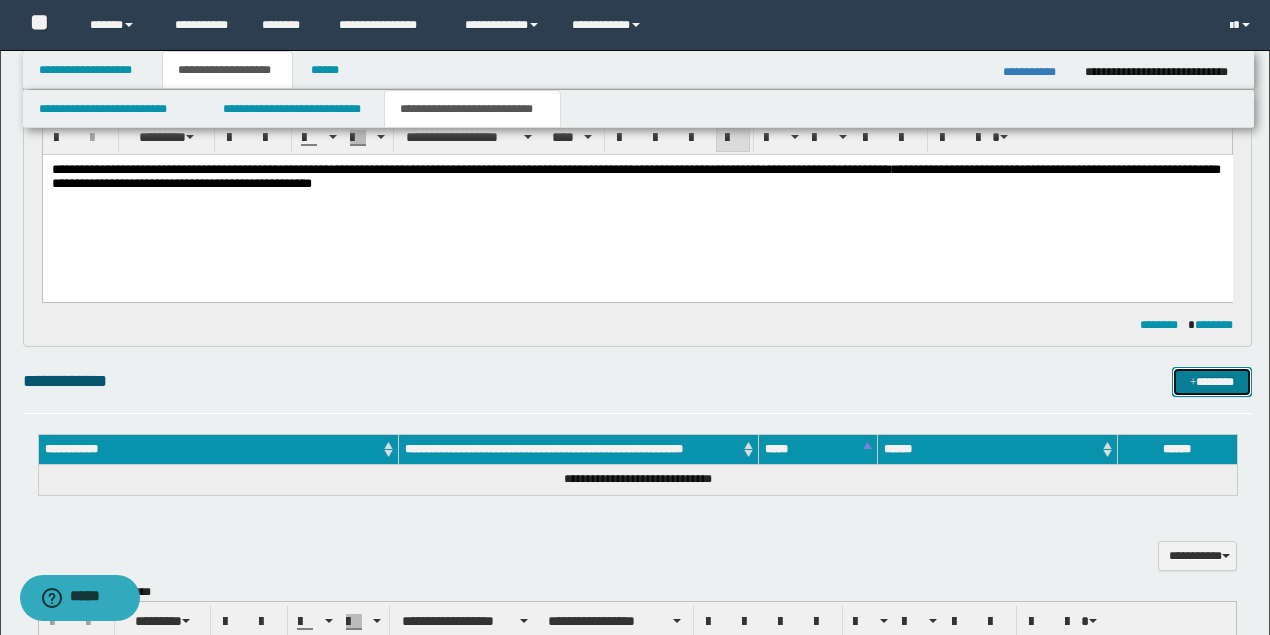 click on "*******" at bounding box center [1211, 381] 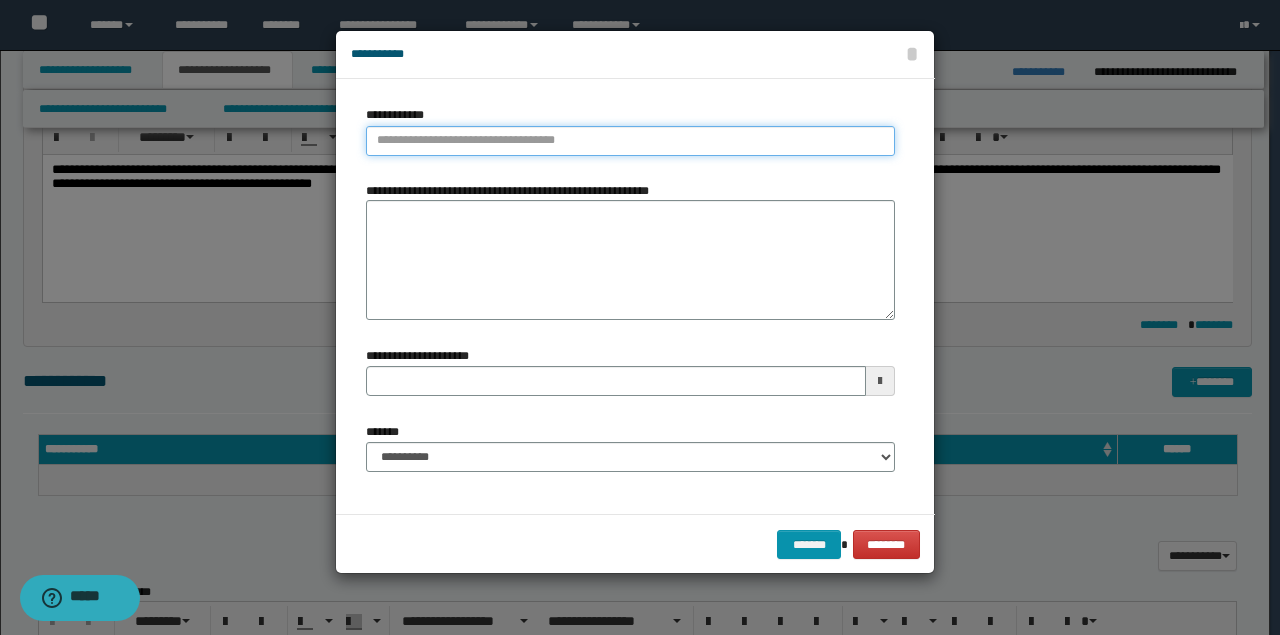 click on "**********" at bounding box center (630, 141) 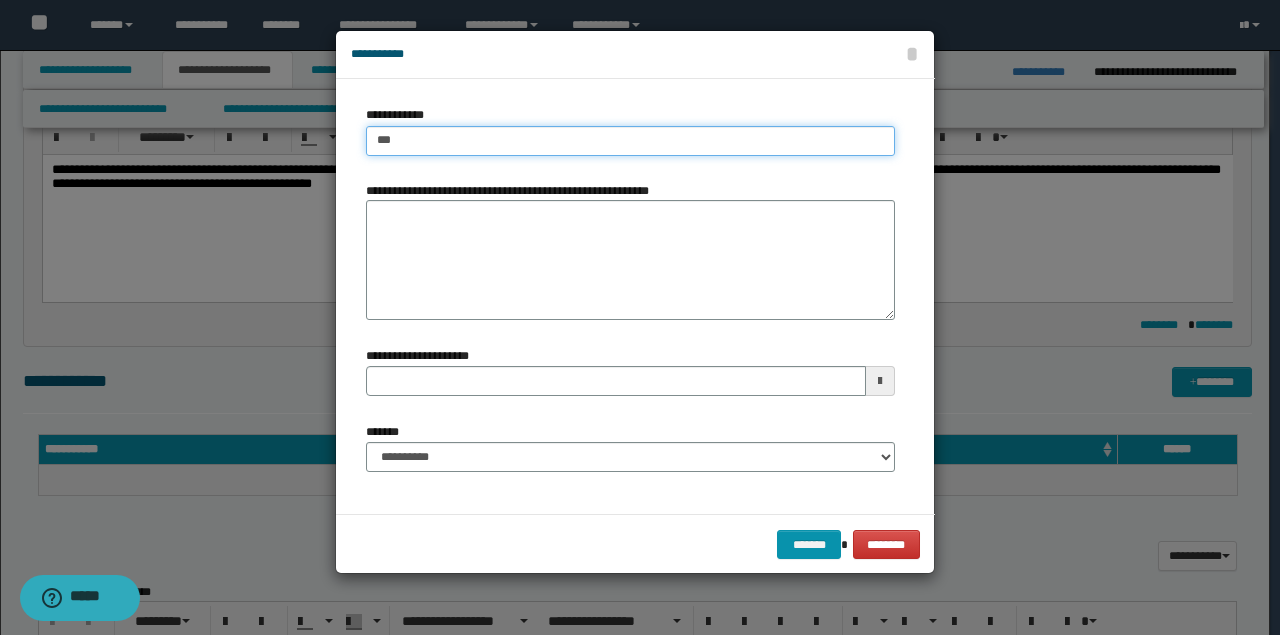 type on "****" 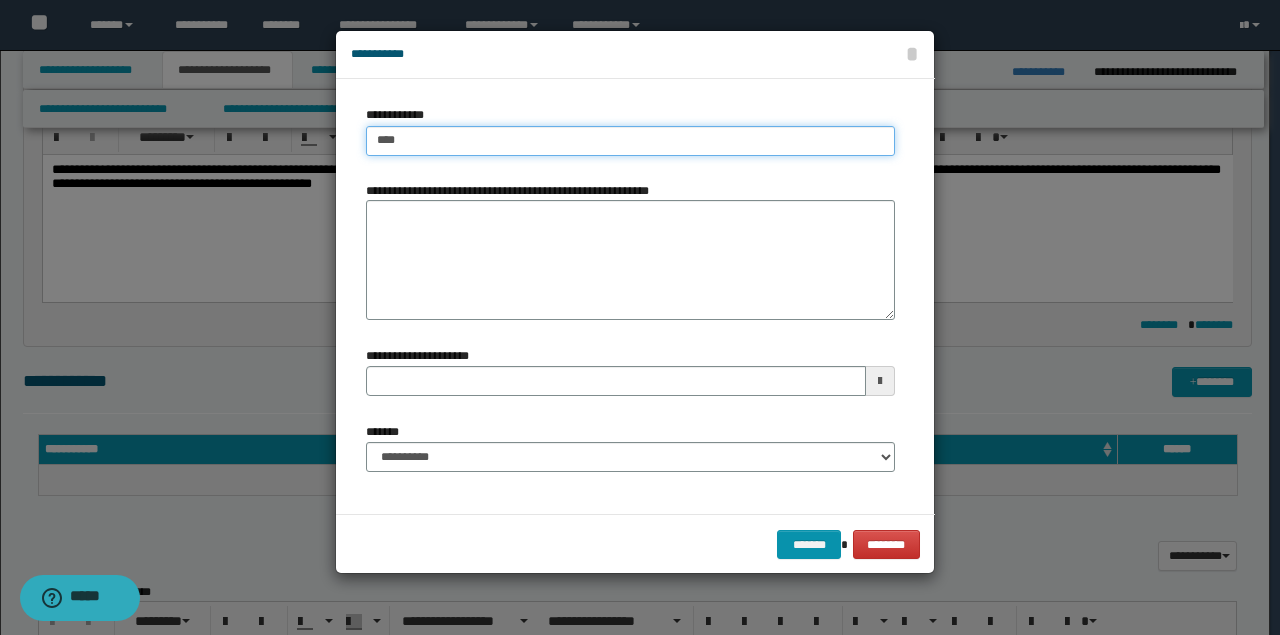 type on "****" 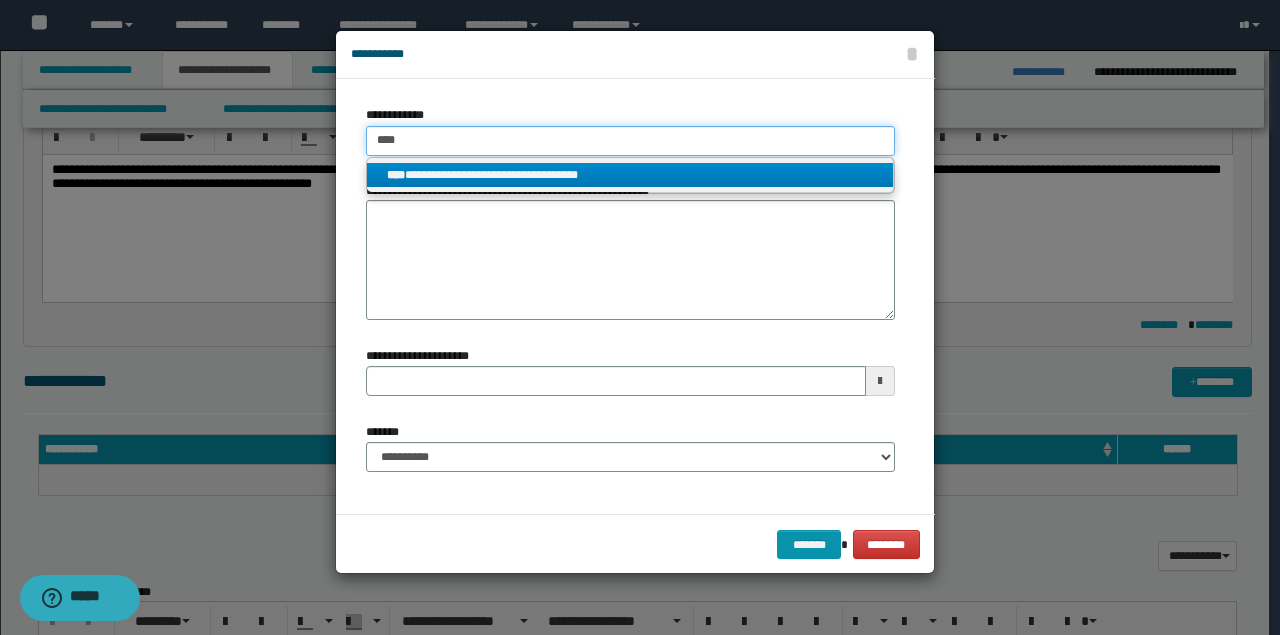 type on "****" 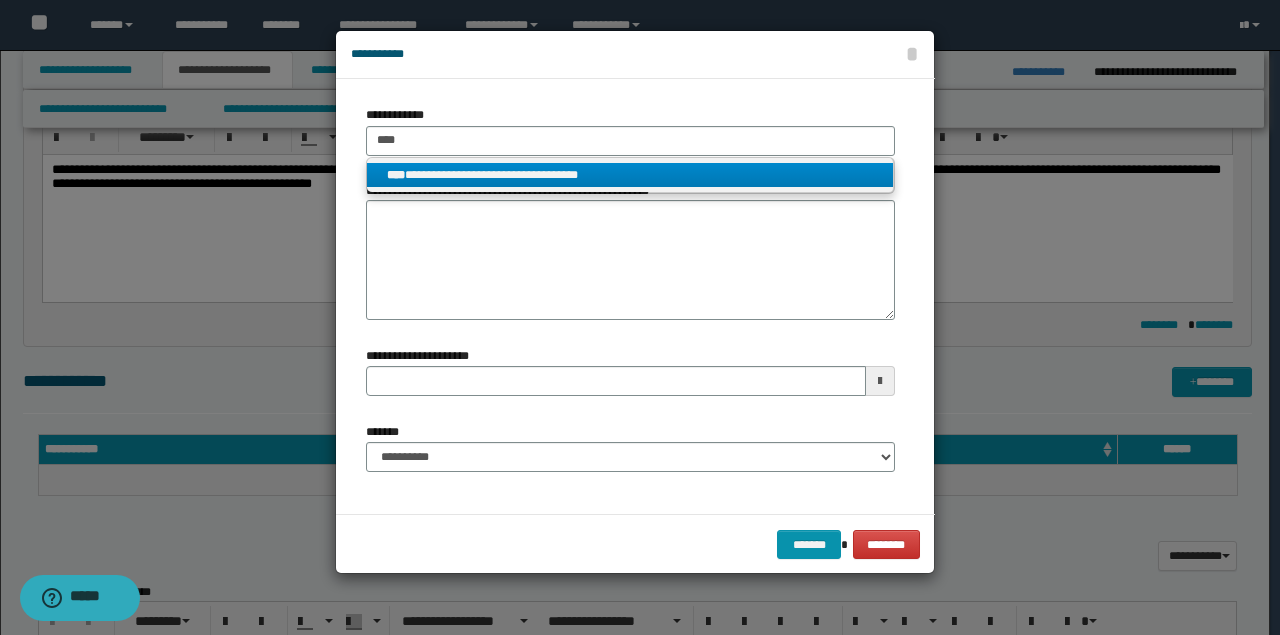click on "**********" at bounding box center [630, 175] 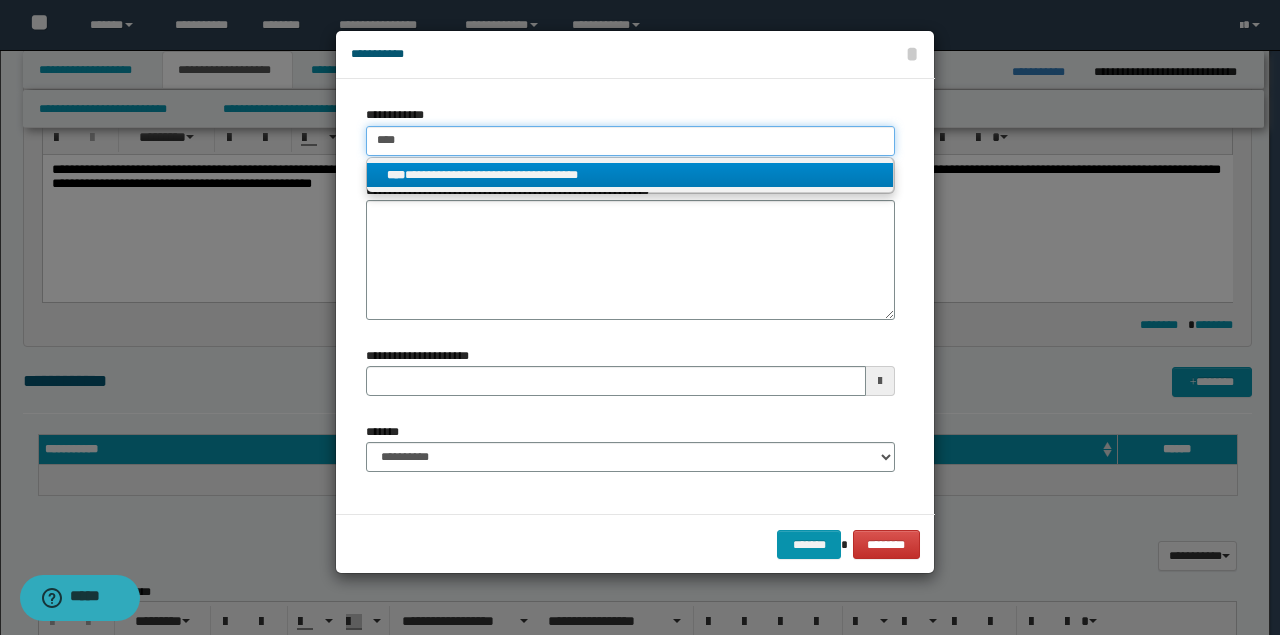 type 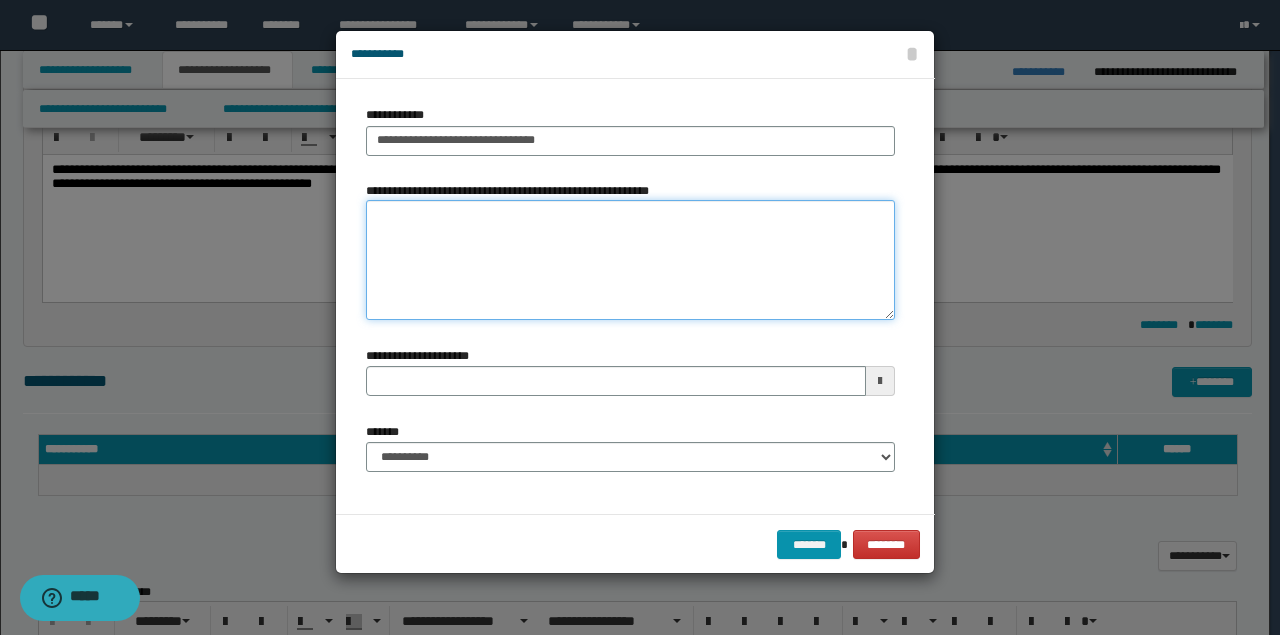 click on "**********" at bounding box center [630, 260] 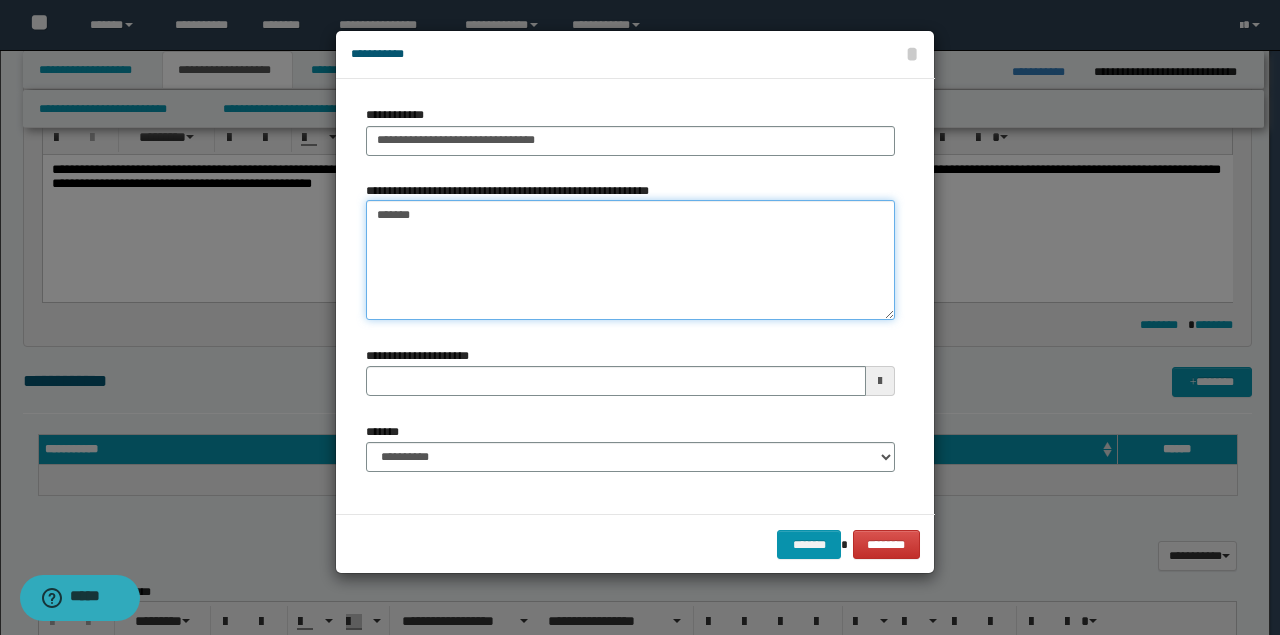 type on "*******" 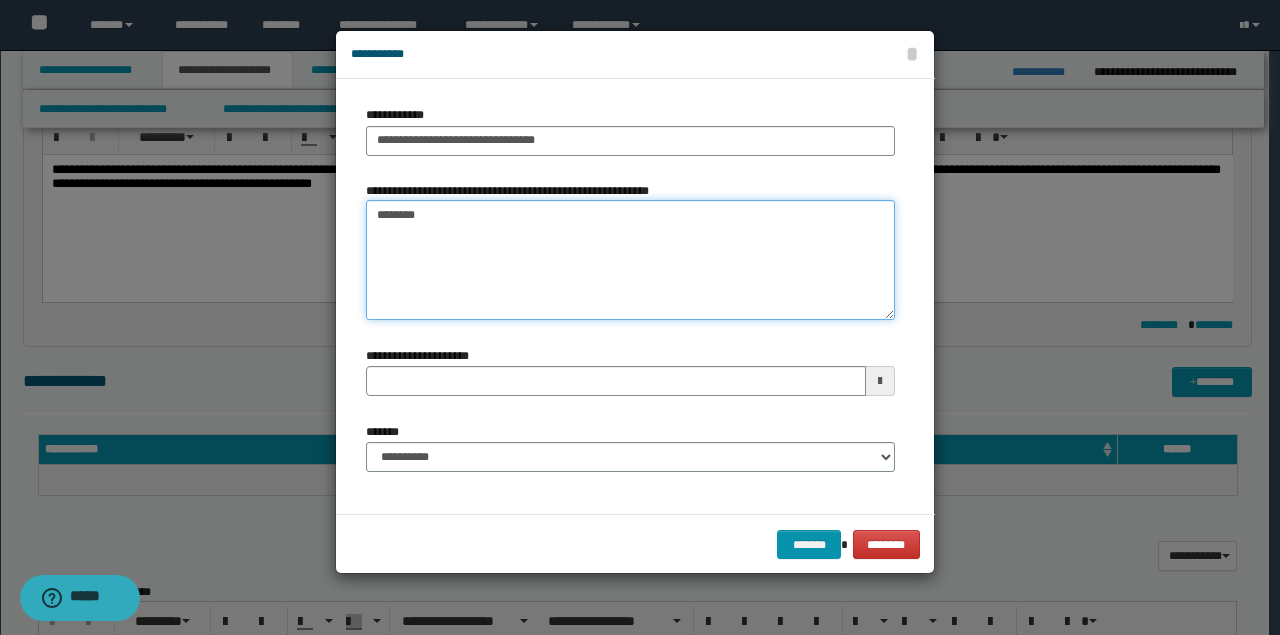 type 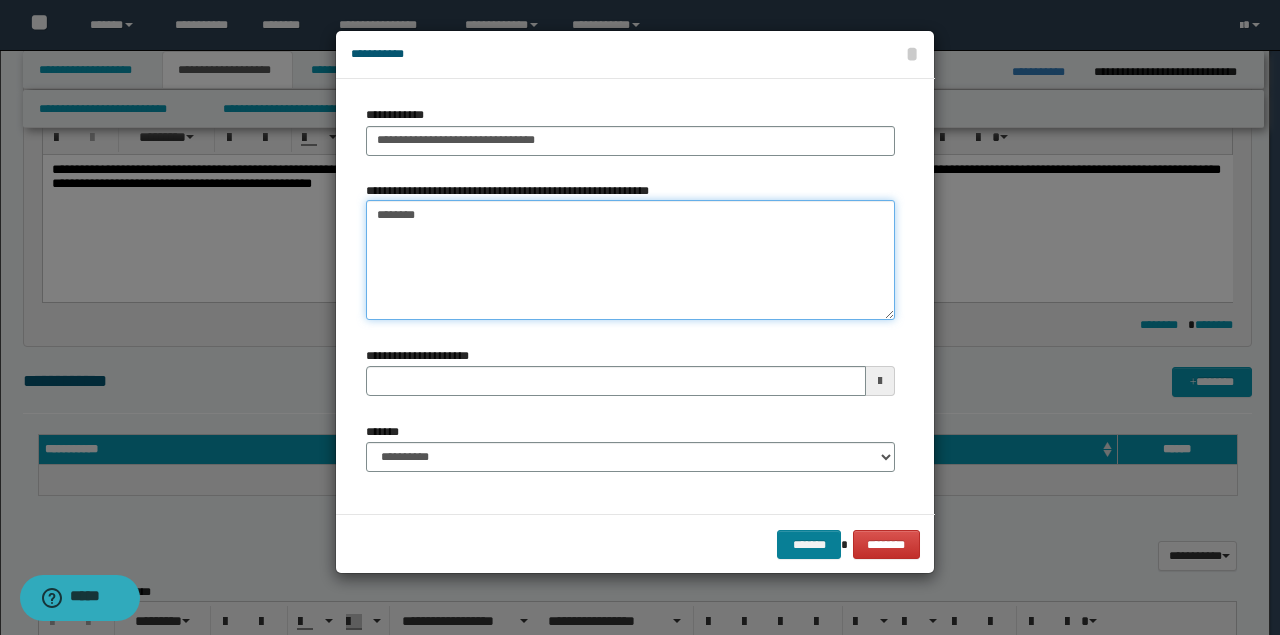 type on "*******" 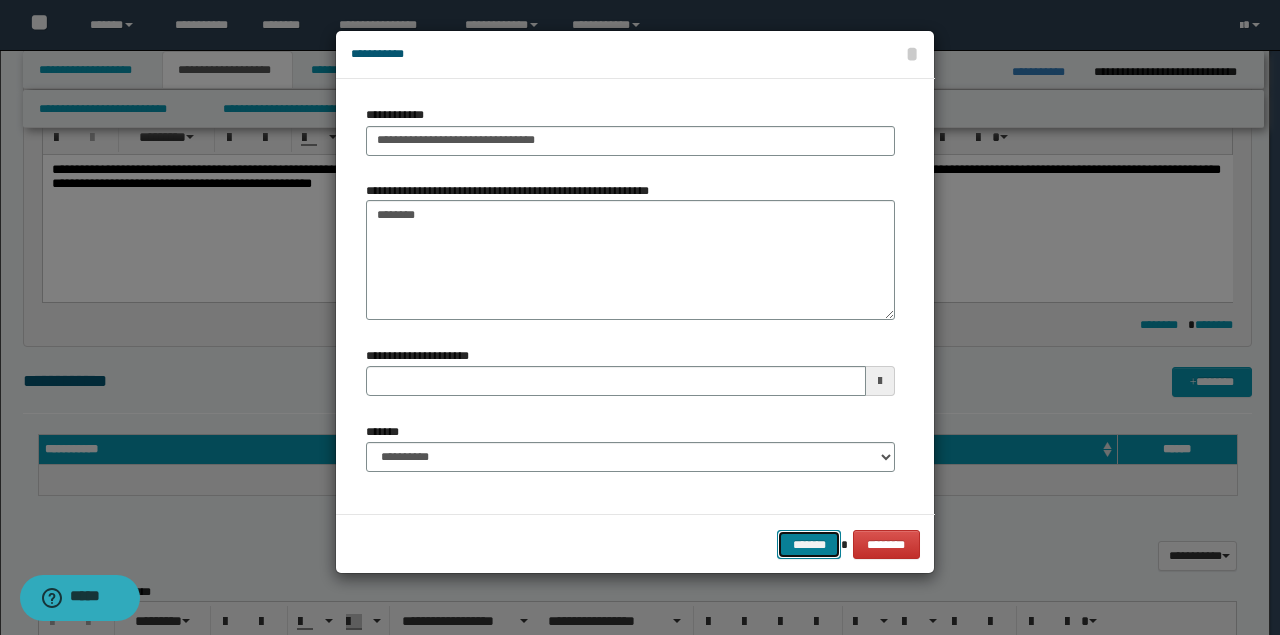 click on "*******" at bounding box center [809, 544] 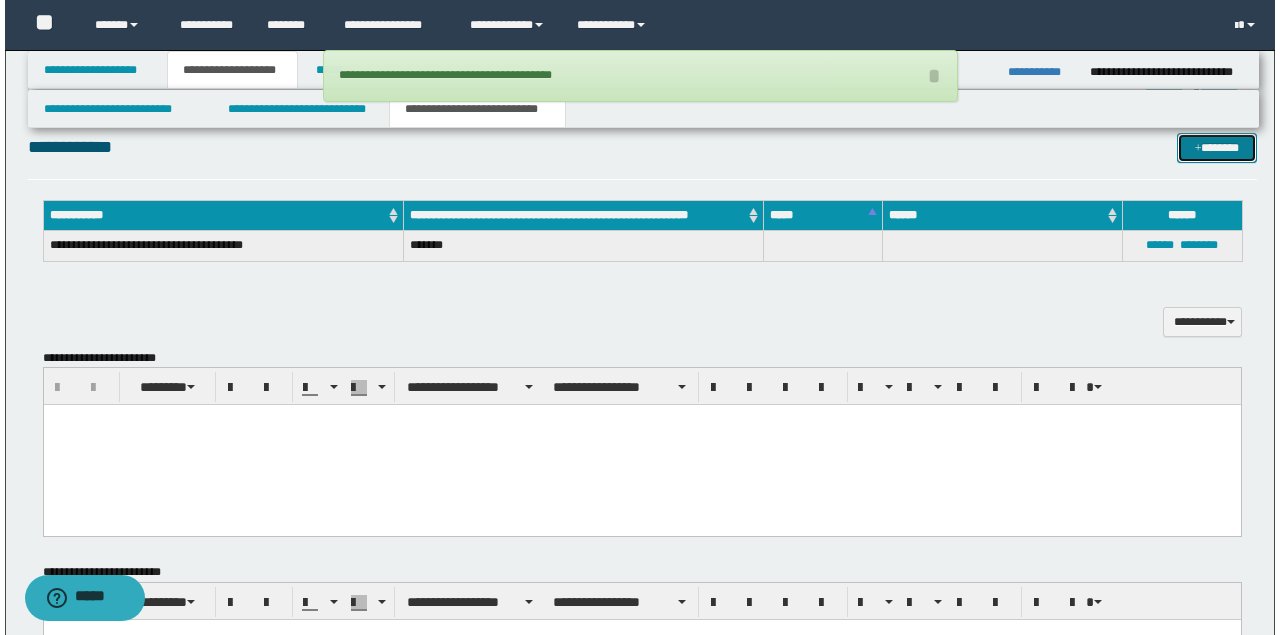 scroll, scrollTop: 466, scrollLeft: 0, axis: vertical 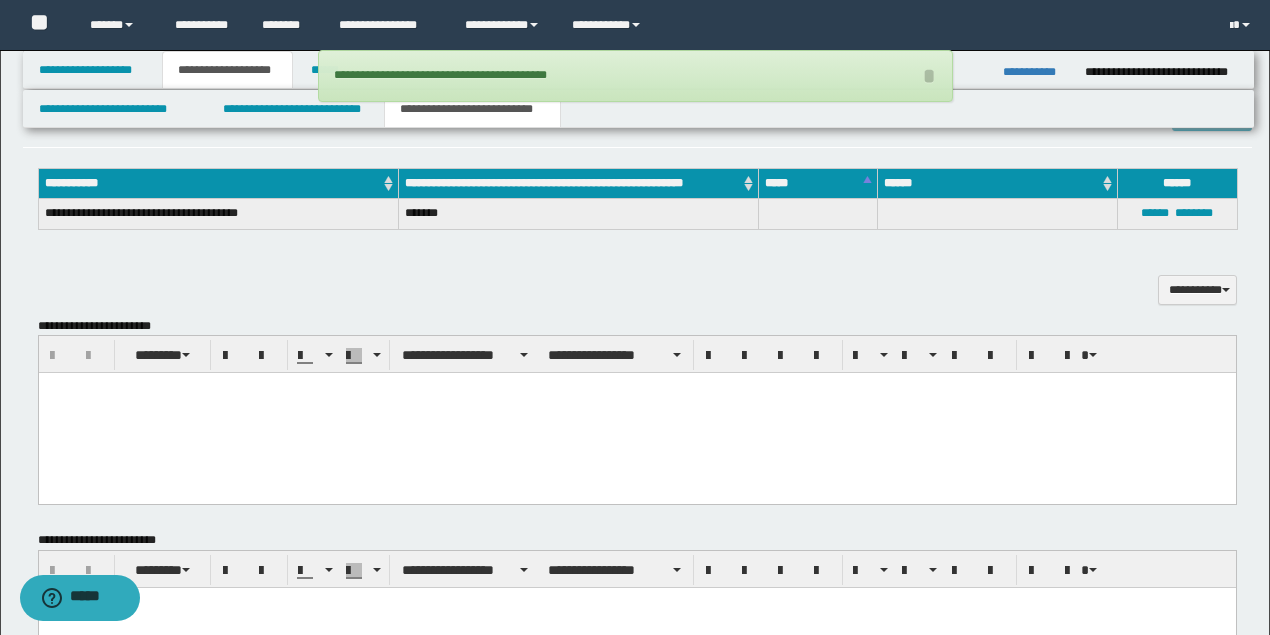 click at bounding box center (636, 413) 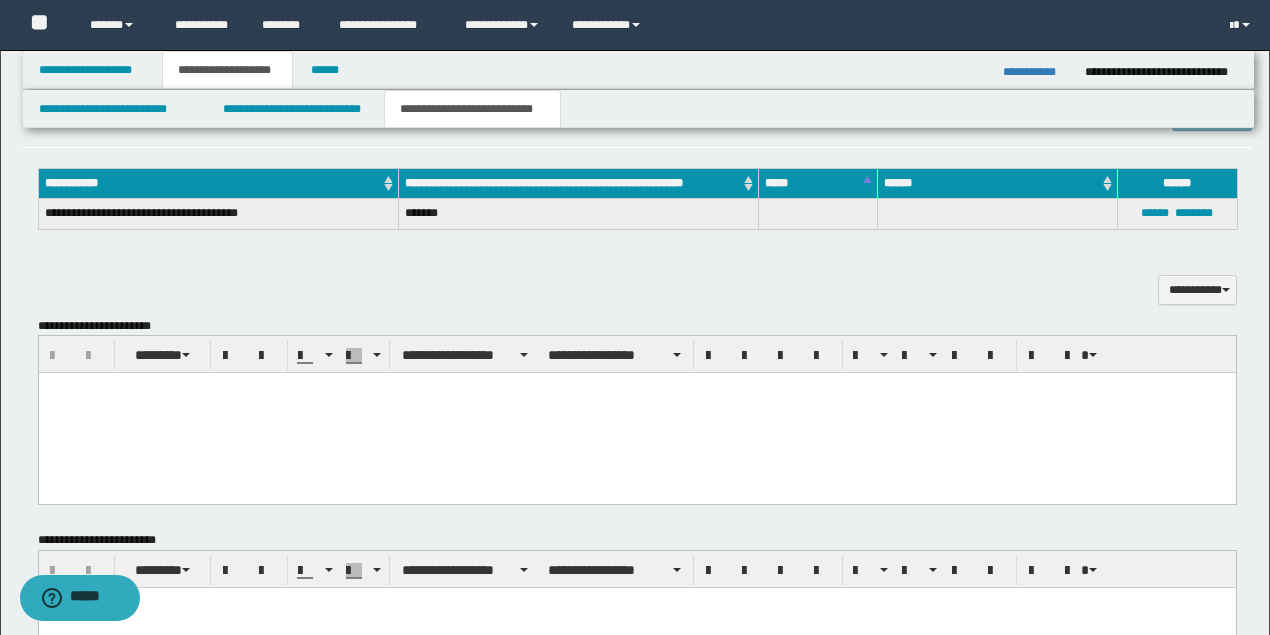 click at bounding box center [636, 413] 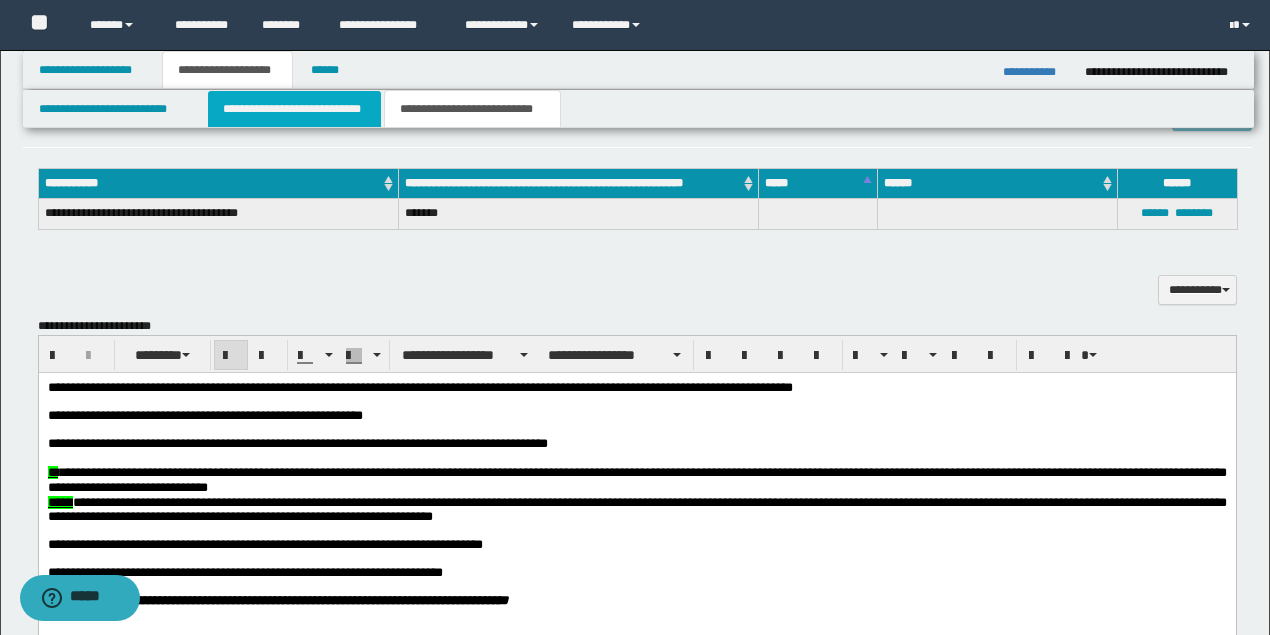 click on "**********" at bounding box center [294, 109] 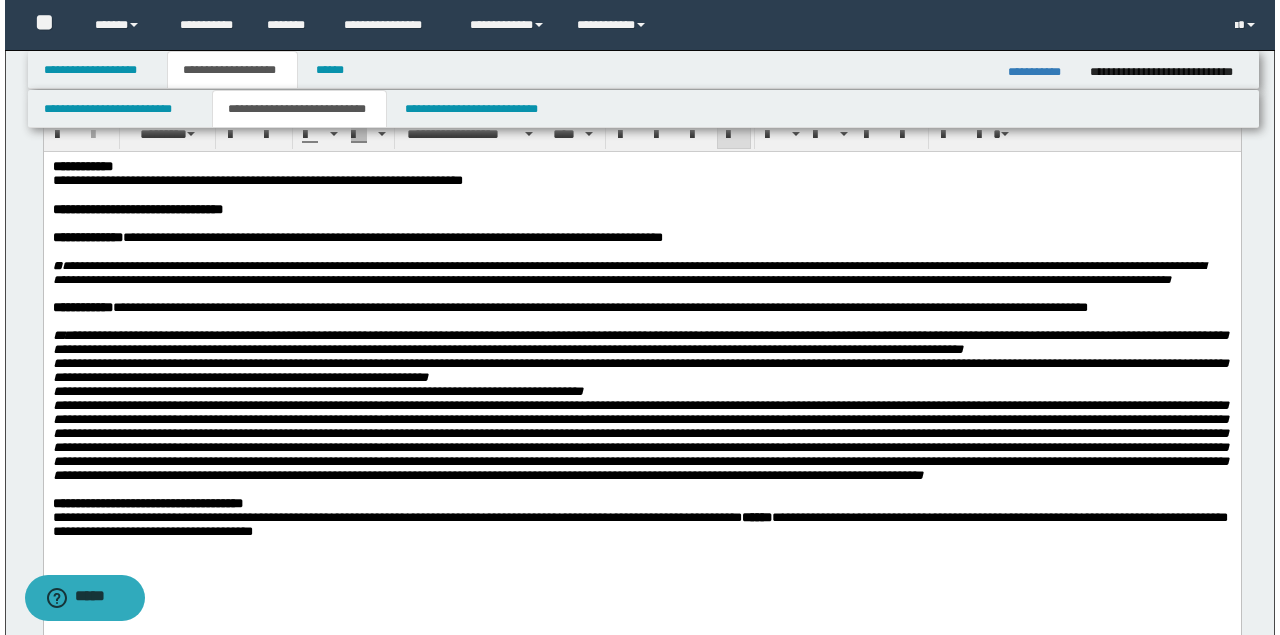 scroll, scrollTop: 0, scrollLeft: 0, axis: both 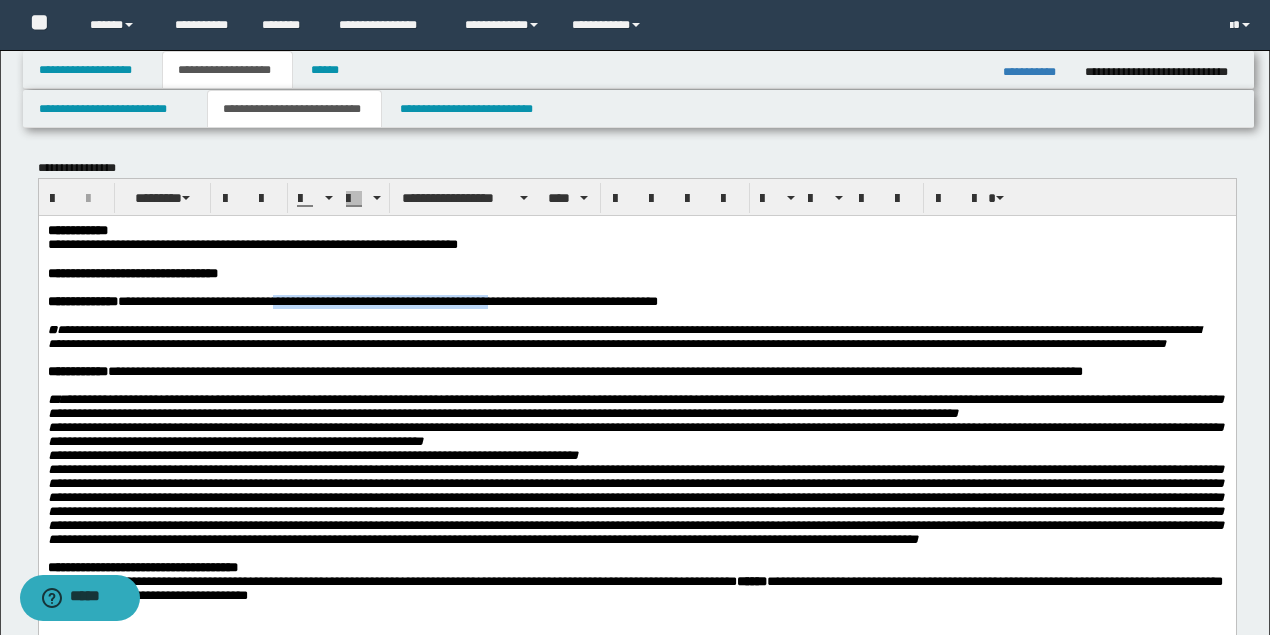 drag, startPoint x: 305, startPoint y: 308, endPoint x: 542, endPoint y: 308, distance: 237 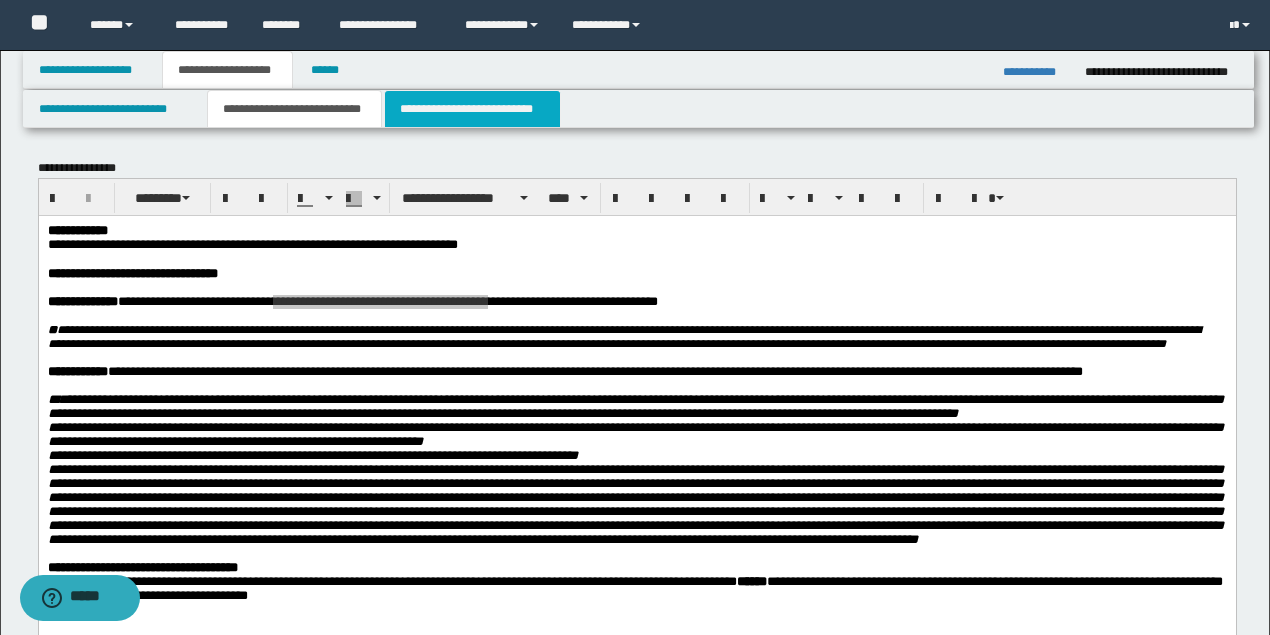 click on "**********" at bounding box center (472, 109) 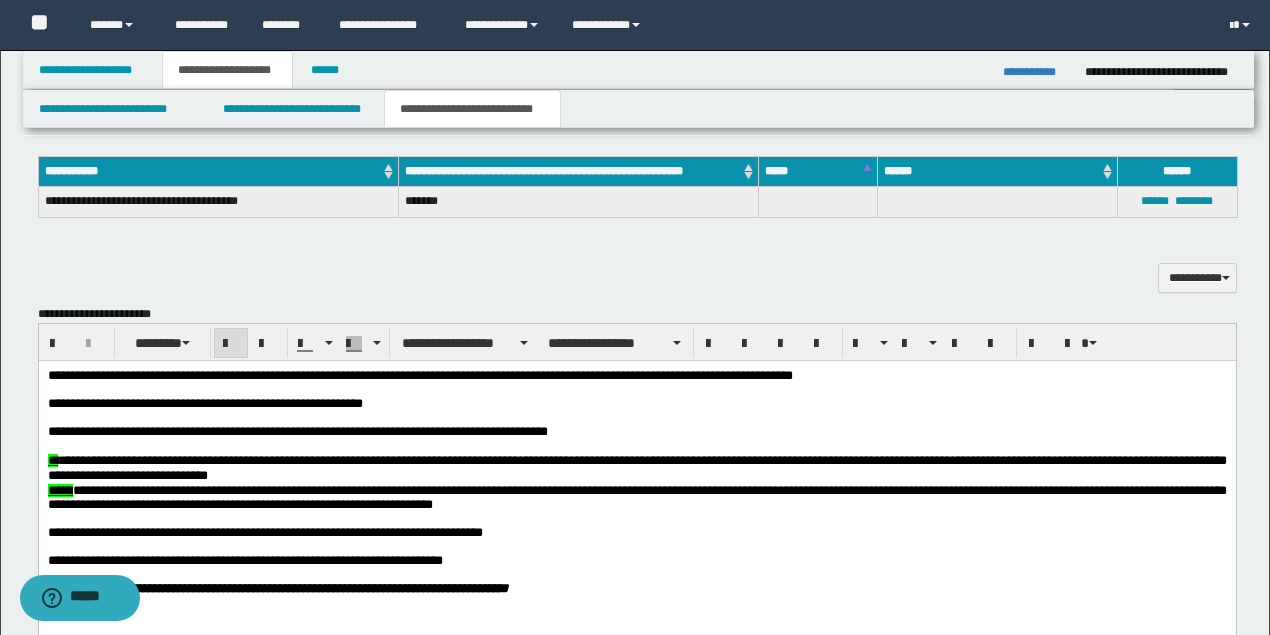scroll, scrollTop: 600, scrollLeft: 0, axis: vertical 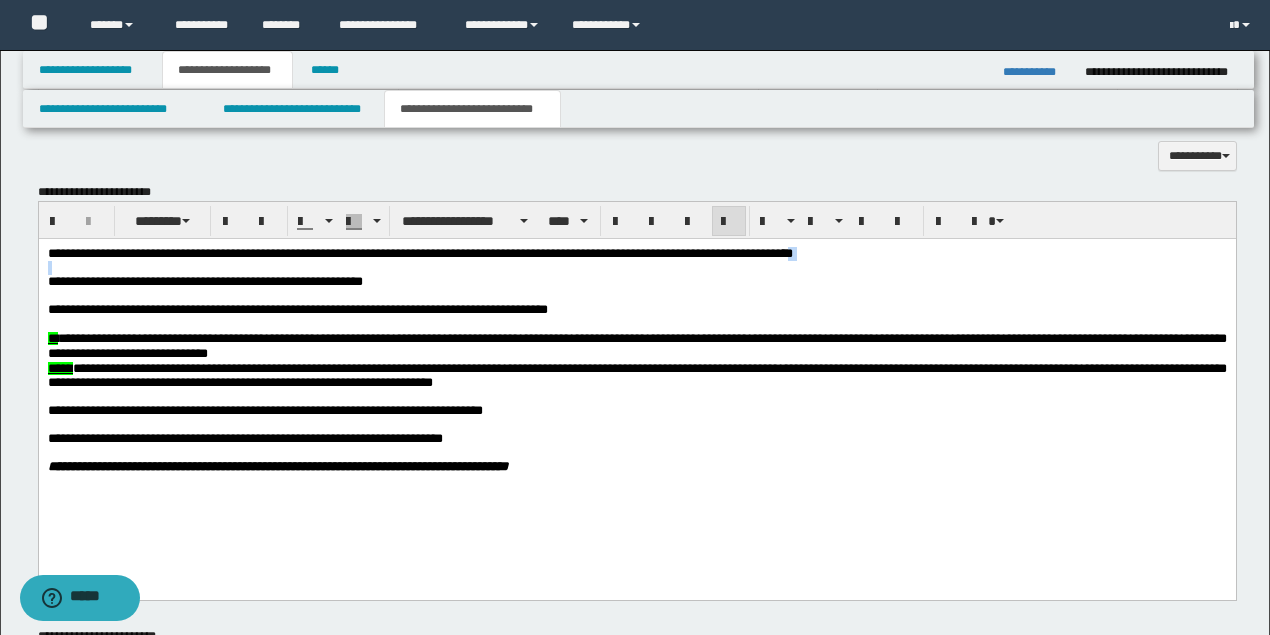 click on "**********" at bounding box center (636, 385) 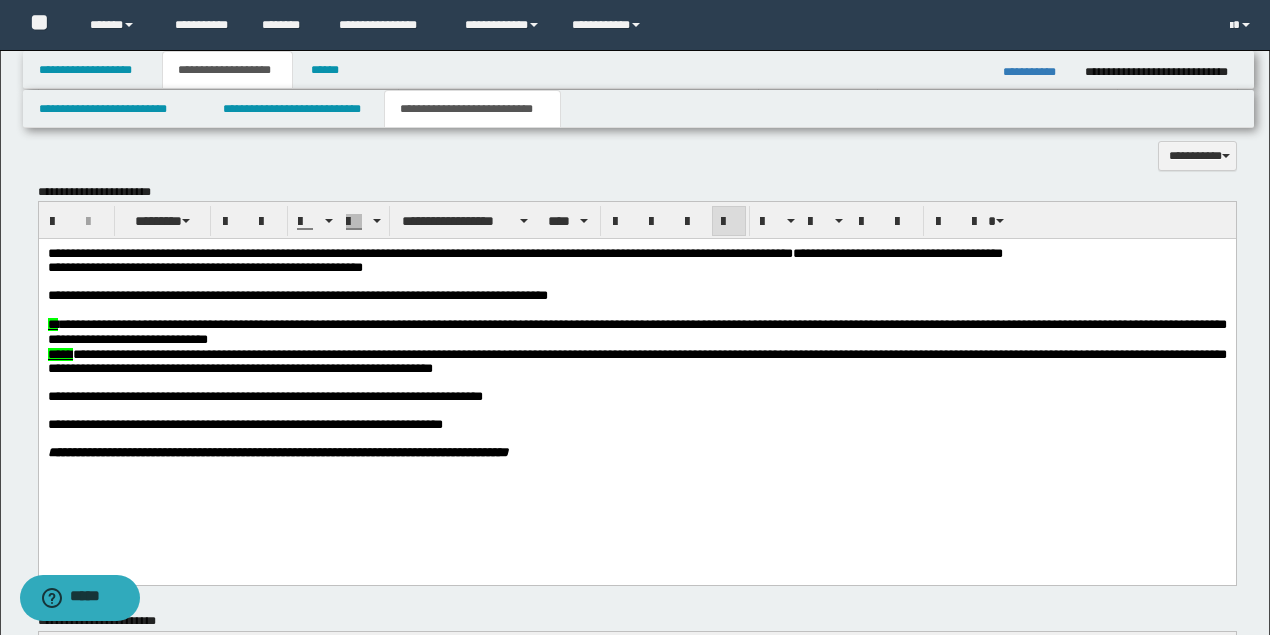 click on "**********" at bounding box center [524, 253] 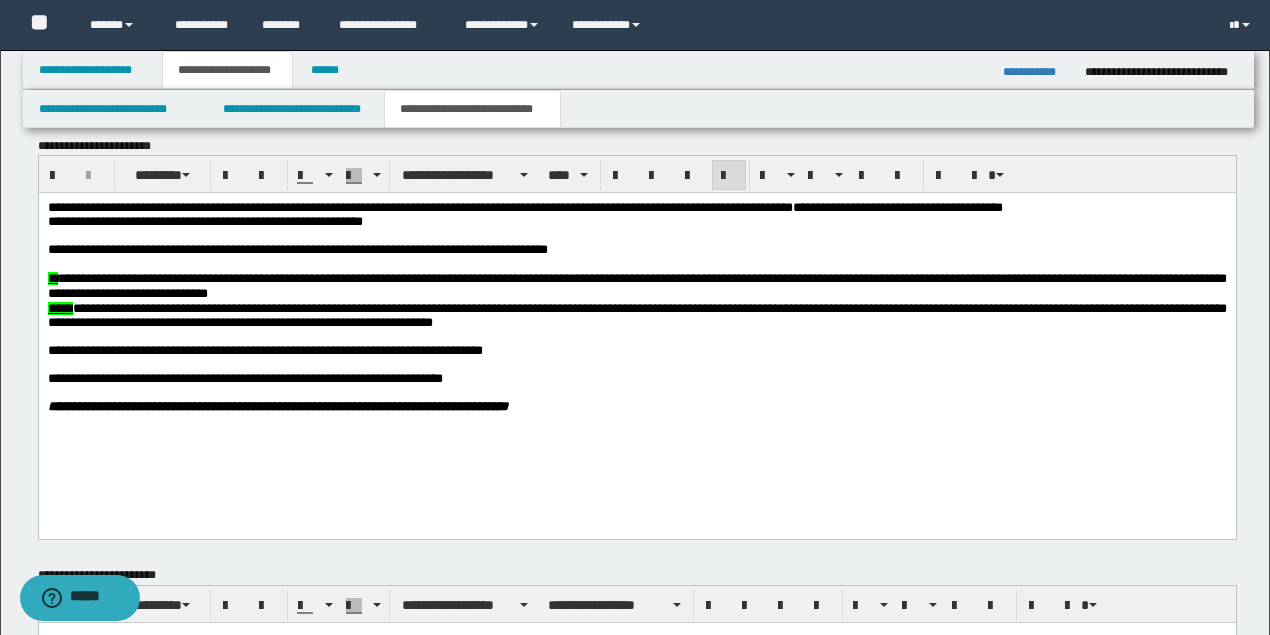 scroll, scrollTop: 733, scrollLeft: 0, axis: vertical 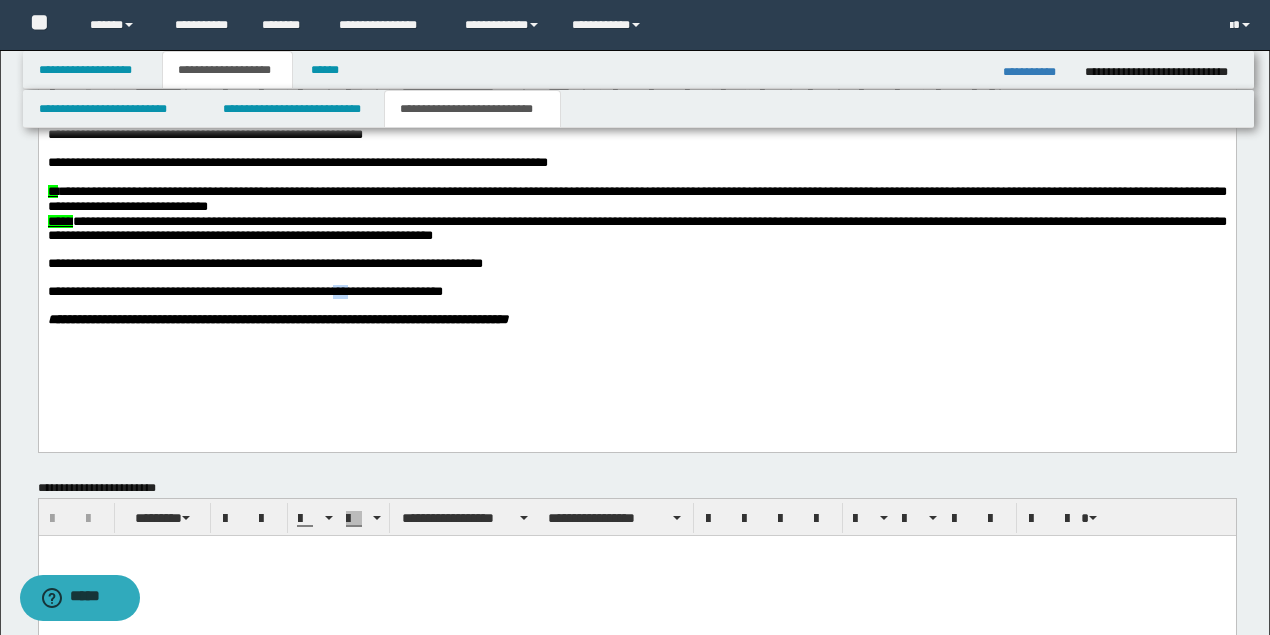 drag, startPoint x: 370, startPoint y: 307, endPoint x: 350, endPoint y: 304, distance: 20.22375 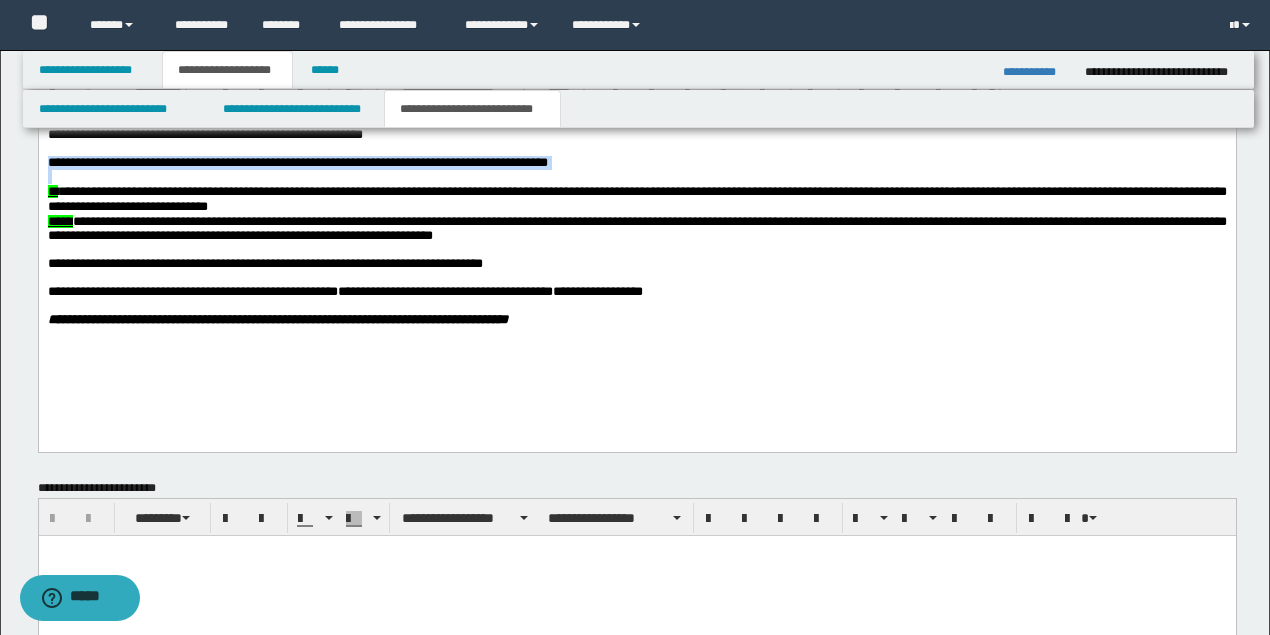 drag, startPoint x: 47, startPoint y: 163, endPoint x: 609, endPoint y: 182, distance: 562.3211 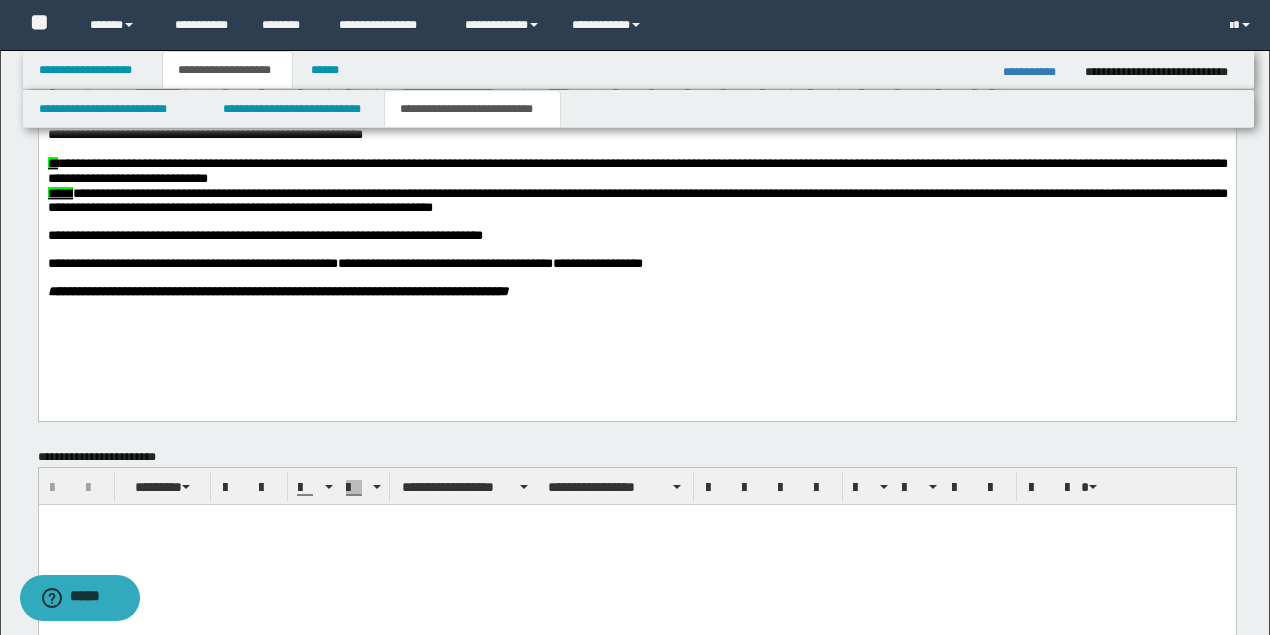 click on "**********" at bounding box center [637, 171] 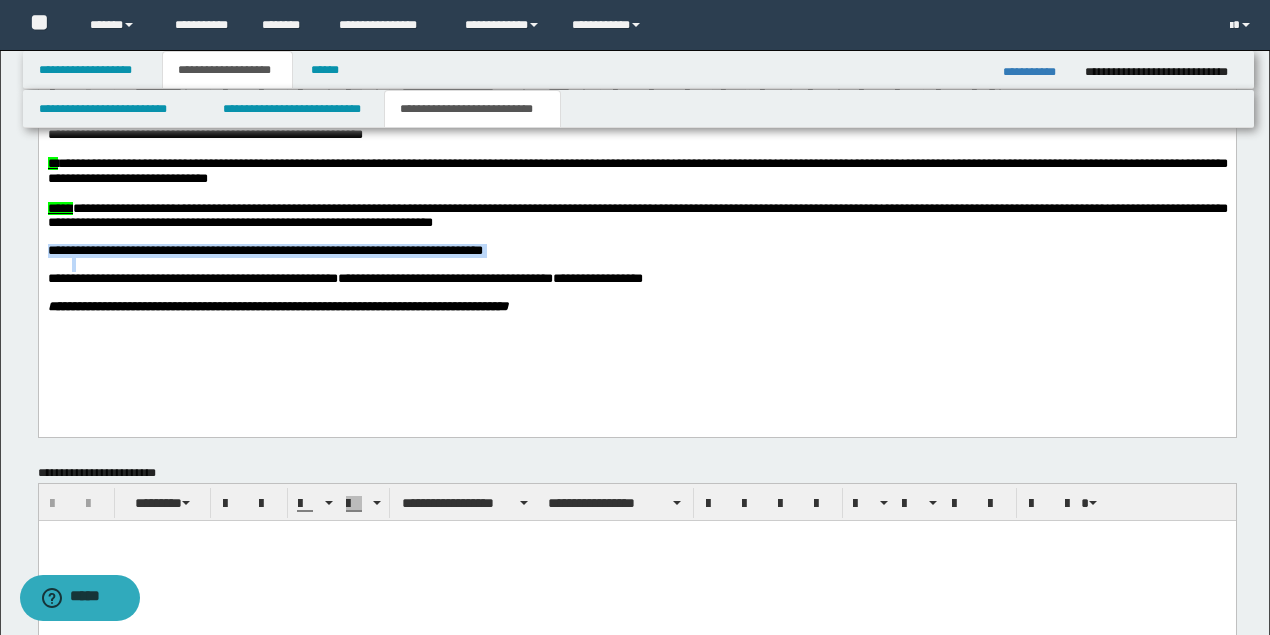 drag, startPoint x: 100, startPoint y: 265, endPoint x: 0, endPoint y: 263, distance: 100.02 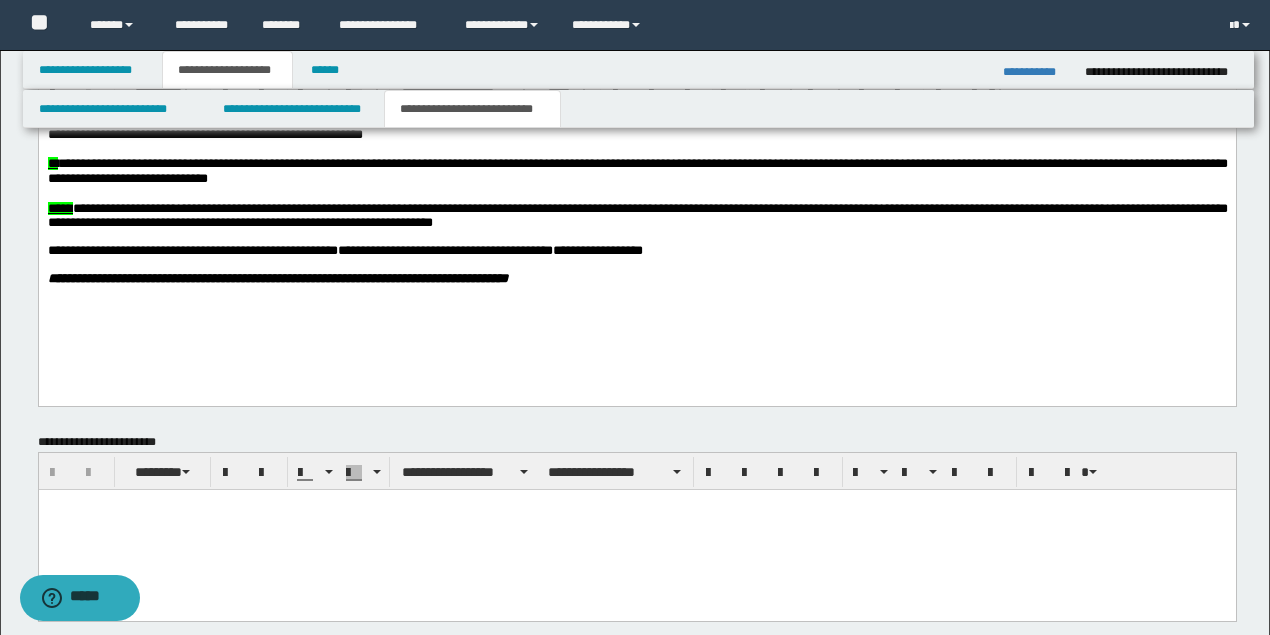 scroll, scrollTop: 666, scrollLeft: 0, axis: vertical 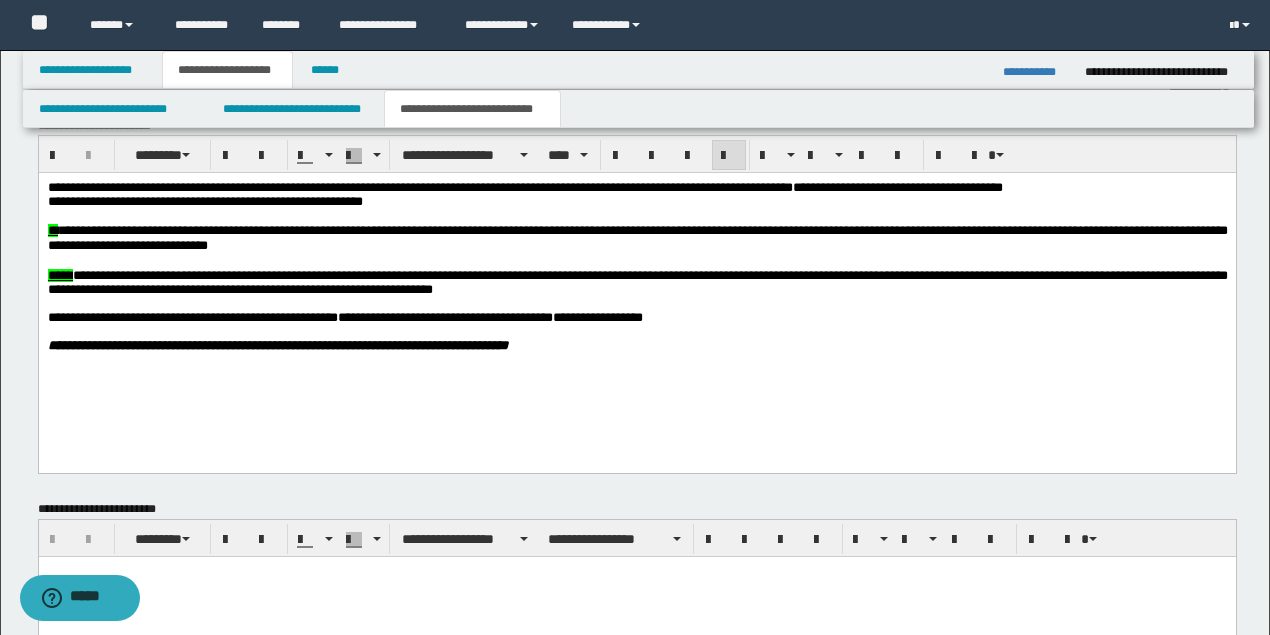 click on "**********" at bounding box center [344, 317] 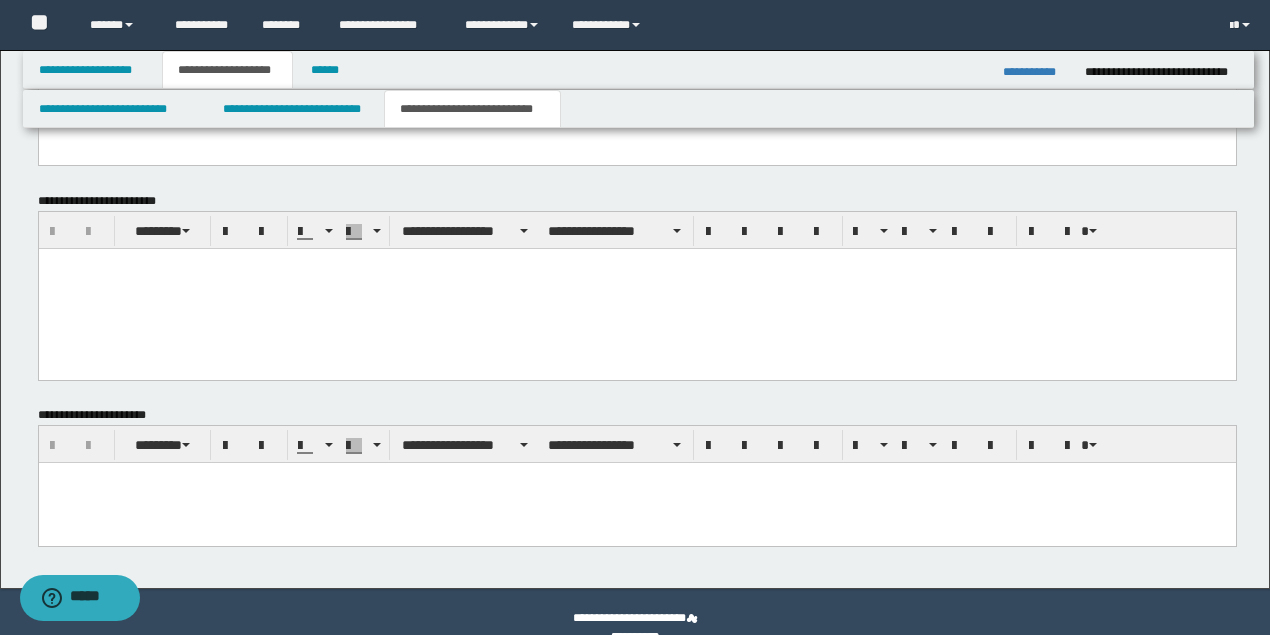scroll, scrollTop: 1006, scrollLeft: 0, axis: vertical 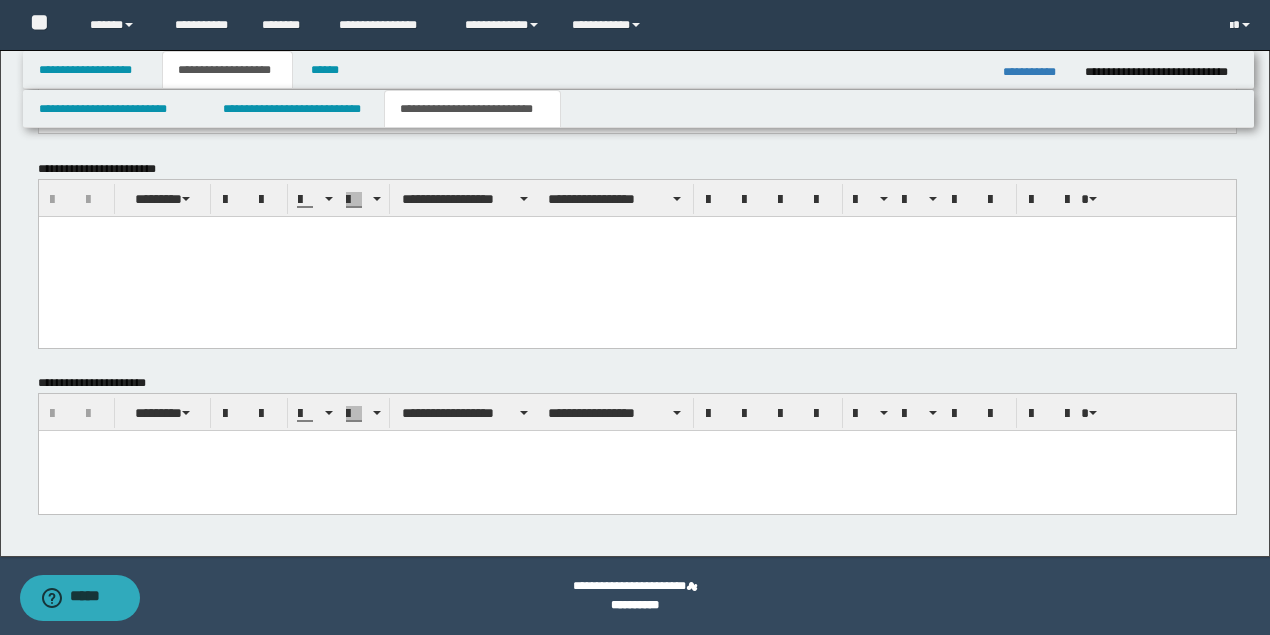 click at bounding box center (636, 470) 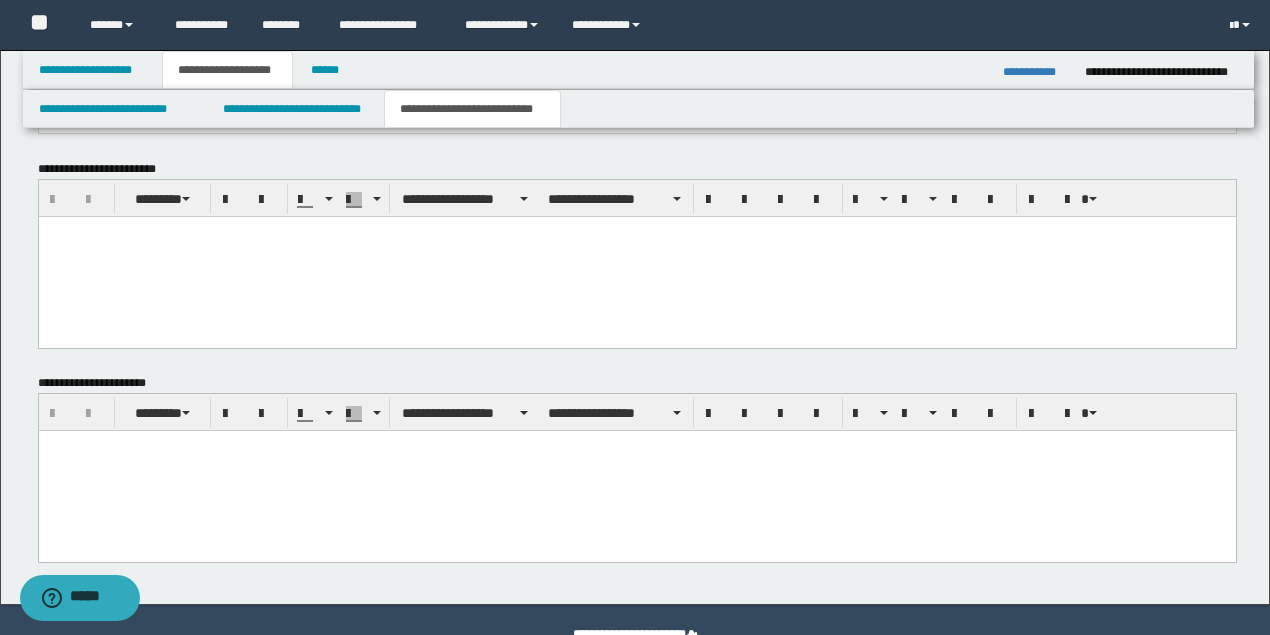 paste 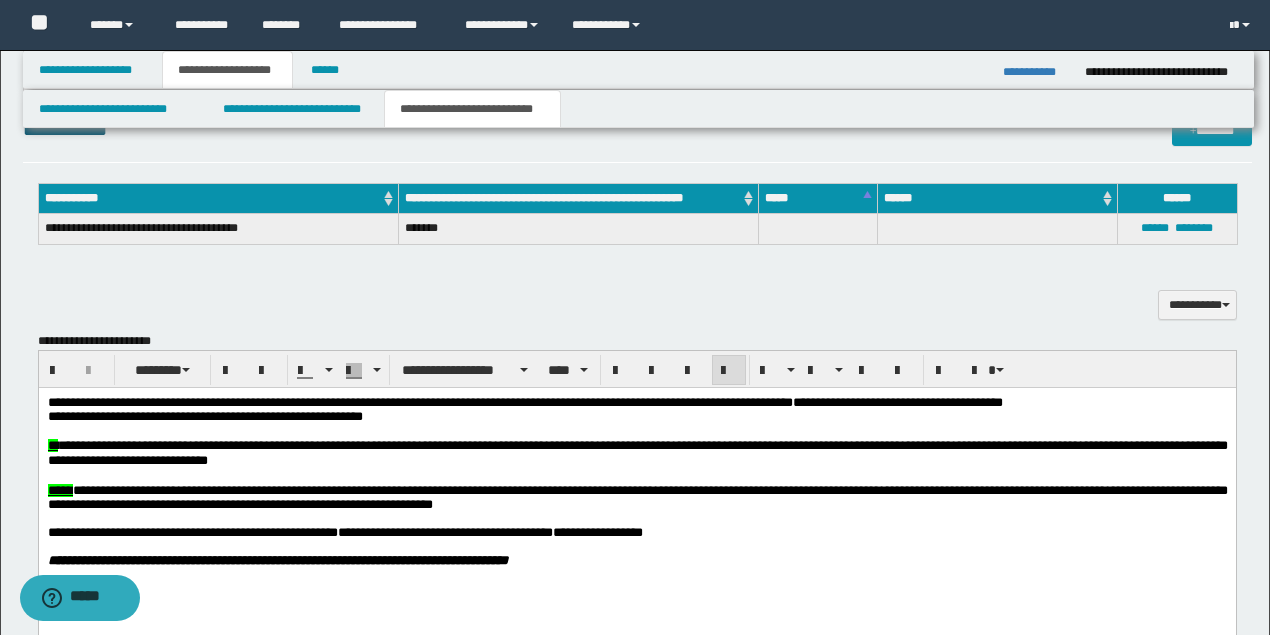 scroll, scrollTop: 206, scrollLeft: 0, axis: vertical 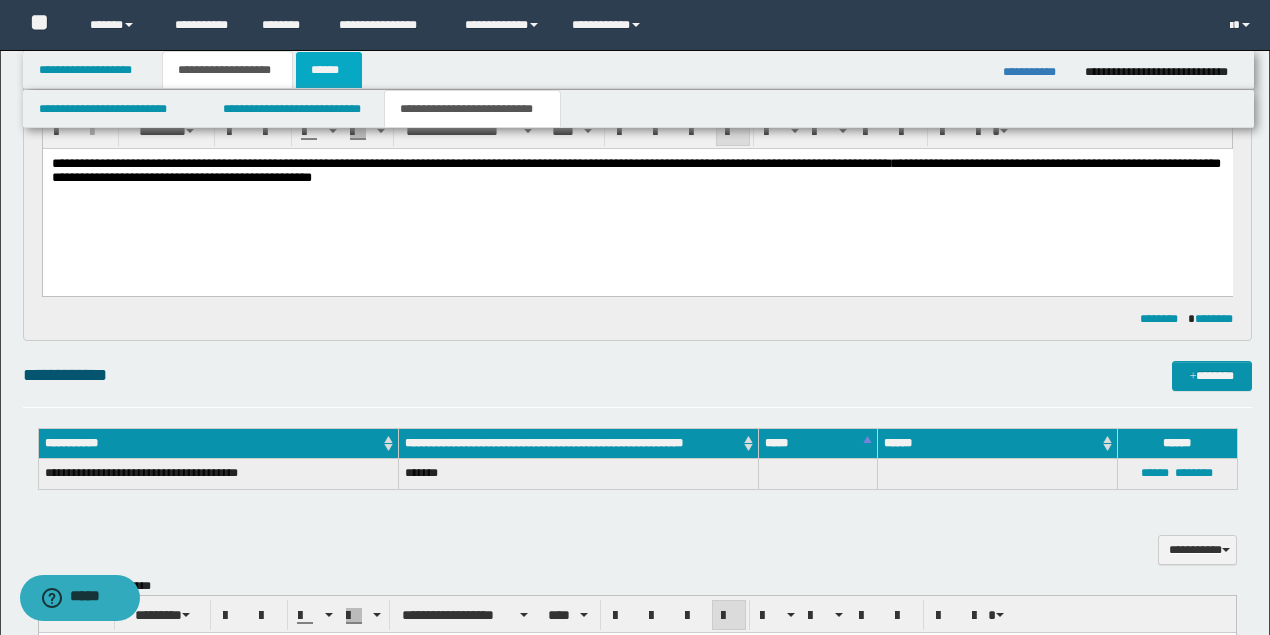 click on "******" at bounding box center [329, 70] 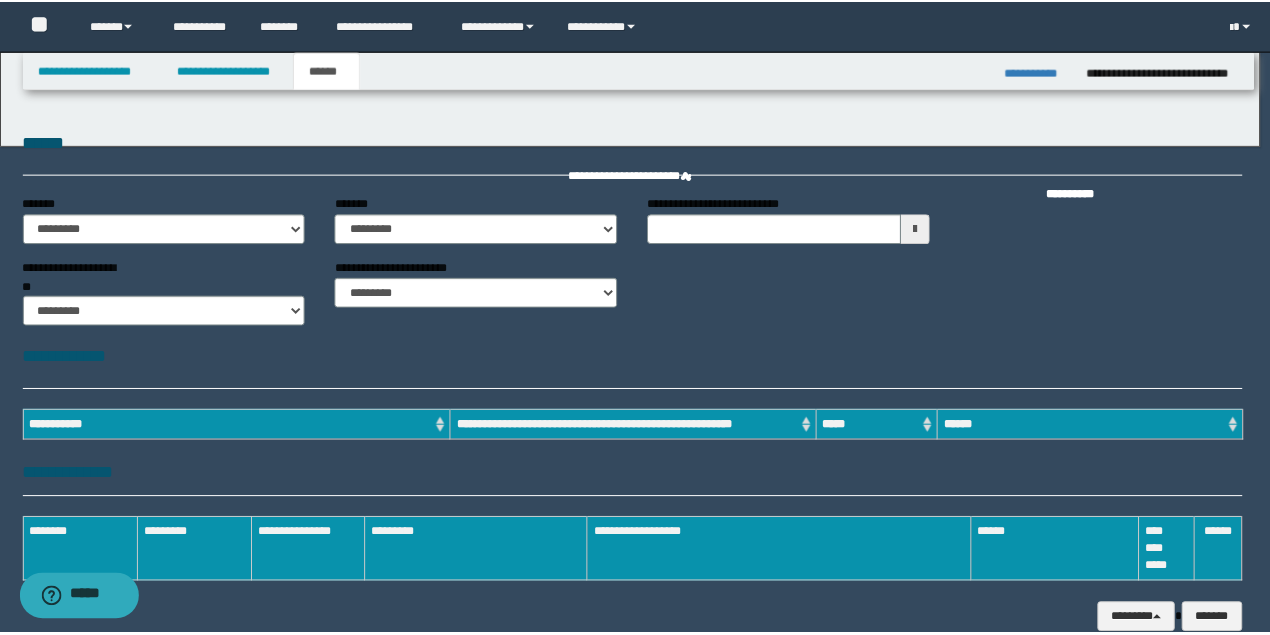 scroll, scrollTop: 0, scrollLeft: 0, axis: both 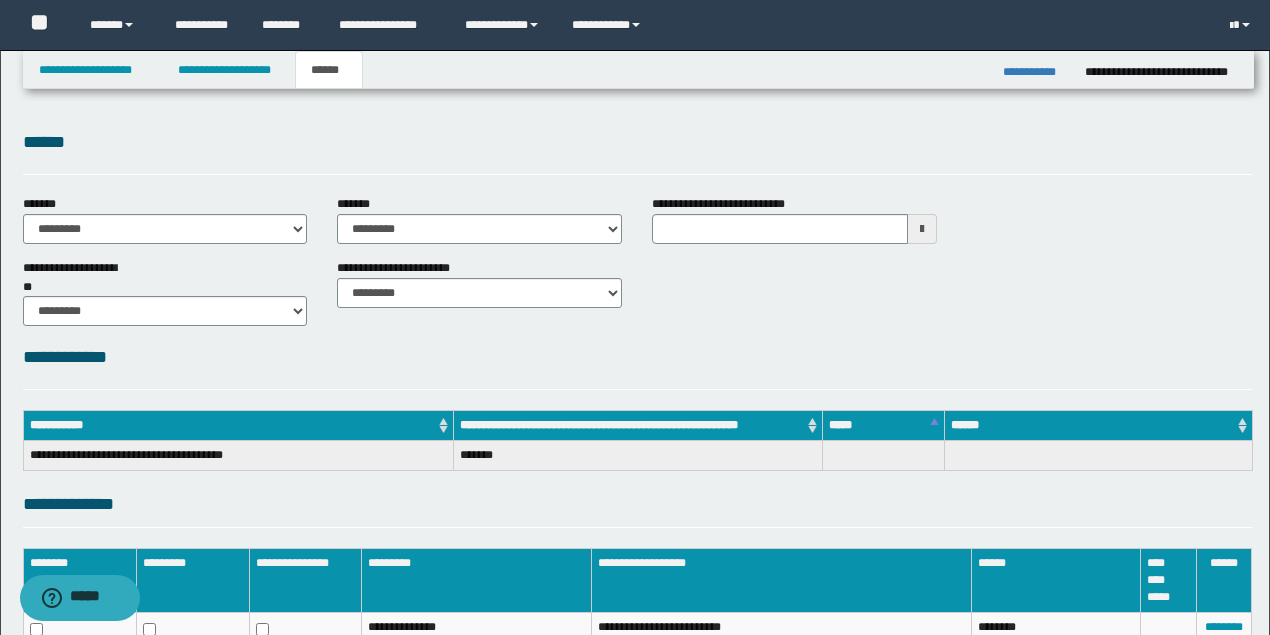 click on "**********" at bounding box center (165, 227) 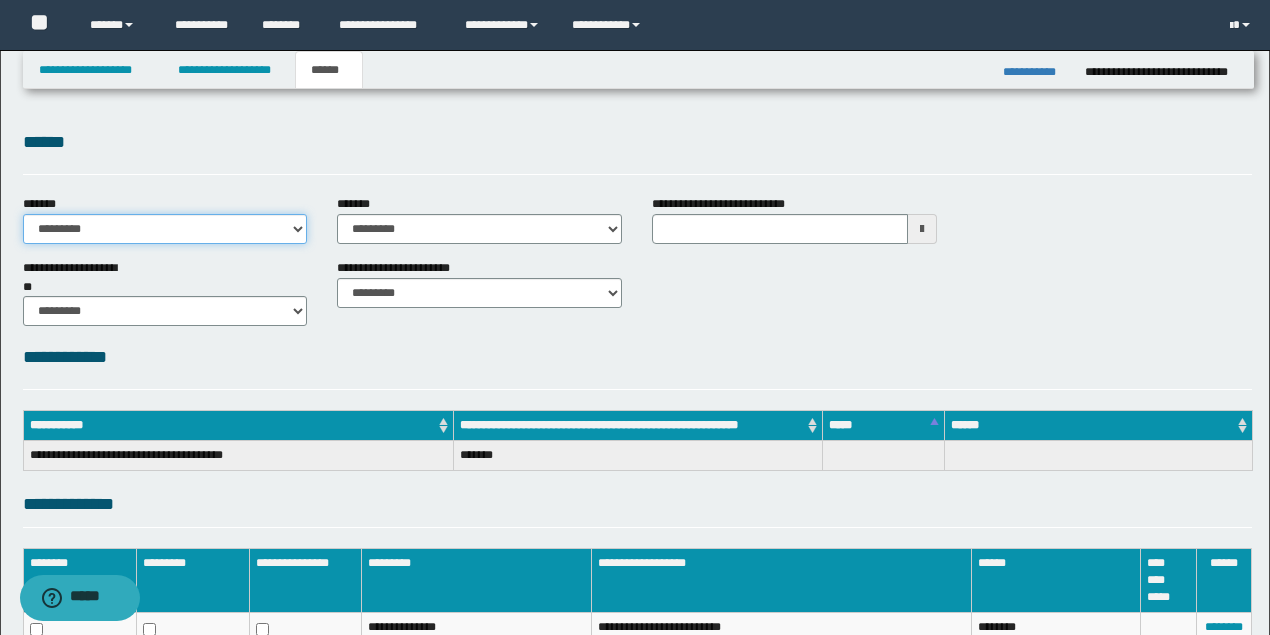 click on "**********" at bounding box center (165, 229) 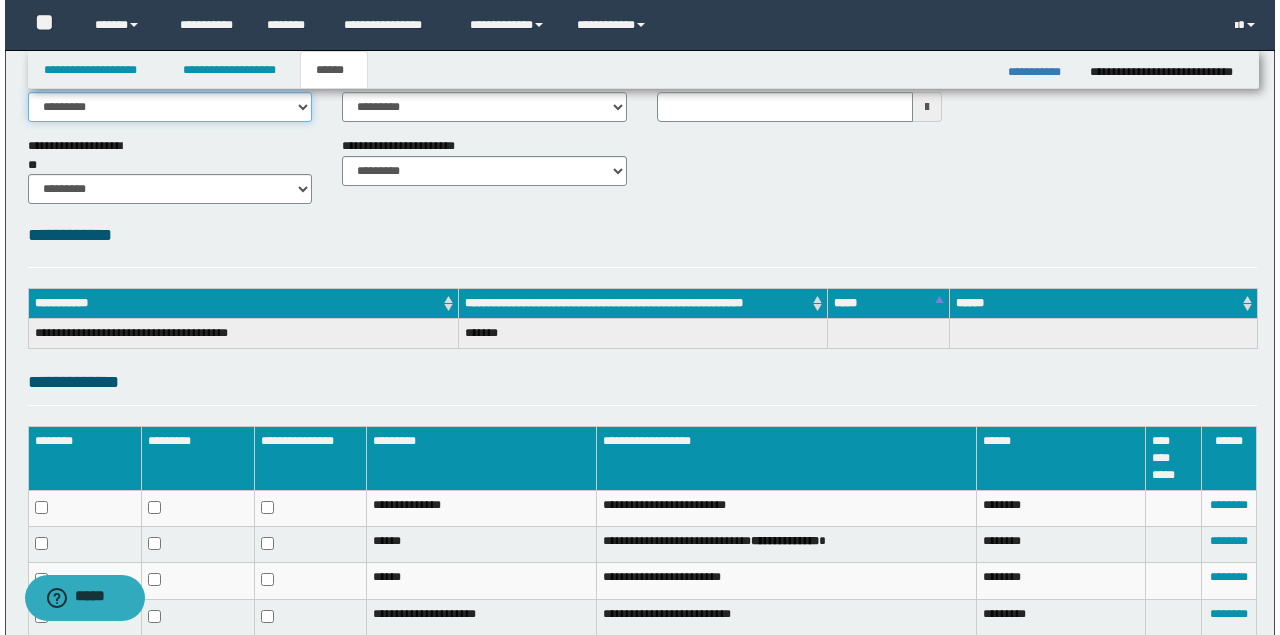 scroll, scrollTop: 333, scrollLeft: 0, axis: vertical 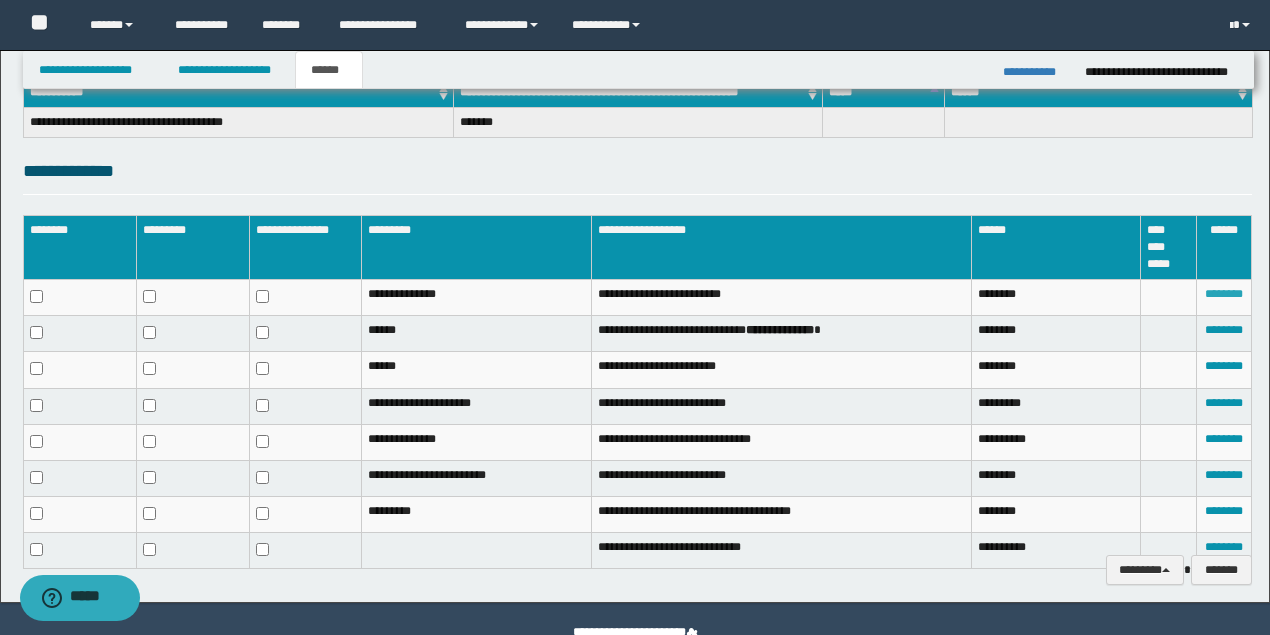 click on "********" at bounding box center [1224, 294] 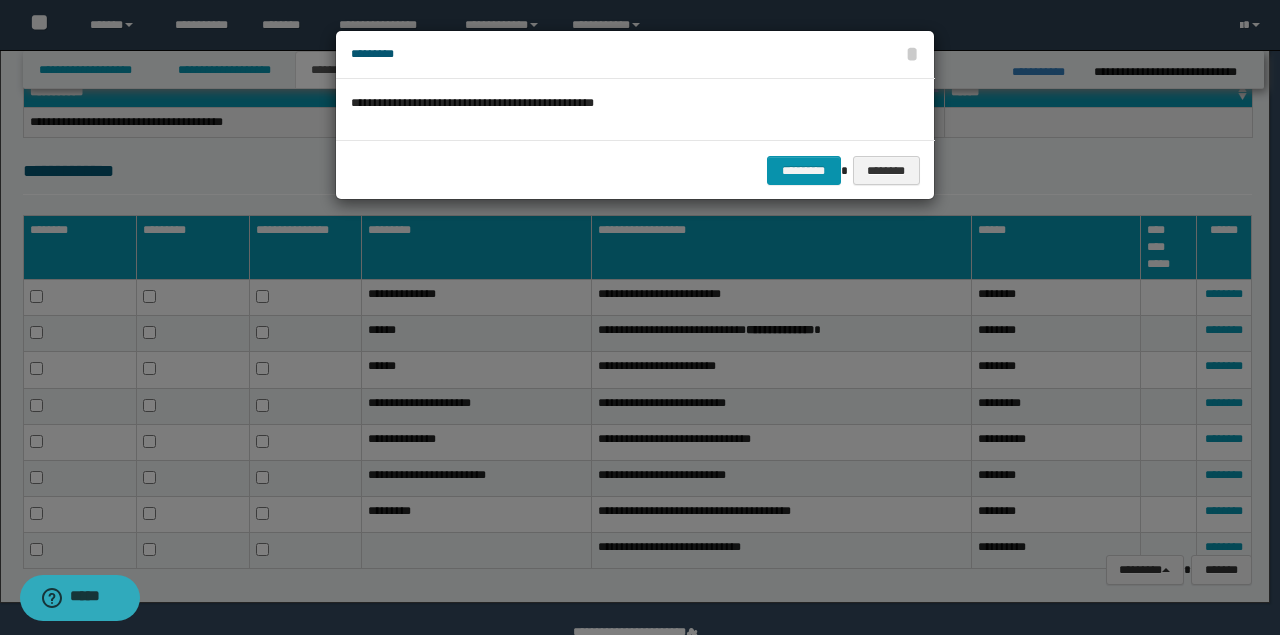 click on "*********
********" at bounding box center (635, 170) 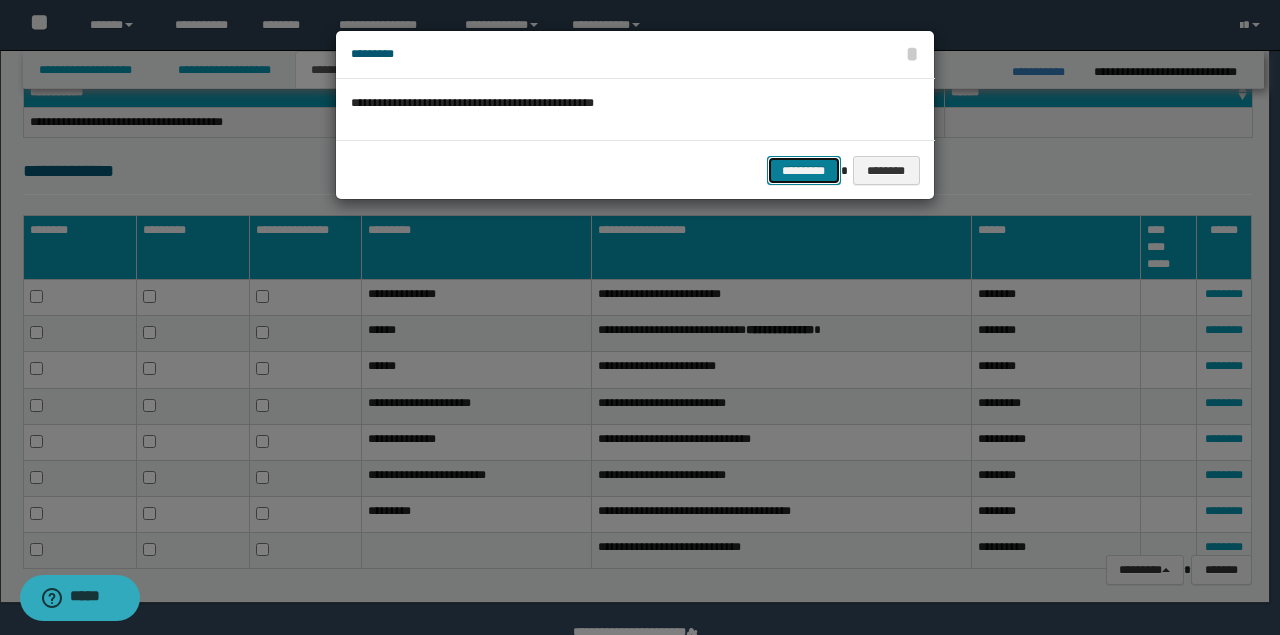 click on "*********" at bounding box center [804, 170] 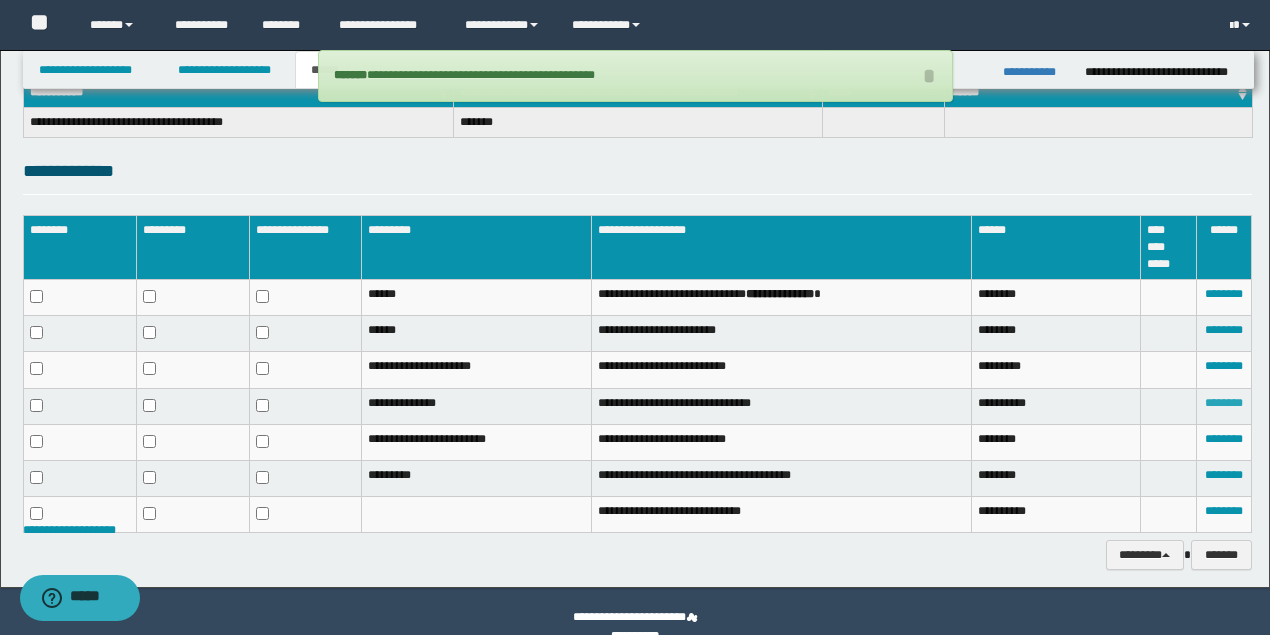 click on "********" at bounding box center [1224, 403] 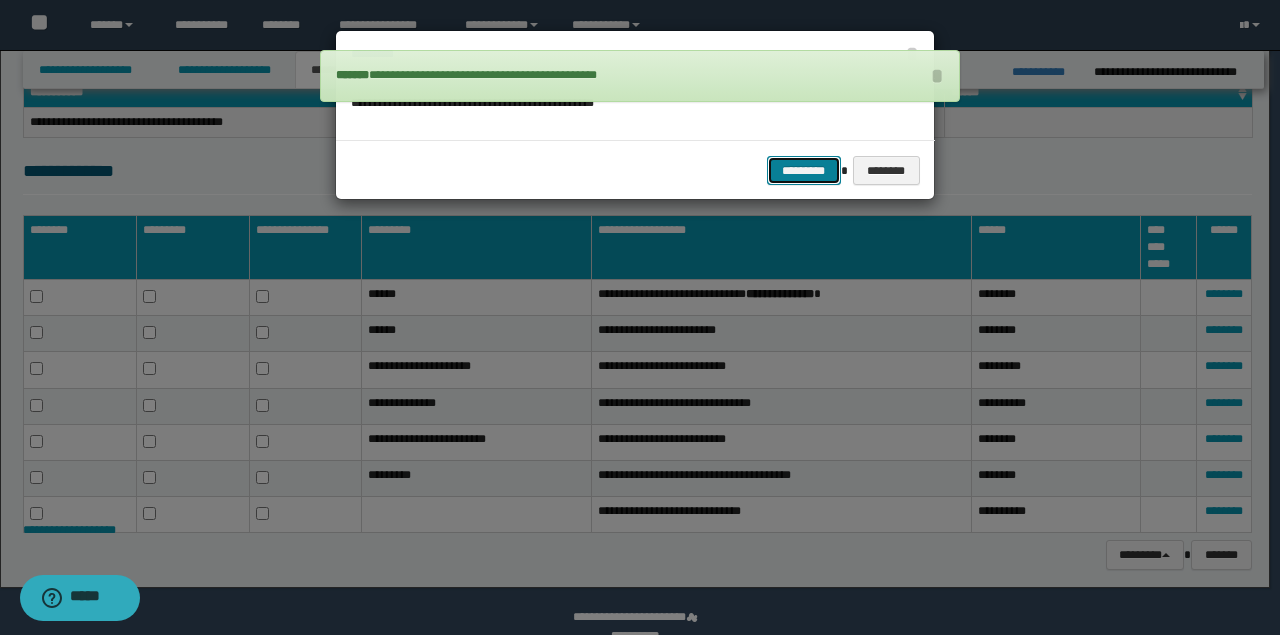 click on "*********" at bounding box center (804, 170) 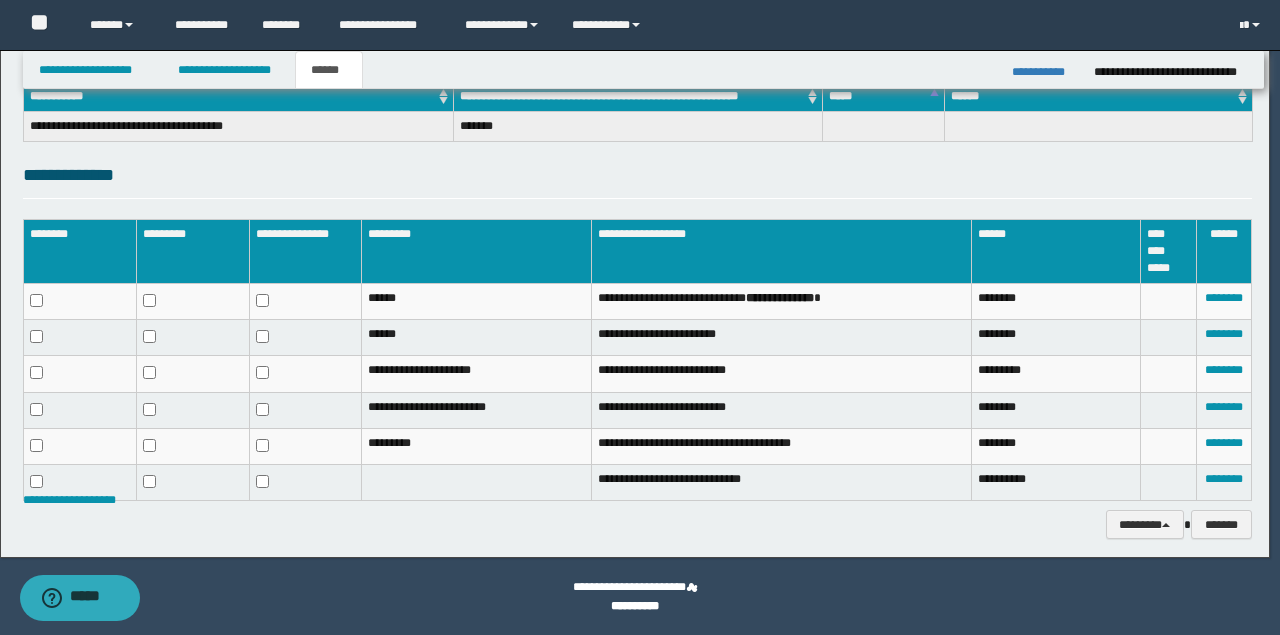 scroll, scrollTop: 329, scrollLeft: 0, axis: vertical 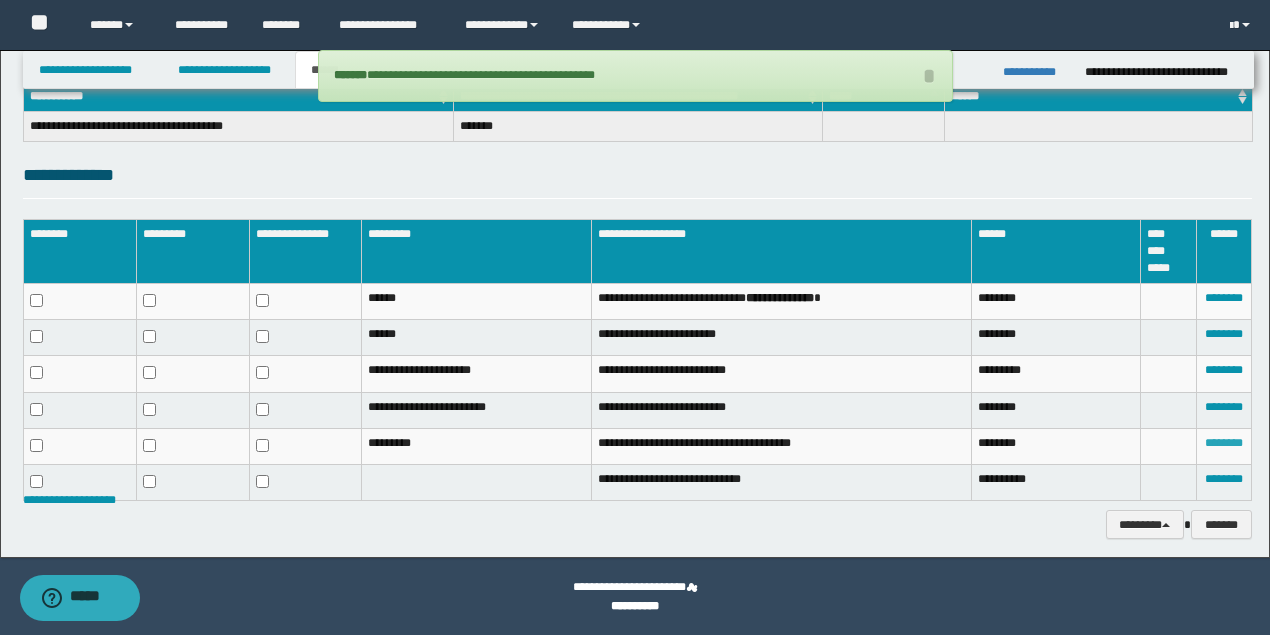 click on "********" at bounding box center (1224, 443) 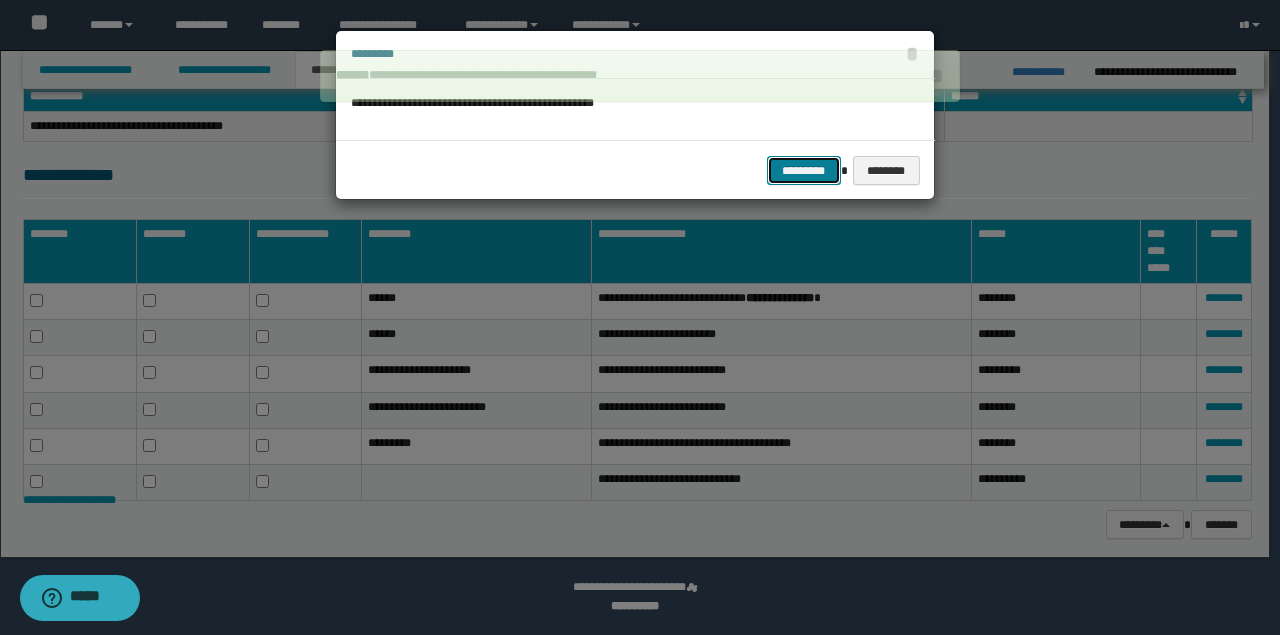 click on "*********" at bounding box center [804, 170] 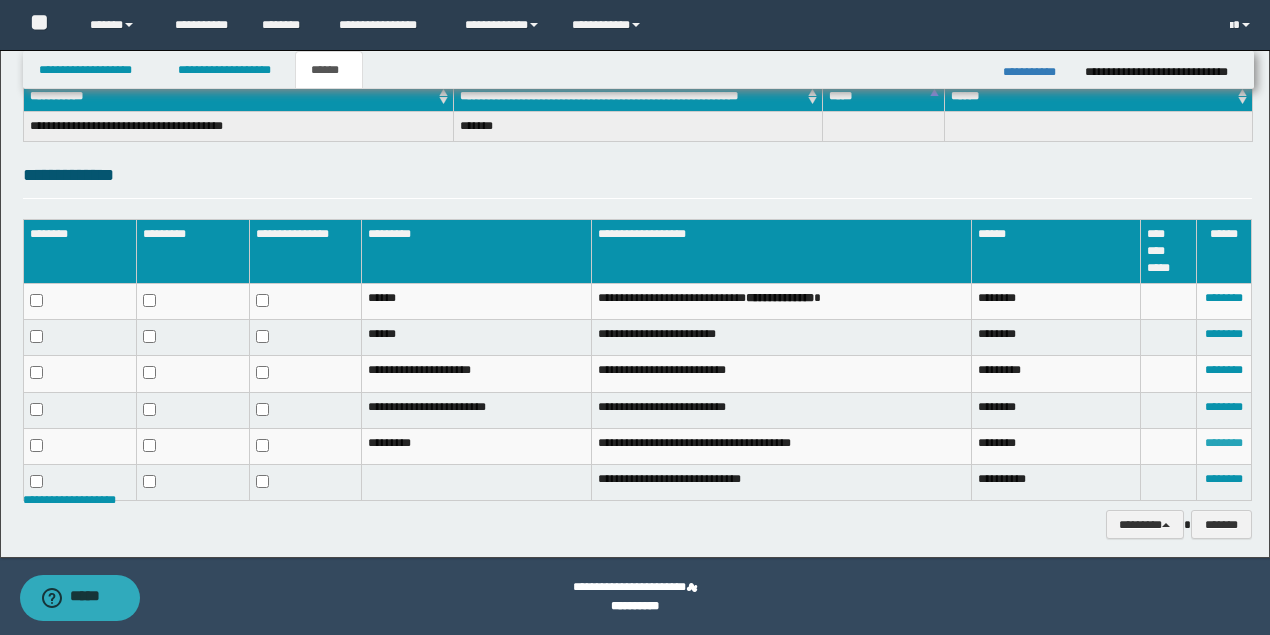 click on "********" at bounding box center [1224, 443] 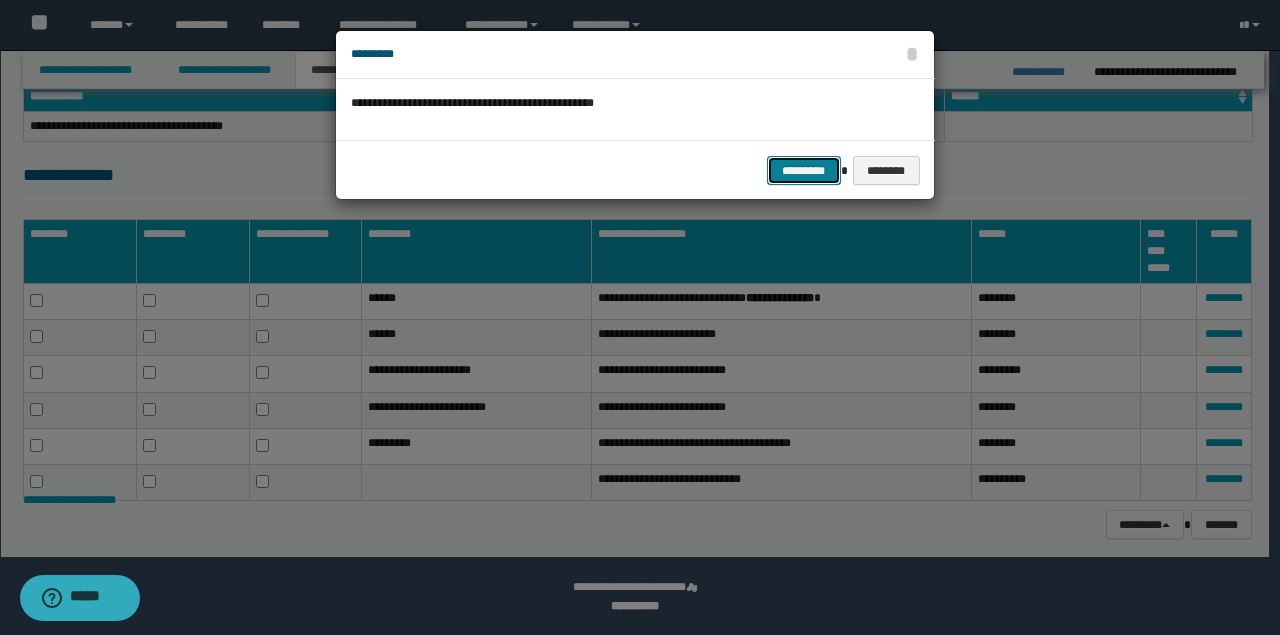 click on "*********" at bounding box center [804, 170] 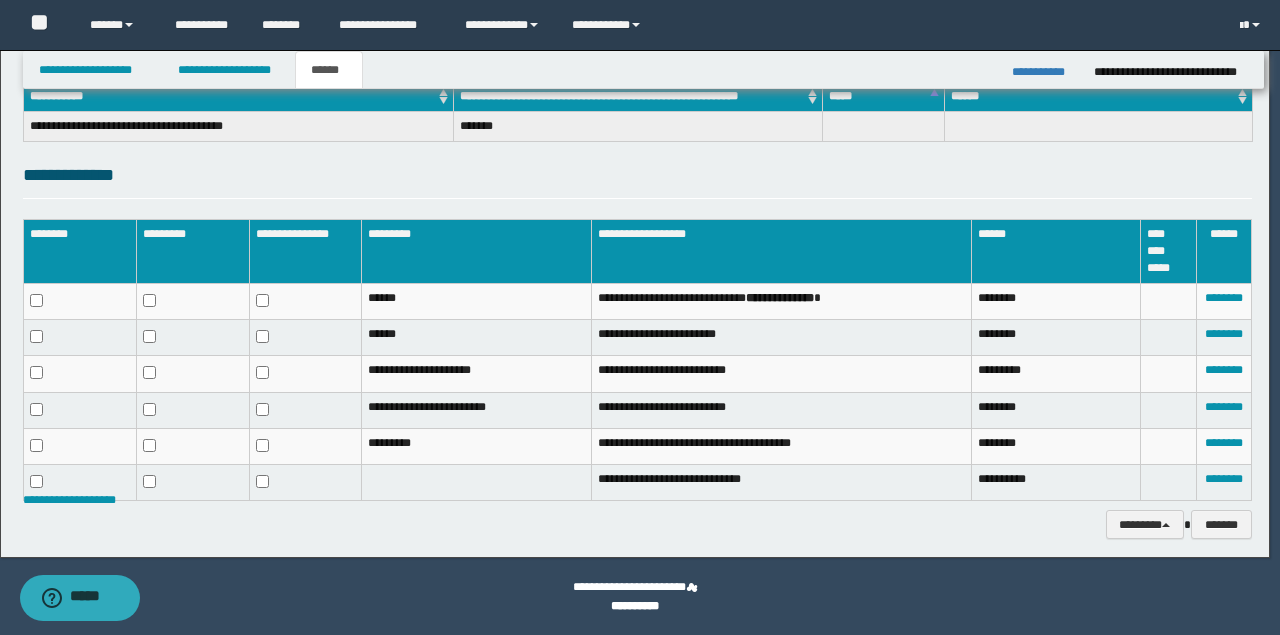 scroll, scrollTop: 295, scrollLeft: 0, axis: vertical 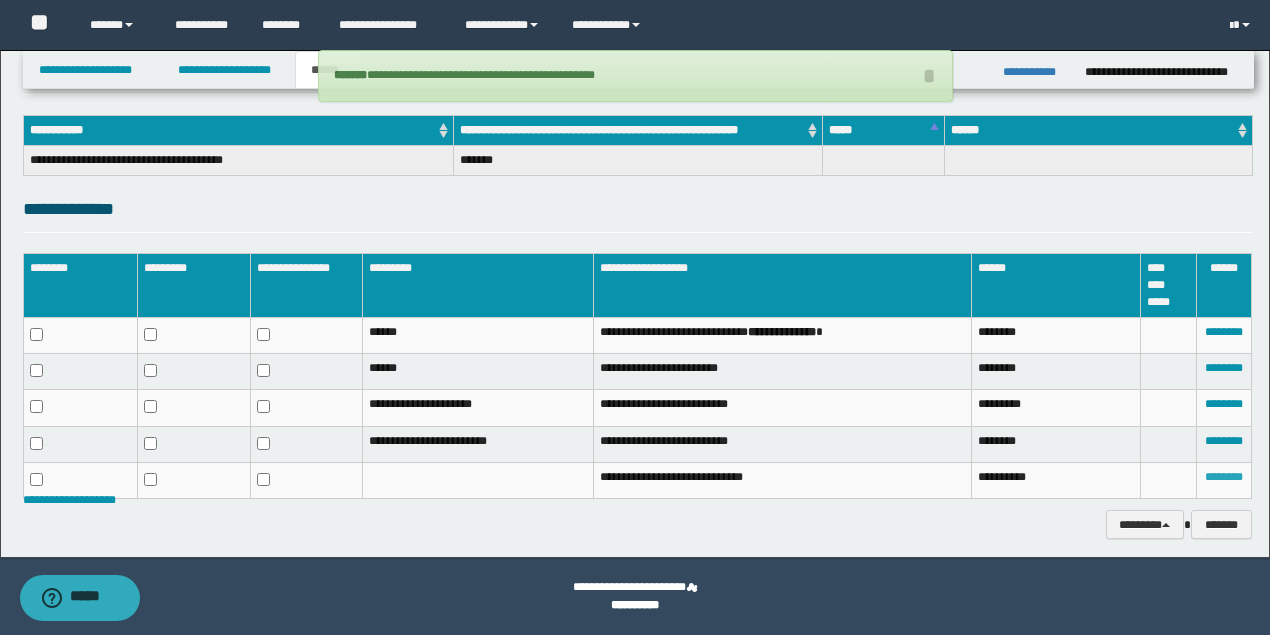 click on "********" at bounding box center [1224, 477] 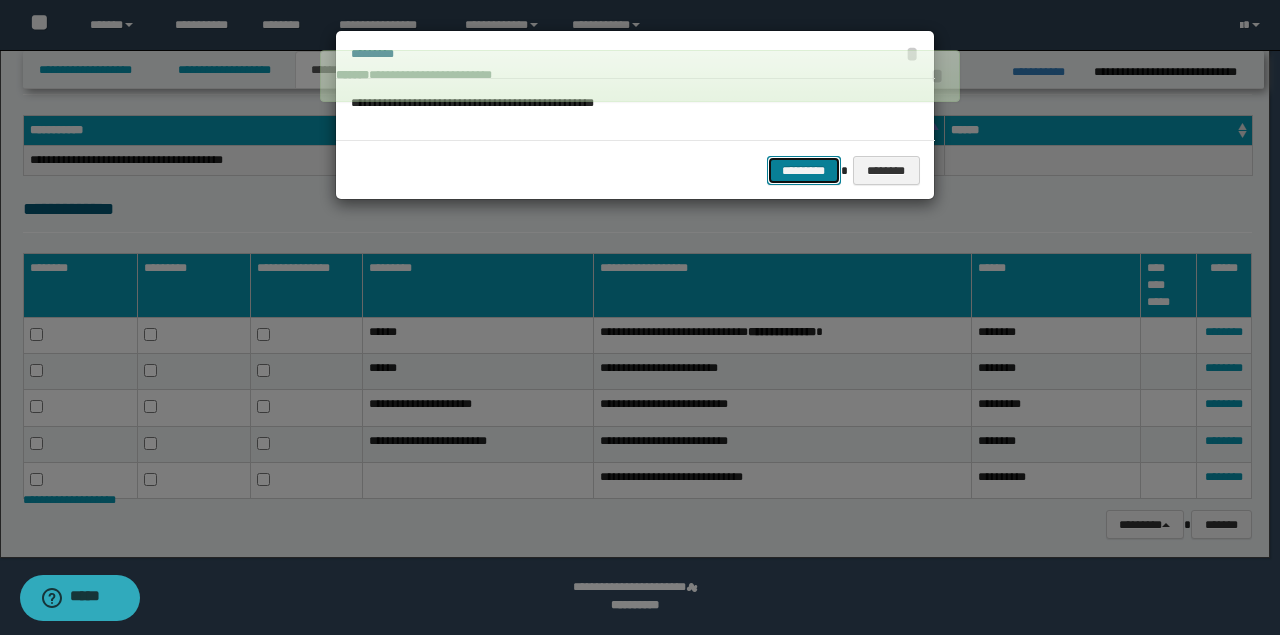 click on "*********" at bounding box center [804, 170] 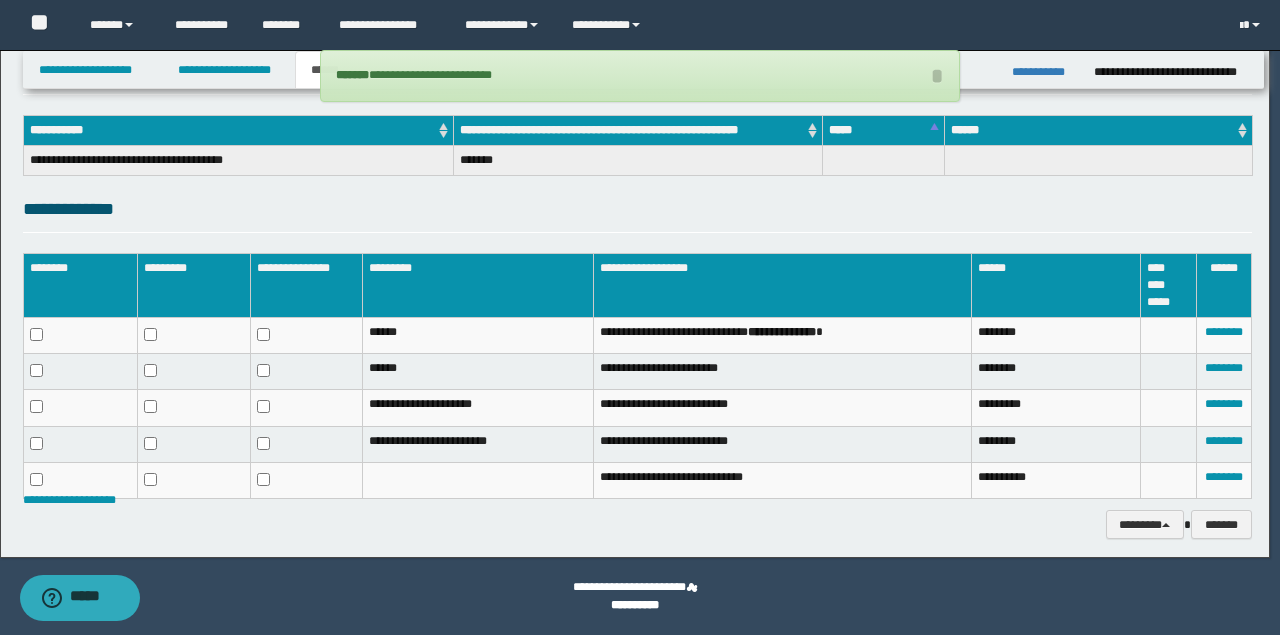 scroll, scrollTop: 260, scrollLeft: 0, axis: vertical 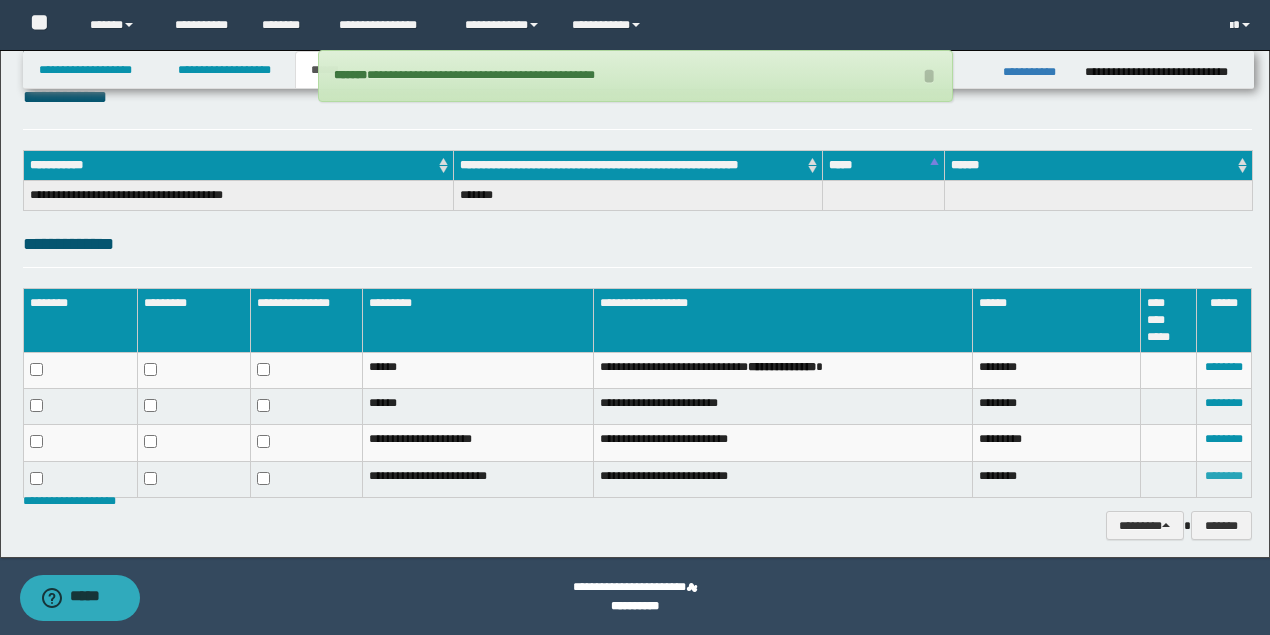 click on "********" at bounding box center [1224, 476] 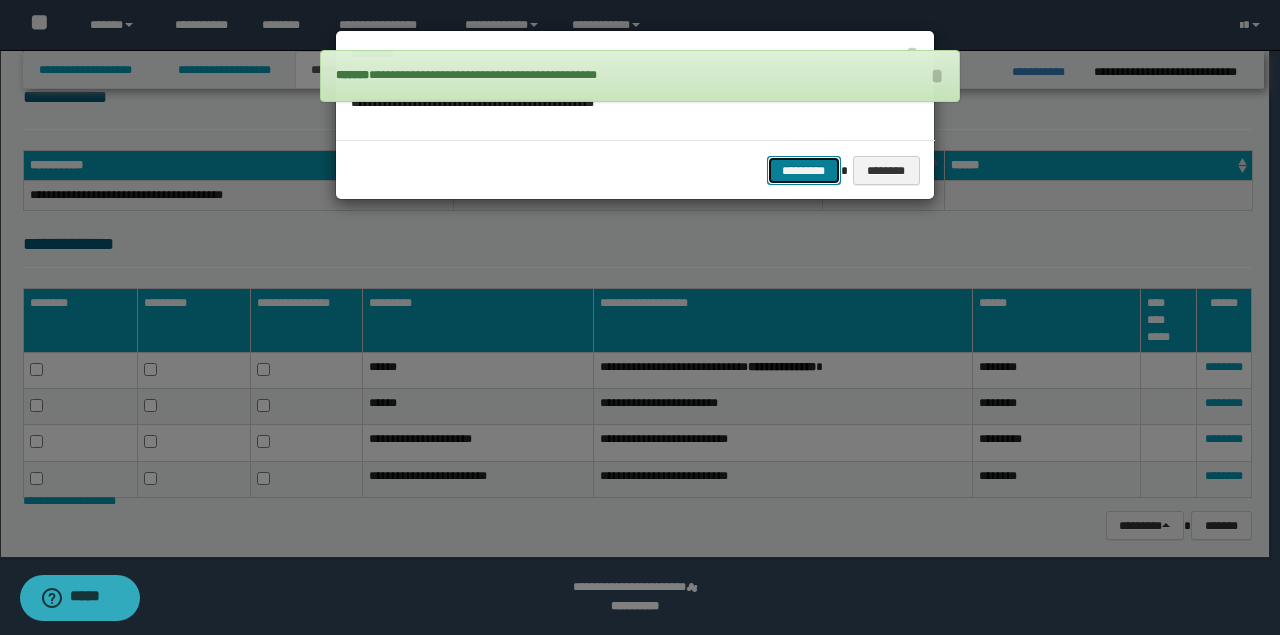 click on "*********" at bounding box center [804, 170] 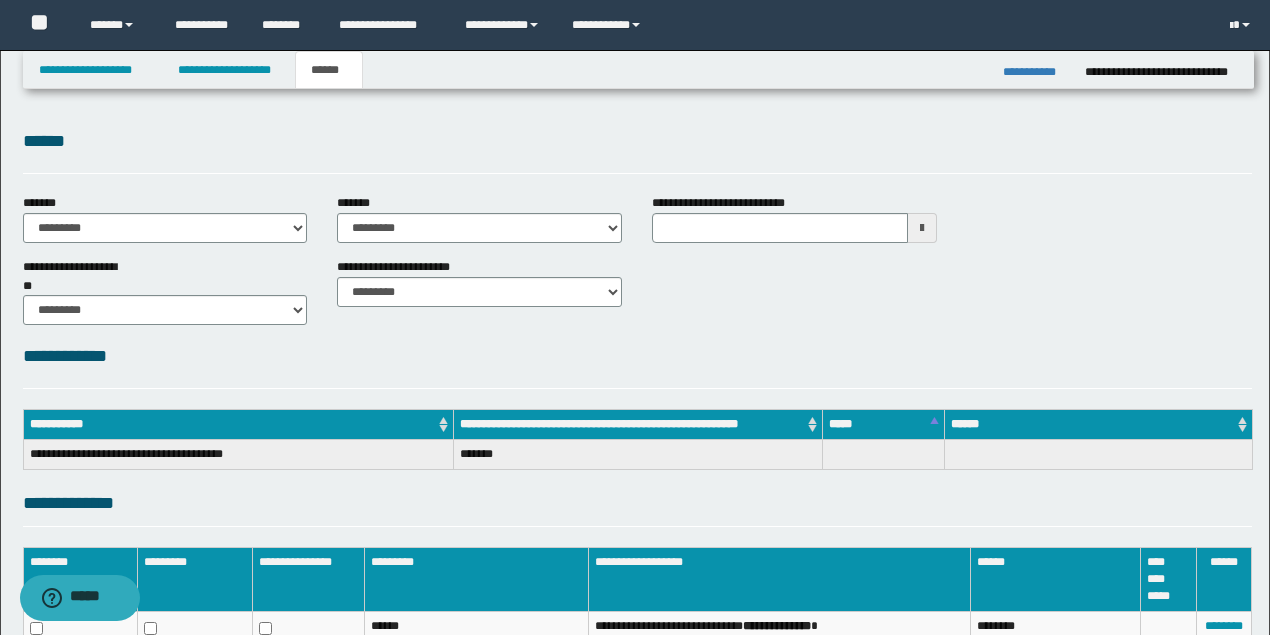 scroll, scrollTop: 0, scrollLeft: 0, axis: both 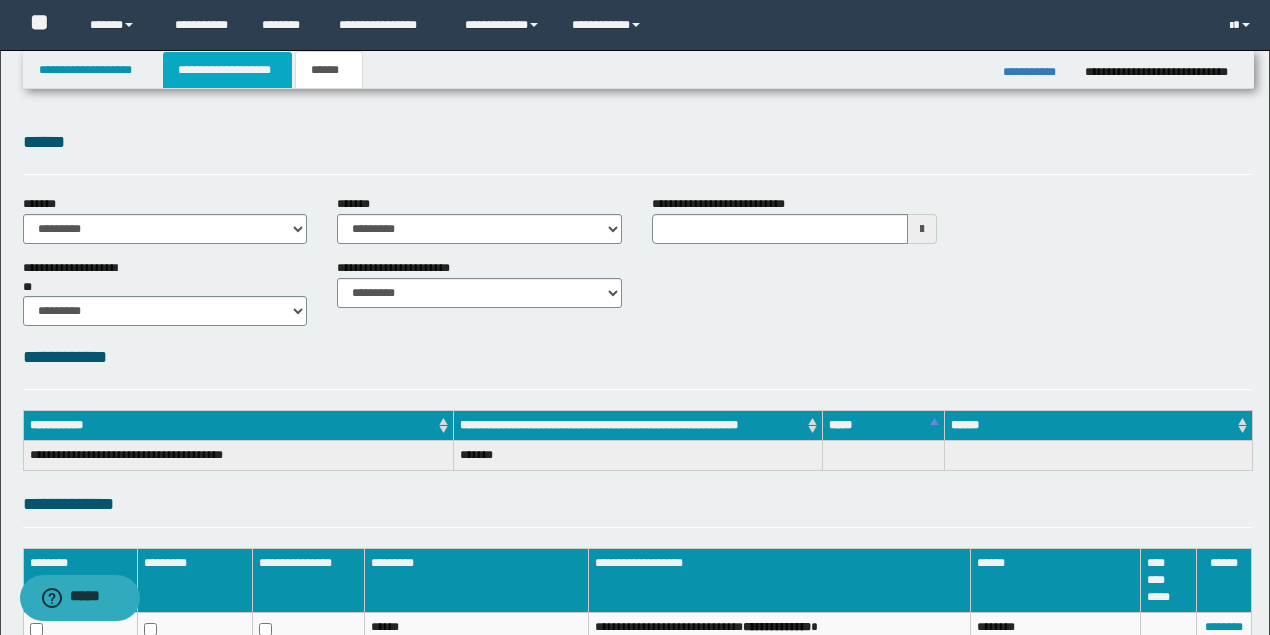 click on "**********" at bounding box center [227, 70] 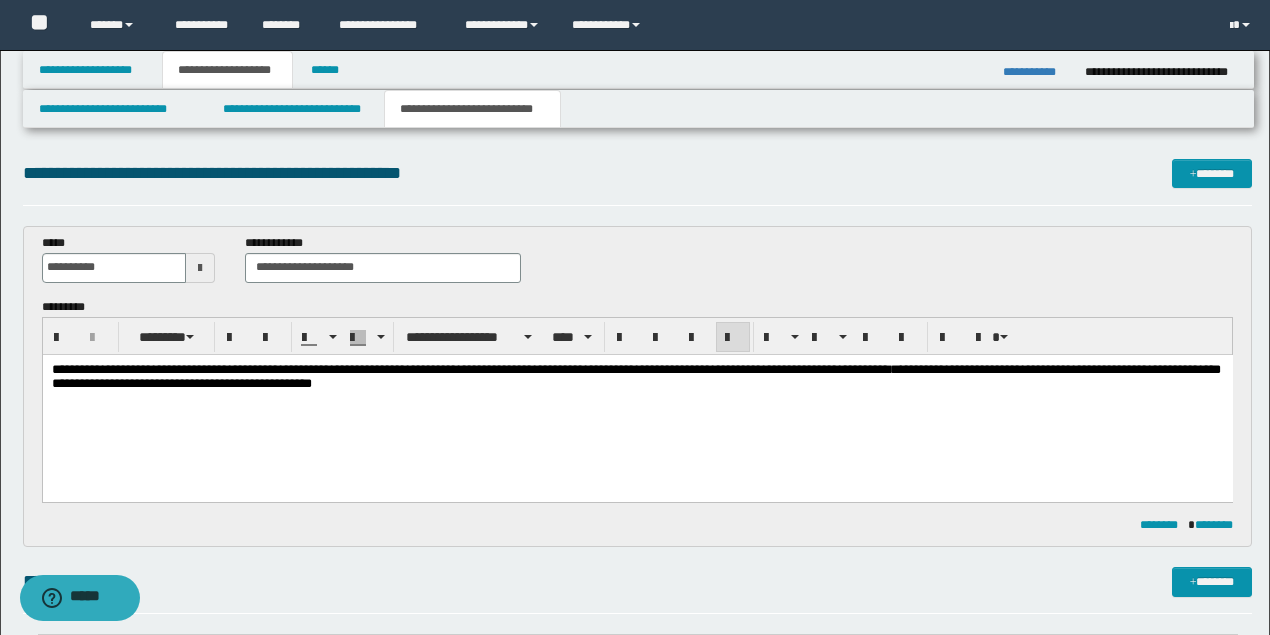 click on "**********" at bounding box center [637, 401] 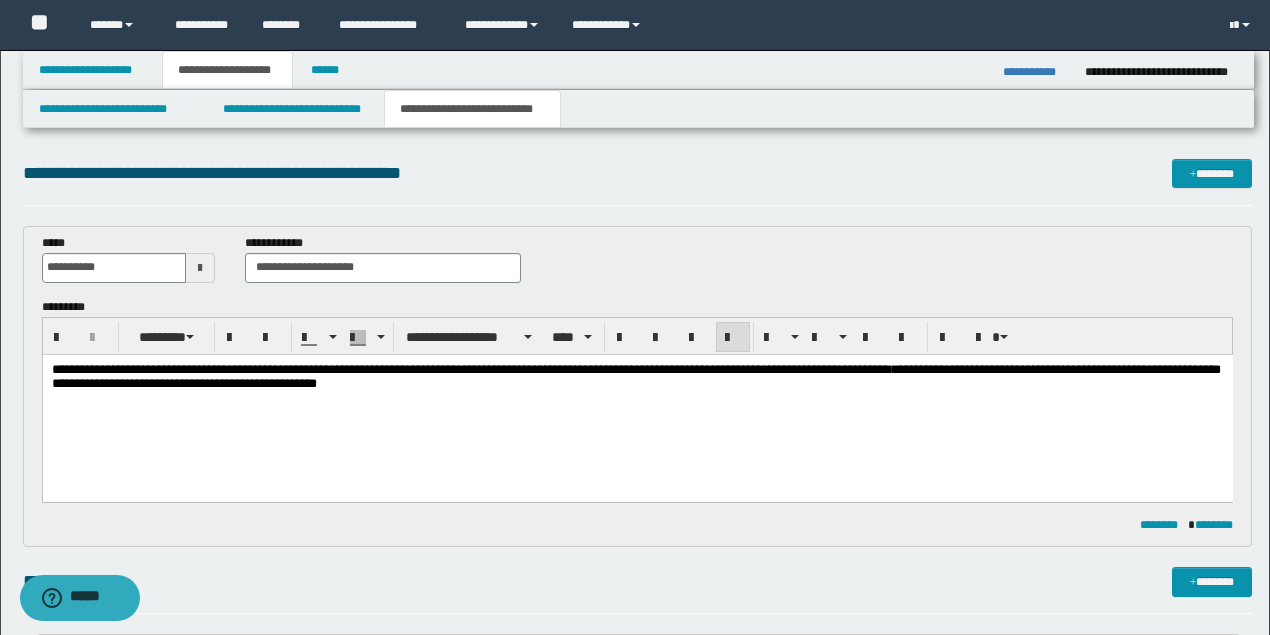 click on "**********" at bounding box center (637, 401) 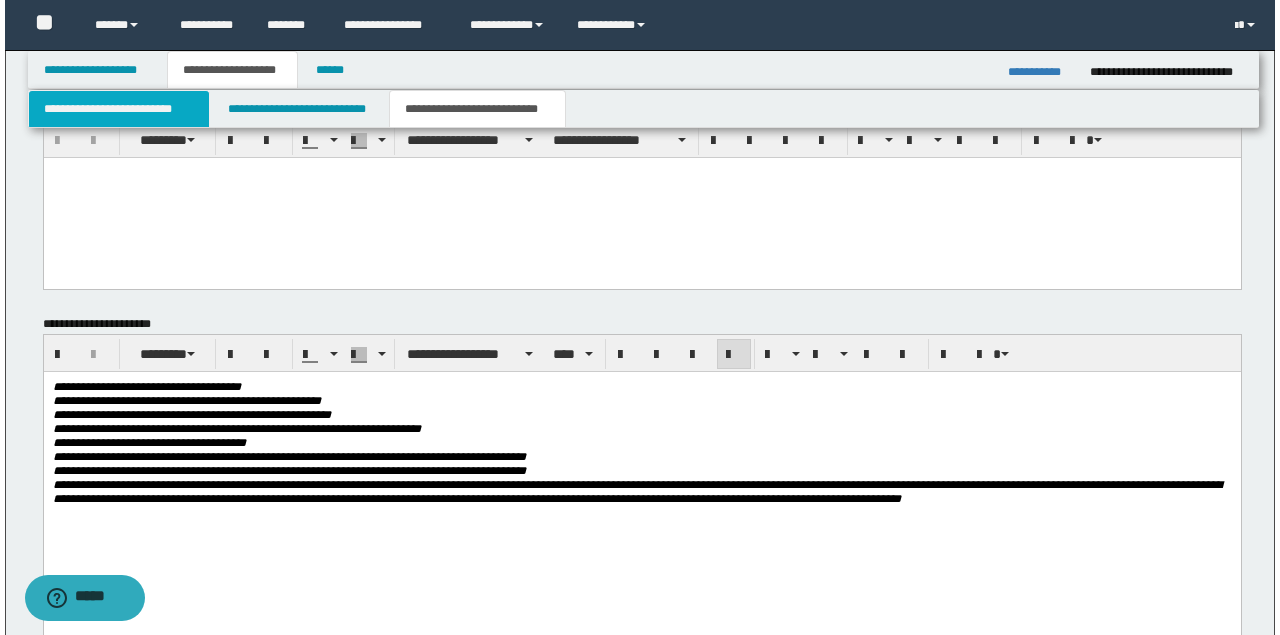 scroll, scrollTop: 1066, scrollLeft: 0, axis: vertical 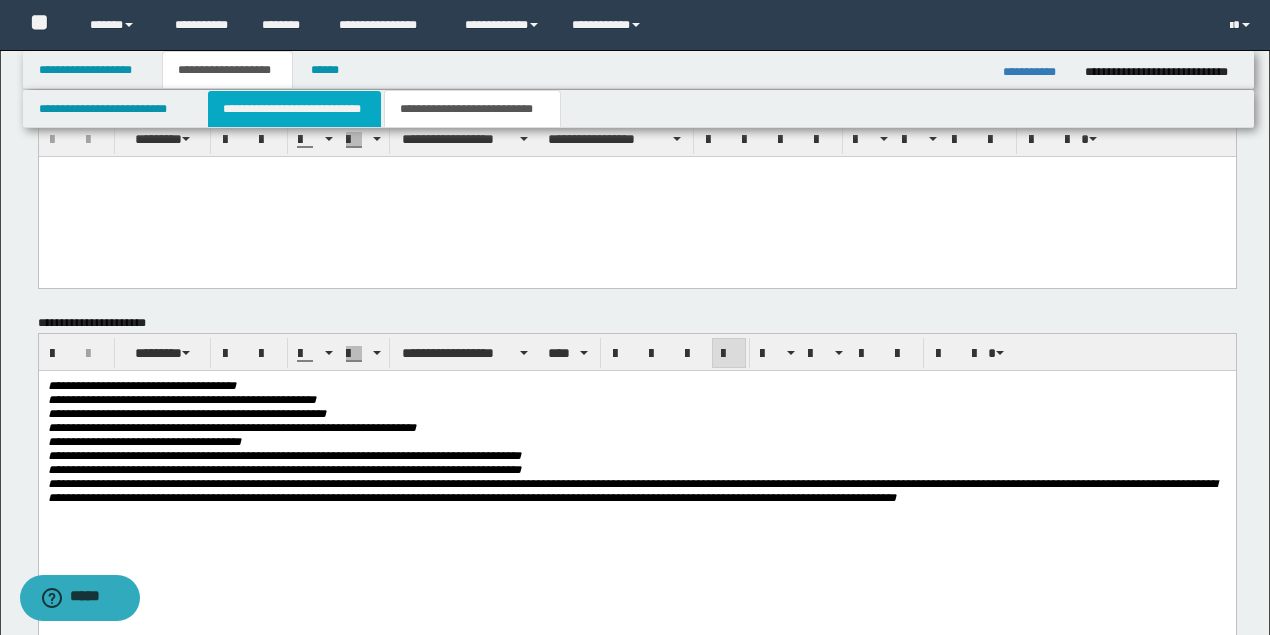 click on "**********" at bounding box center [294, 109] 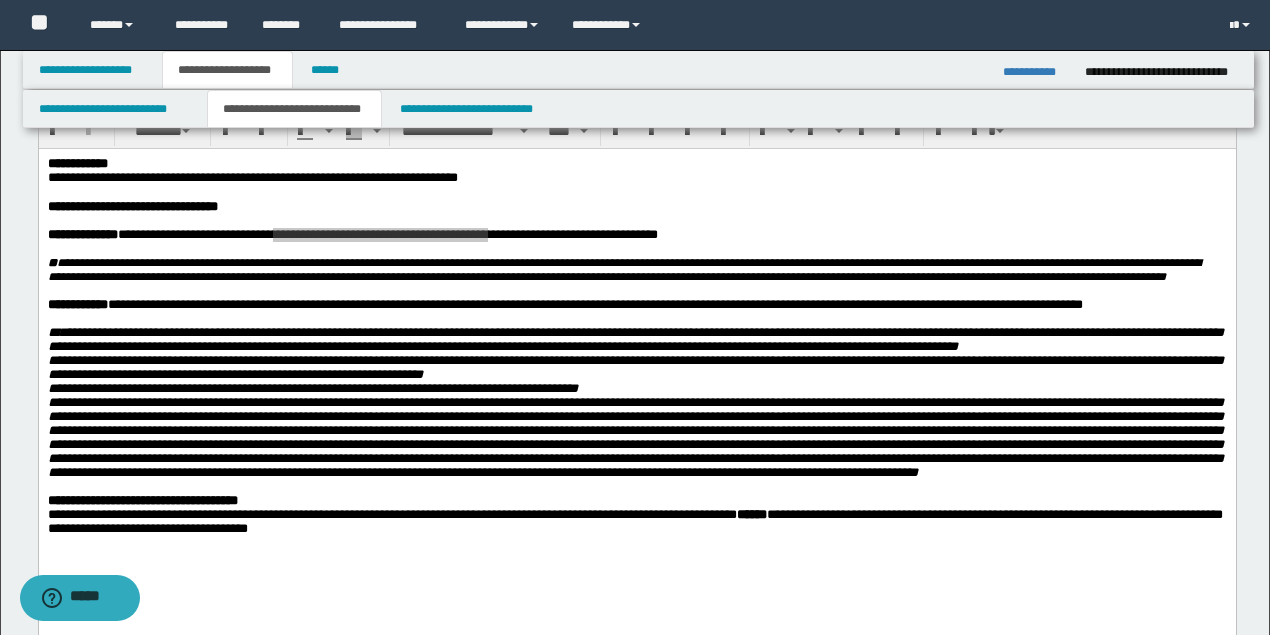 scroll, scrollTop: 66, scrollLeft: 0, axis: vertical 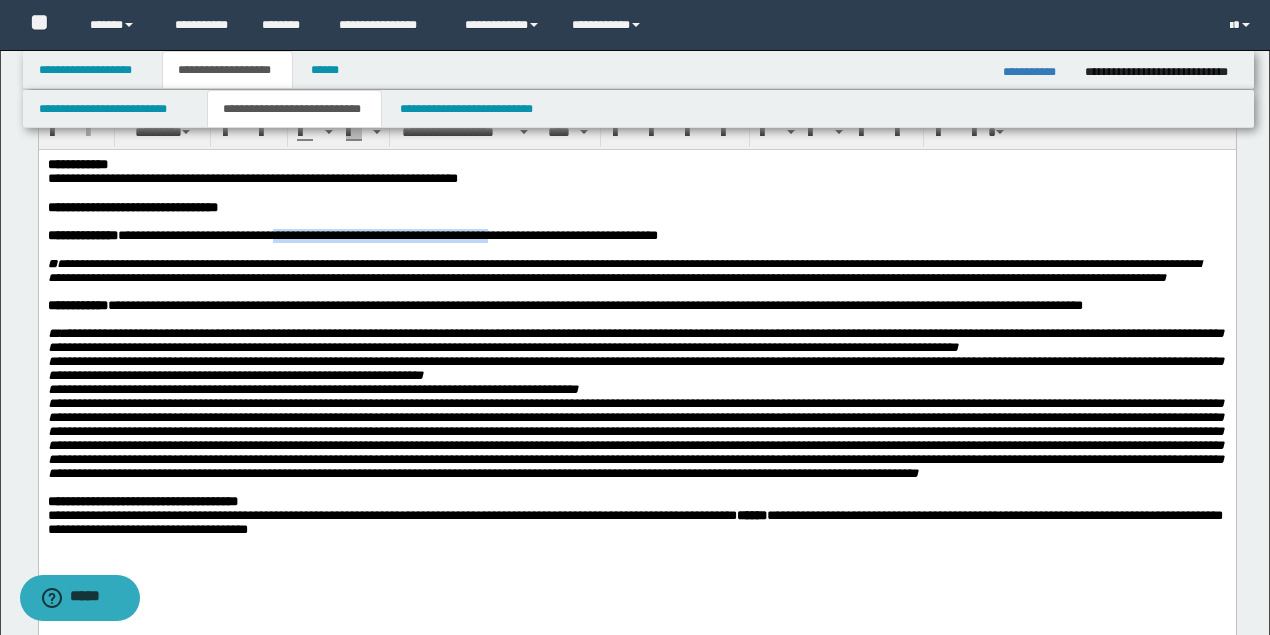 click on "**********" at bounding box center [594, 304] 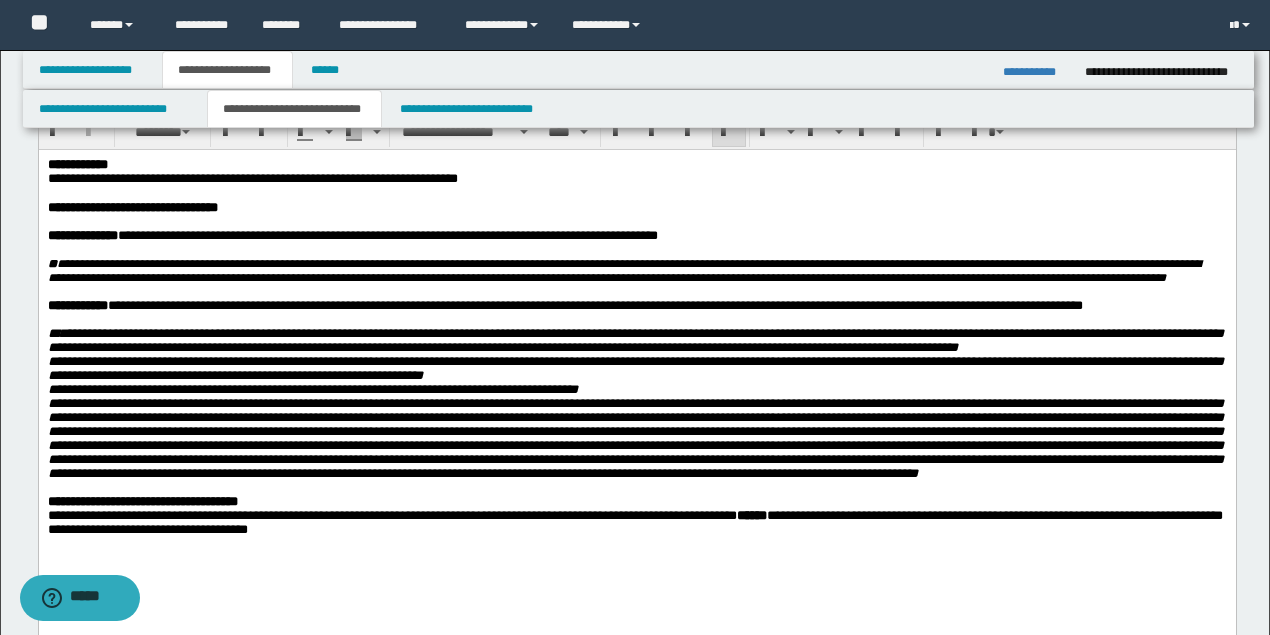 click on "**********" at bounding box center (594, 304) 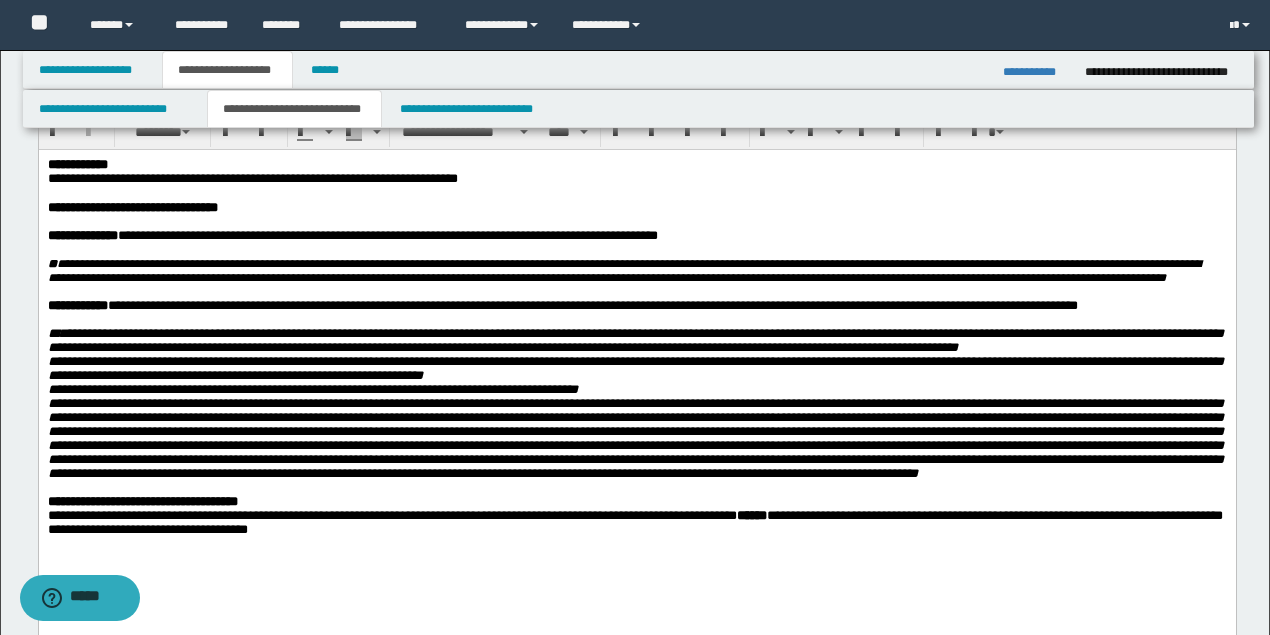 drag, startPoint x: 772, startPoint y: 238, endPoint x: 716, endPoint y: 242, distance: 56.142673 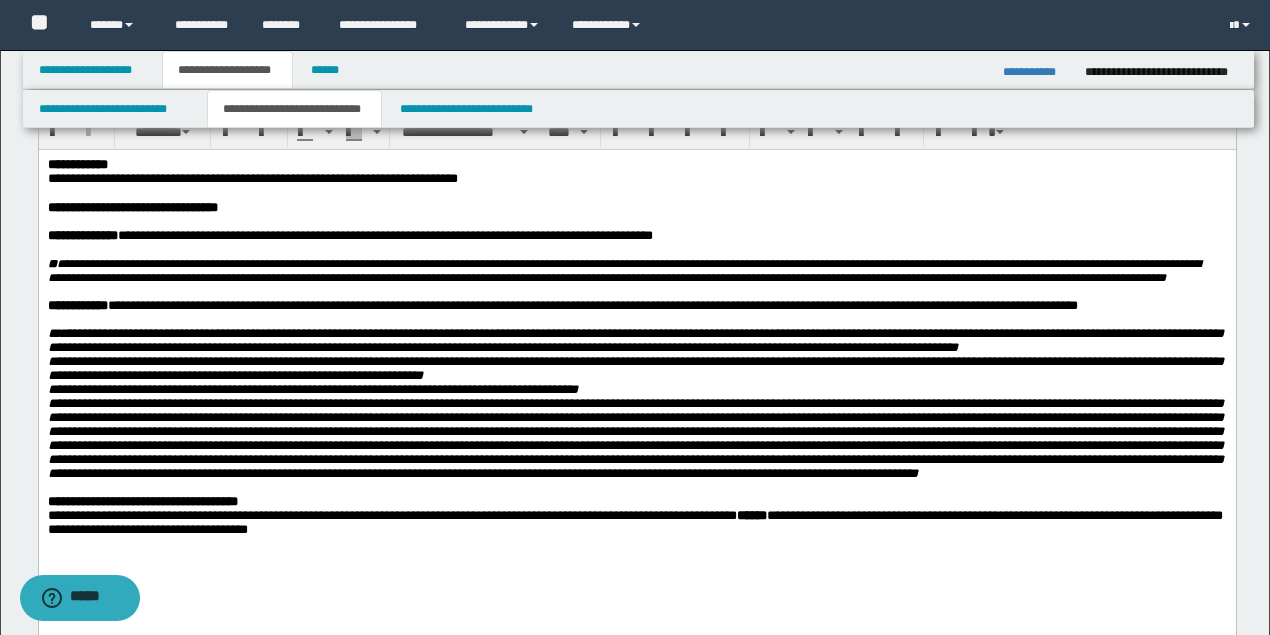 click on "**********" at bounding box center (635, 235) 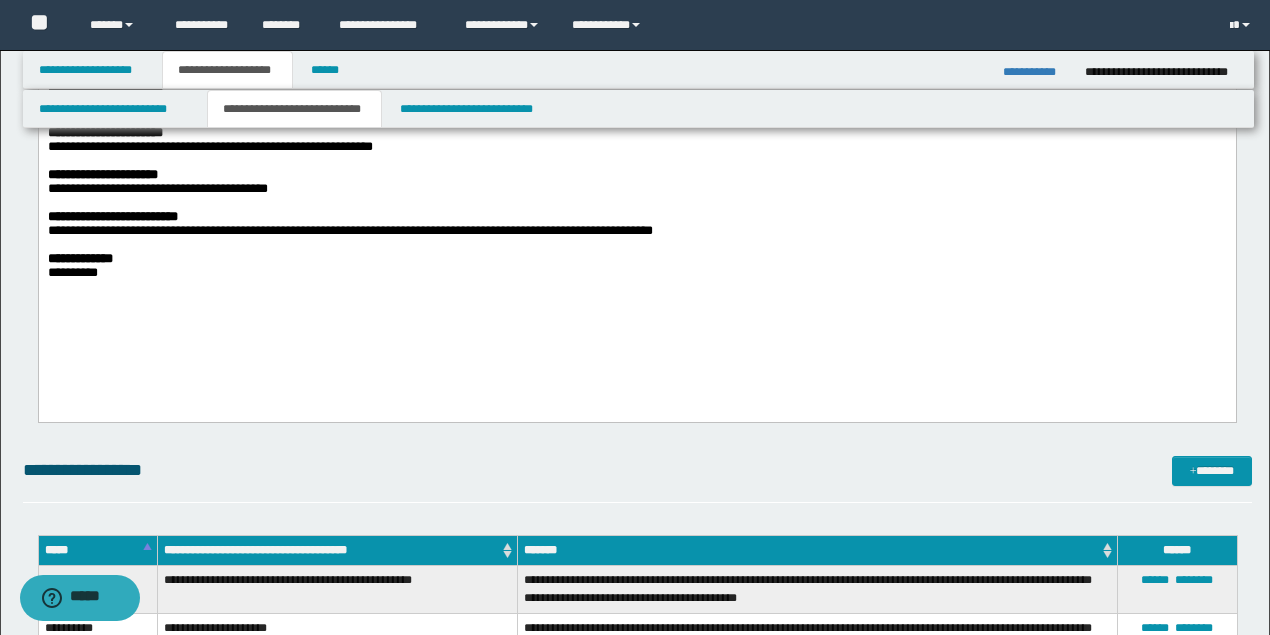 scroll, scrollTop: 800, scrollLeft: 0, axis: vertical 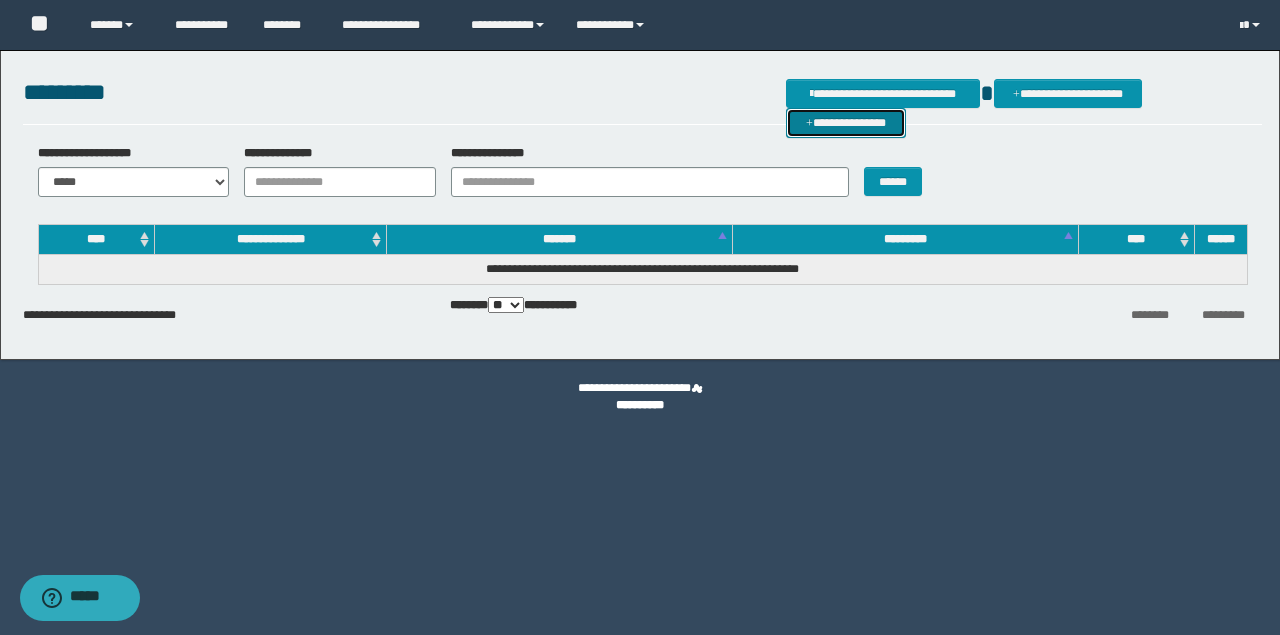 click on "**********" at bounding box center [846, 122] 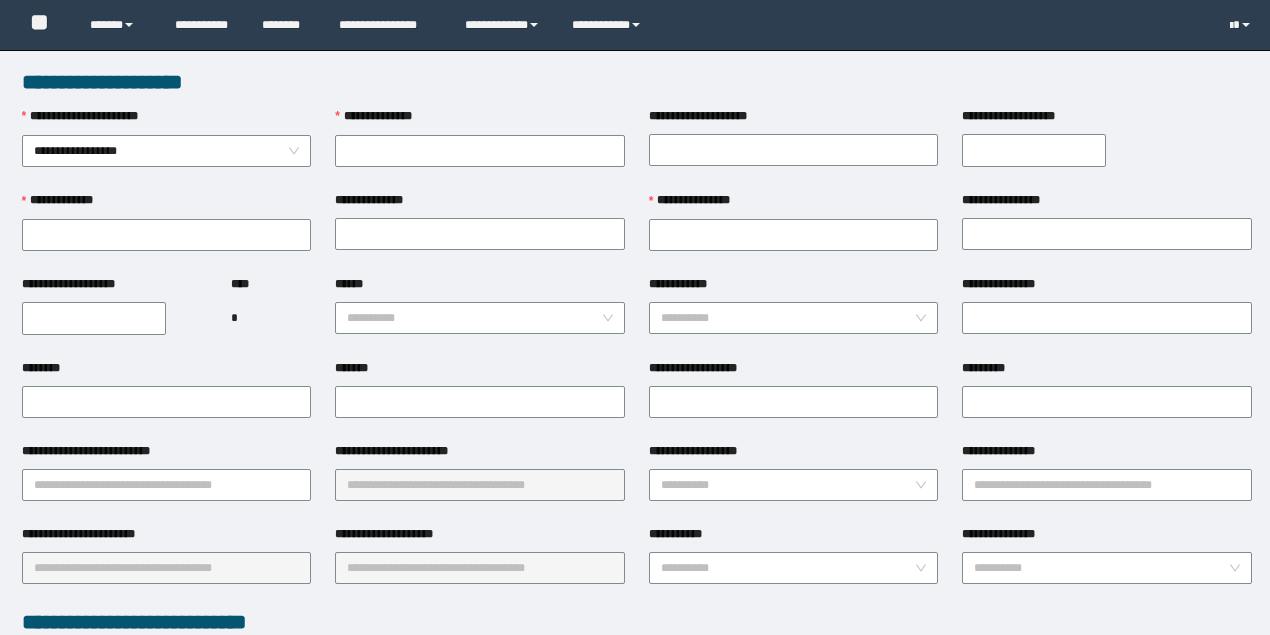 scroll, scrollTop: 0, scrollLeft: 0, axis: both 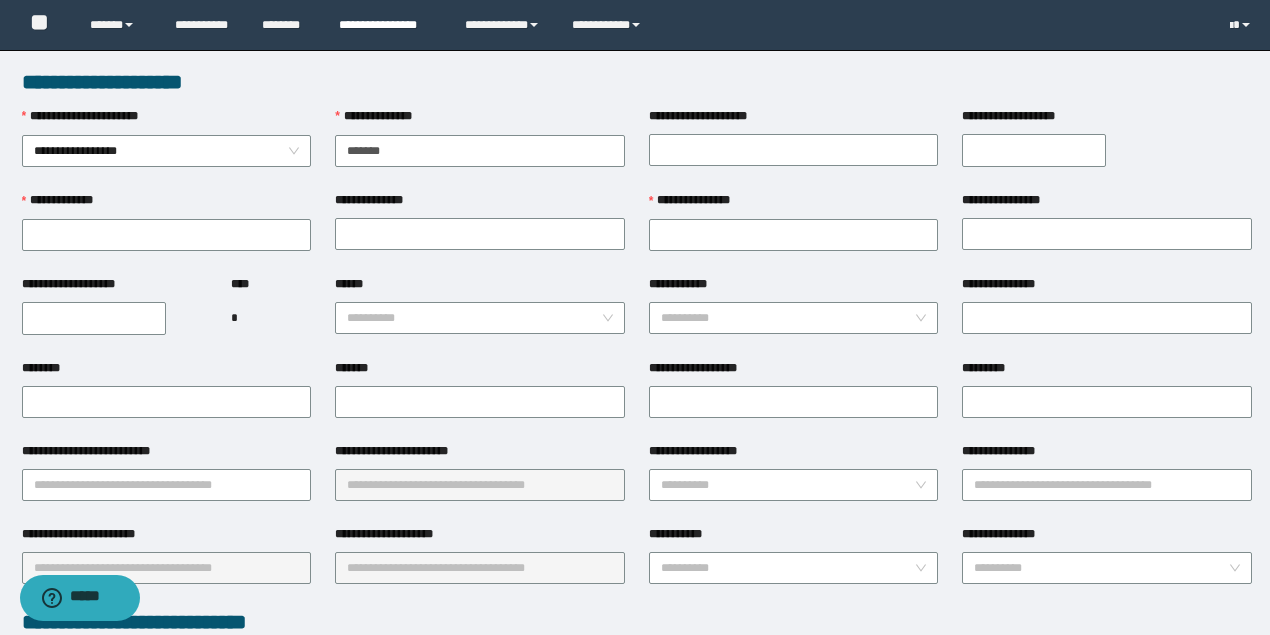 type on "*******" 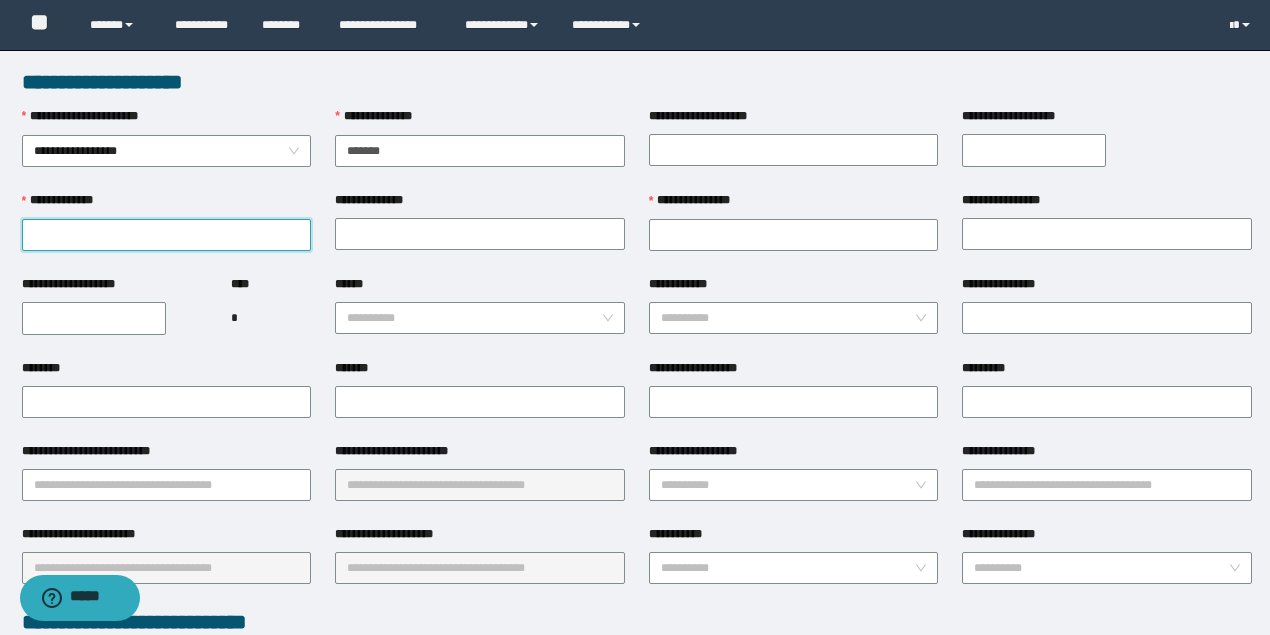 drag, startPoint x: 286, startPoint y: 240, endPoint x: 251, endPoint y: 240, distance: 35 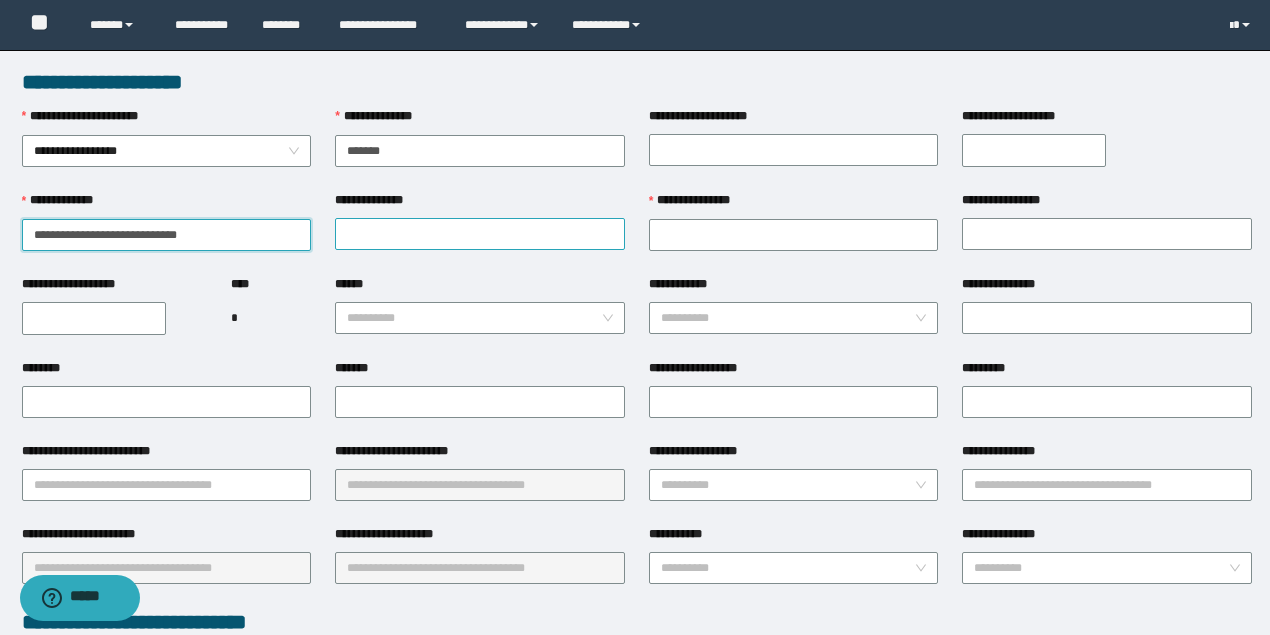 drag, startPoint x: 59, startPoint y: 231, endPoint x: 337, endPoint y: 231, distance: 278 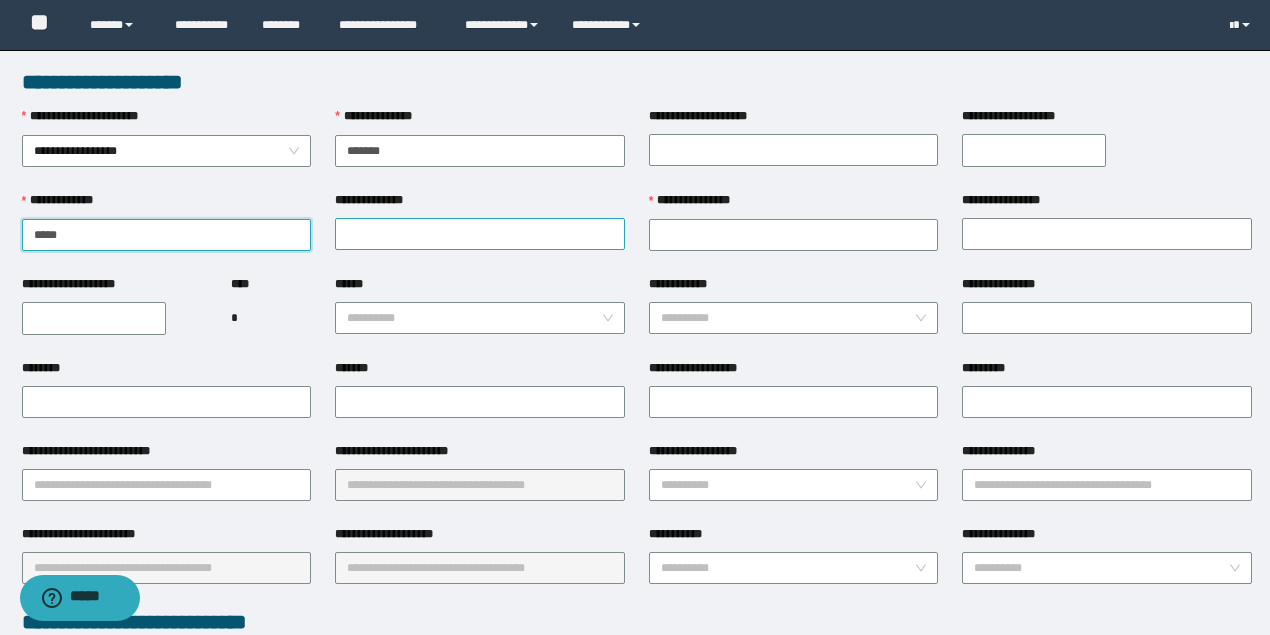 paste on "**********" 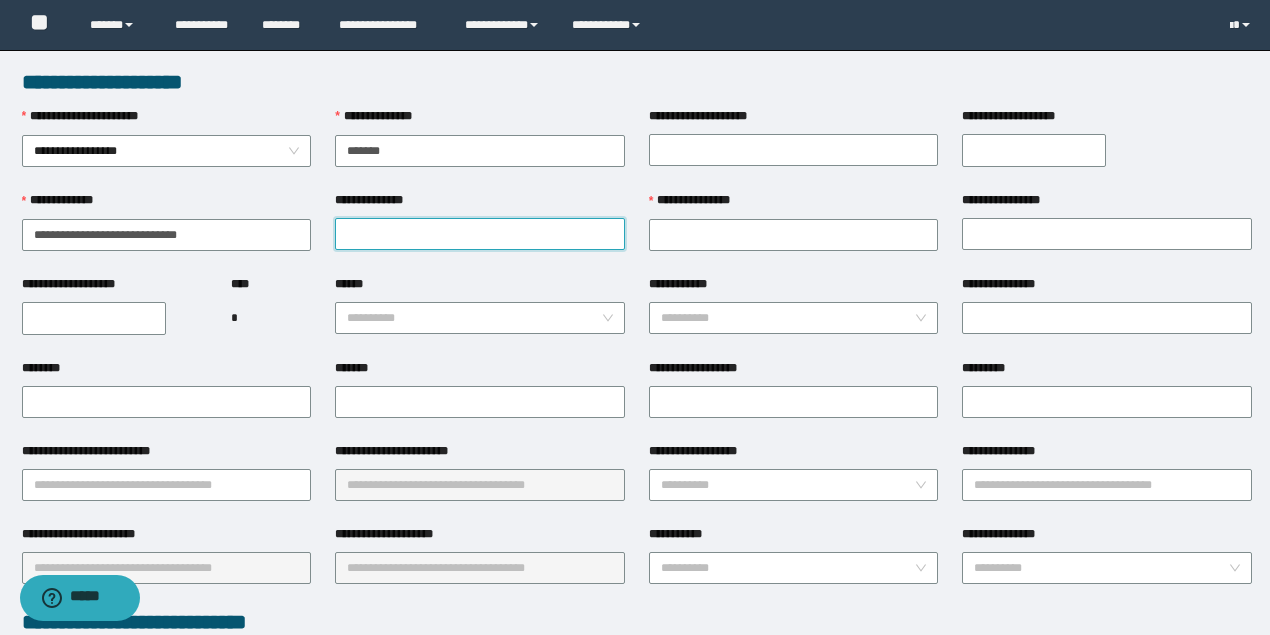 click on "**********" at bounding box center (480, 234) 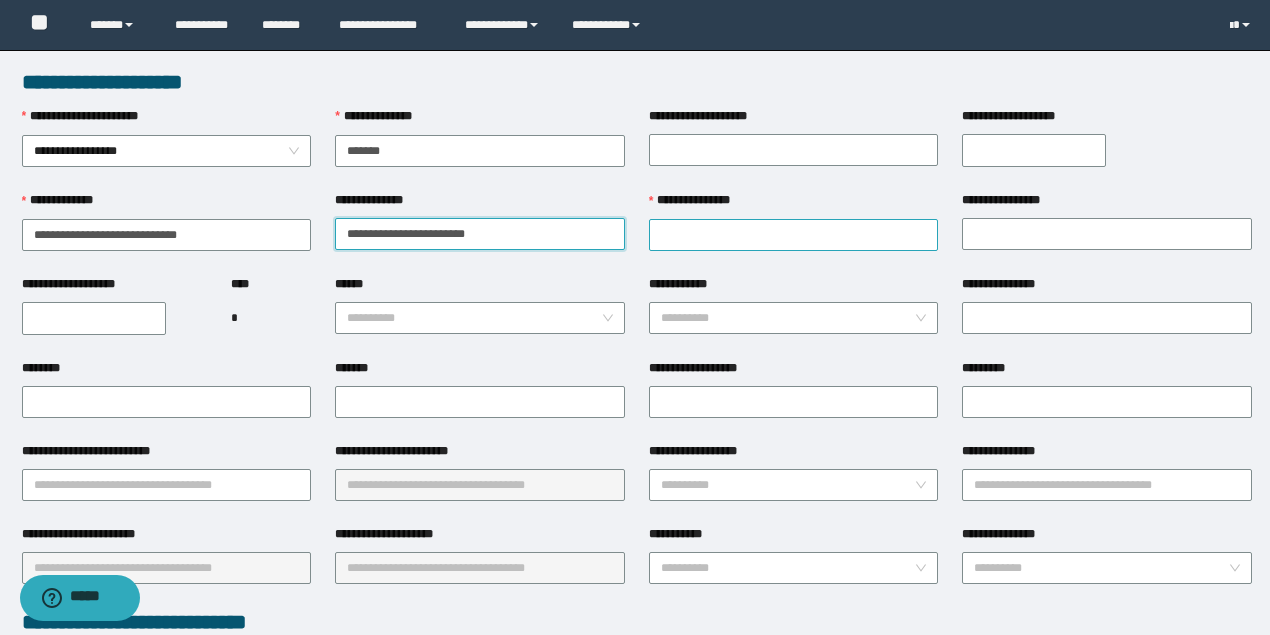 drag, startPoint x: 382, startPoint y: 234, endPoint x: 712, endPoint y: 234, distance: 330 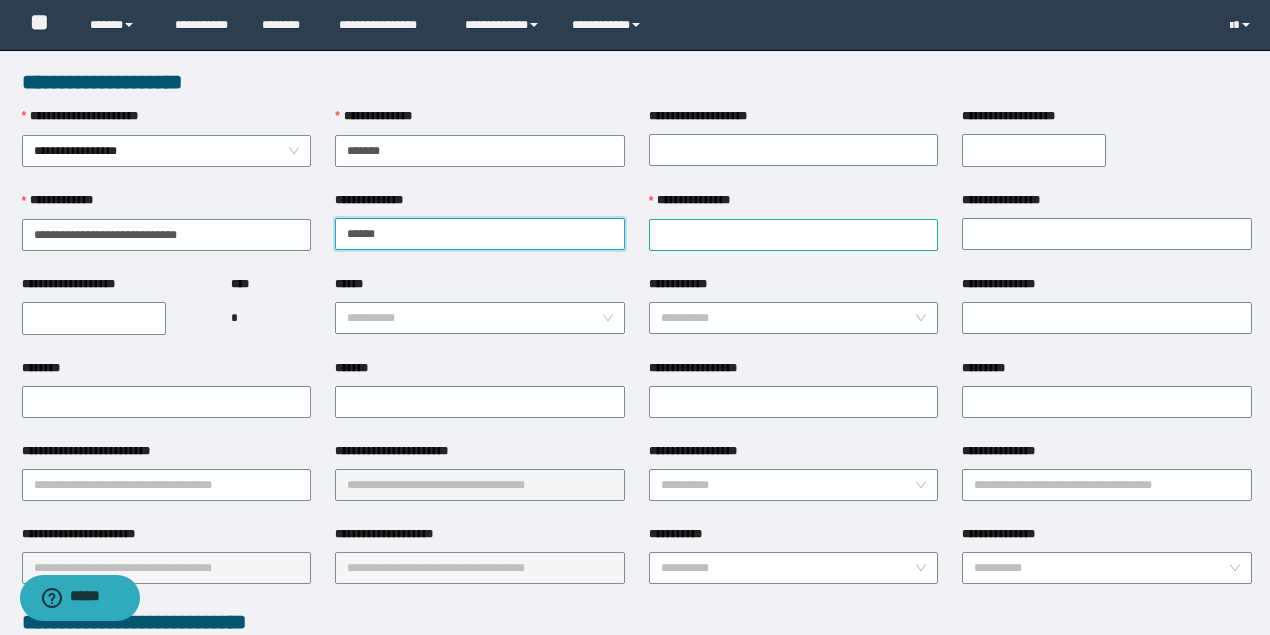 type on "******" 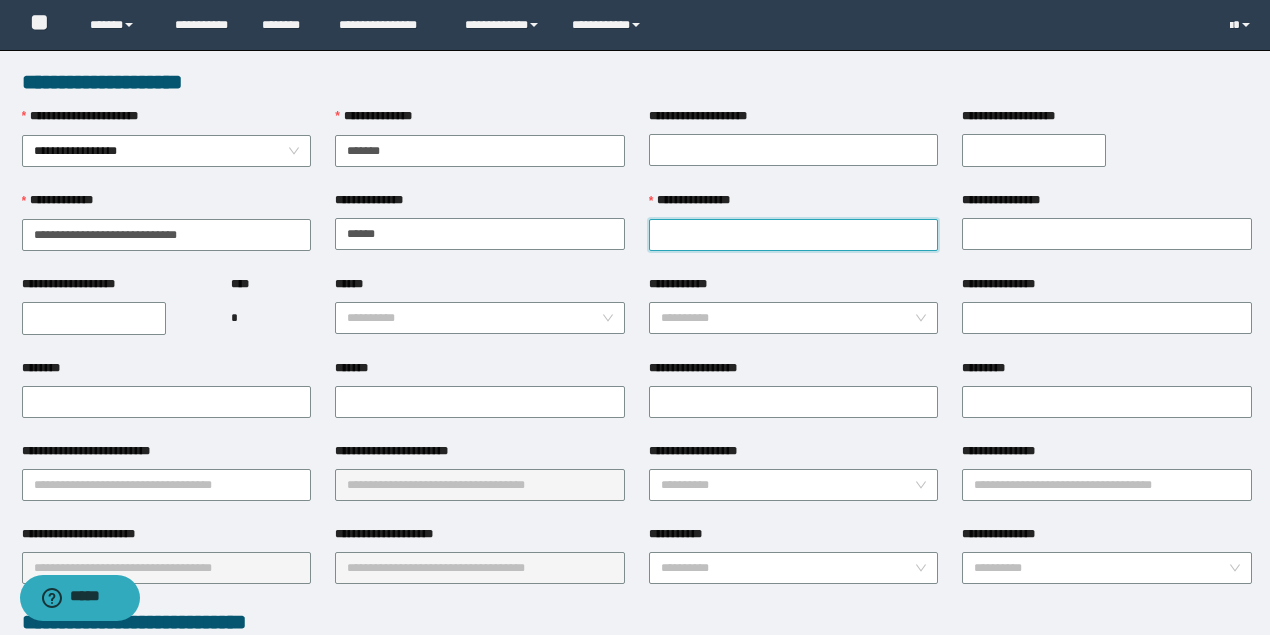 click on "**********" at bounding box center [794, 235] 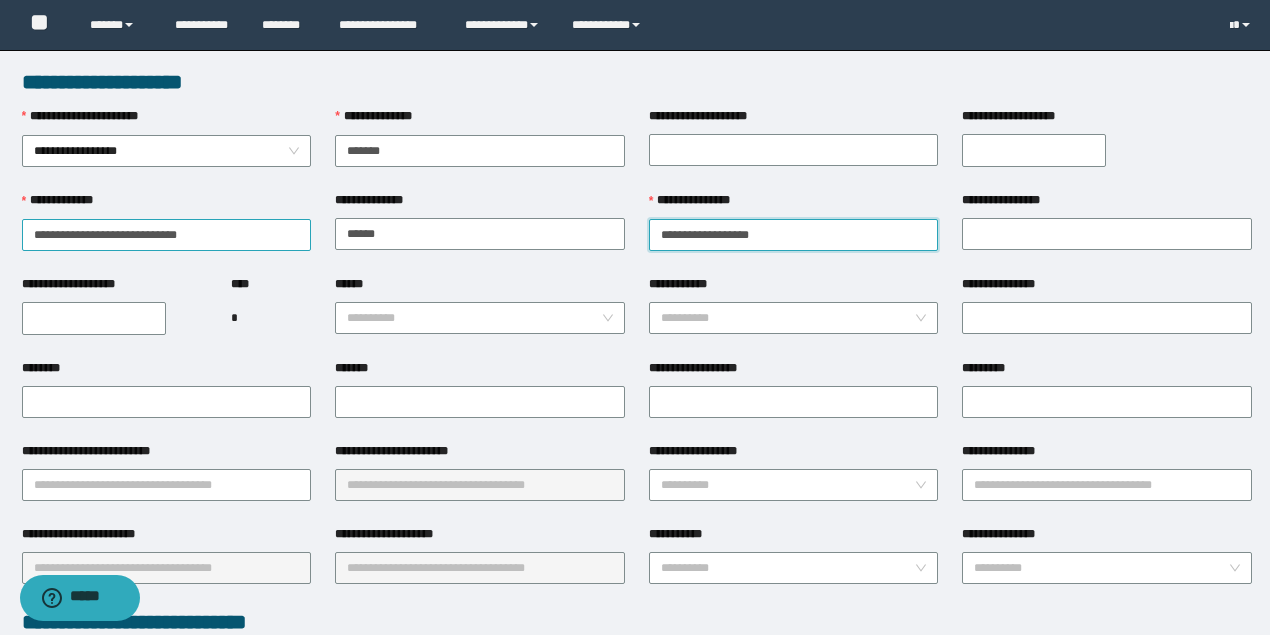 type on "**********" 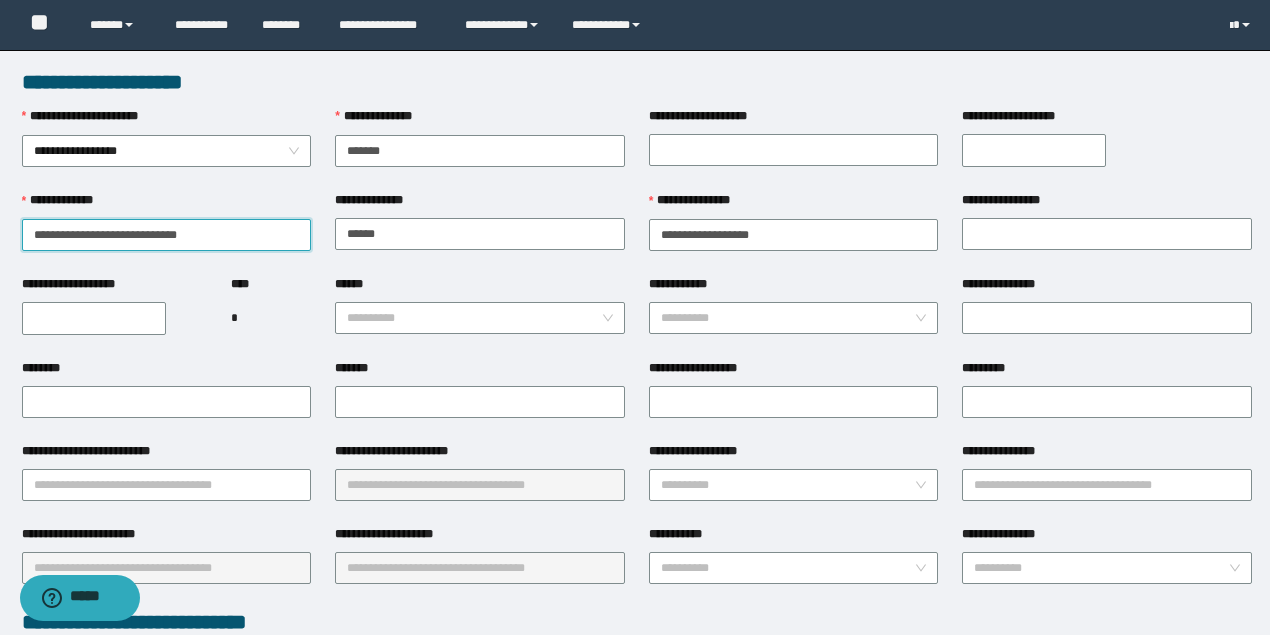 click on "**********" at bounding box center (167, 235) 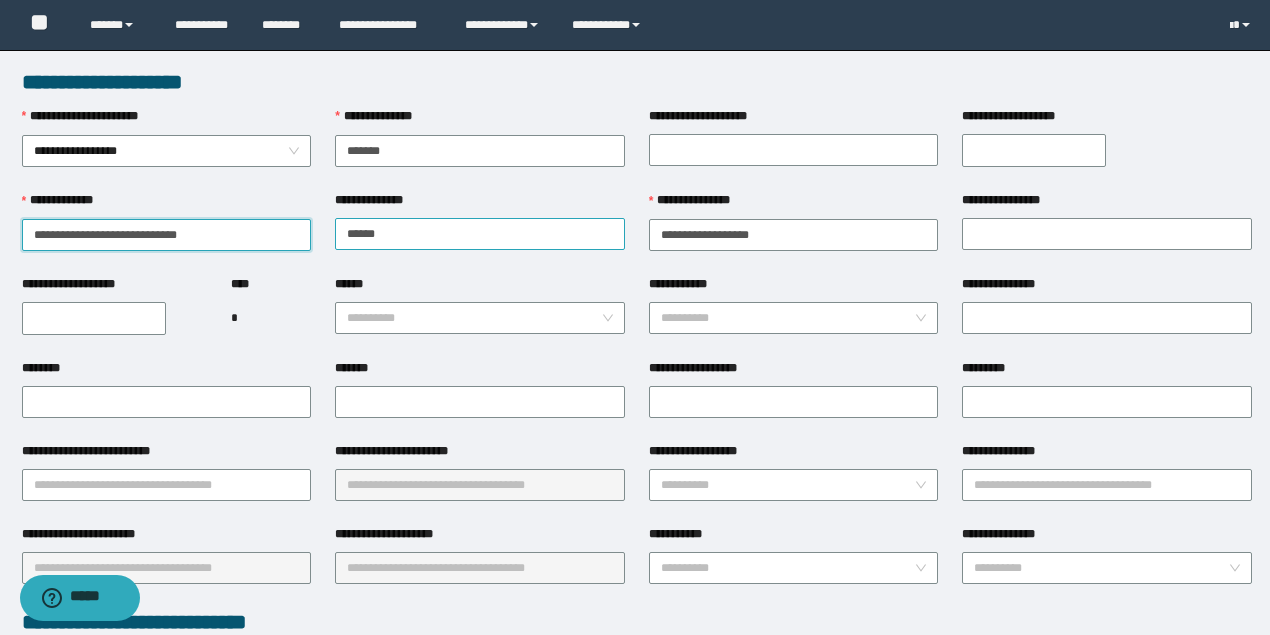 drag, startPoint x: 61, startPoint y: 230, endPoint x: 443, endPoint y: 232, distance: 382.00525 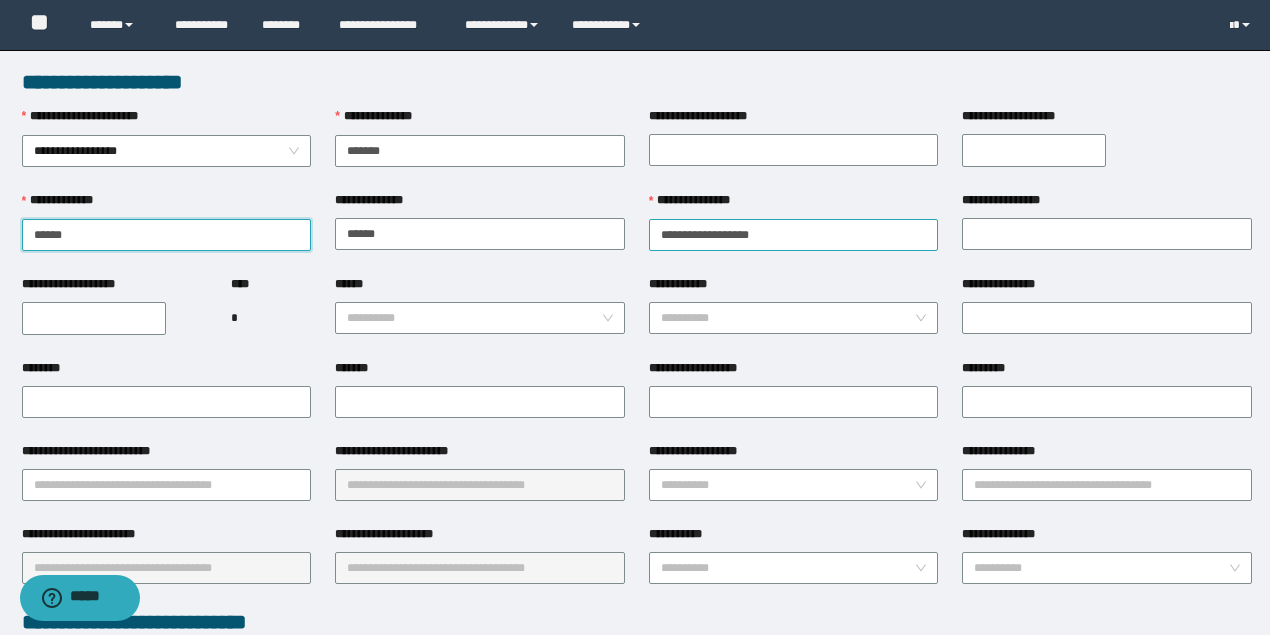 type on "****" 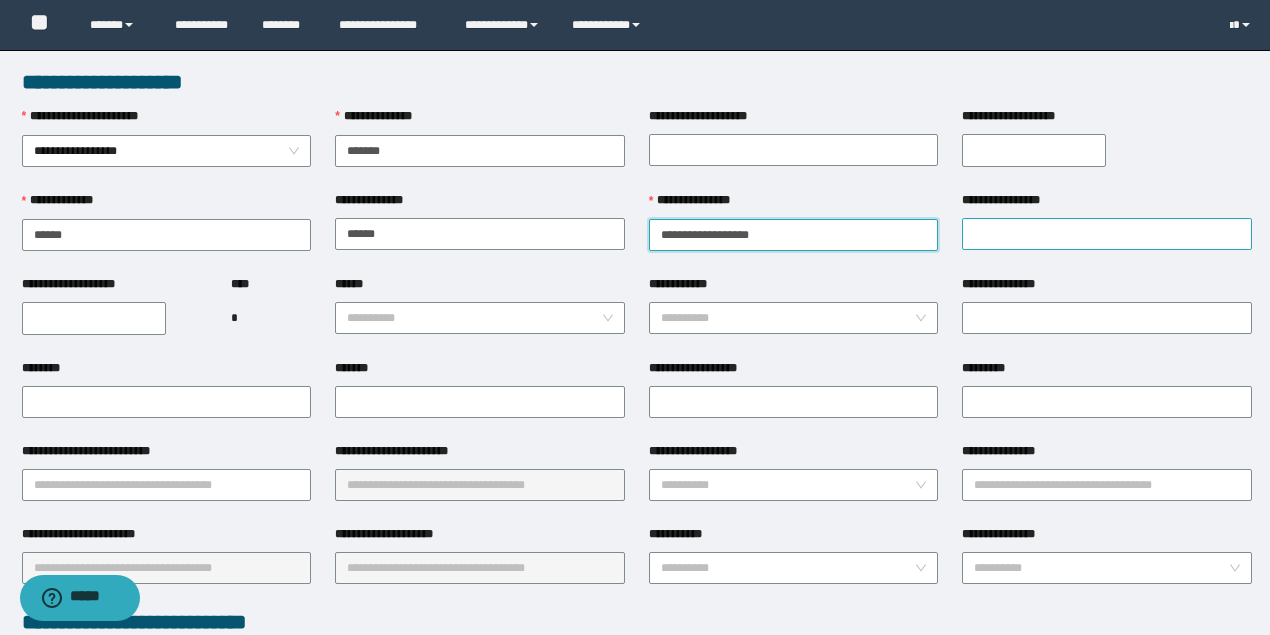 drag, startPoint x: 727, startPoint y: 233, endPoint x: 1055, endPoint y: 245, distance: 328.21945 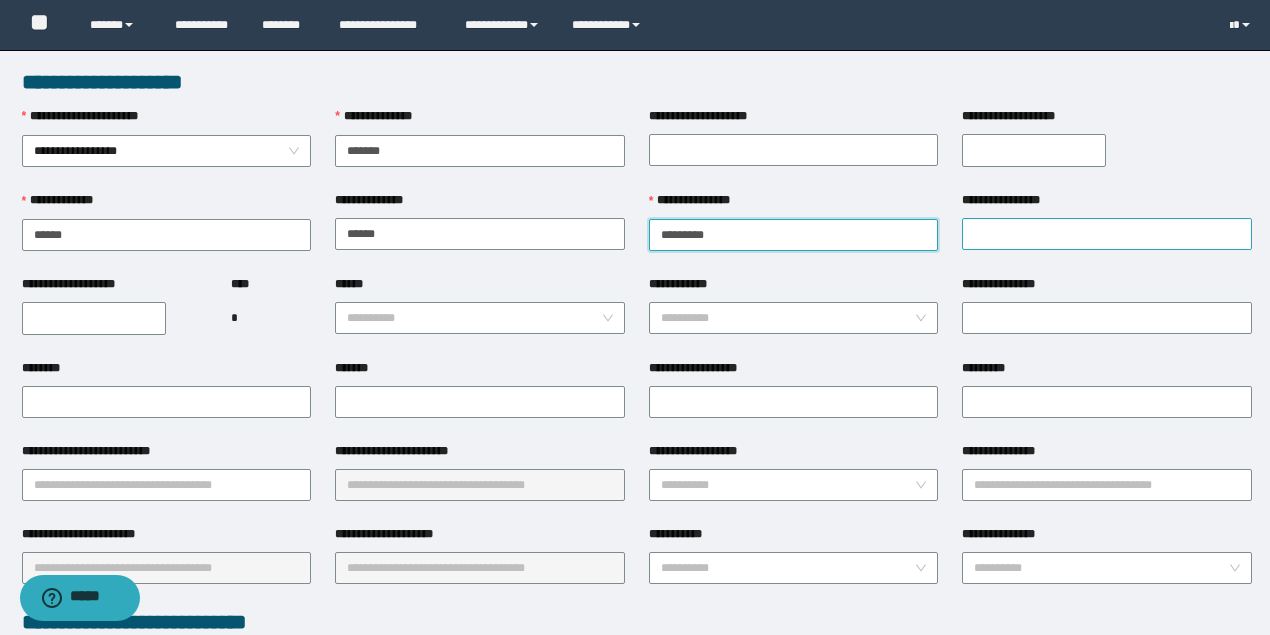 type on "********" 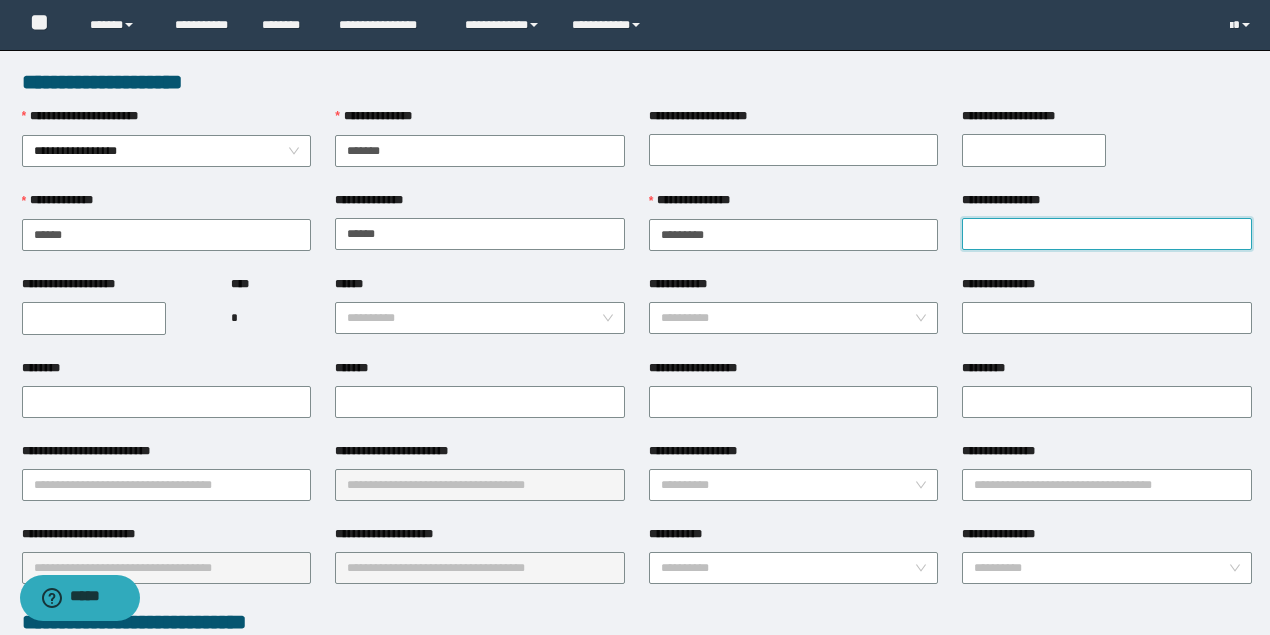 click on "**********" at bounding box center [1107, 234] 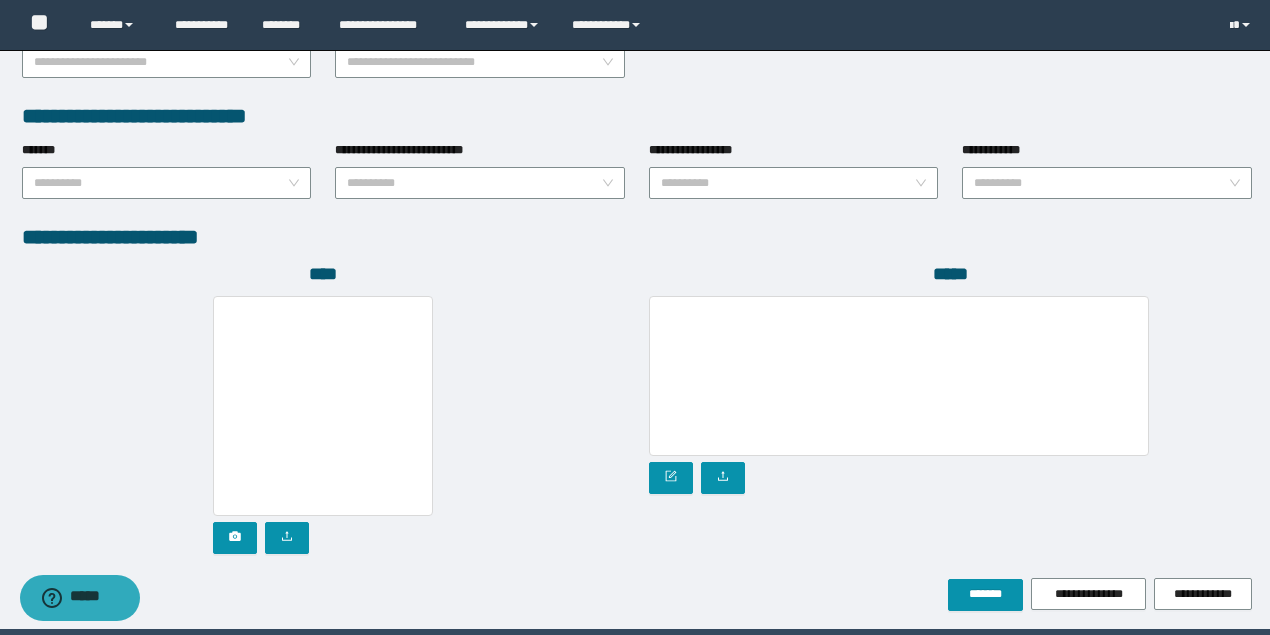 scroll, scrollTop: 1000, scrollLeft: 0, axis: vertical 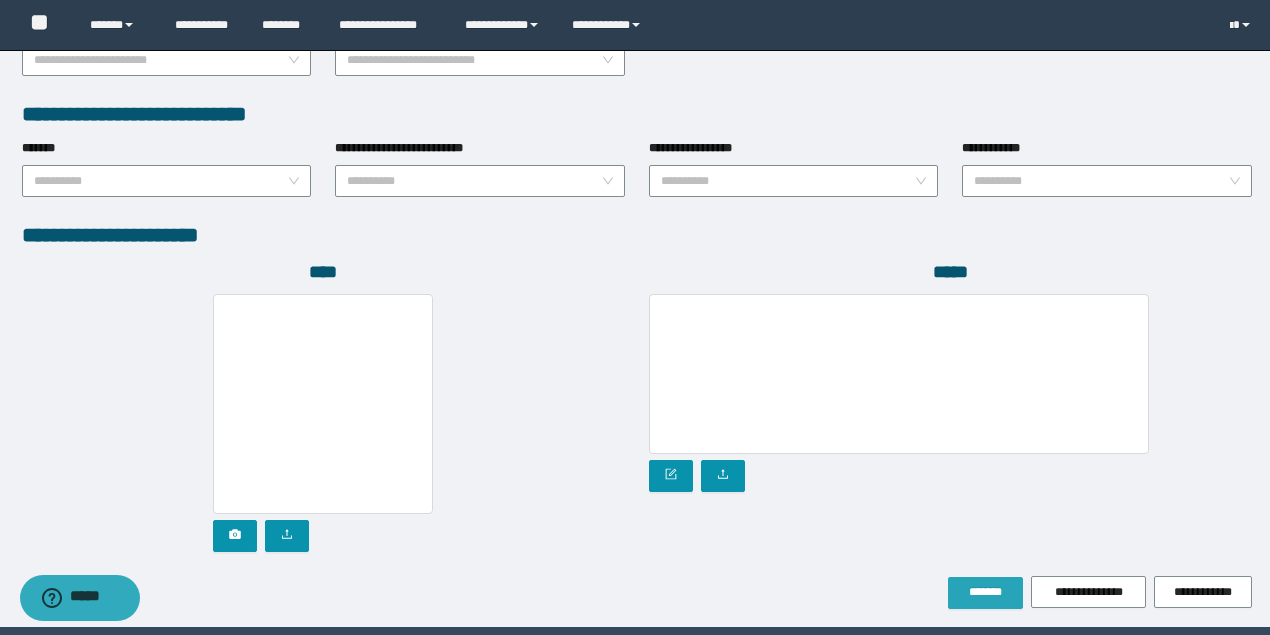 type on "*******" 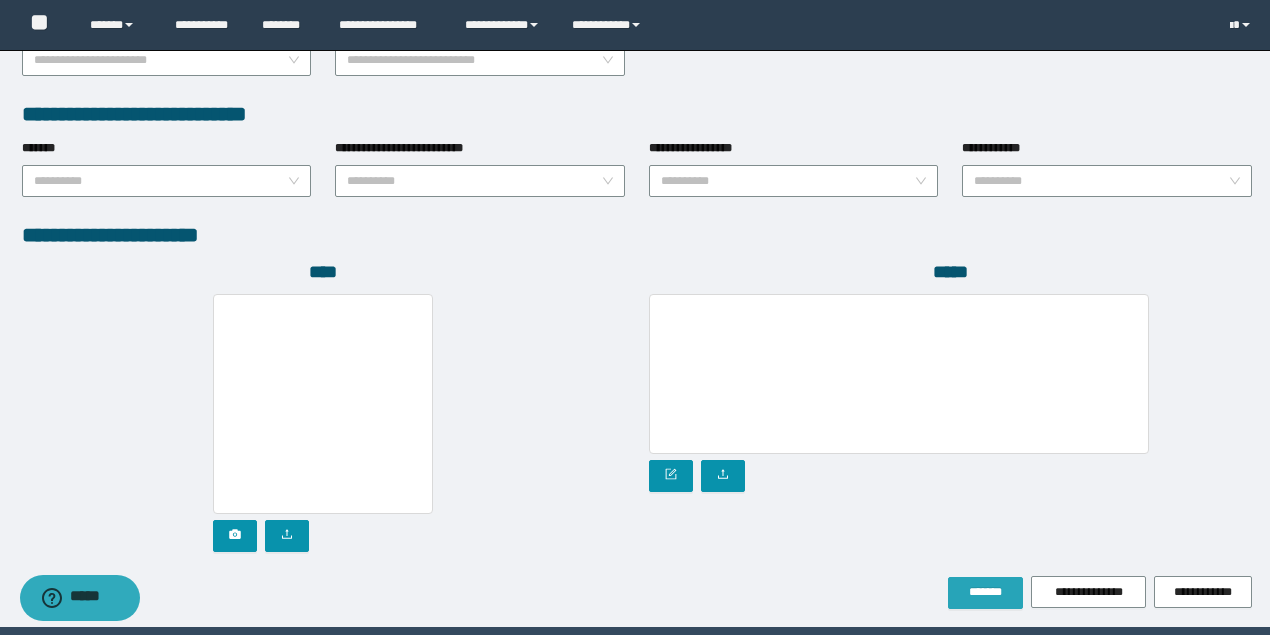 click on "*******" at bounding box center (985, 592) 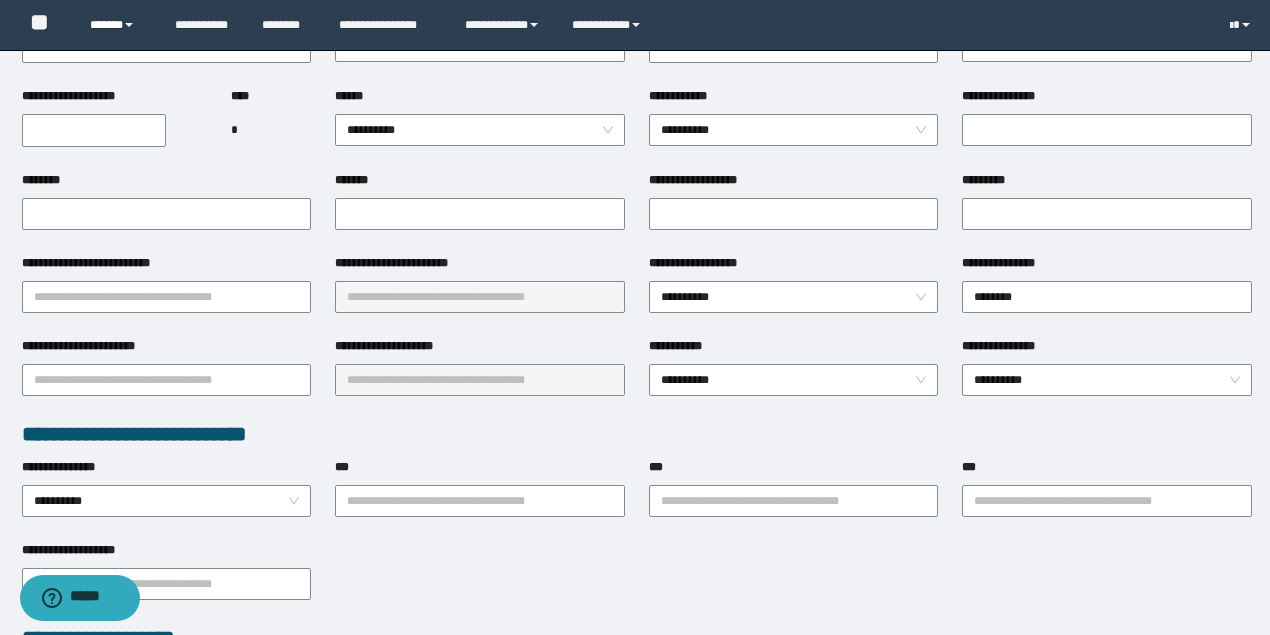 scroll, scrollTop: 119, scrollLeft: 0, axis: vertical 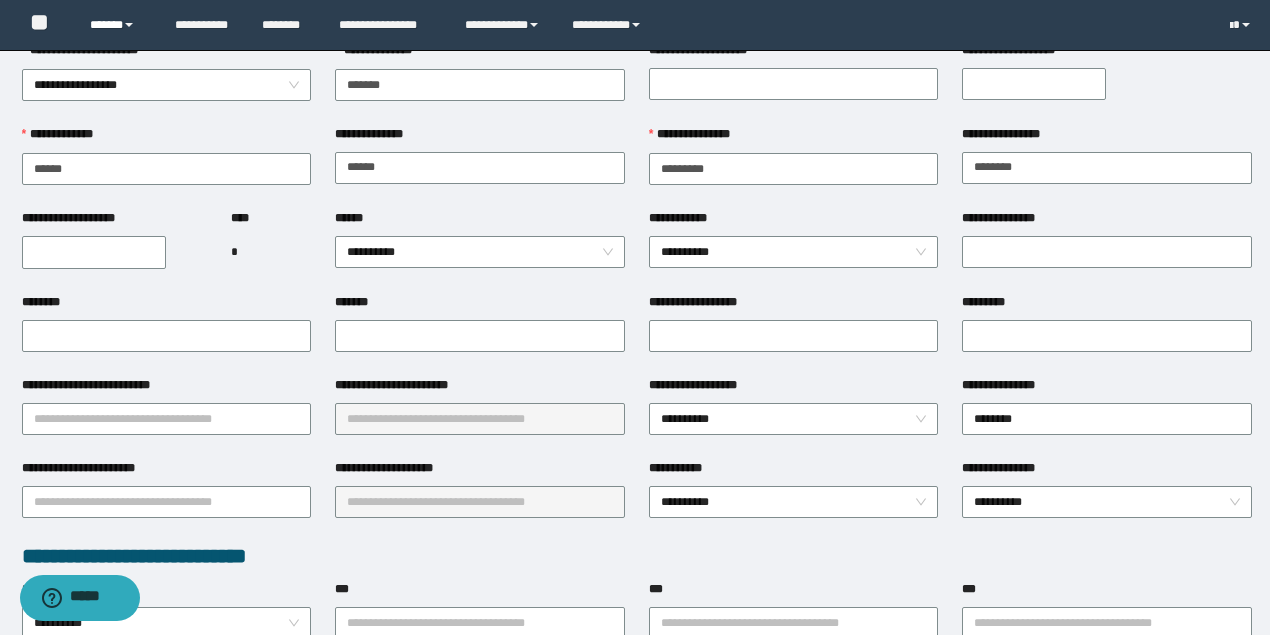 click on "******" at bounding box center [117, 25] 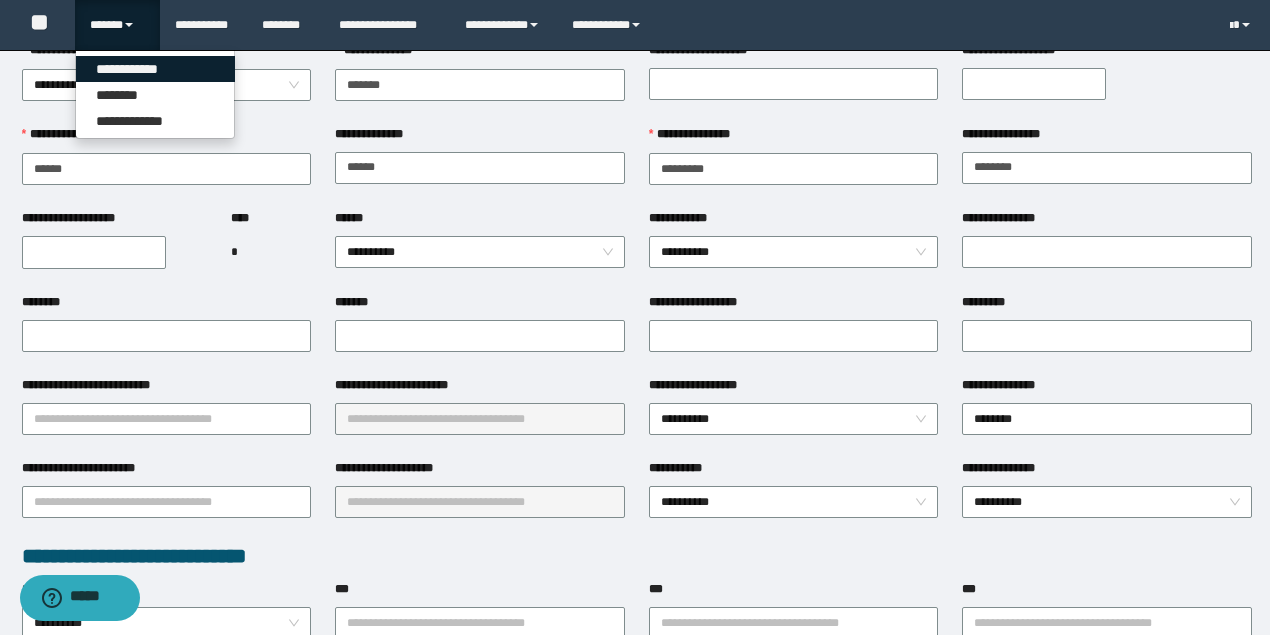 drag, startPoint x: 138, startPoint y: 66, endPoint x: 144, endPoint y: 8, distance: 58.30952 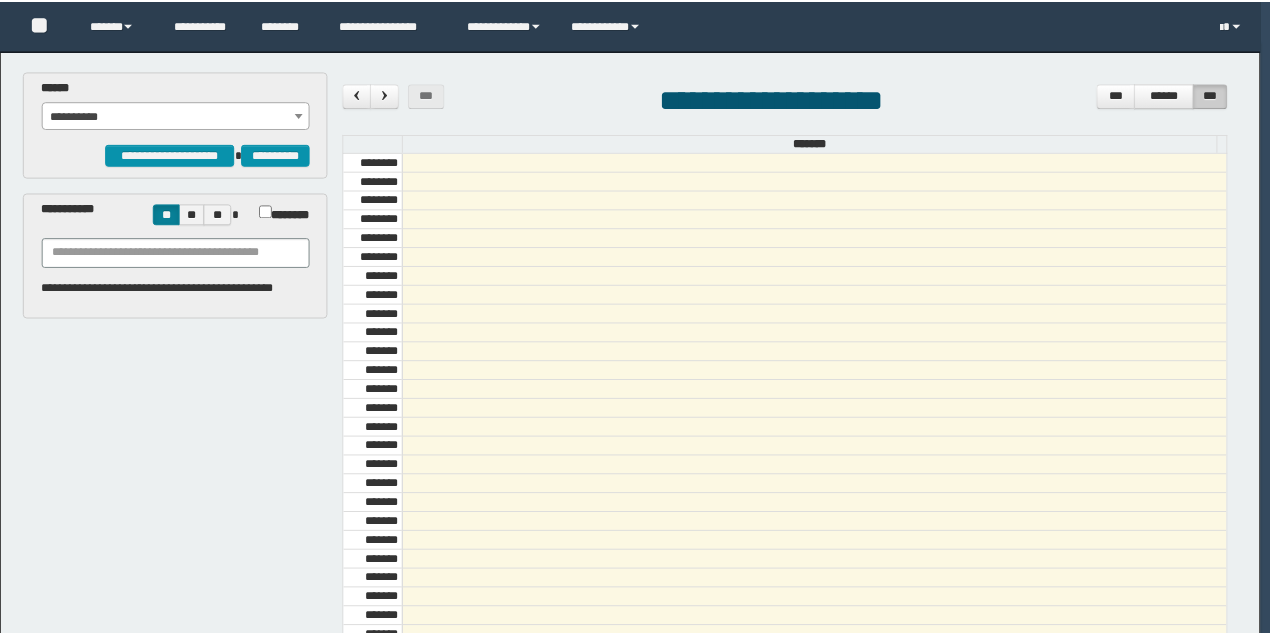 scroll, scrollTop: 0, scrollLeft: 0, axis: both 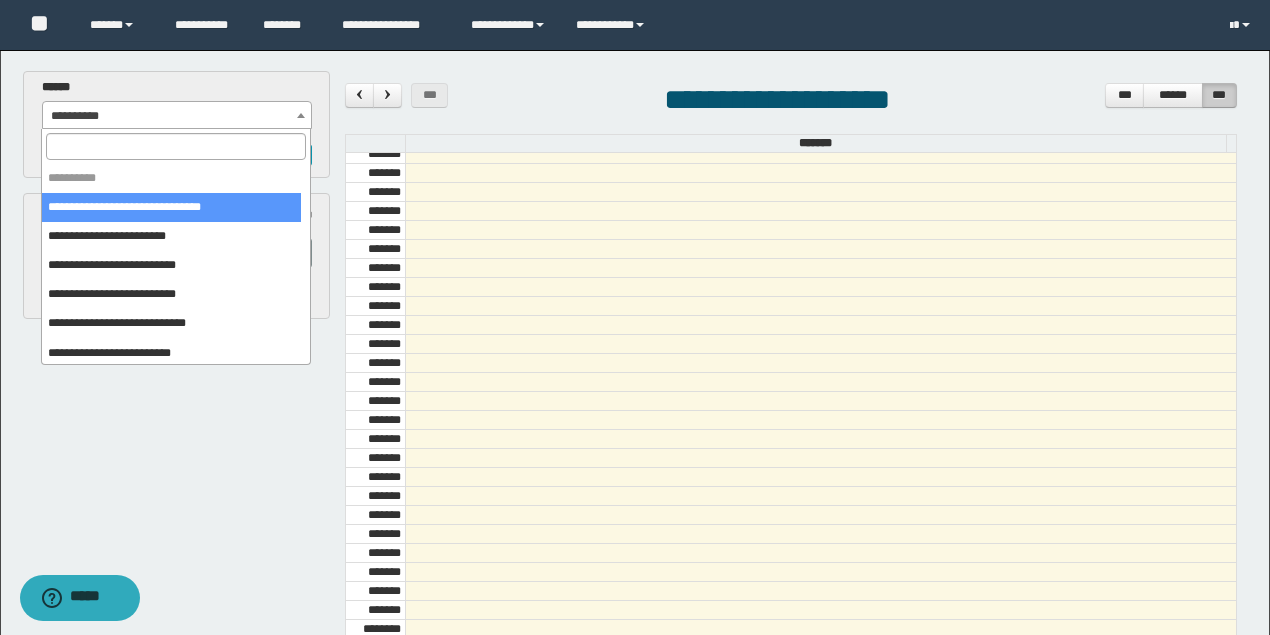 click on "**********" at bounding box center (177, 116) 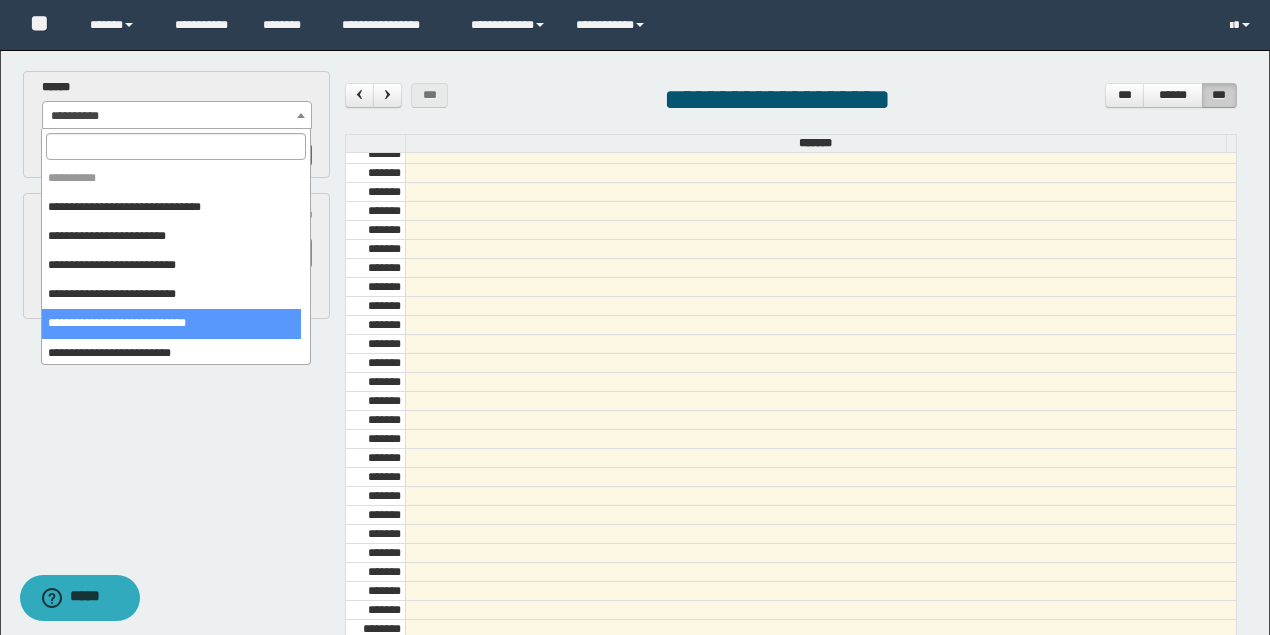 select on "*****" 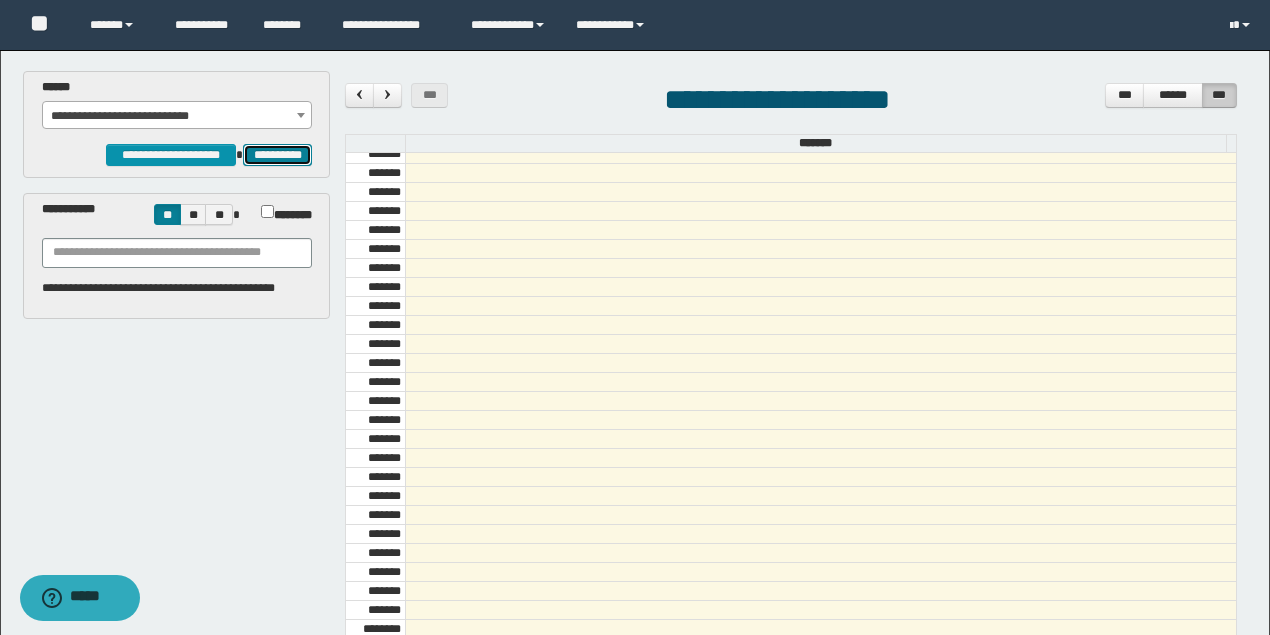 click on "**********" at bounding box center (277, 154) 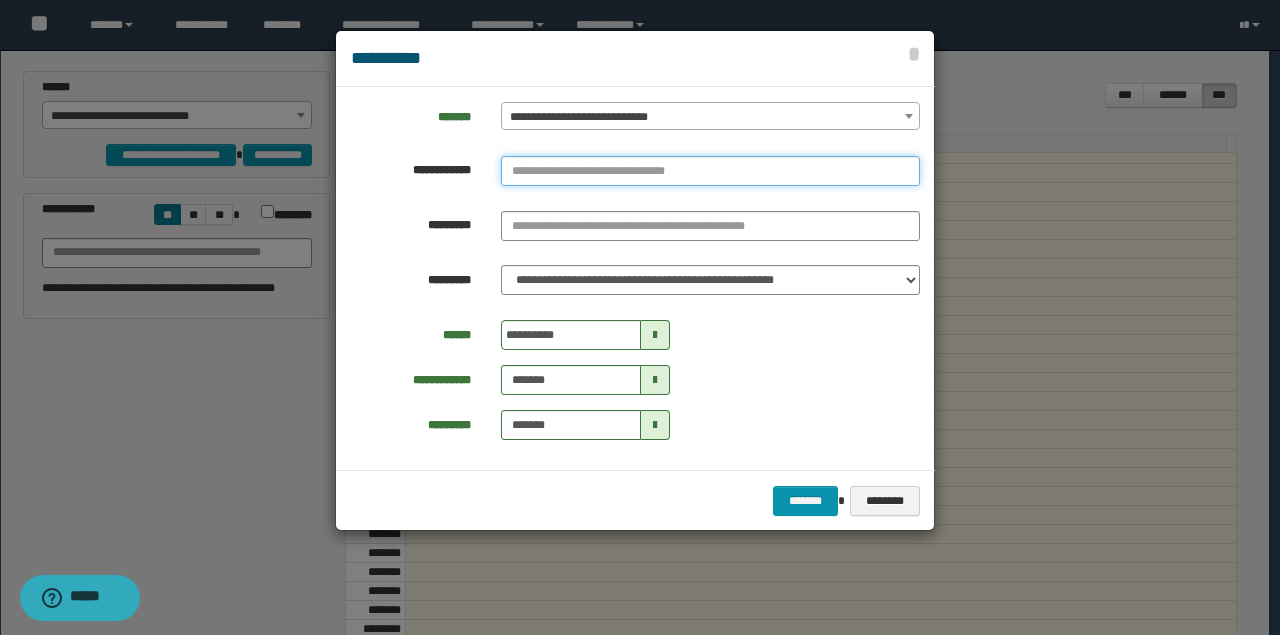 click at bounding box center (710, 171) 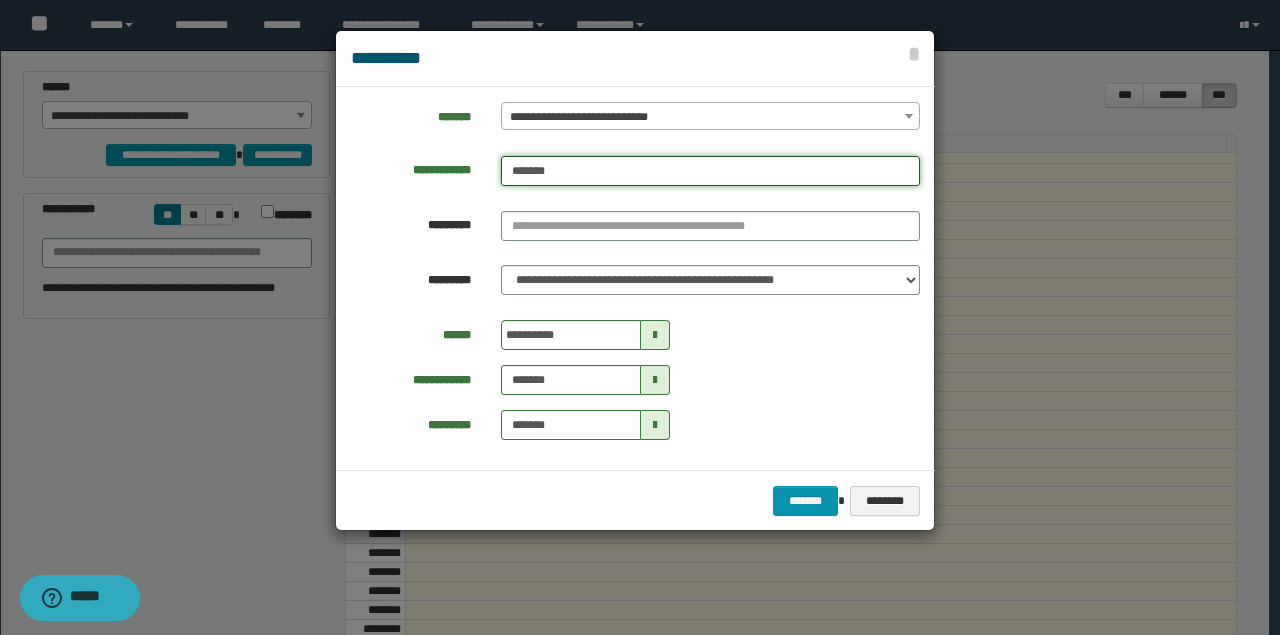 type on "*******" 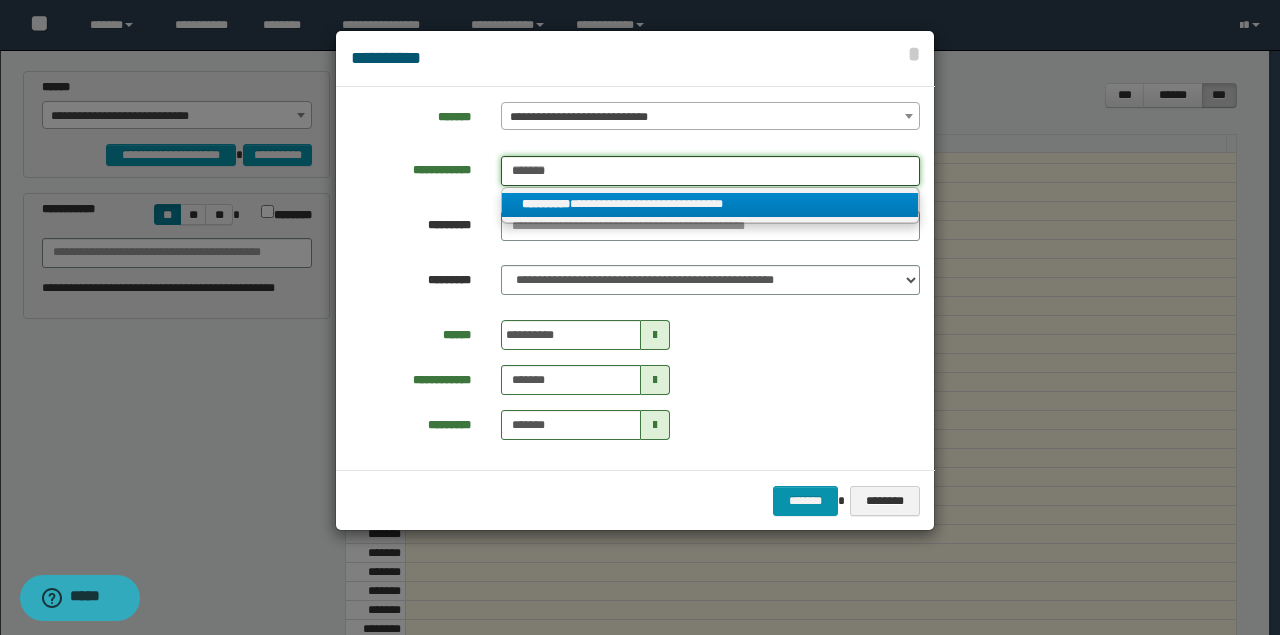 type on "*******" 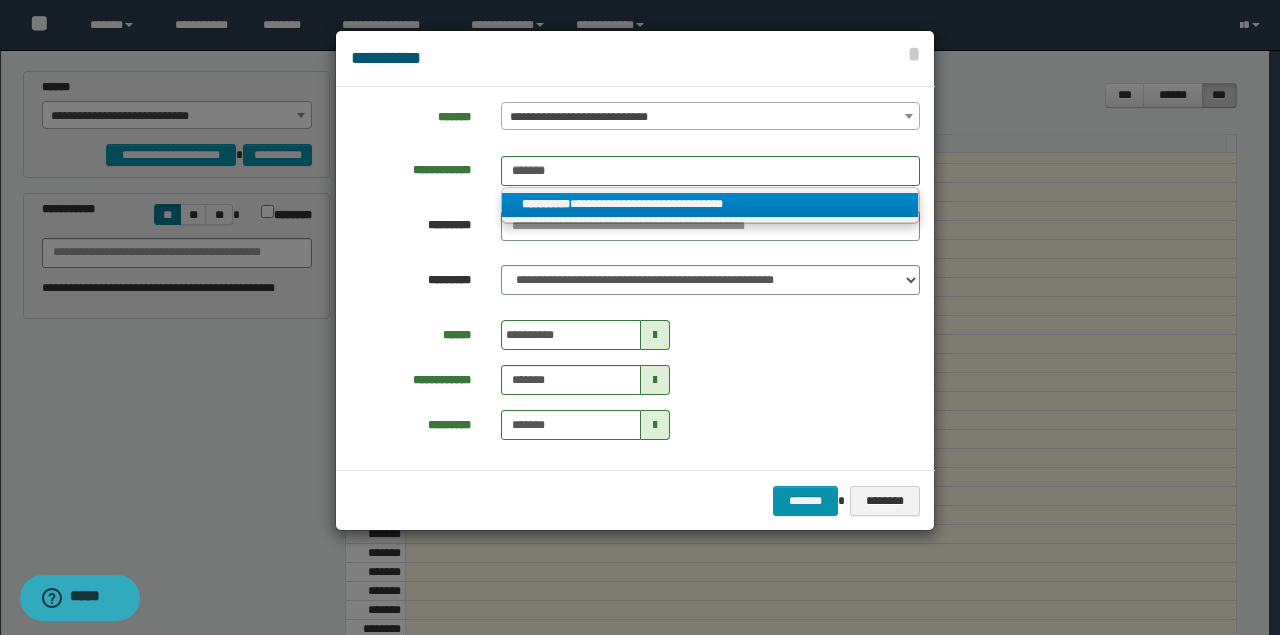click on "**********" at bounding box center [710, 204] 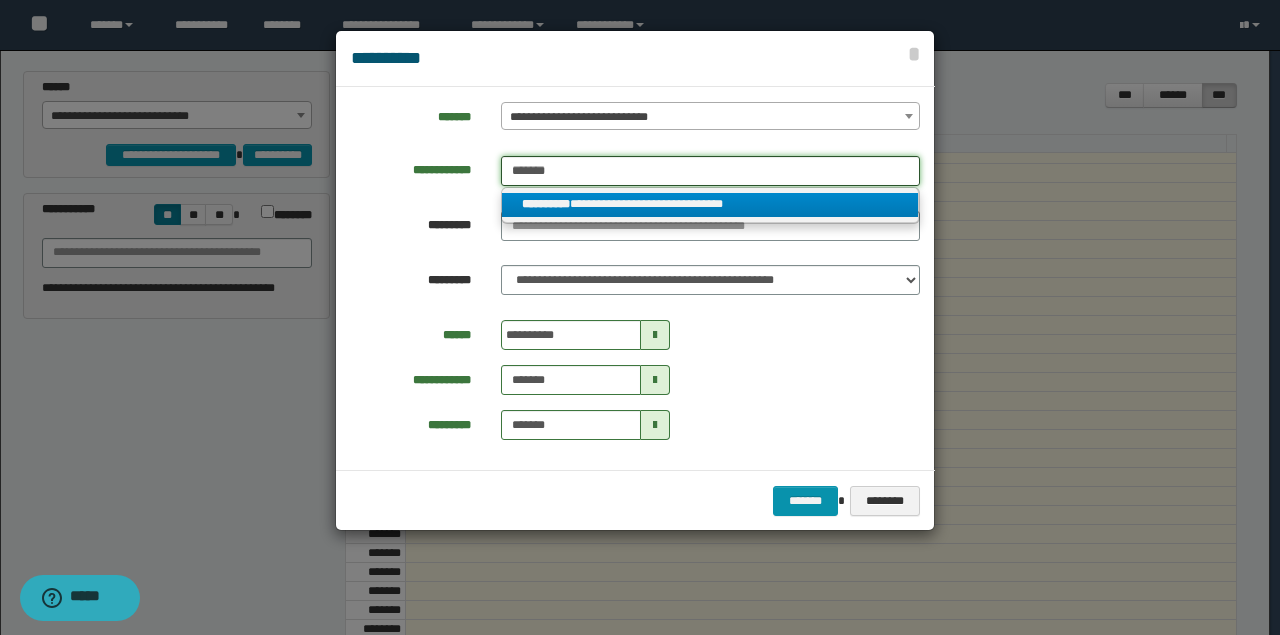 type 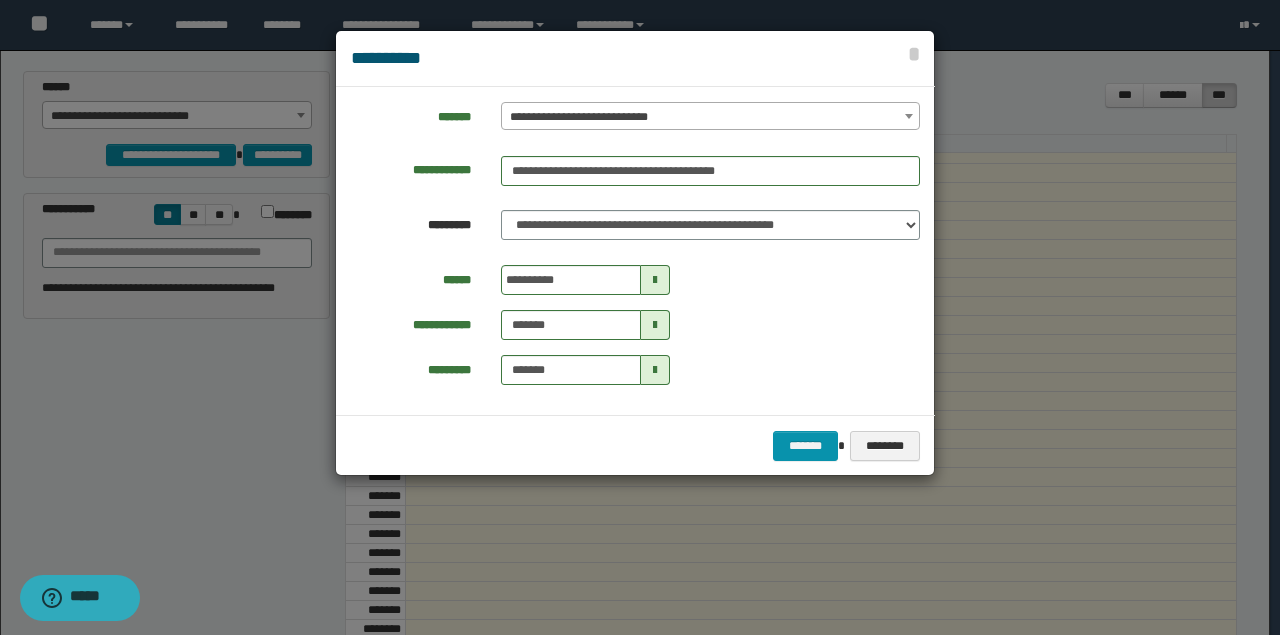 click at bounding box center [655, 280] 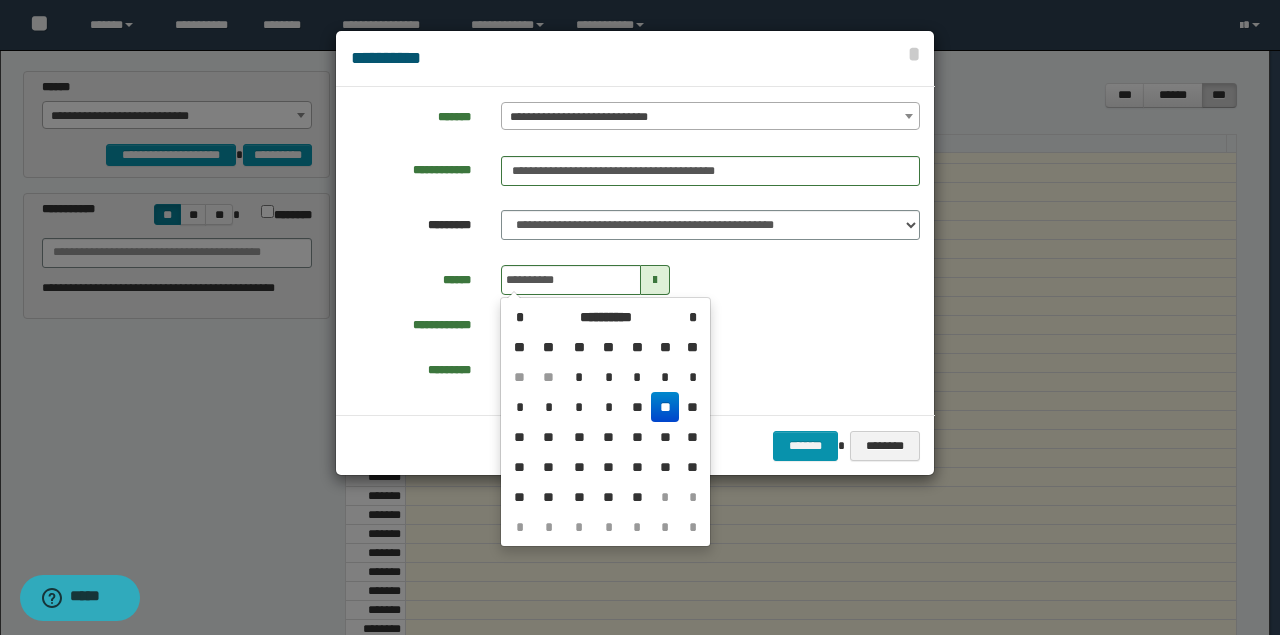 drag, startPoint x: 614, startPoint y: 498, endPoint x: 624, endPoint y: 494, distance: 10.770329 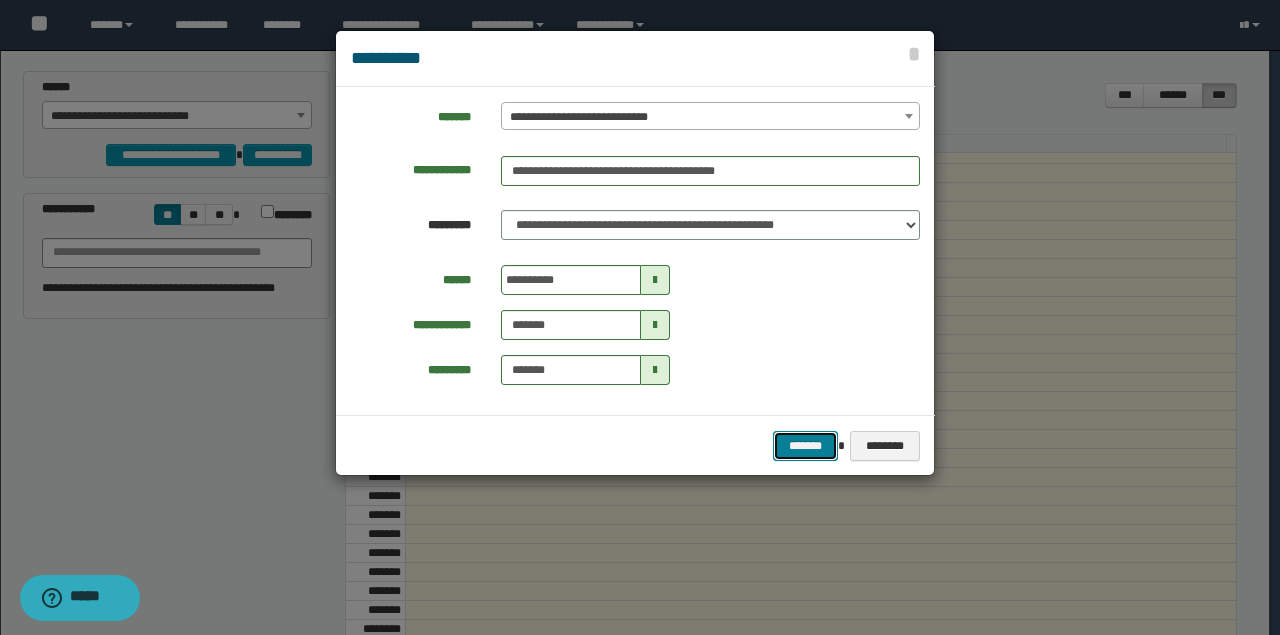 click on "*******" at bounding box center (805, 445) 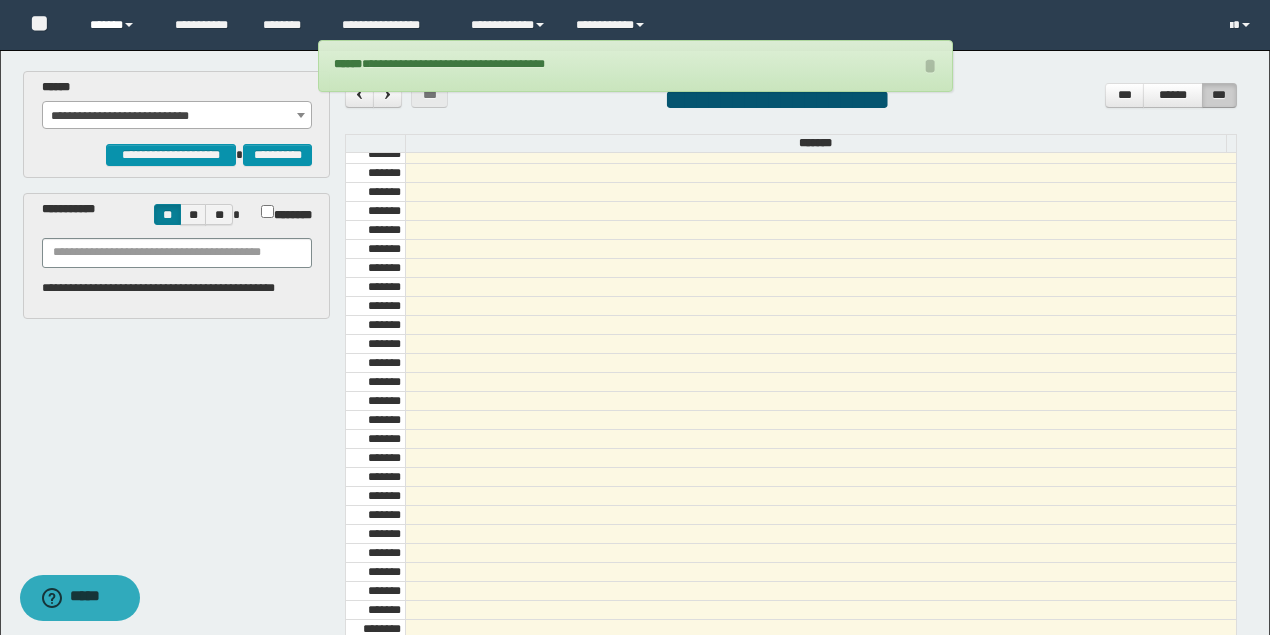 click on "******" at bounding box center [117, 25] 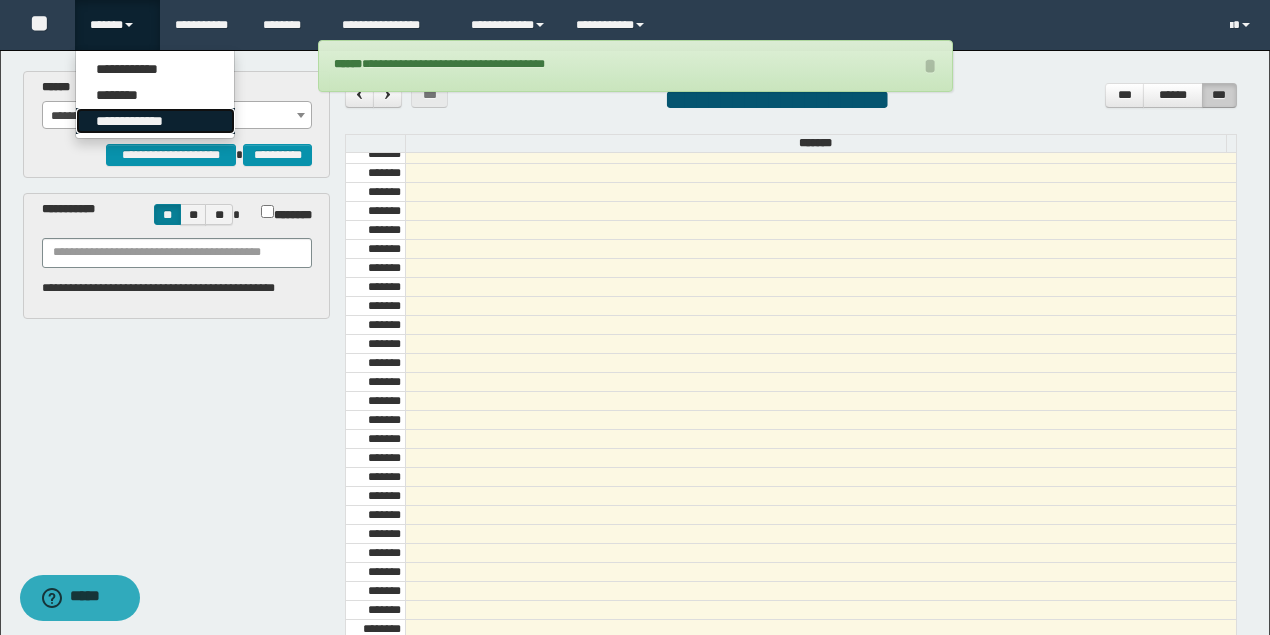 click on "**********" at bounding box center (155, 121) 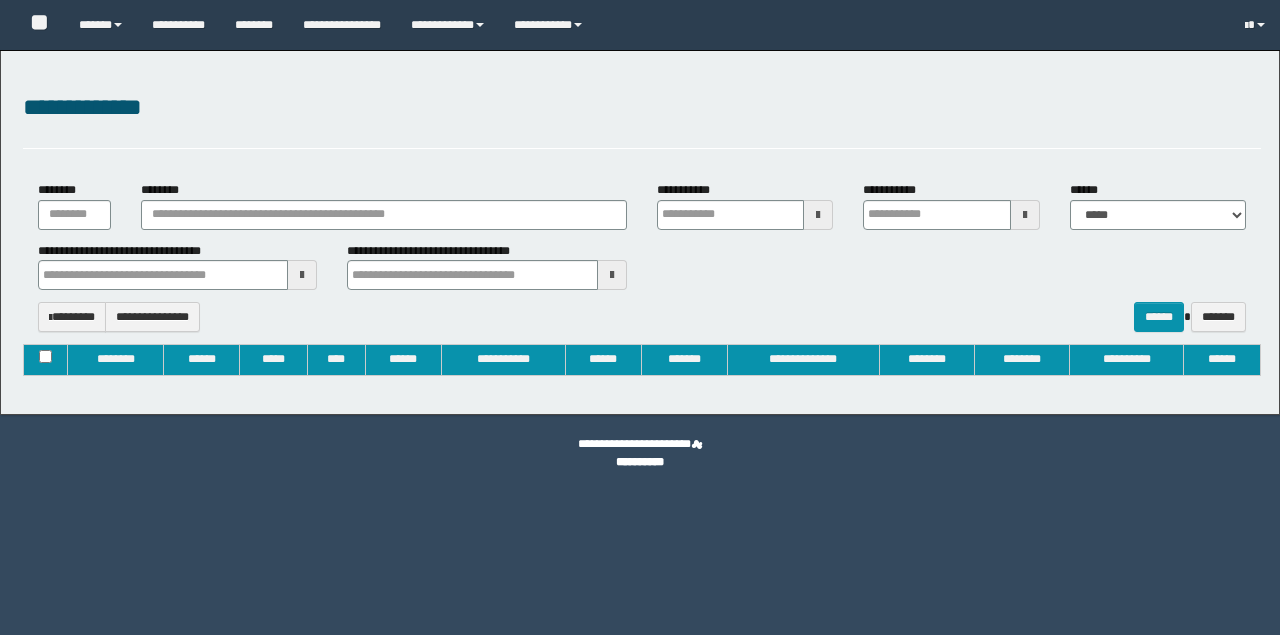 type on "**********" 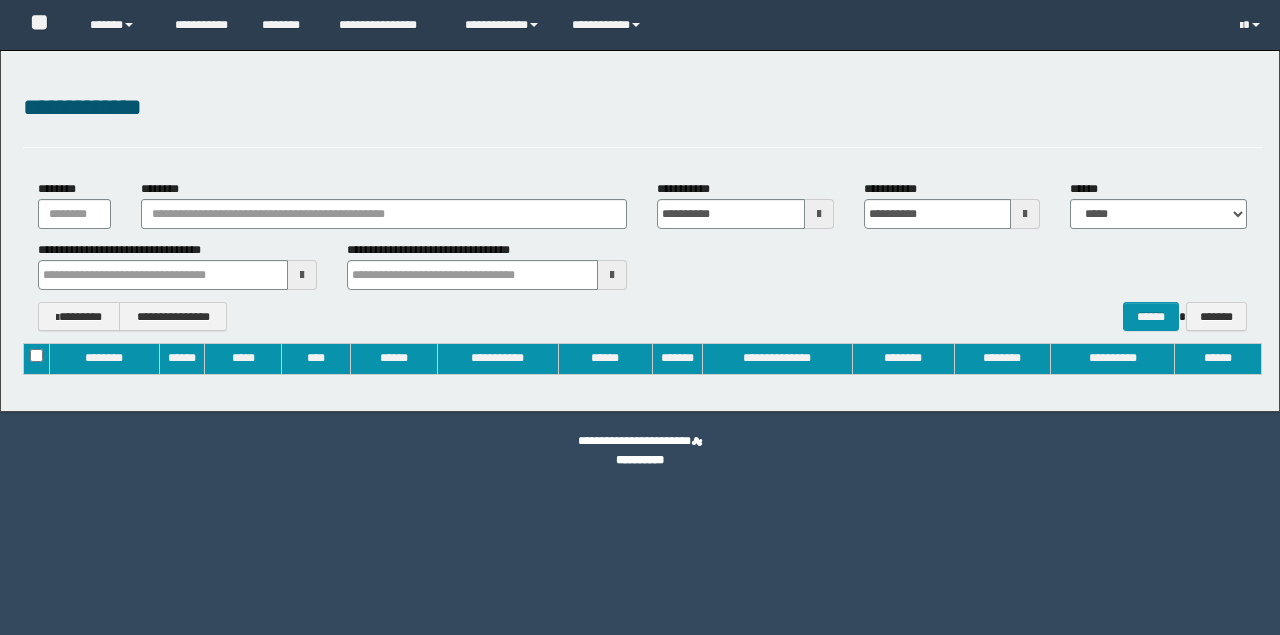 scroll, scrollTop: 0, scrollLeft: 0, axis: both 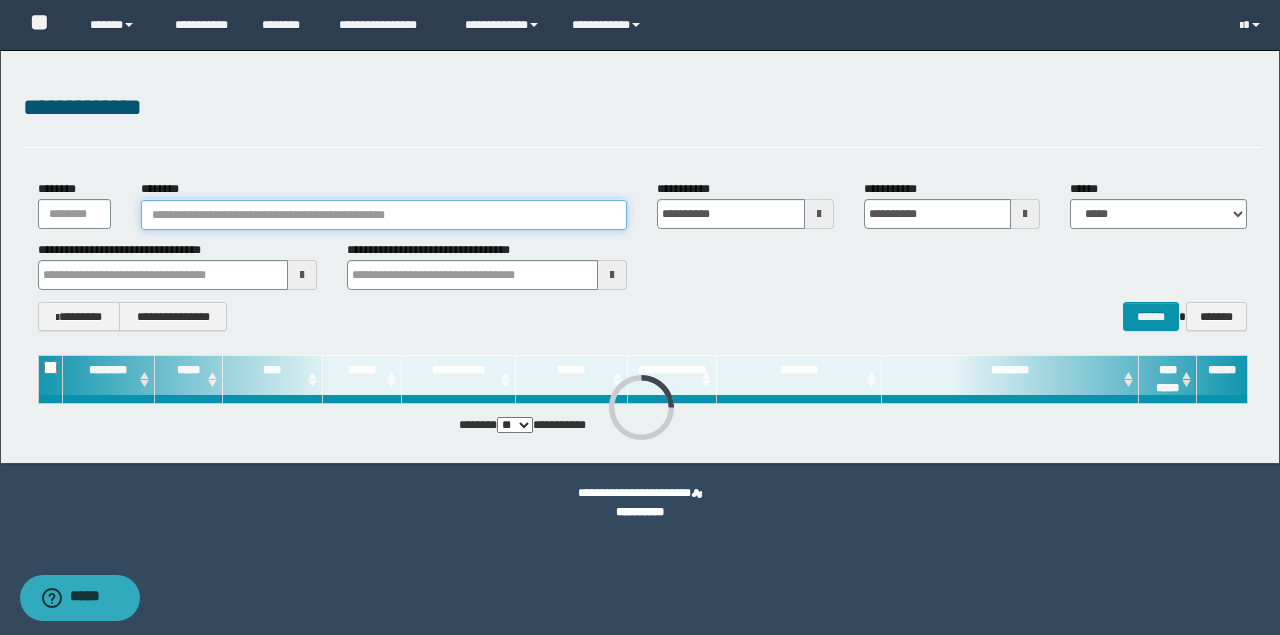 click on "********" at bounding box center (384, 215) 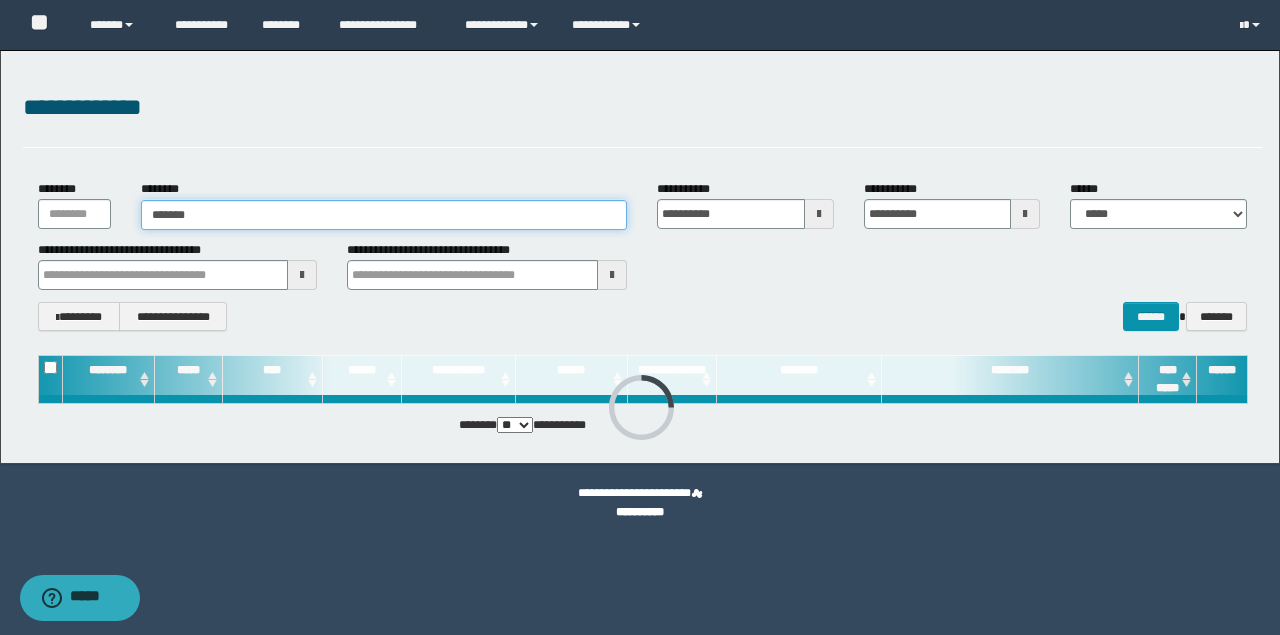type on "*******" 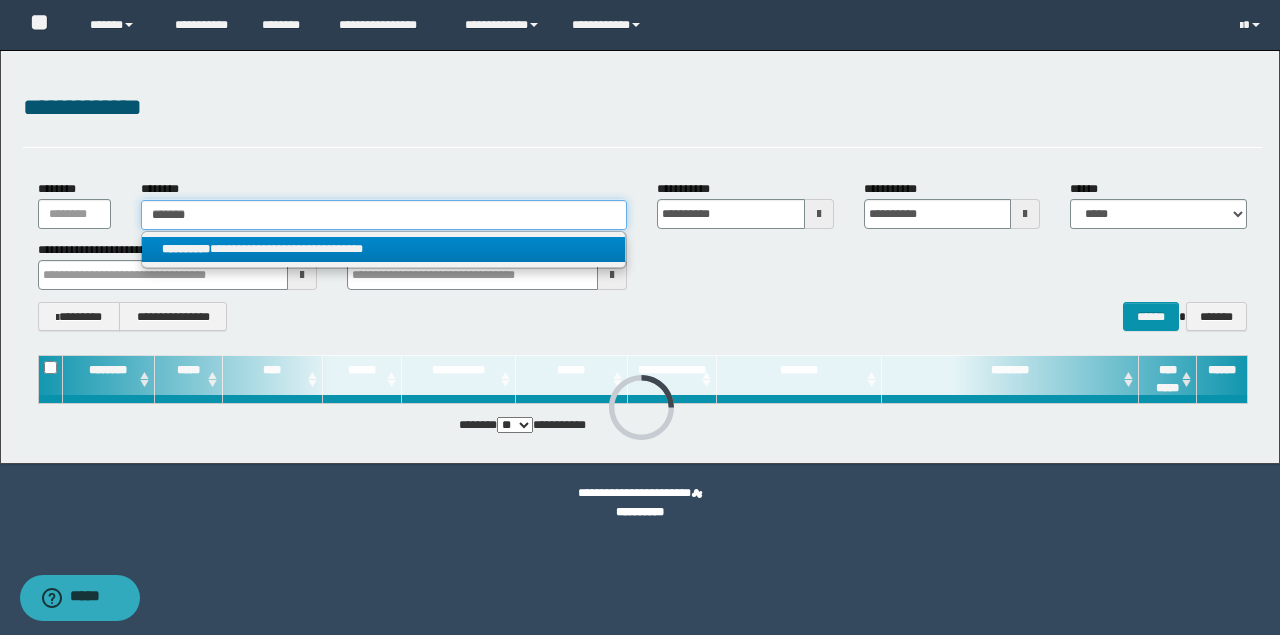 type on "*******" 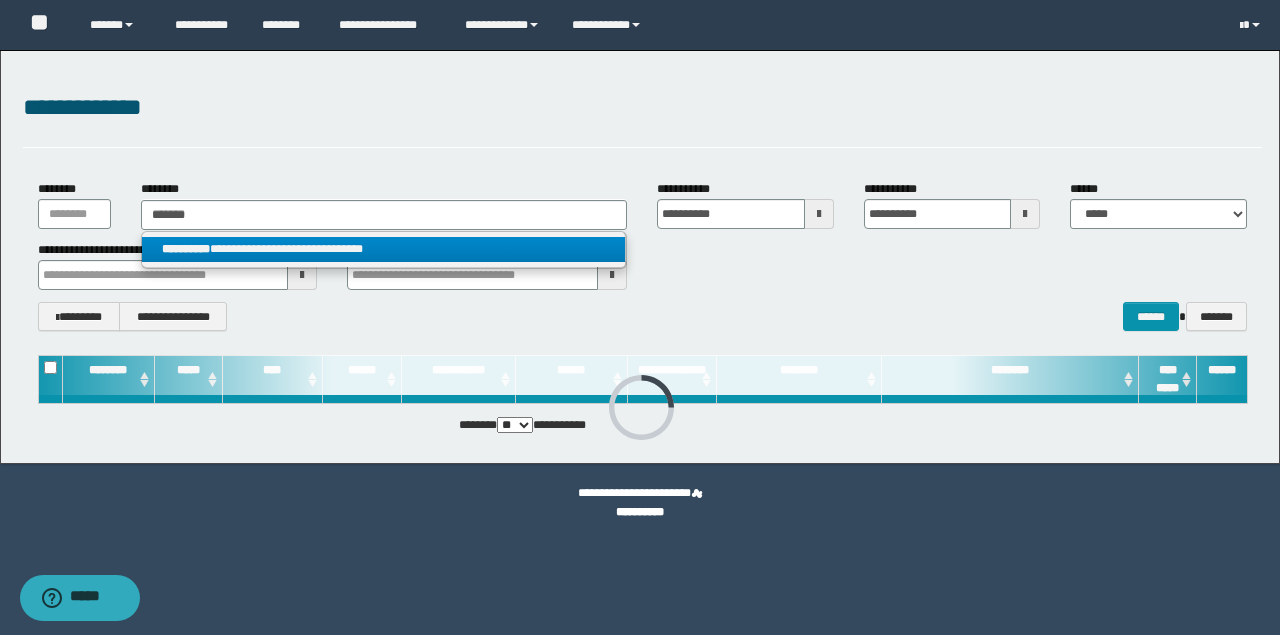 click on "**********" at bounding box center (384, 249) 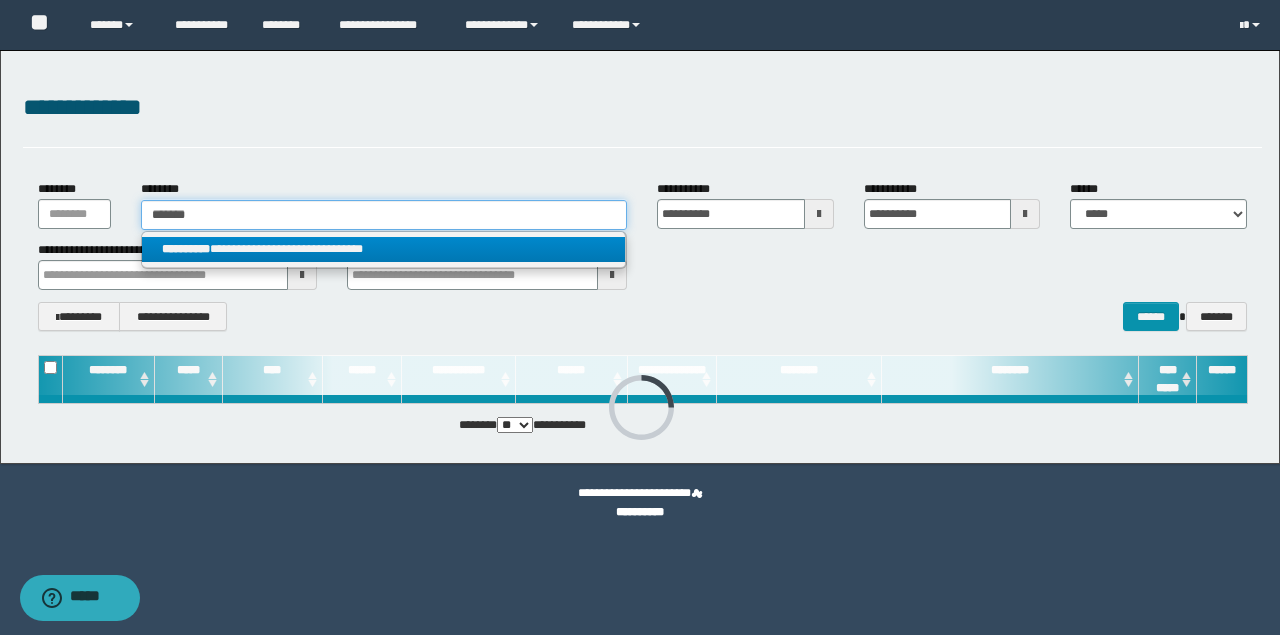 type 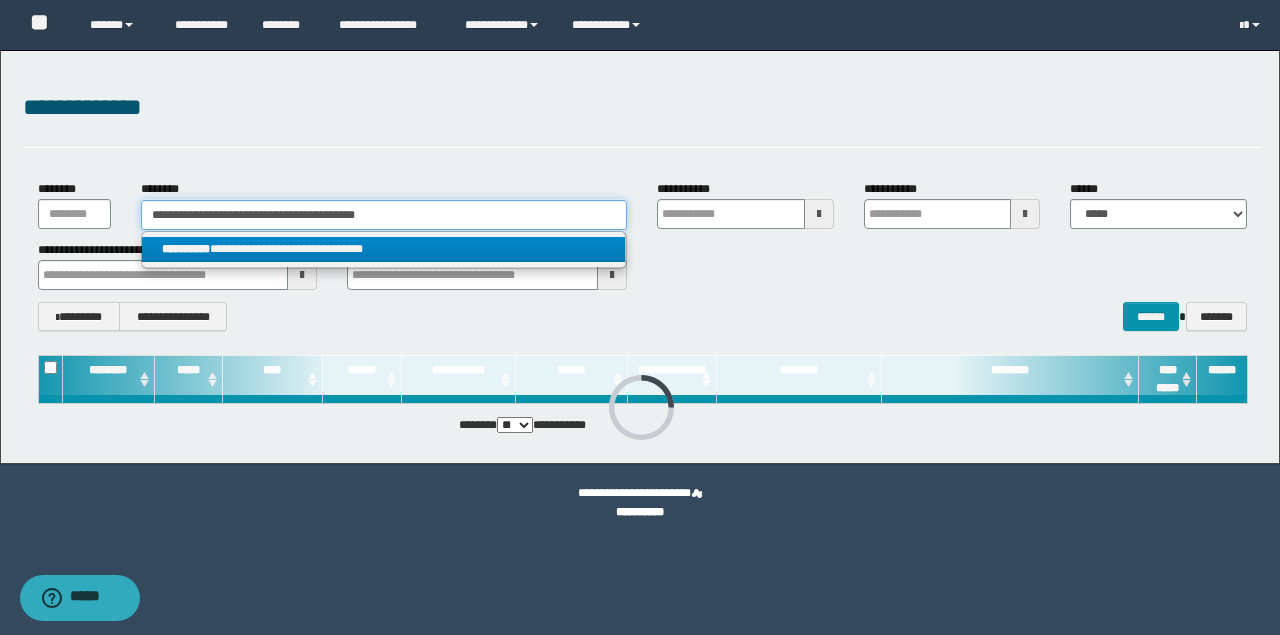 type 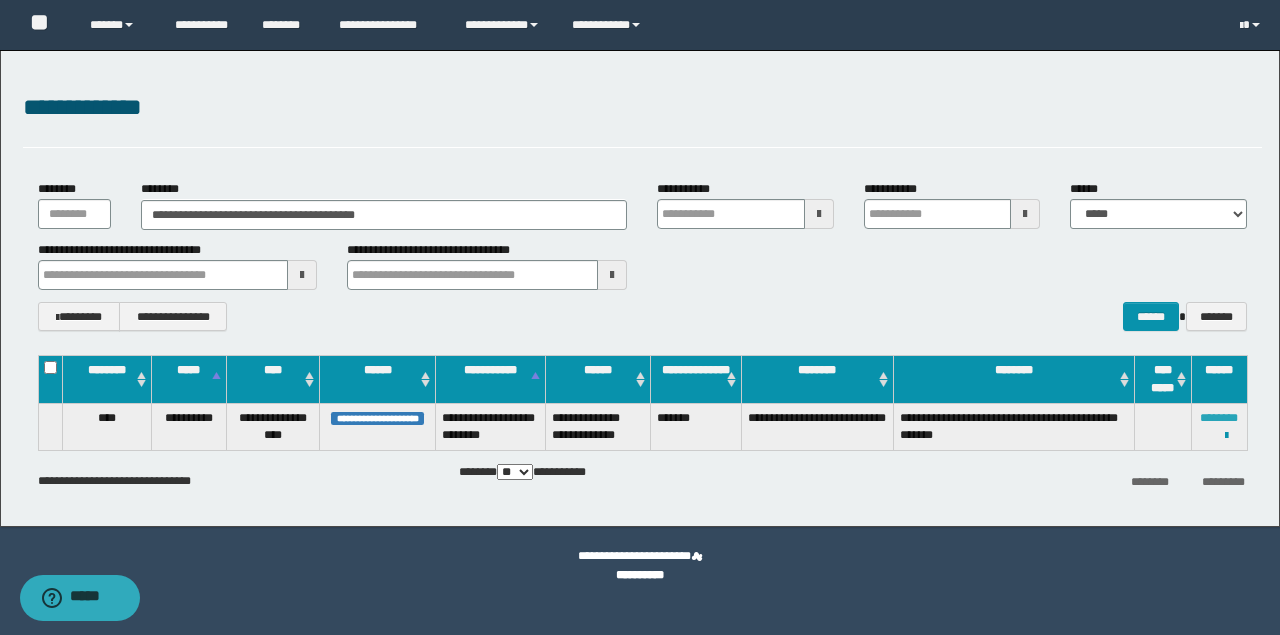 click on "********" at bounding box center (1219, 418) 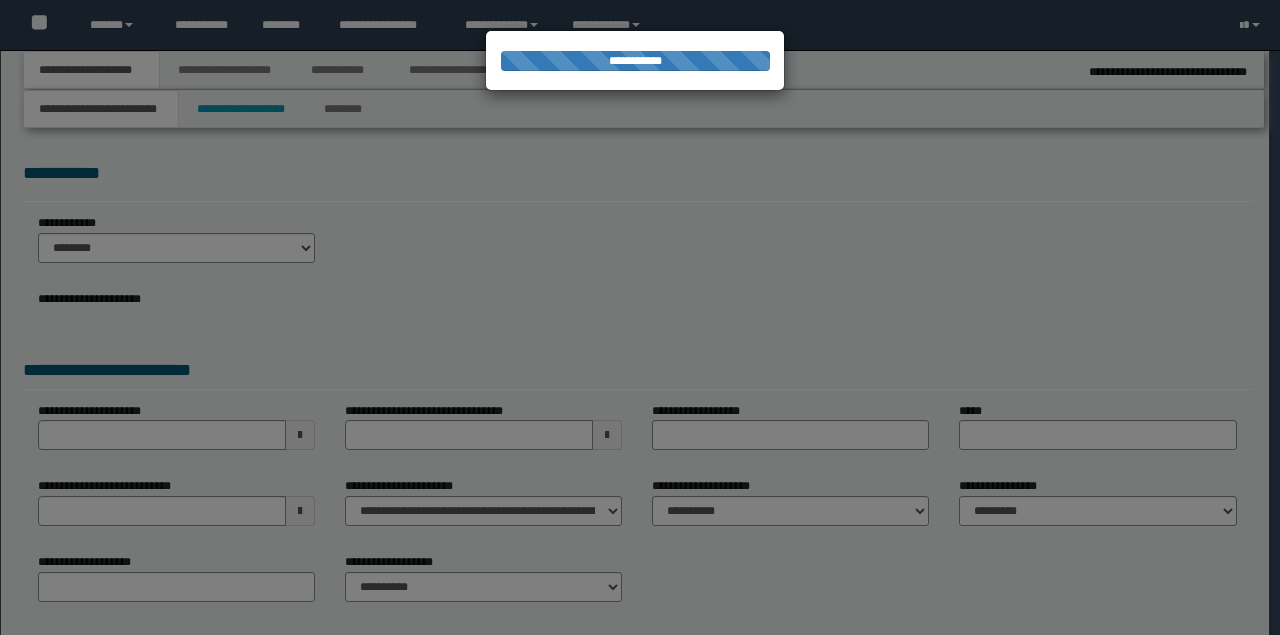 scroll, scrollTop: 0, scrollLeft: 0, axis: both 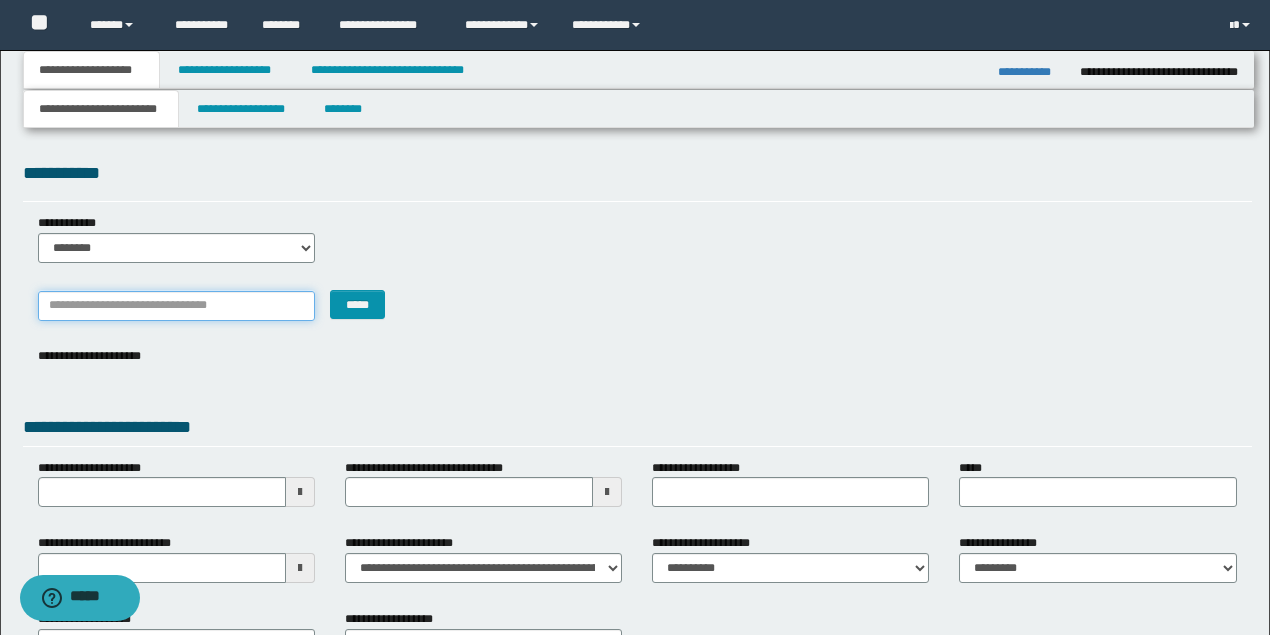 click on "*******" at bounding box center [176, 306] 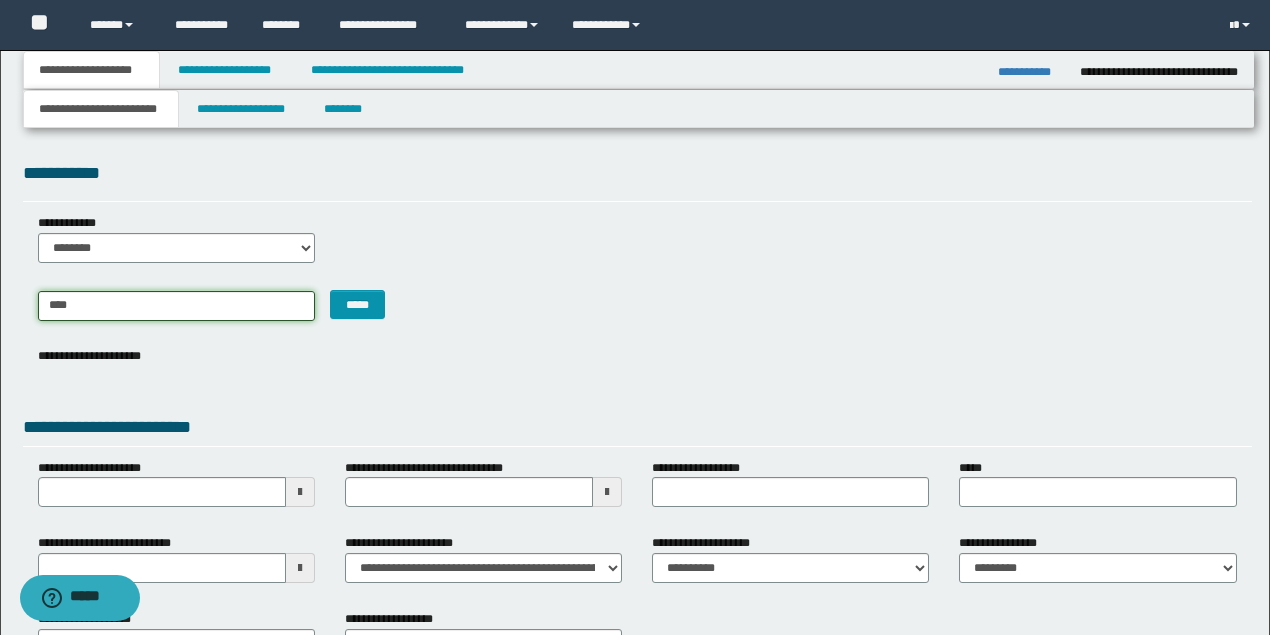 type on "*****" 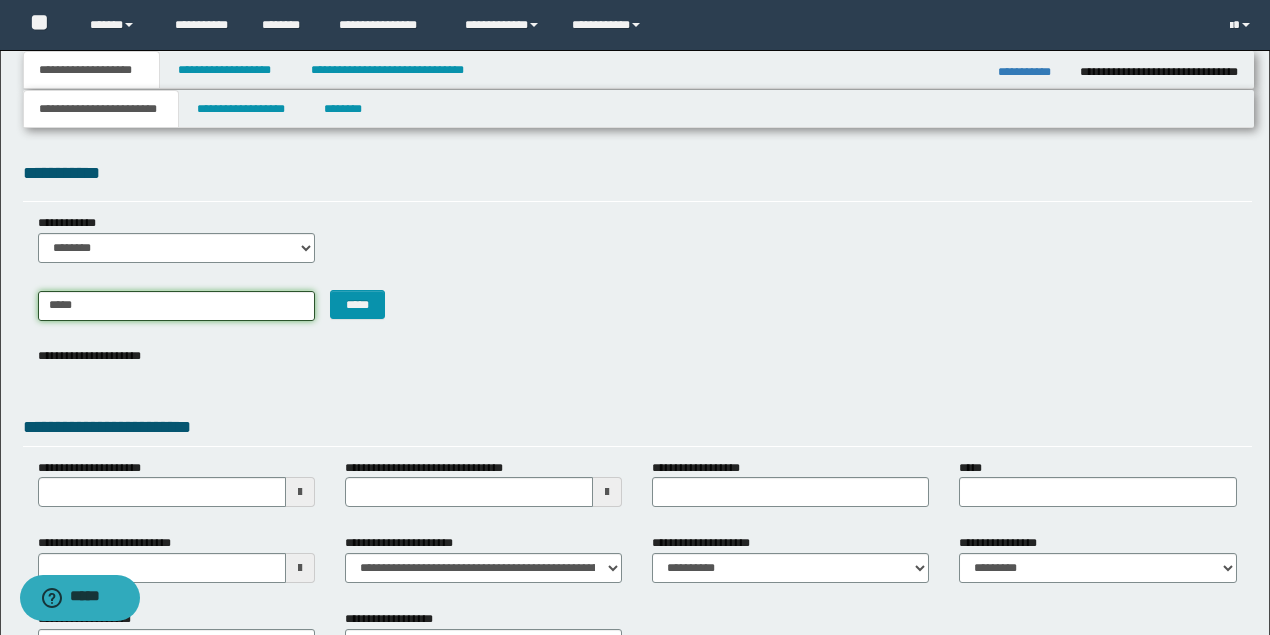 type on "*********" 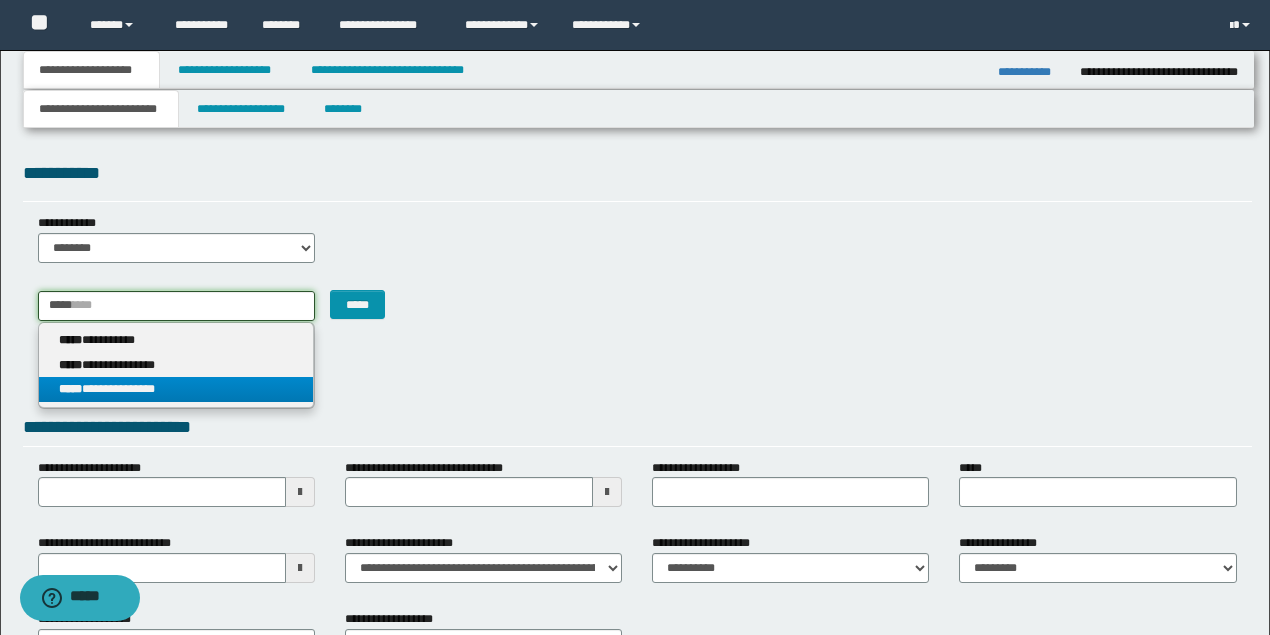 type on "*****" 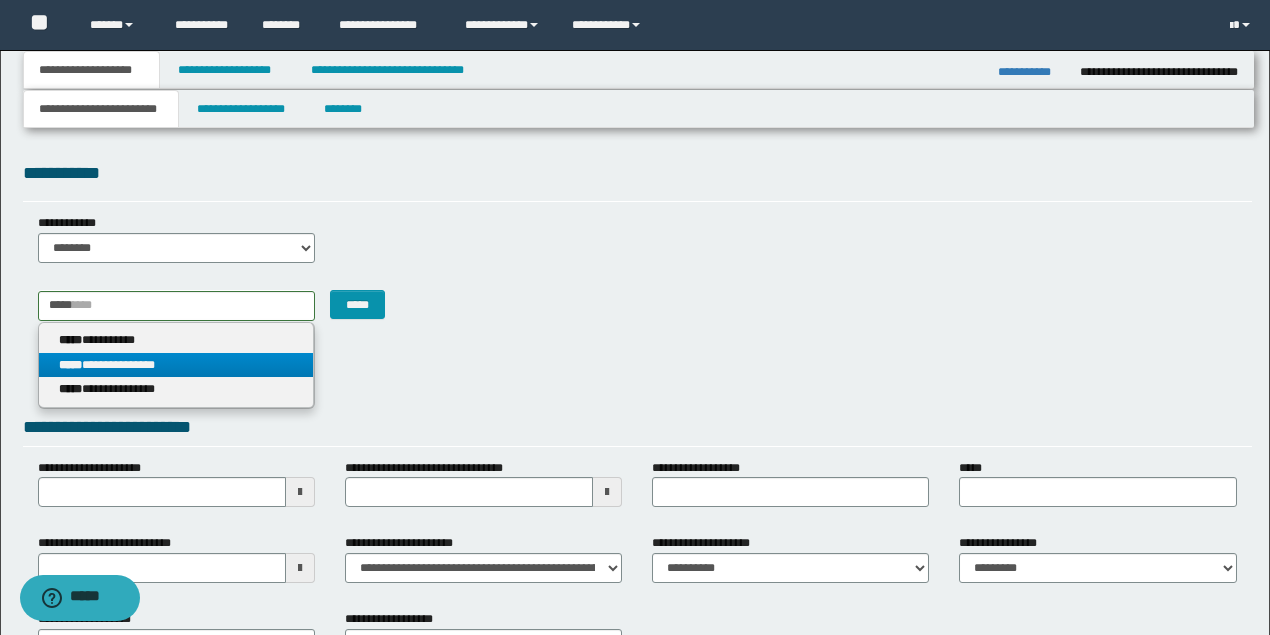click on "**********" at bounding box center [176, 365] 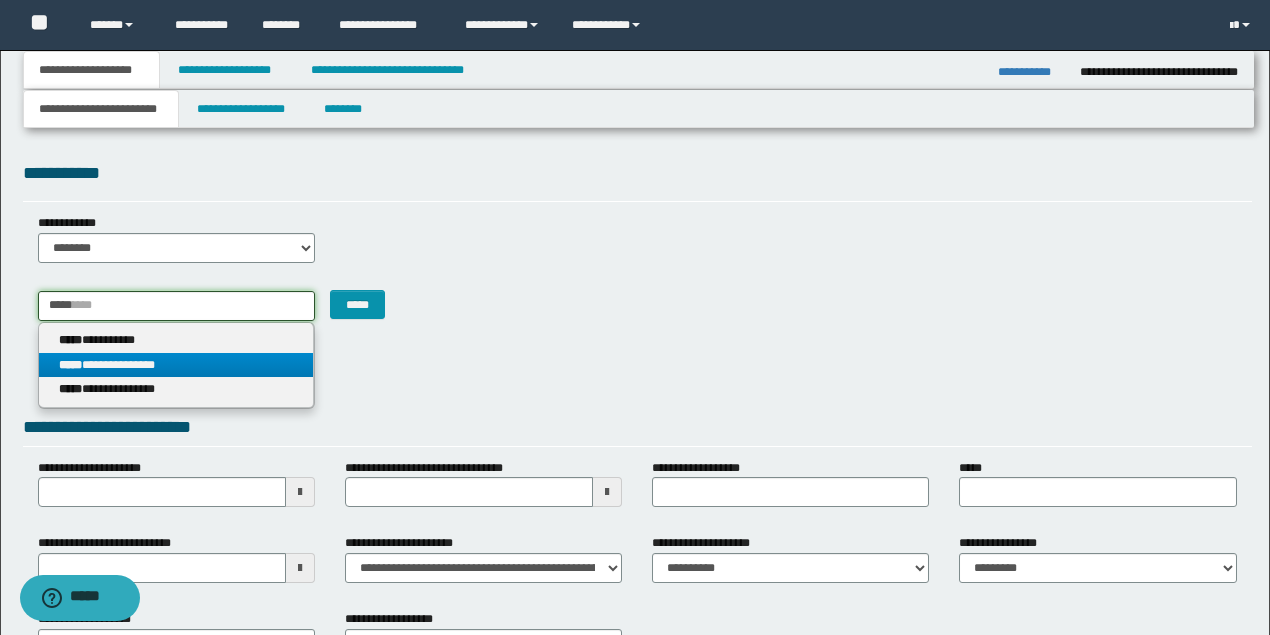 type 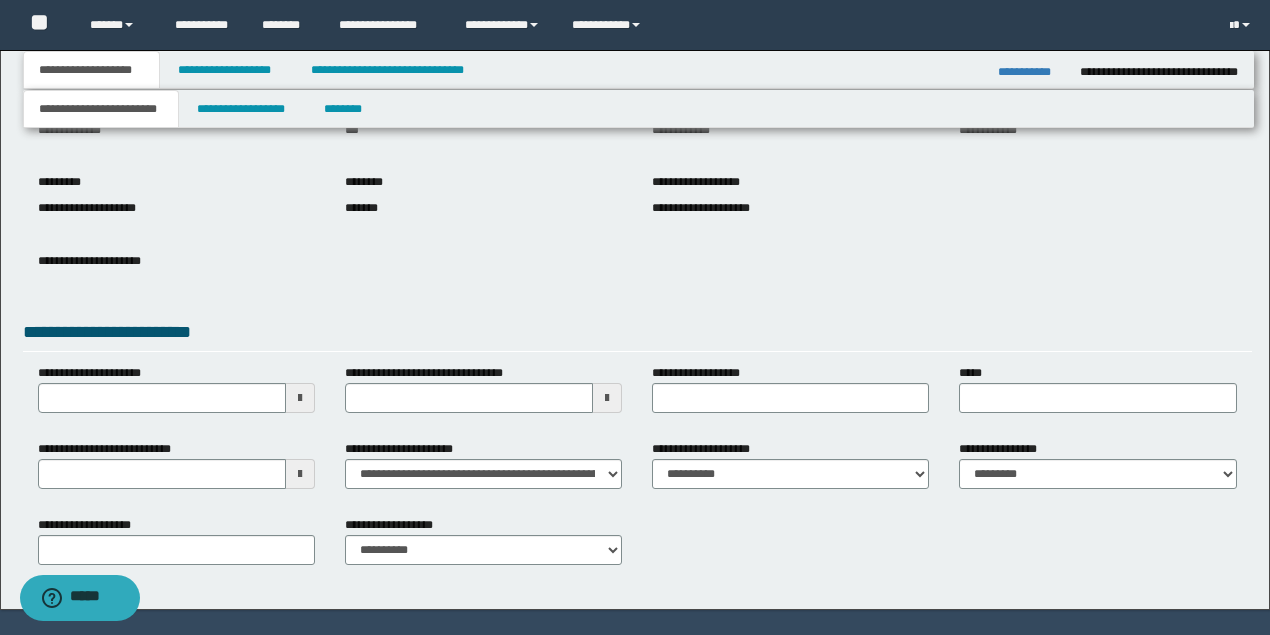 scroll, scrollTop: 200, scrollLeft: 0, axis: vertical 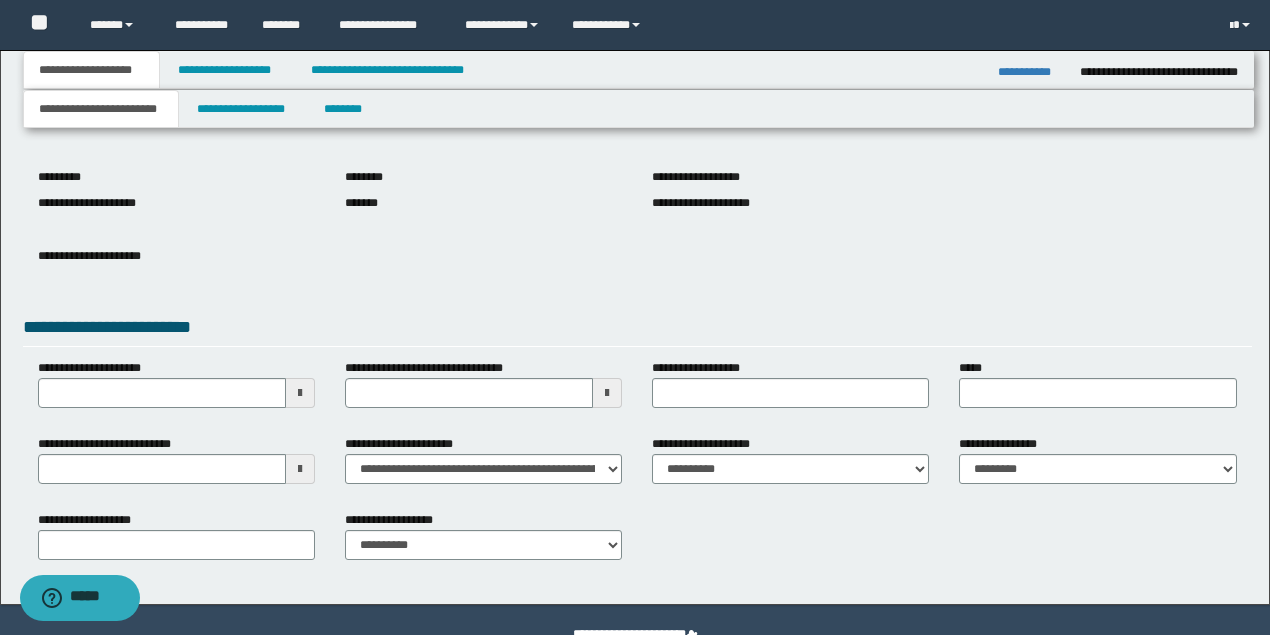 click on "**********" at bounding box center (176, 391) 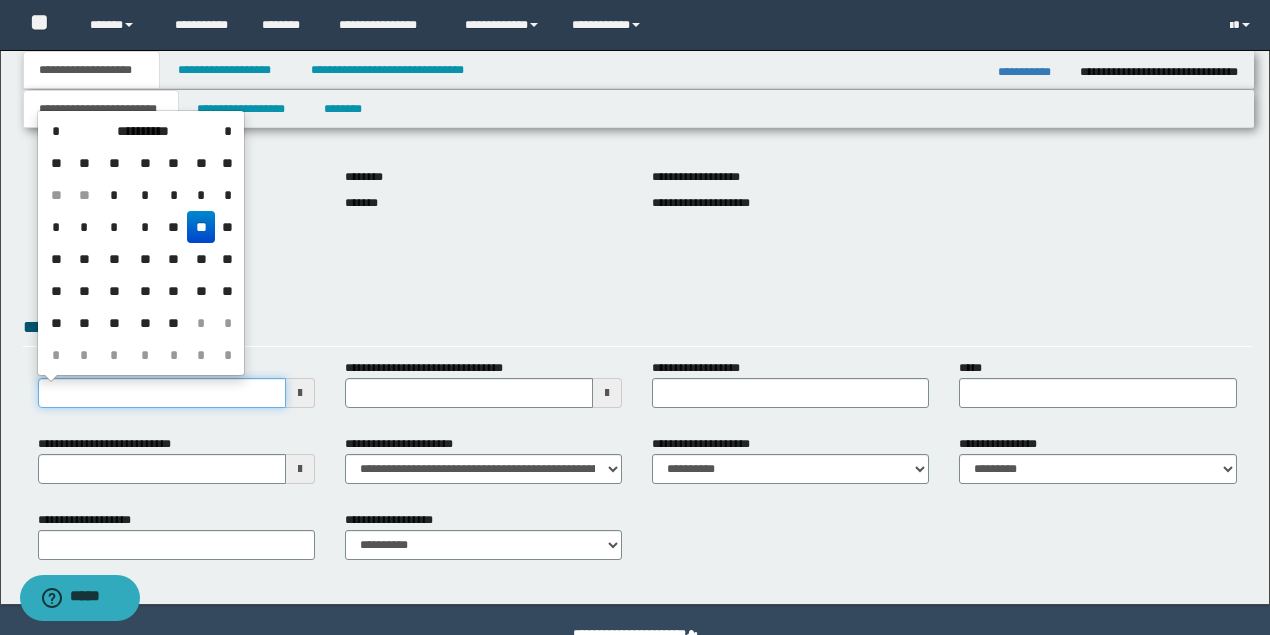 click on "**********" at bounding box center (162, 393) 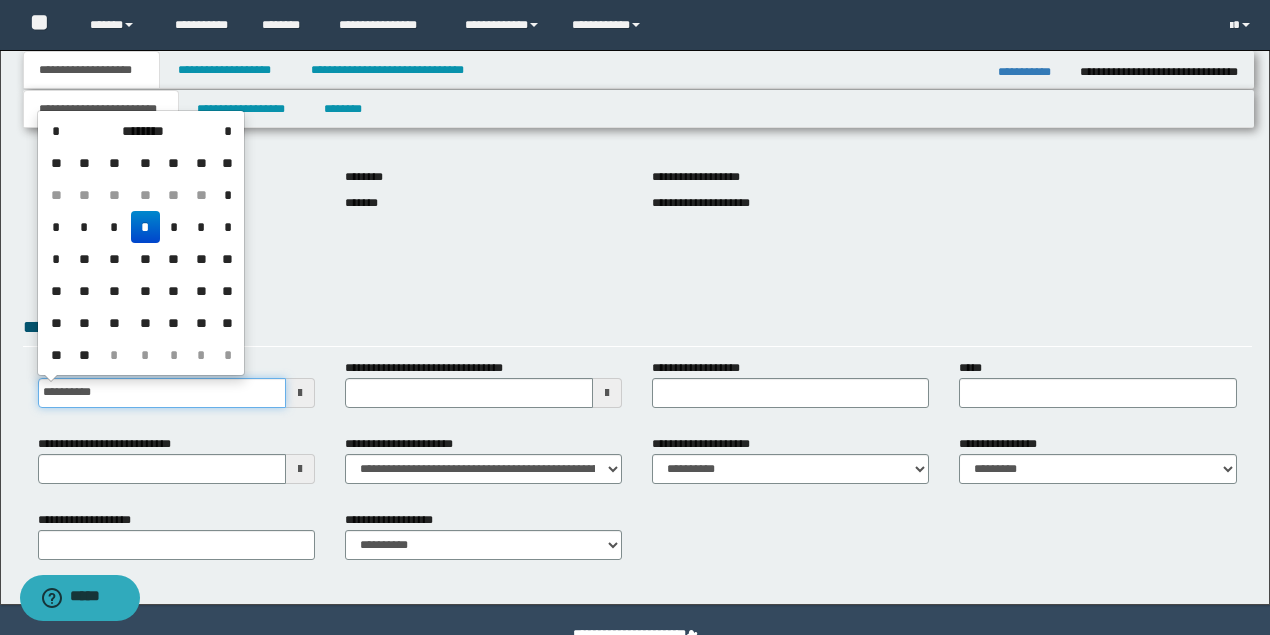 type on "**********" 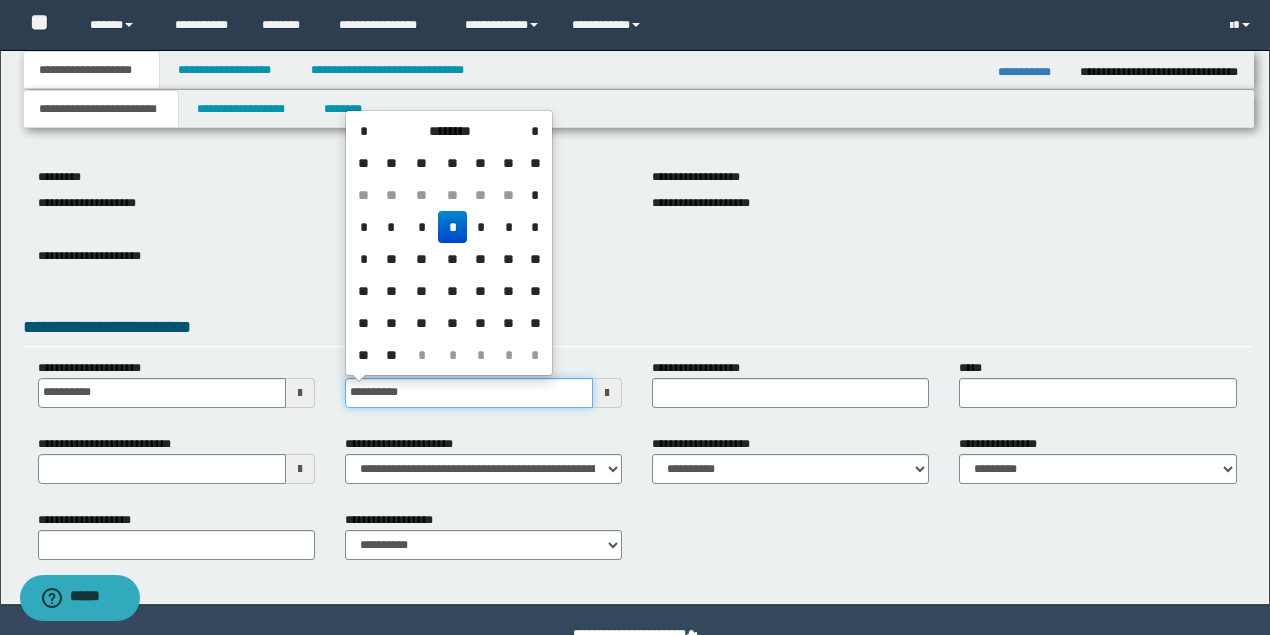 type on "**********" 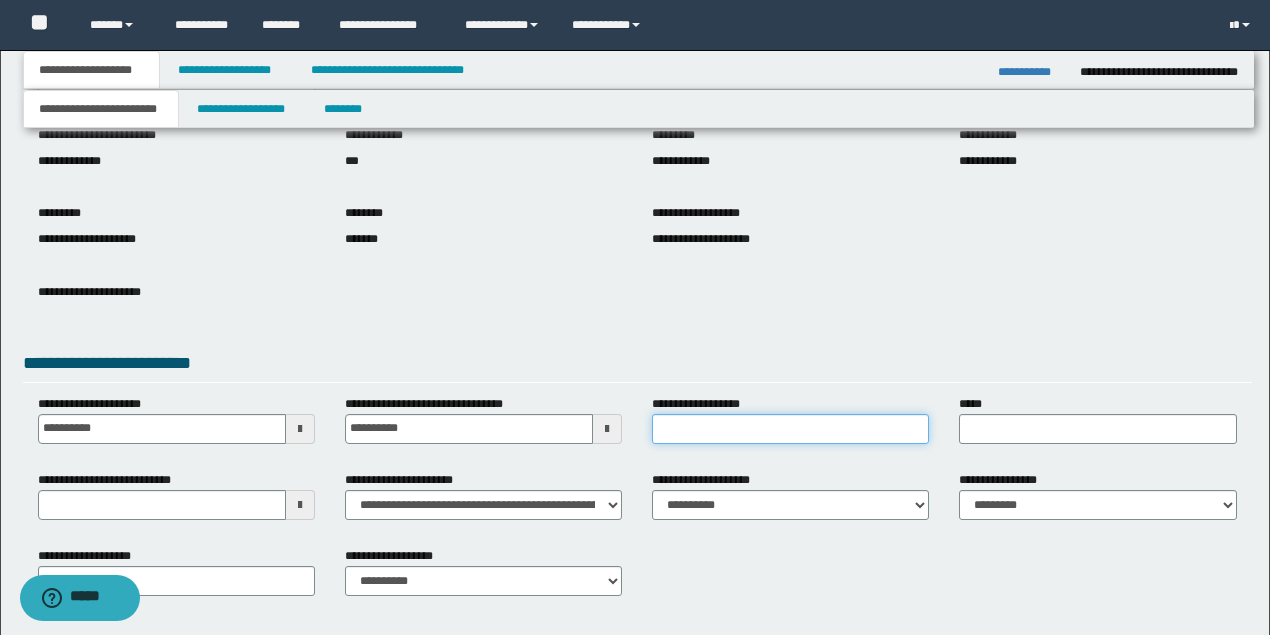 scroll, scrollTop: 133, scrollLeft: 0, axis: vertical 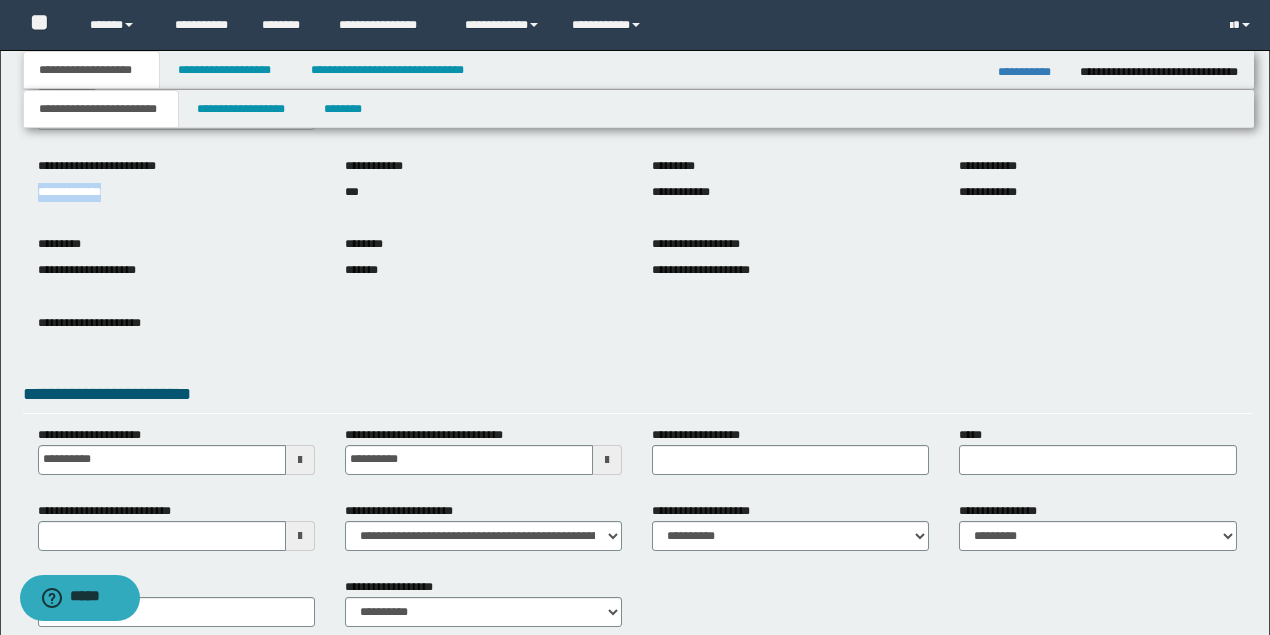 drag, startPoint x: 141, startPoint y: 188, endPoint x: 2, endPoint y: 178, distance: 139.35925 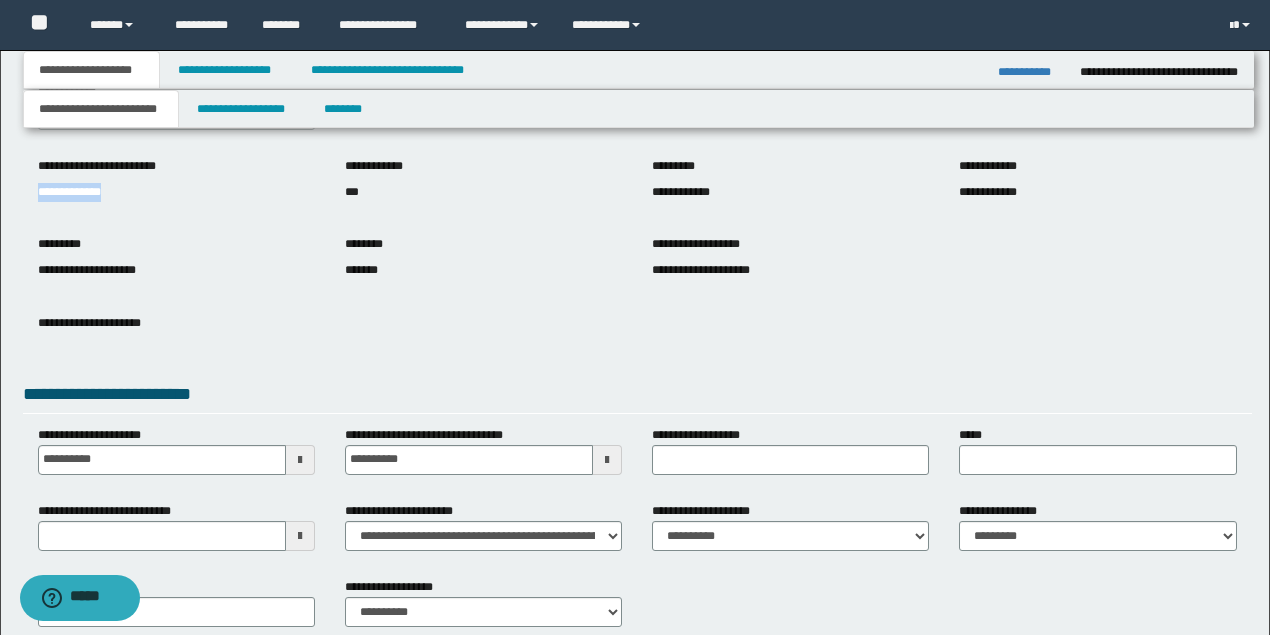 copy on "**********" 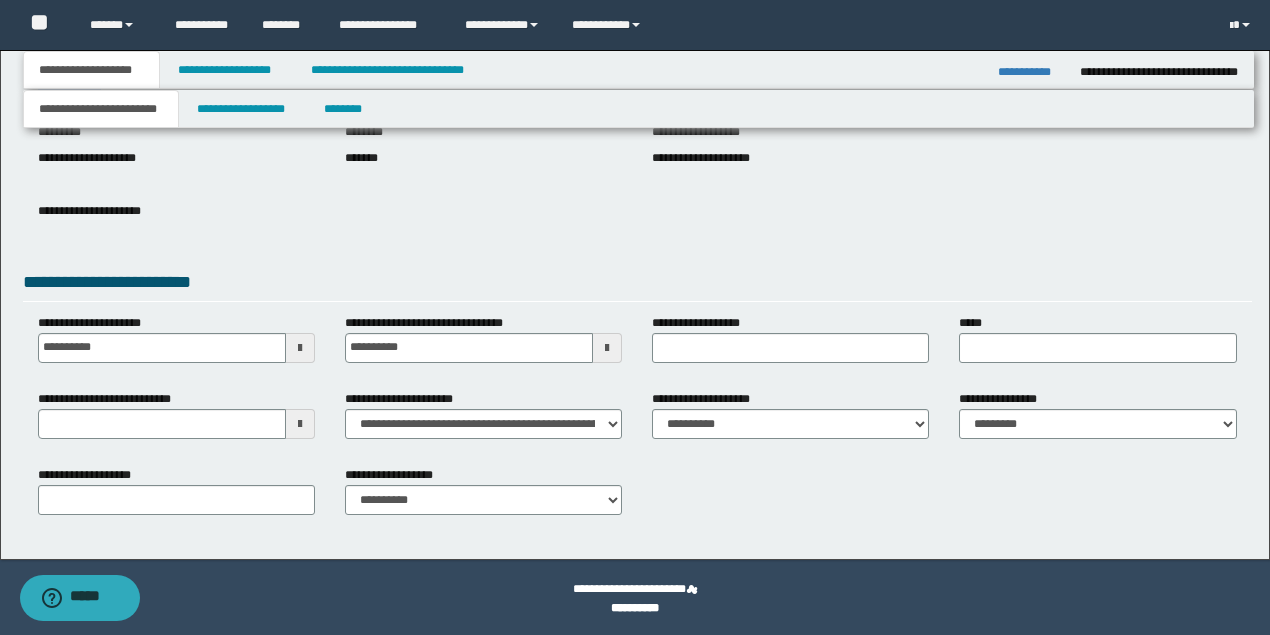 scroll, scrollTop: 247, scrollLeft: 0, axis: vertical 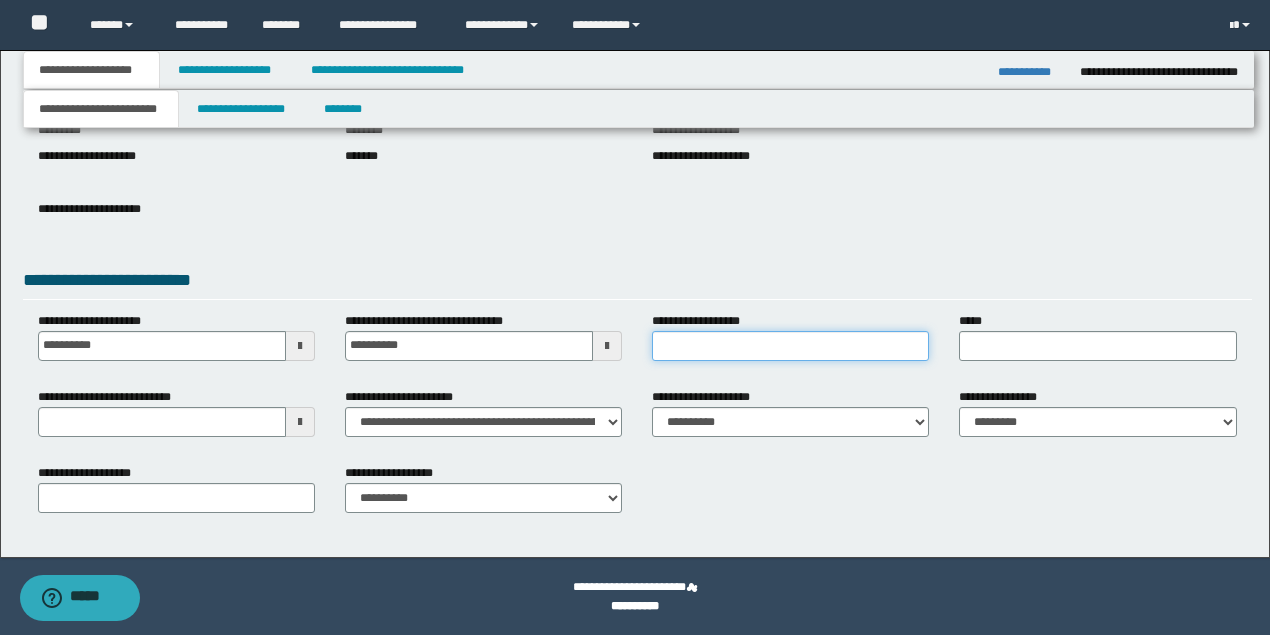 click on "**********" at bounding box center [790, 346] 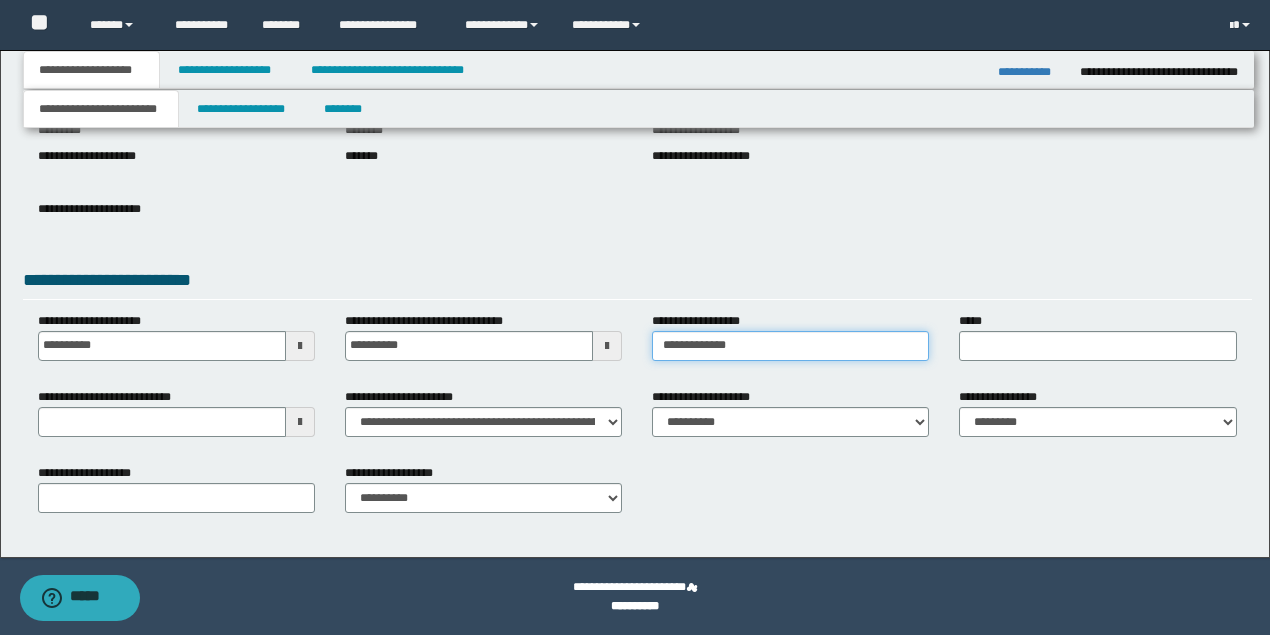 type on "**********" 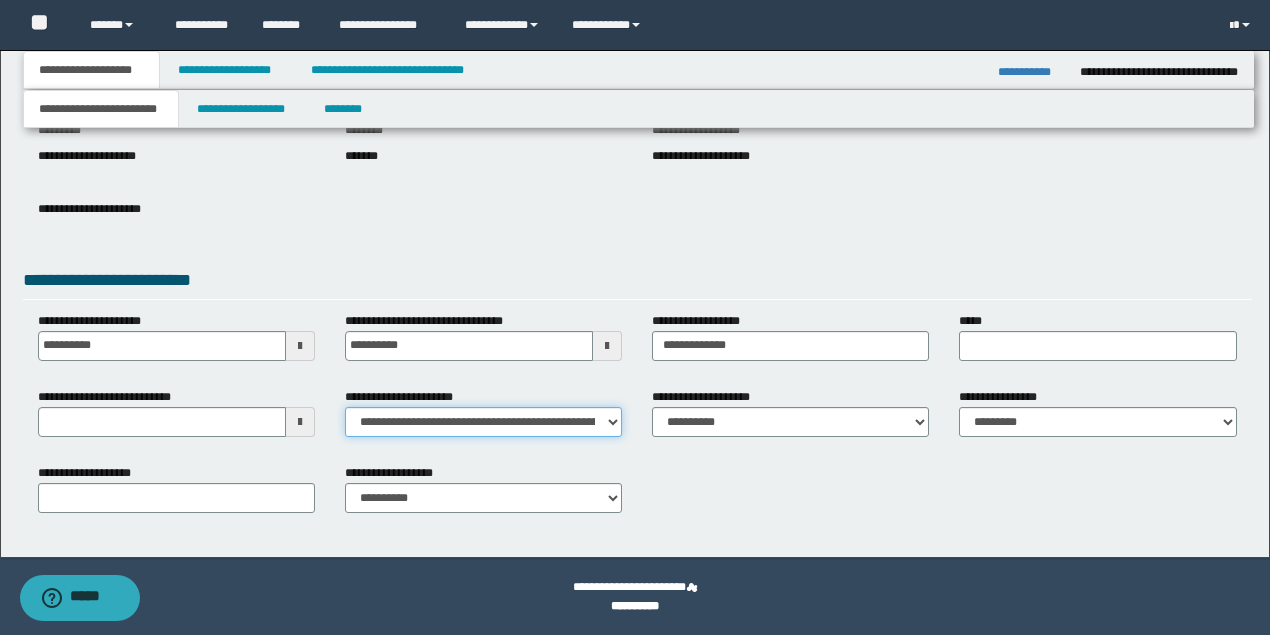 click on "**********" at bounding box center (483, 422) 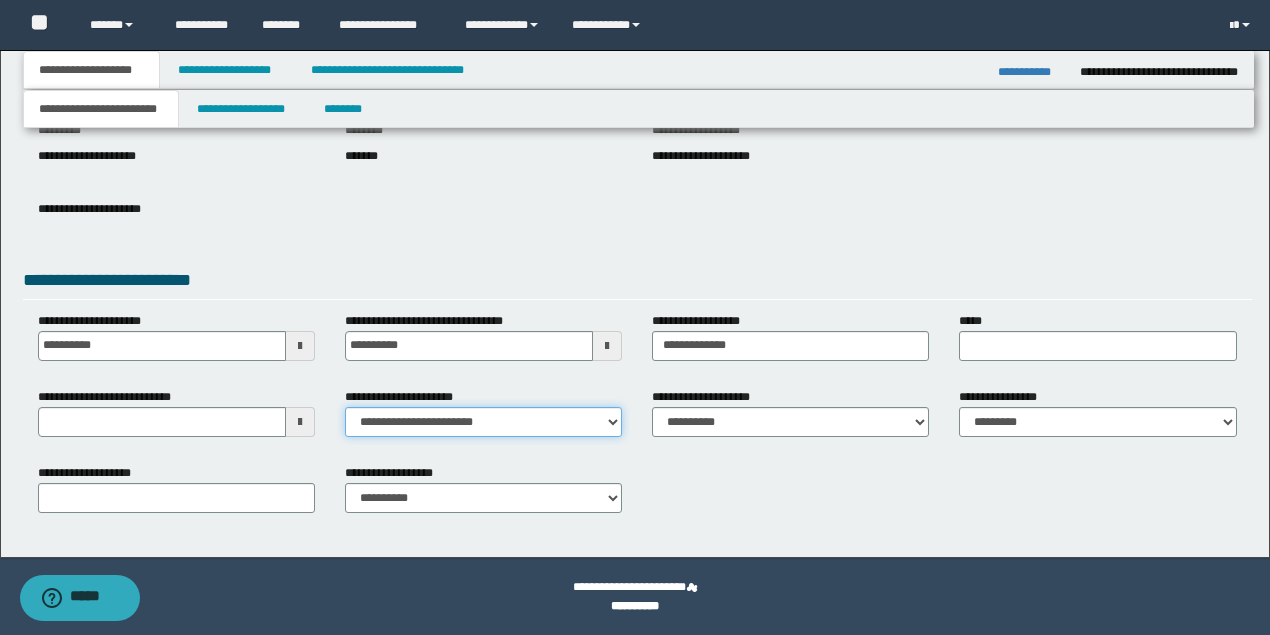 click on "**********" at bounding box center [483, 422] 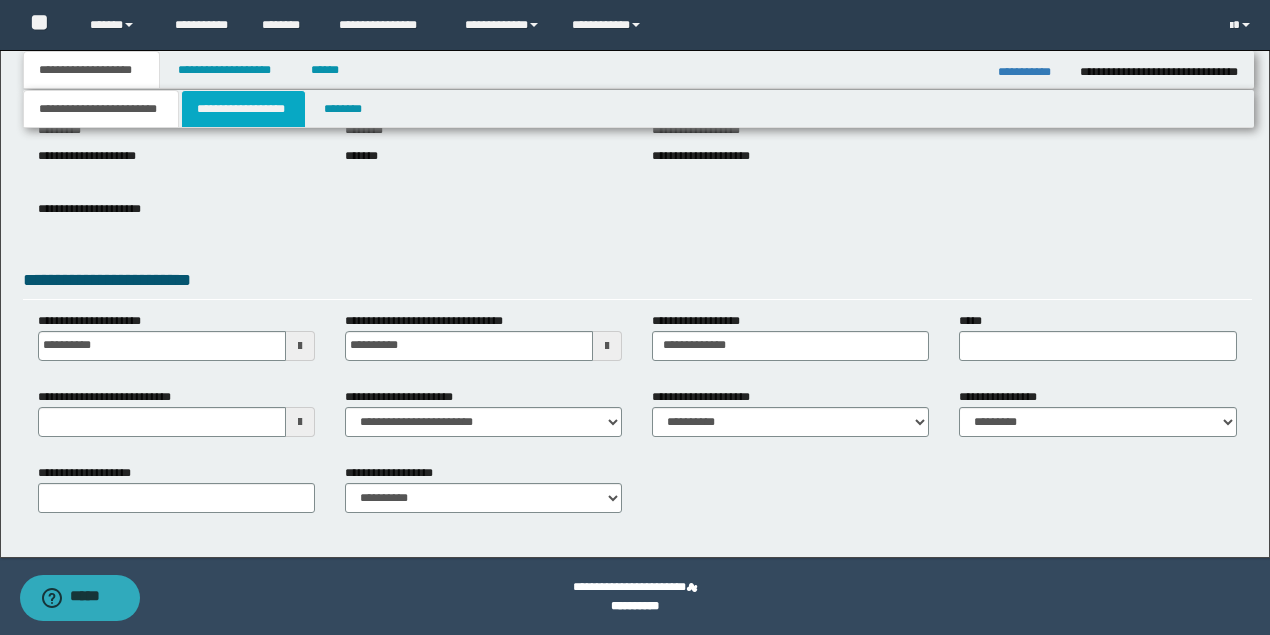 click on "**********" at bounding box center (243, 109) 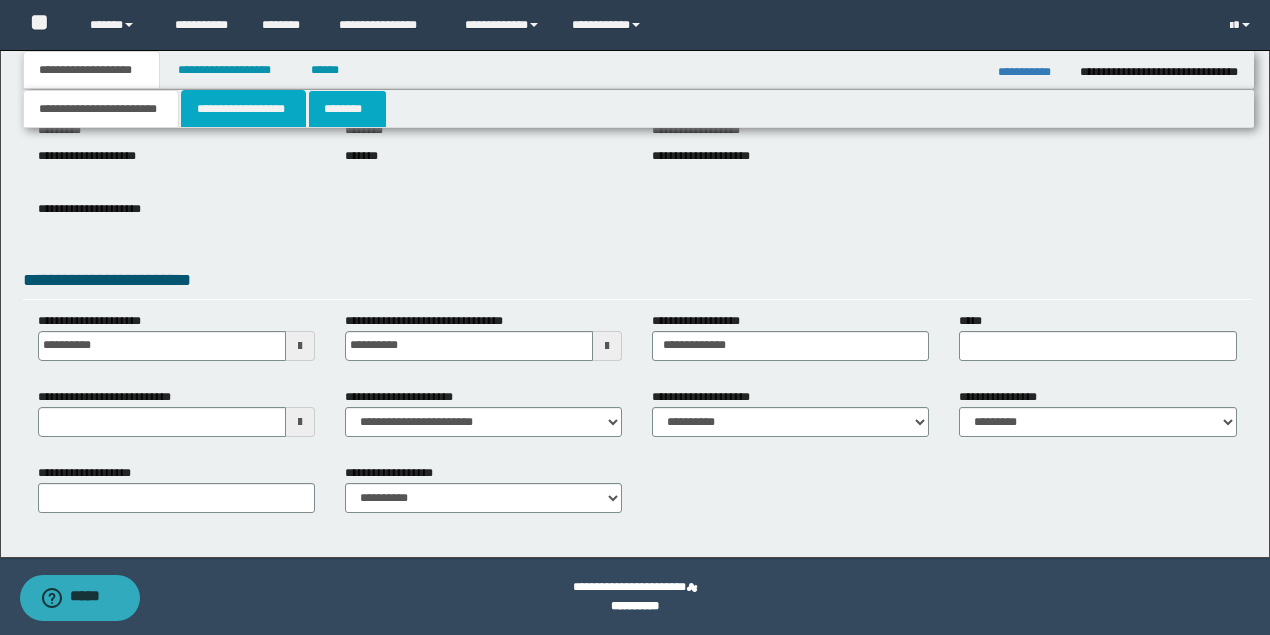 scroll, scrollTop: 0, scrollLeft: 0, axis: both 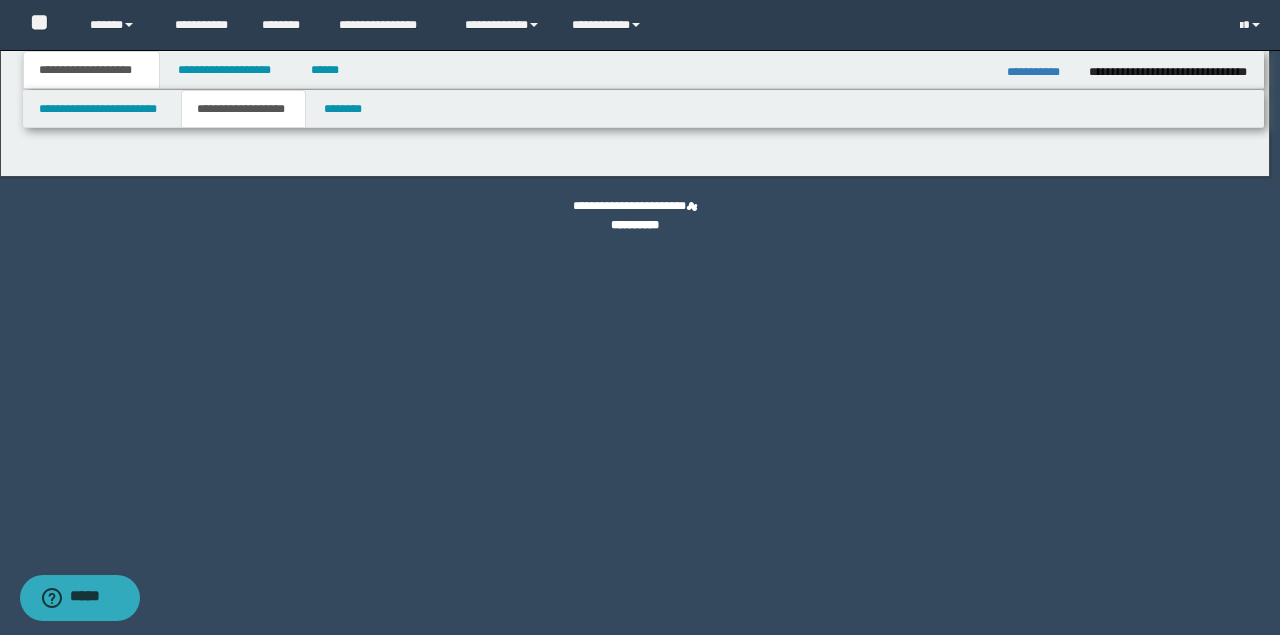 type on "*******" 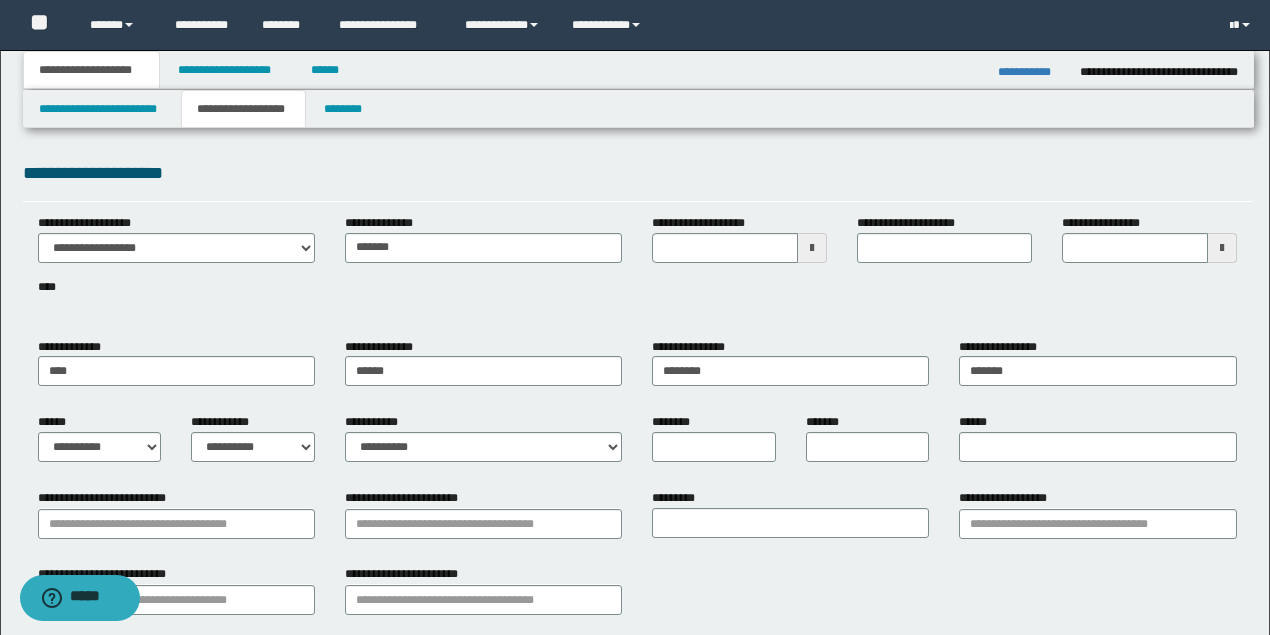 click on "**********" at bounding box center (176, 362) 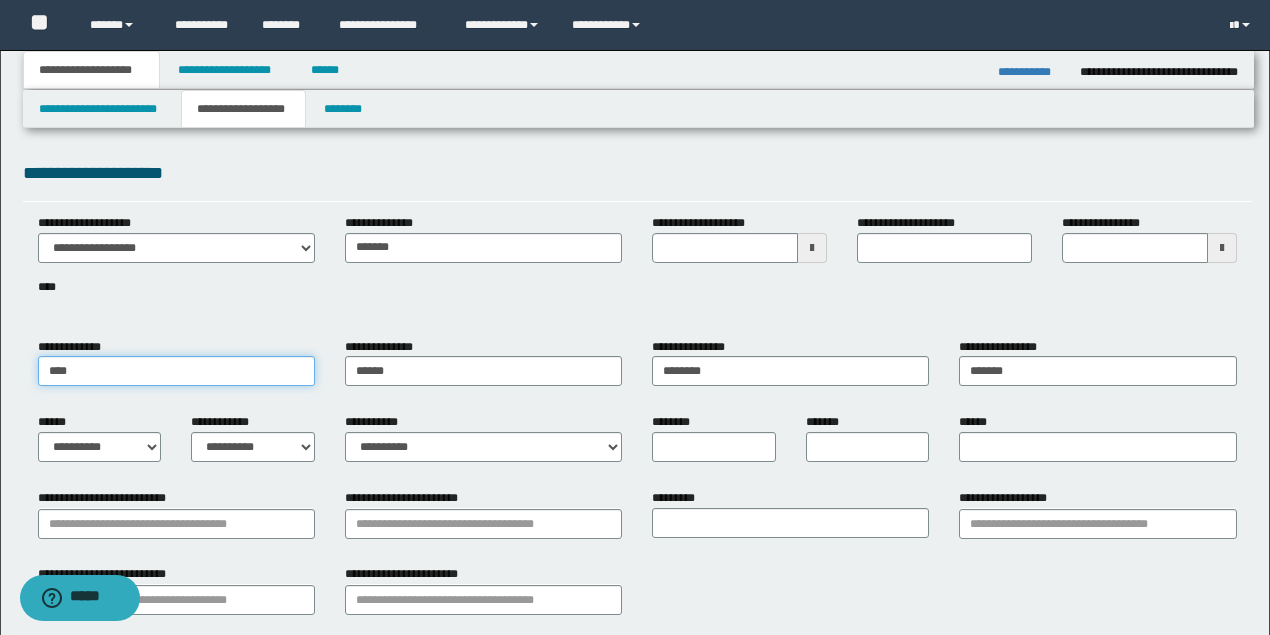 drag, startPoint x: 204, startPoint y: 362, endPoint x: 0, endPoint y: 324, distance: 207.50903 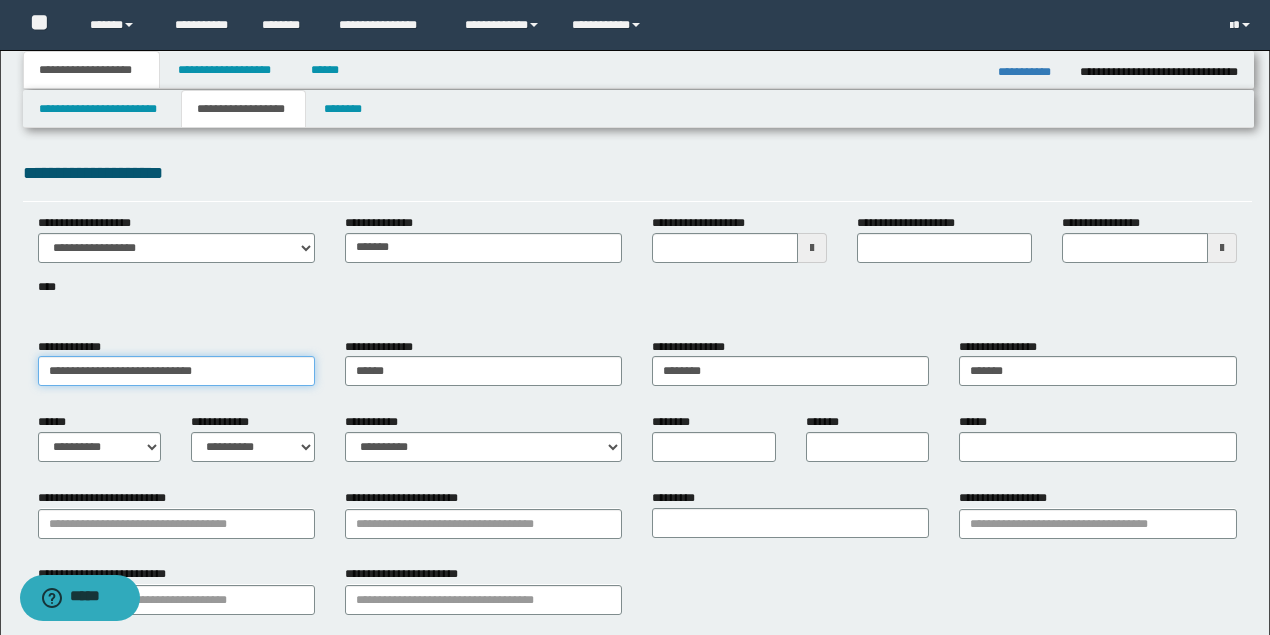 drag, startPoint x: 76, startPoint y: 370, endPoint x: 528, endPoint y: 368, distance: 452.00443 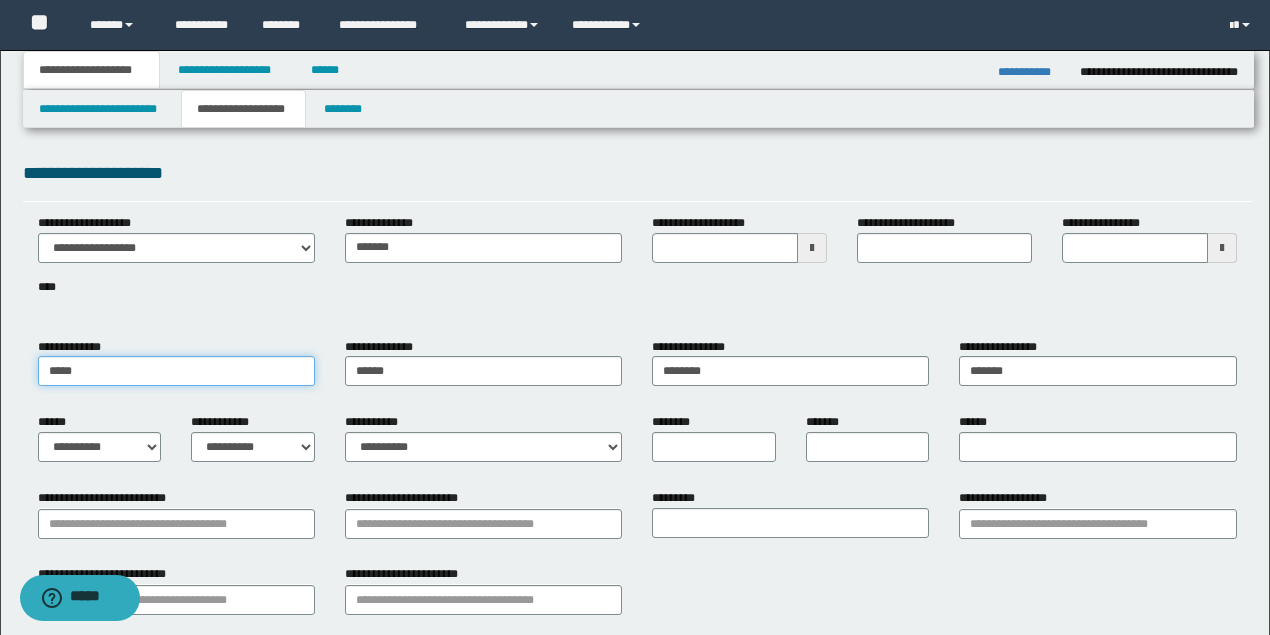 type on "****" 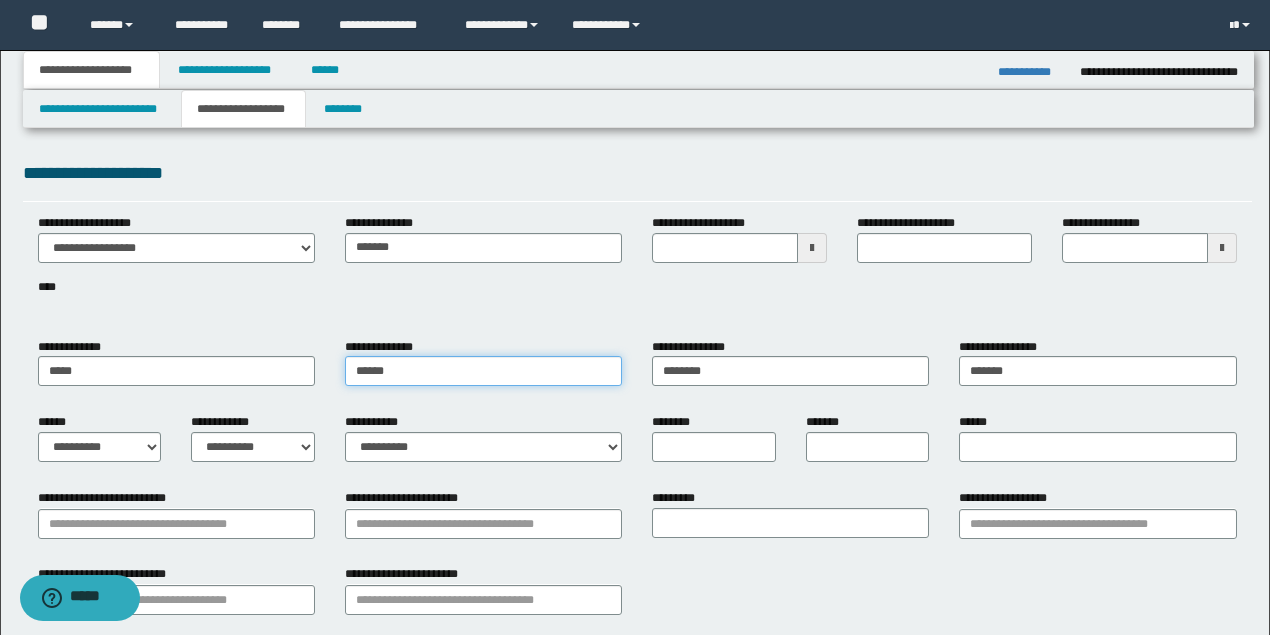drag, startPoint x: 74, startPoint y: 368, endPoint x: 328, endPoint y: 379, distance: 254.23808 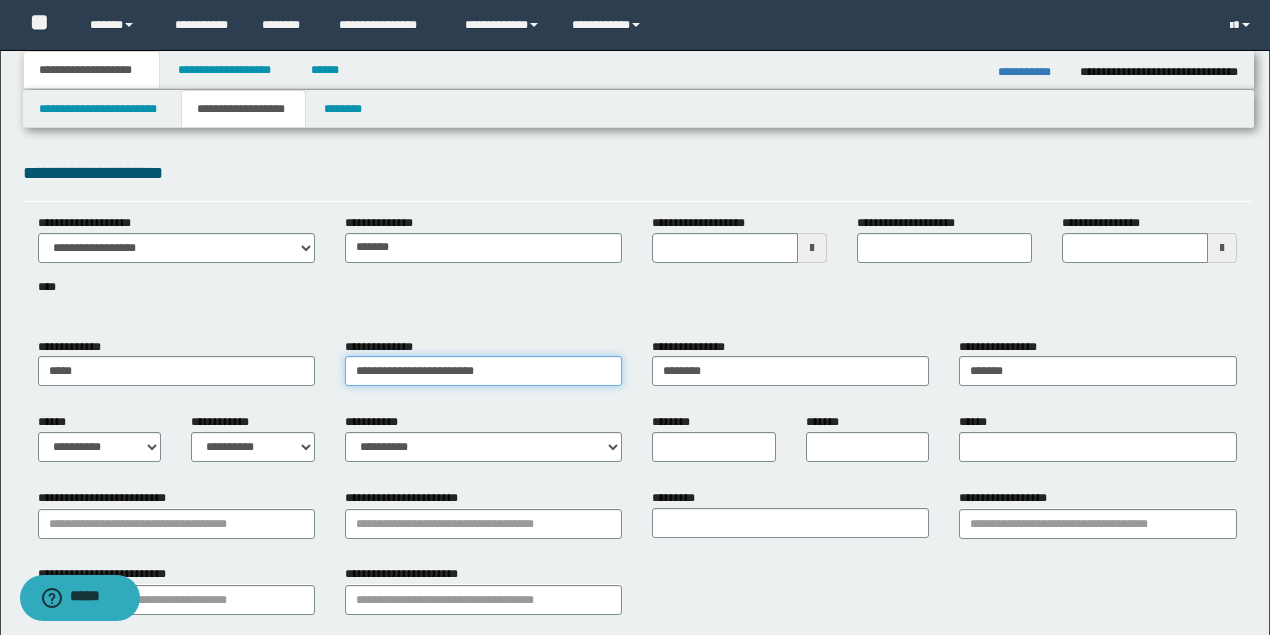 drag, startPoint x: 395, startPoint y: 365, endPoint x: 840, endPoint y: 384, distance: 445.40543 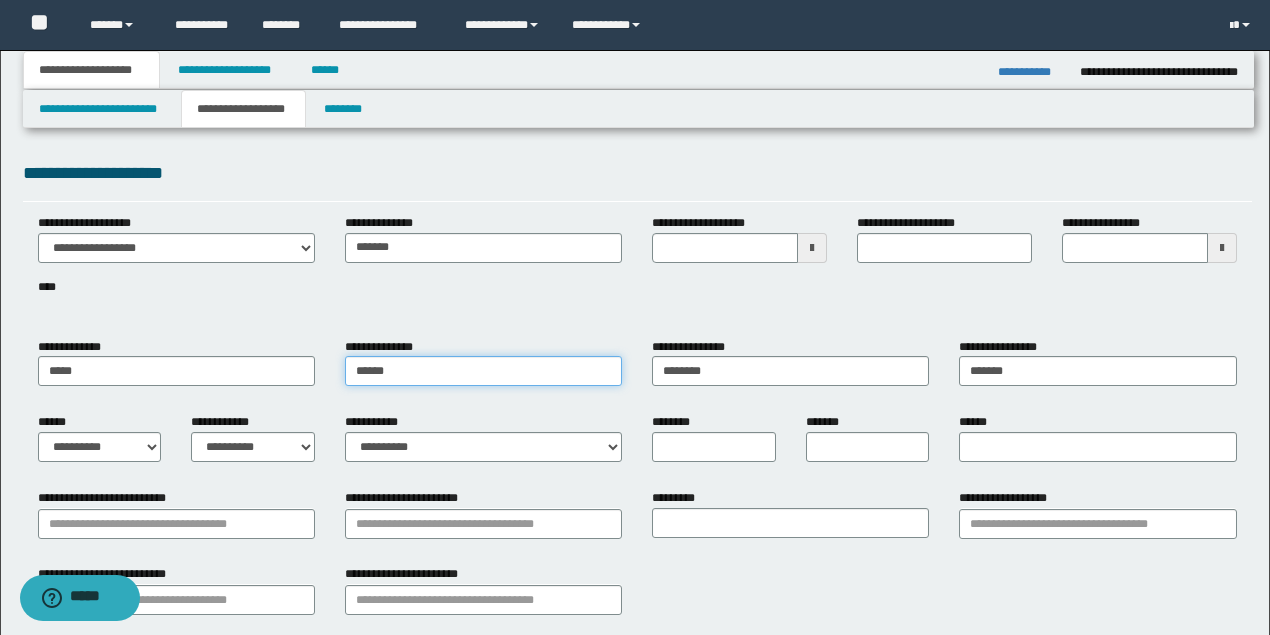 type on "******" 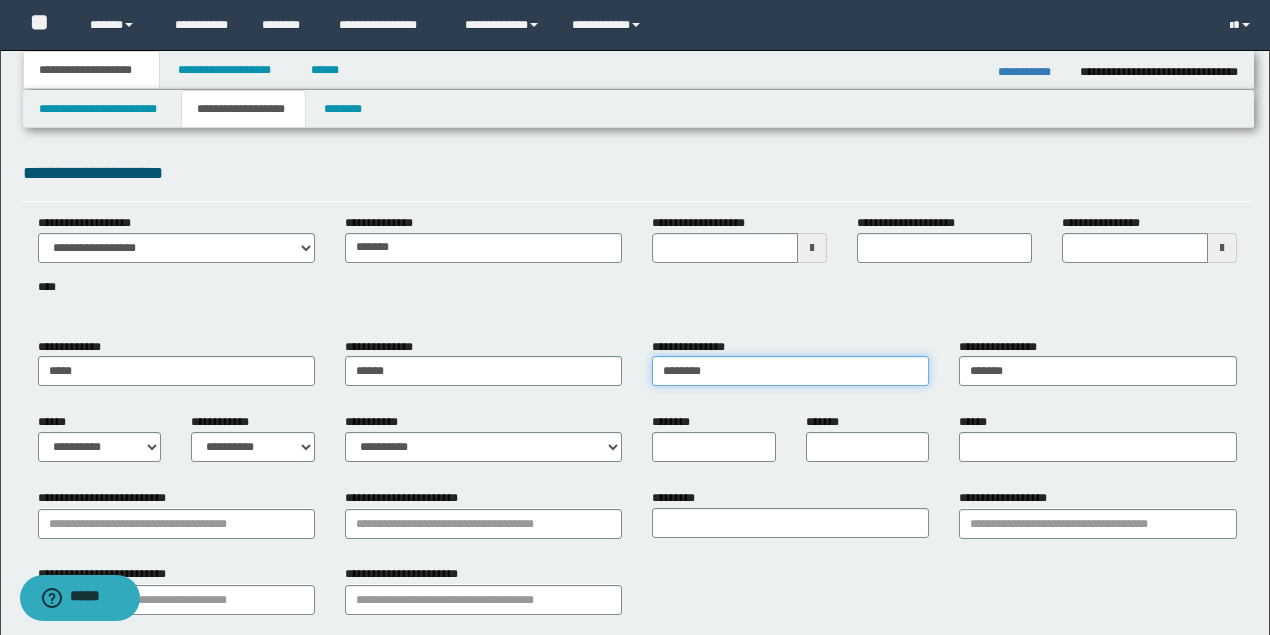 drag, startPoint x: 429, startPoint y: 372, endPoint x: 411, endPoint y: 372, distance: 18 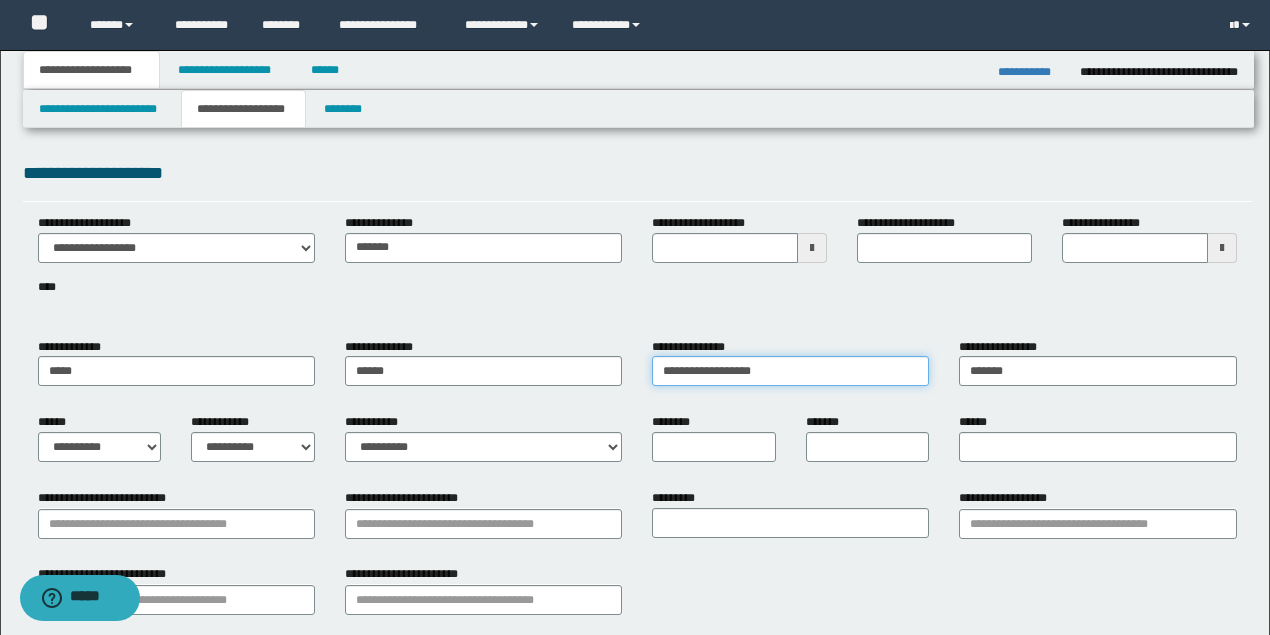 drag, startPoint x: 722, startPoint y: 368, endPoint x: 1094, endPoint y: 366, distance: 372.00537 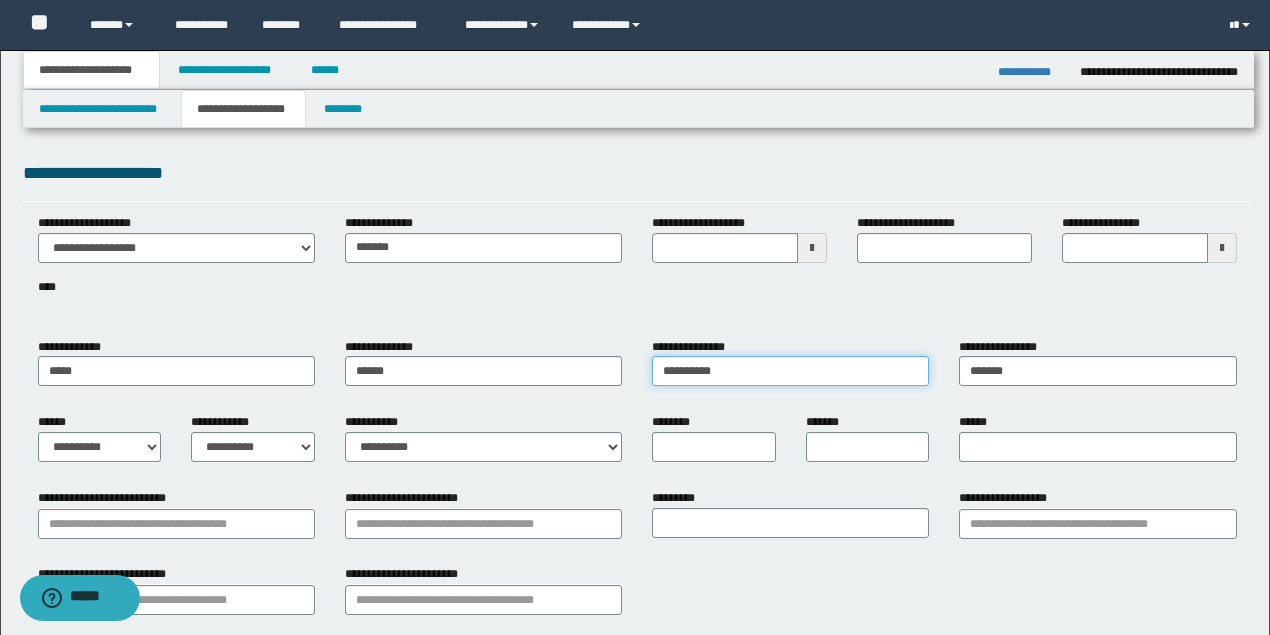 type on "********" 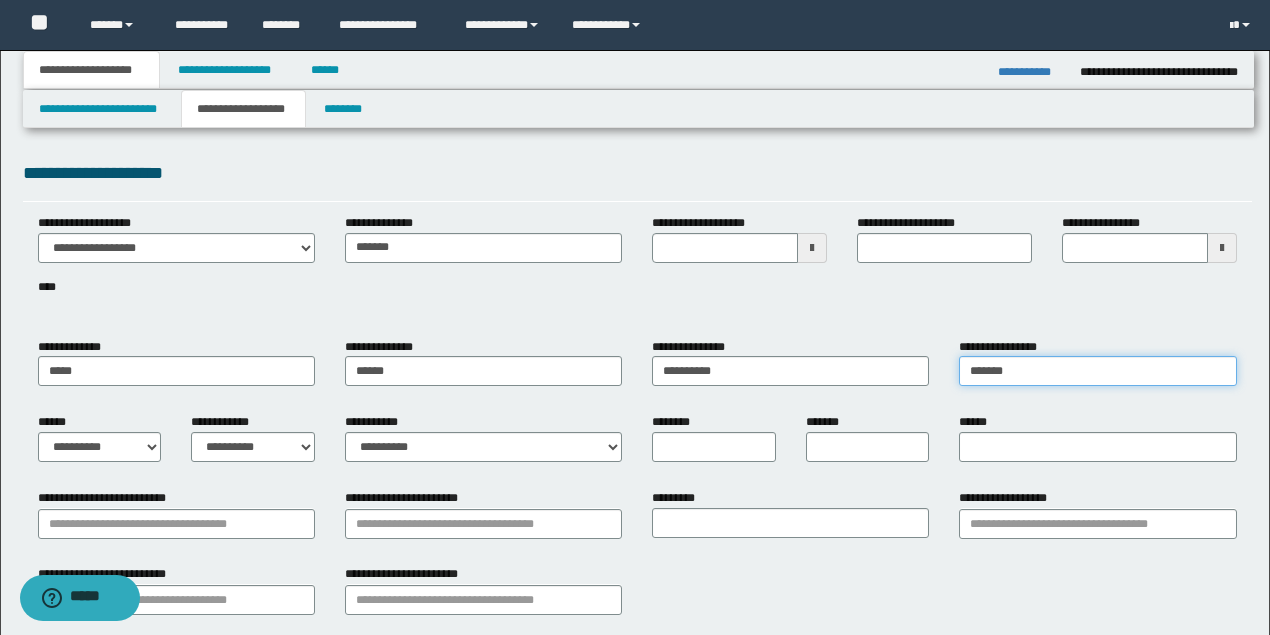 drag, startPoint x: 969, startPoint y: 366, endPoint x: 616, endPoint y: 360, distance: 353.051 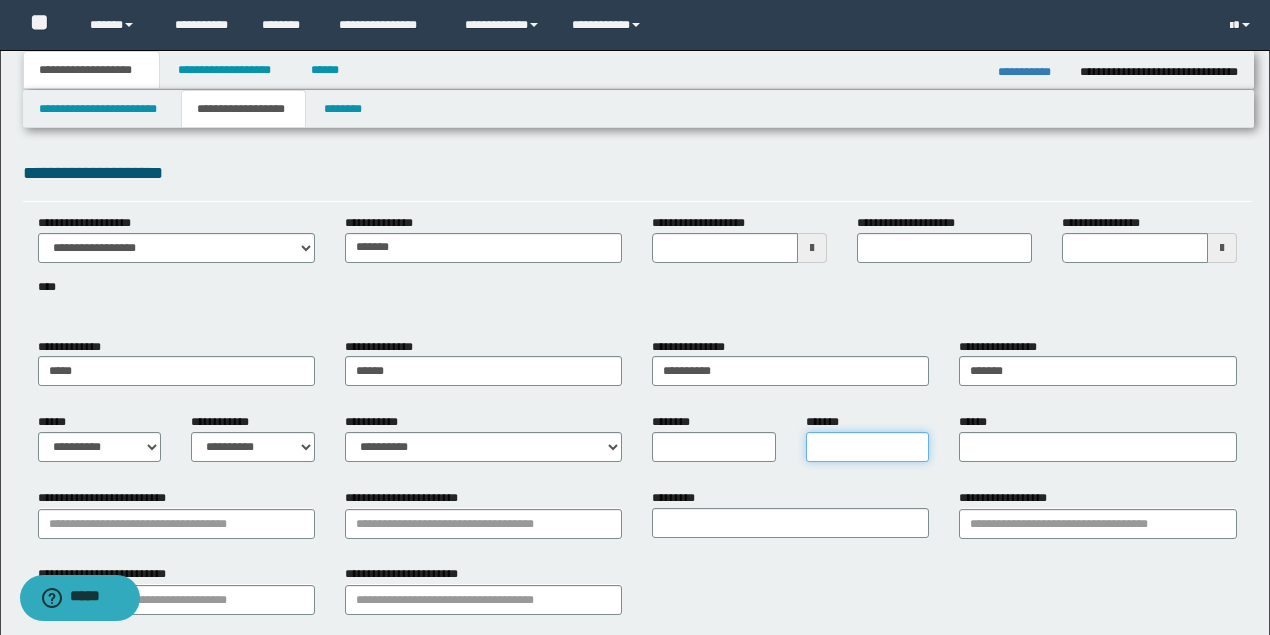 click on "*******" at bounding box center [868, 447] 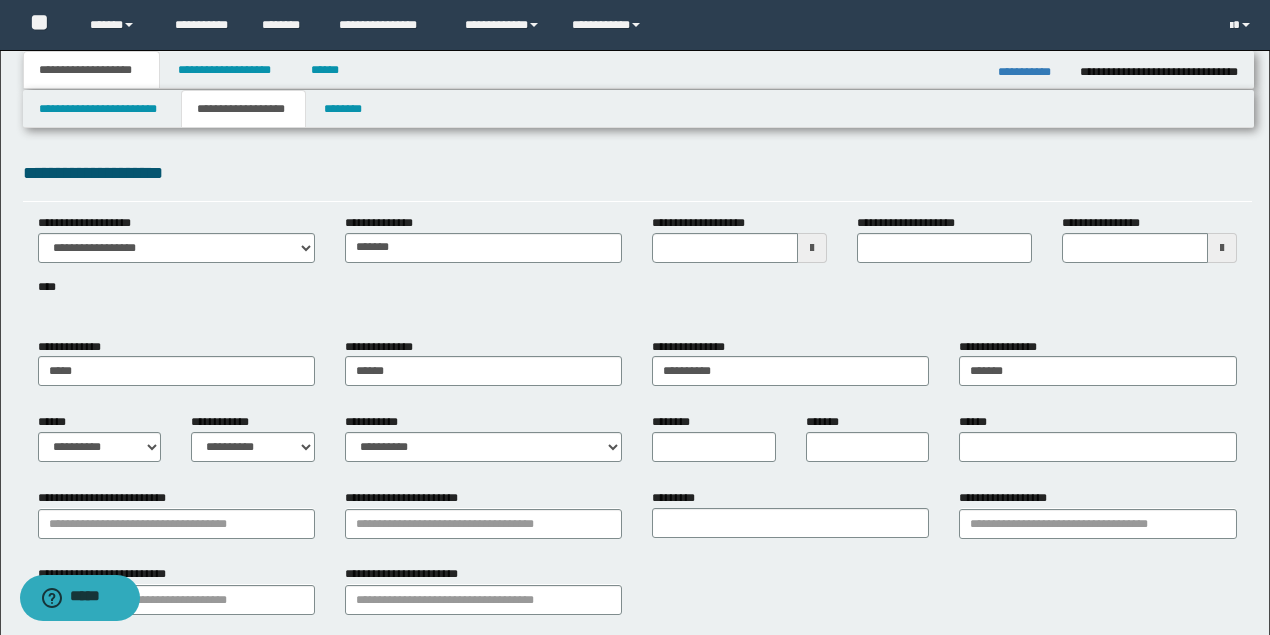 click on "******" at bounding box center [1097, 437] 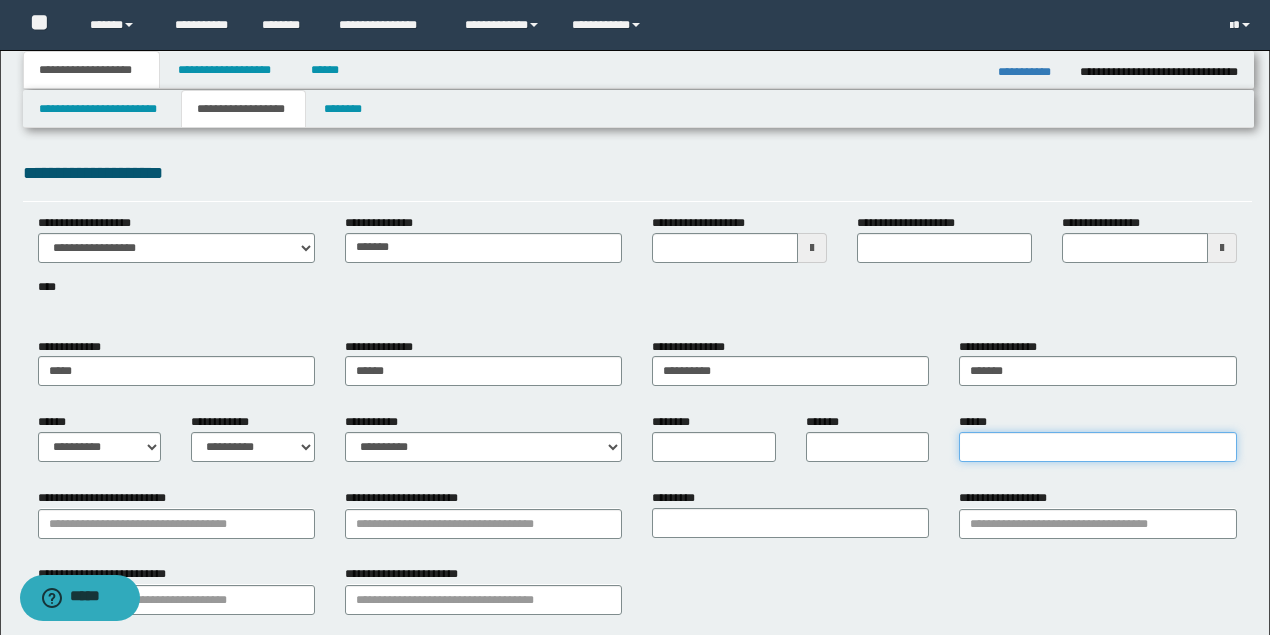 click on "******" at bounding box center [1097, 447] 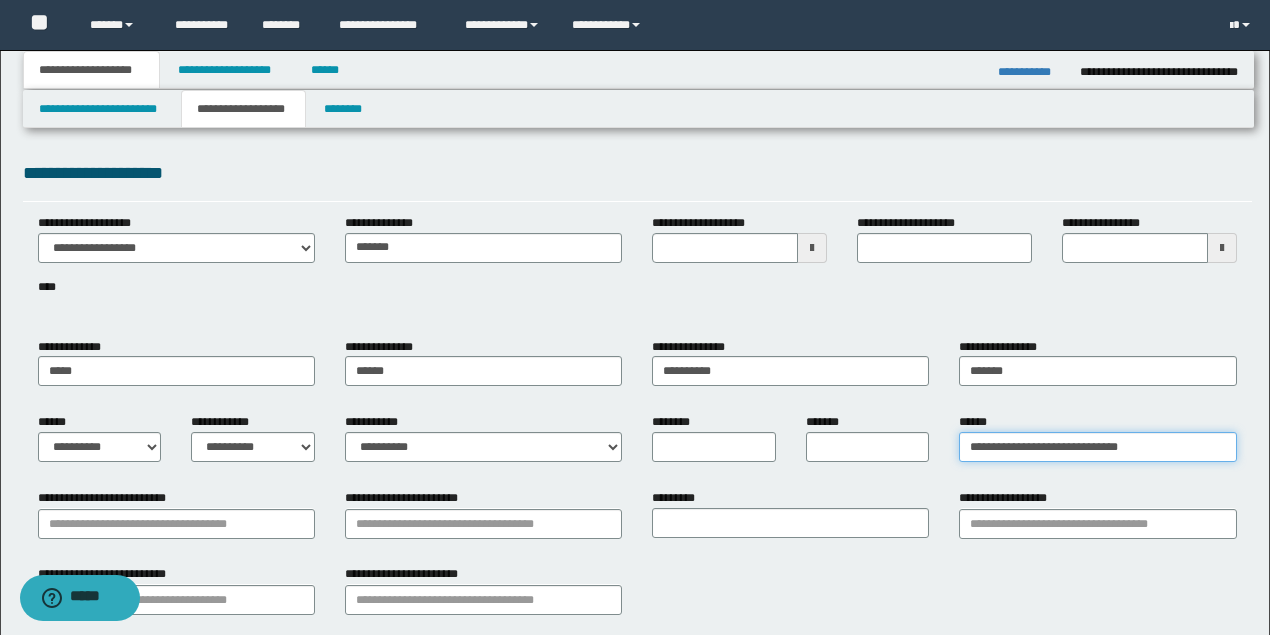 type on "**********" 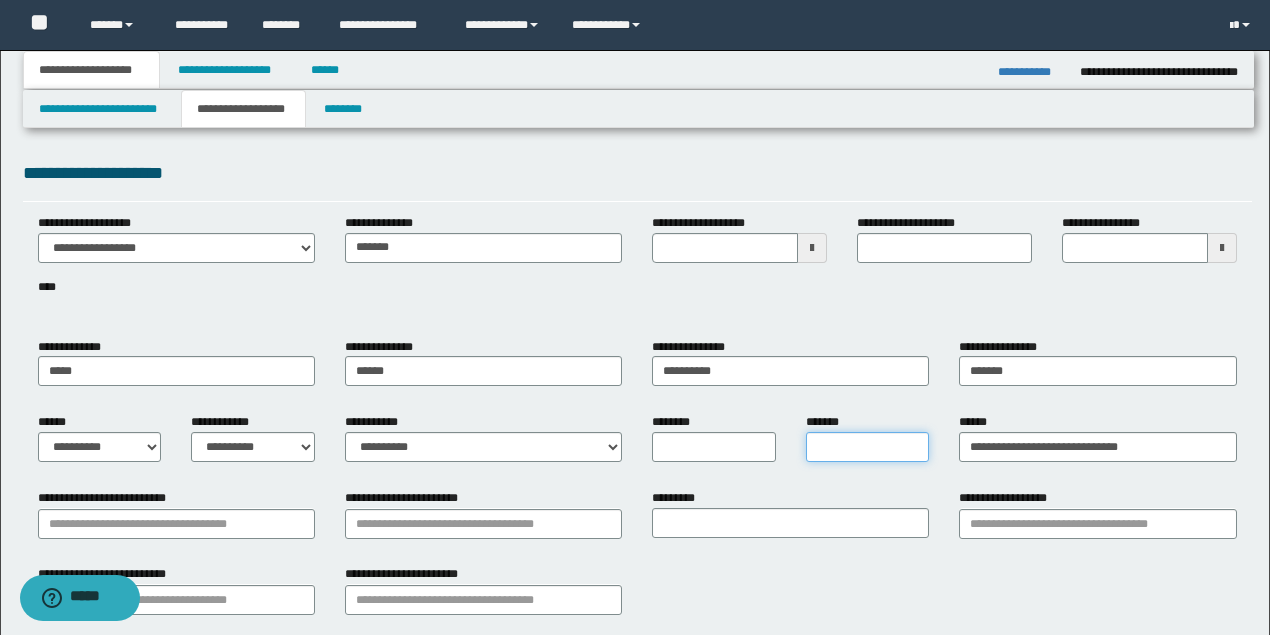 click on "*******" at bounding box center (868, 447) 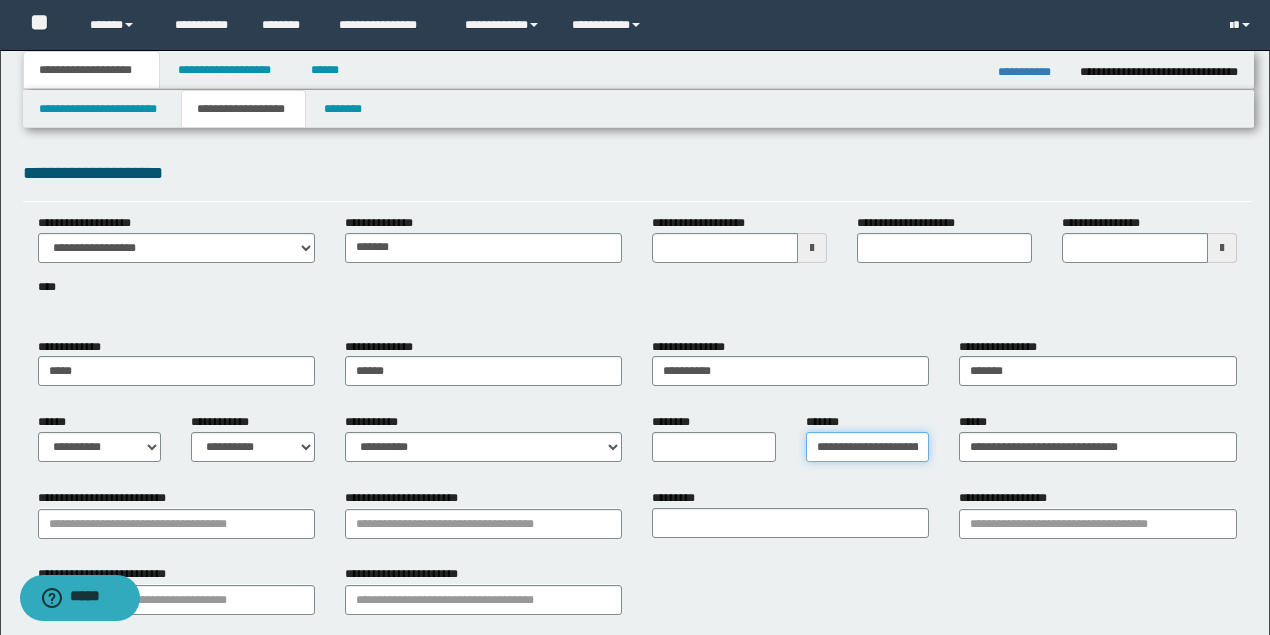 scroll, scrollTop: 0, scrollLeft: 41, axis: horizontal 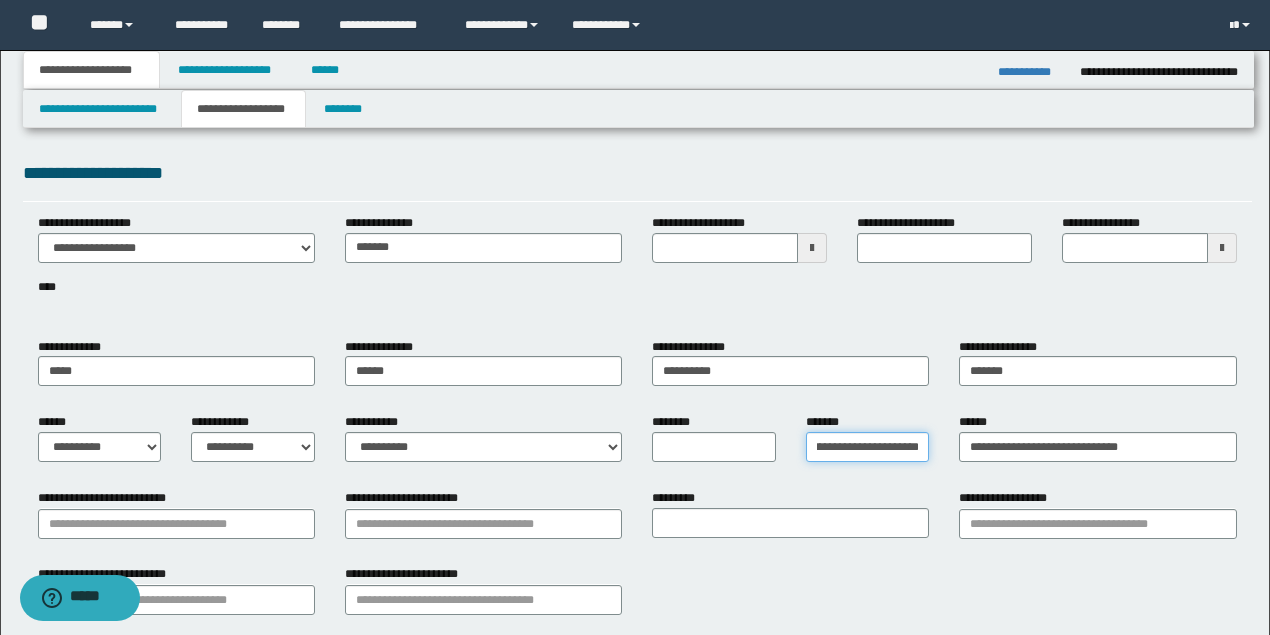 type on "**********" 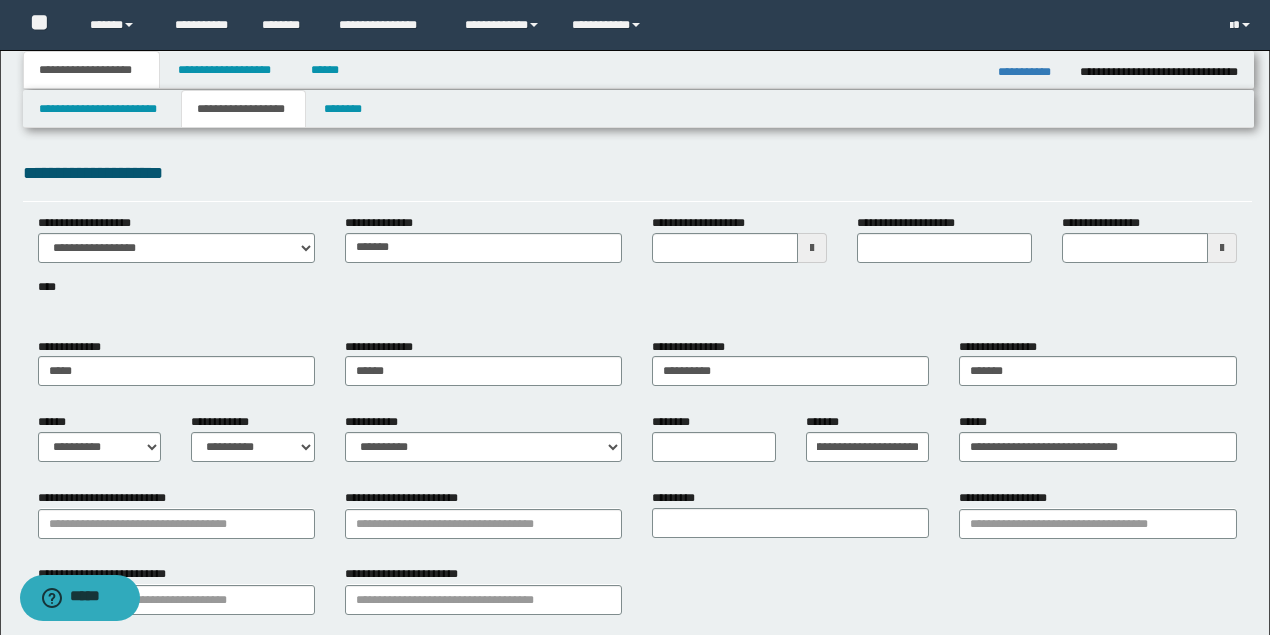click on "*********" at bounding box center [790, 521] 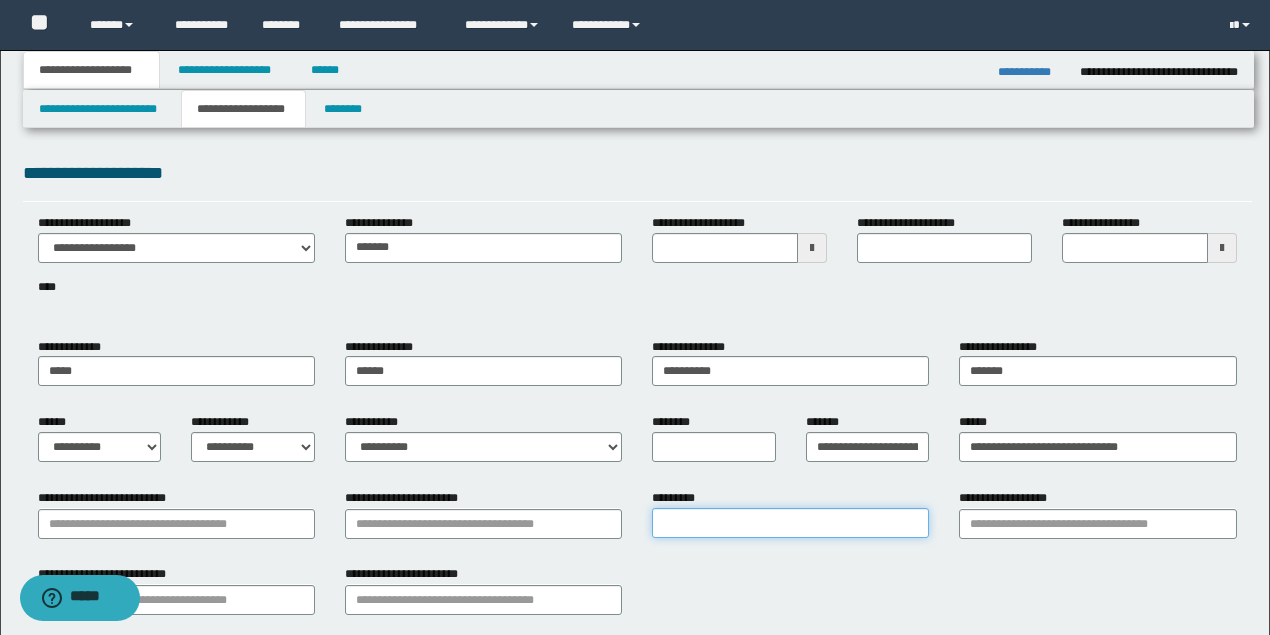 drag, startPoint x: 748, startPoint y: 528, endPoint x: 678, endPoint y: 534, distance: 70.256676 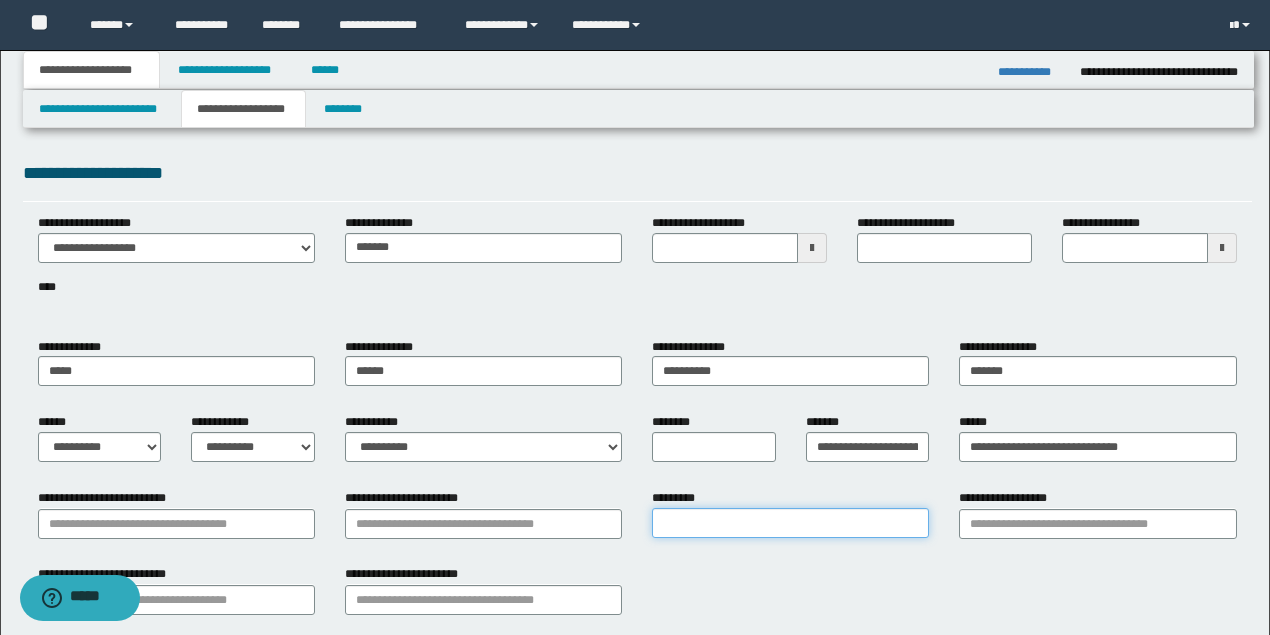 paste on "**********" 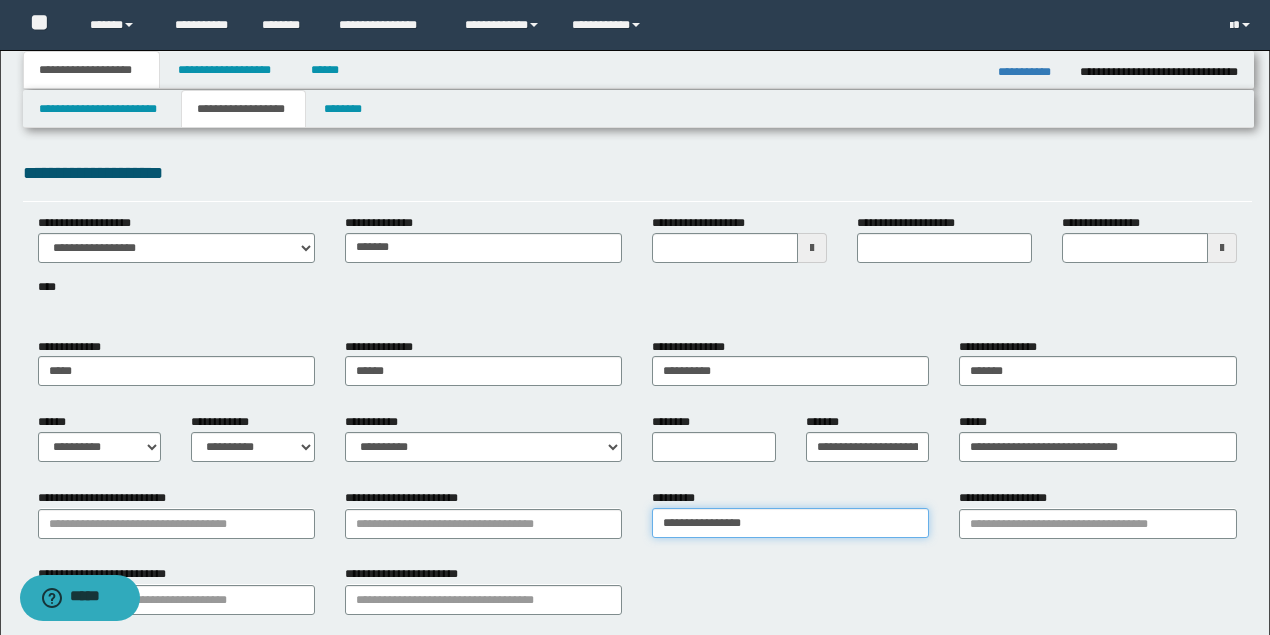 click on "**********" at bounding box center (790, 523) 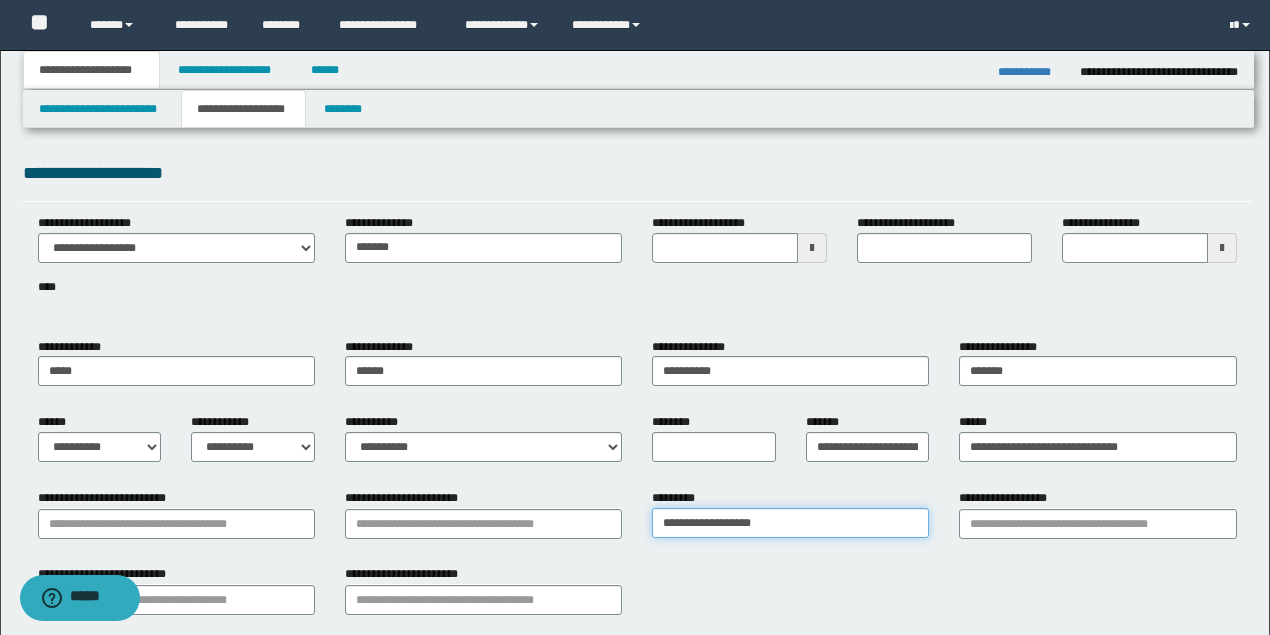 click on "**********" at bounding box center (790, 523) 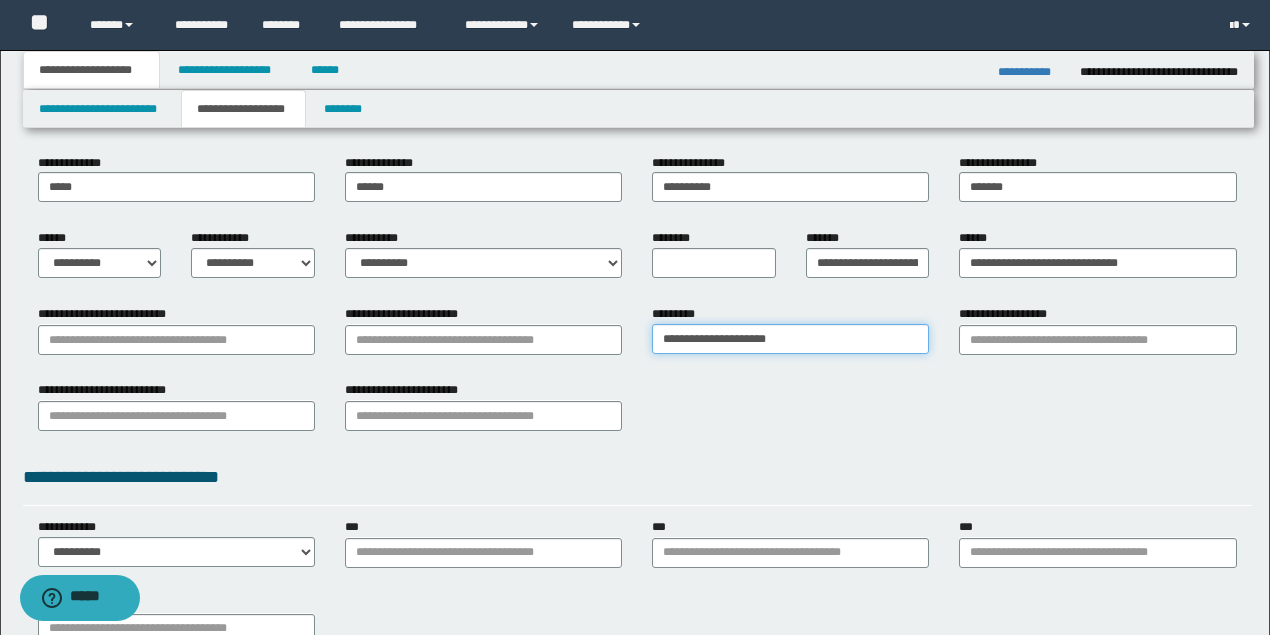 scroll, scrollTop: 200, scrollLeft: 0, axis: vertical 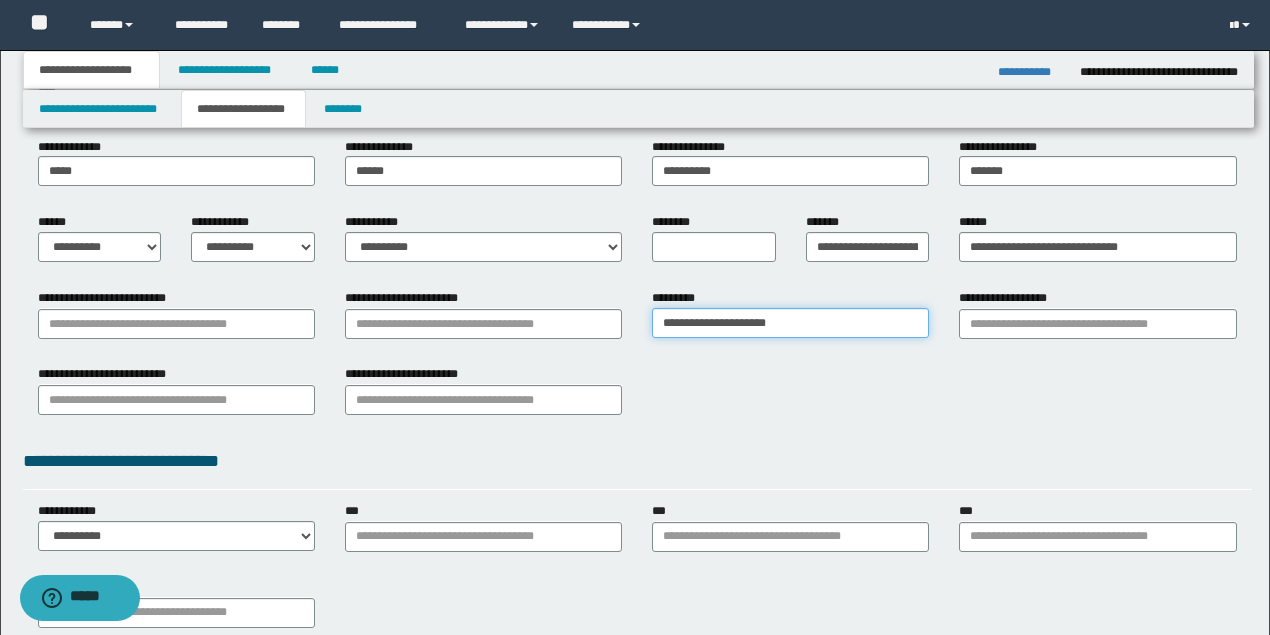 type on "**********" 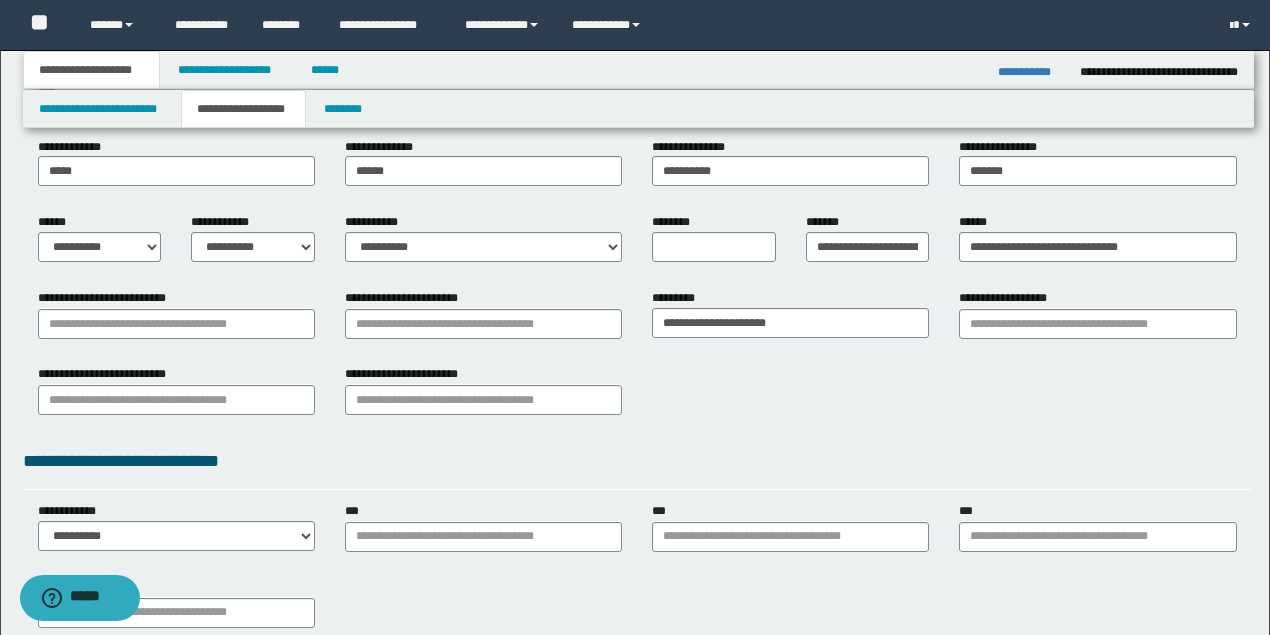 click on "**********" at bounding box center [483, 321] 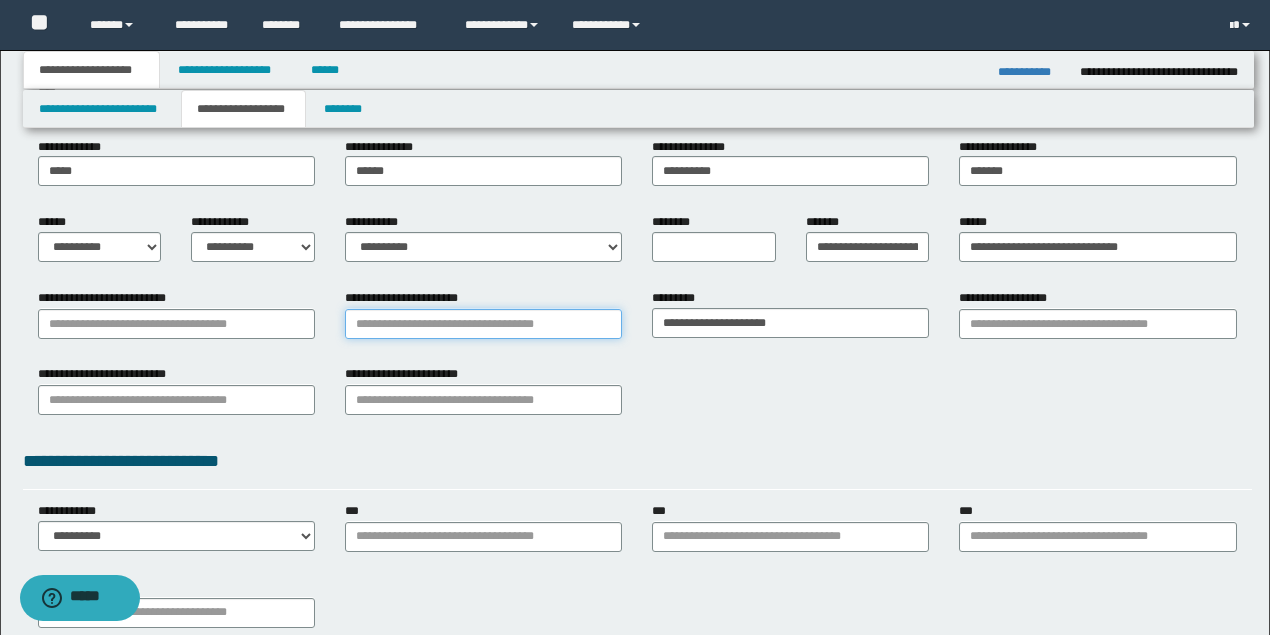 click on "**********" at bounding box center [483, 324] 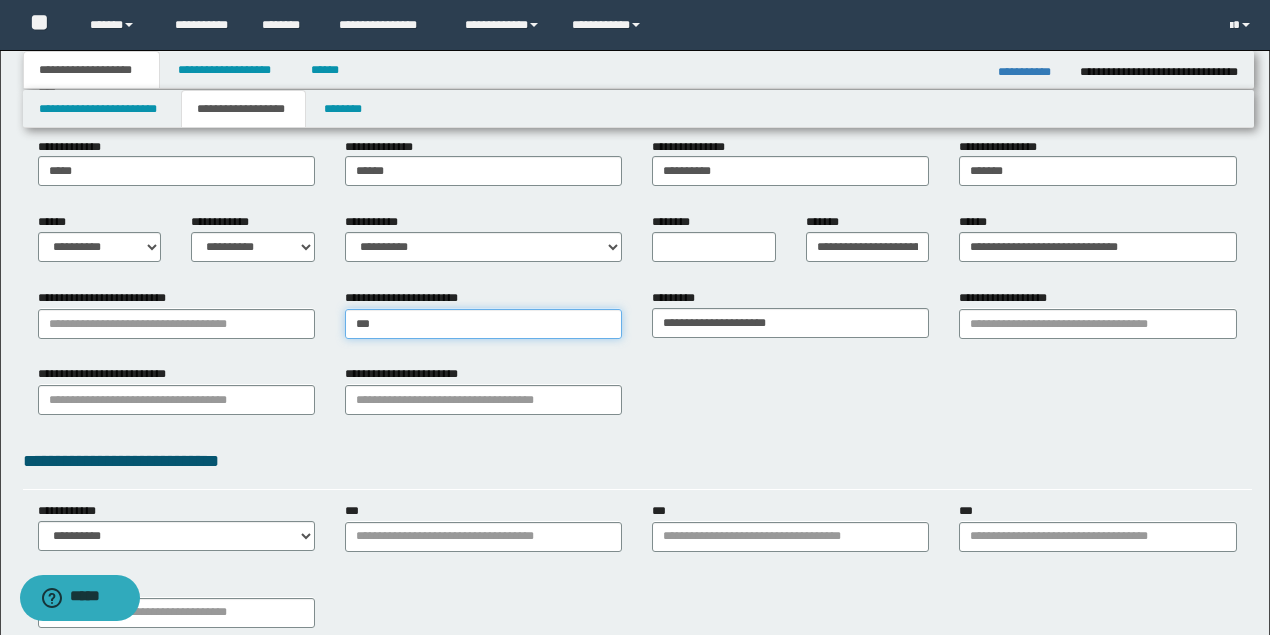 type on "****" 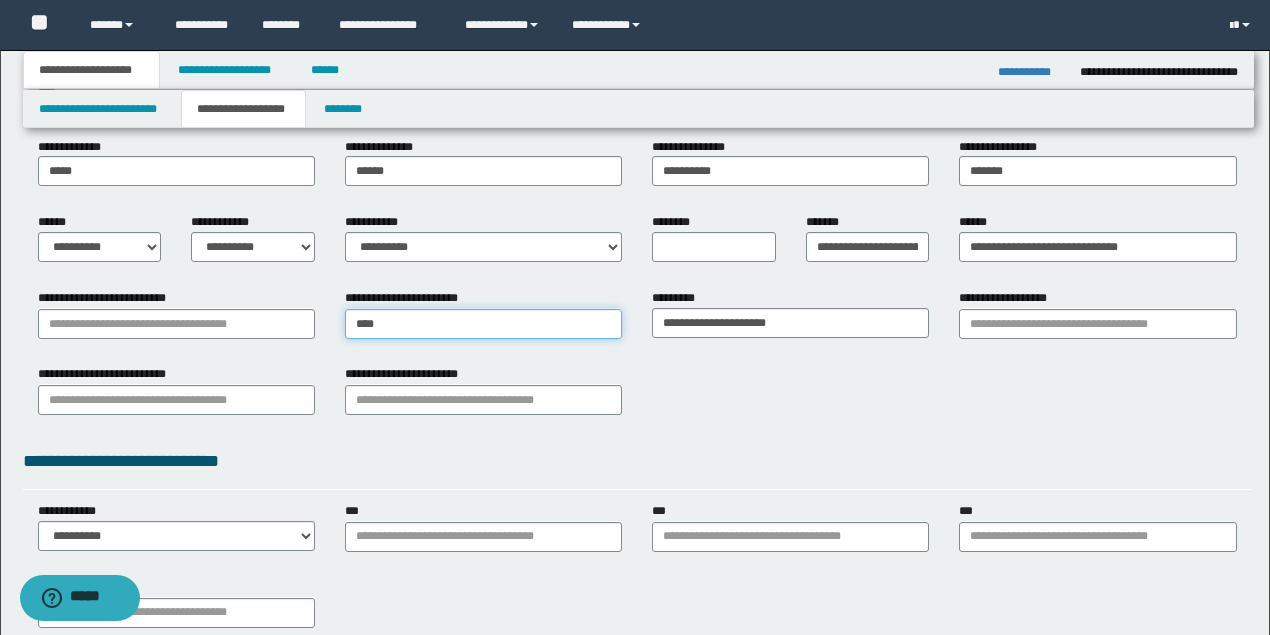 type on "**********" 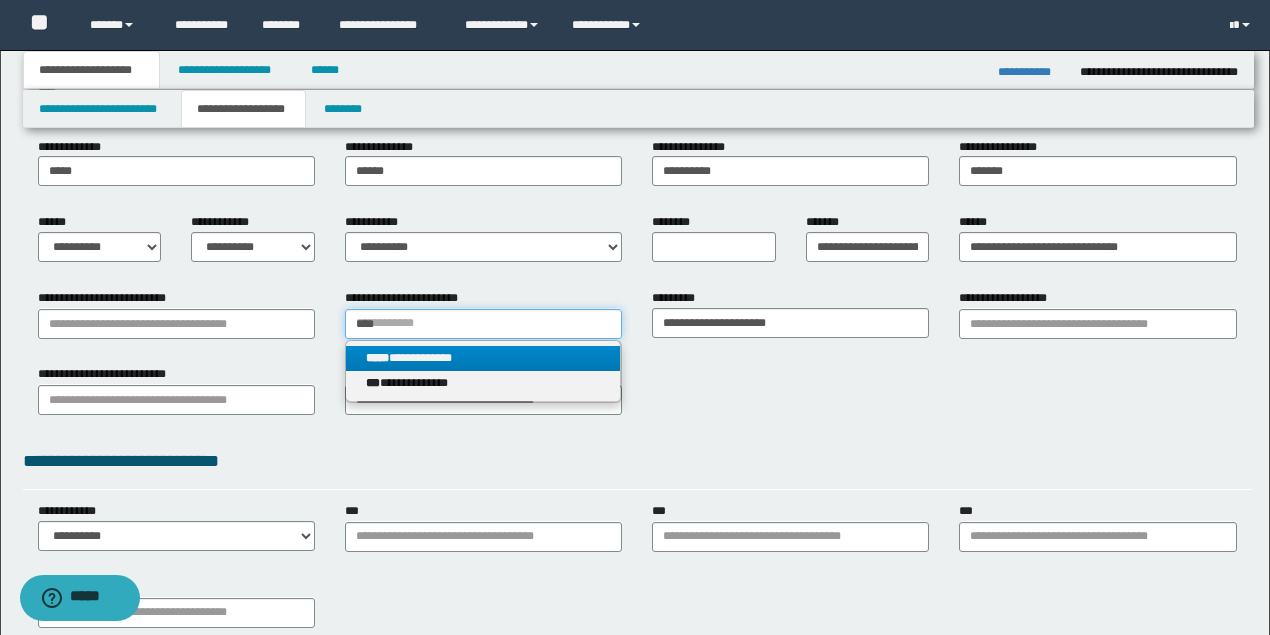 type on "****" 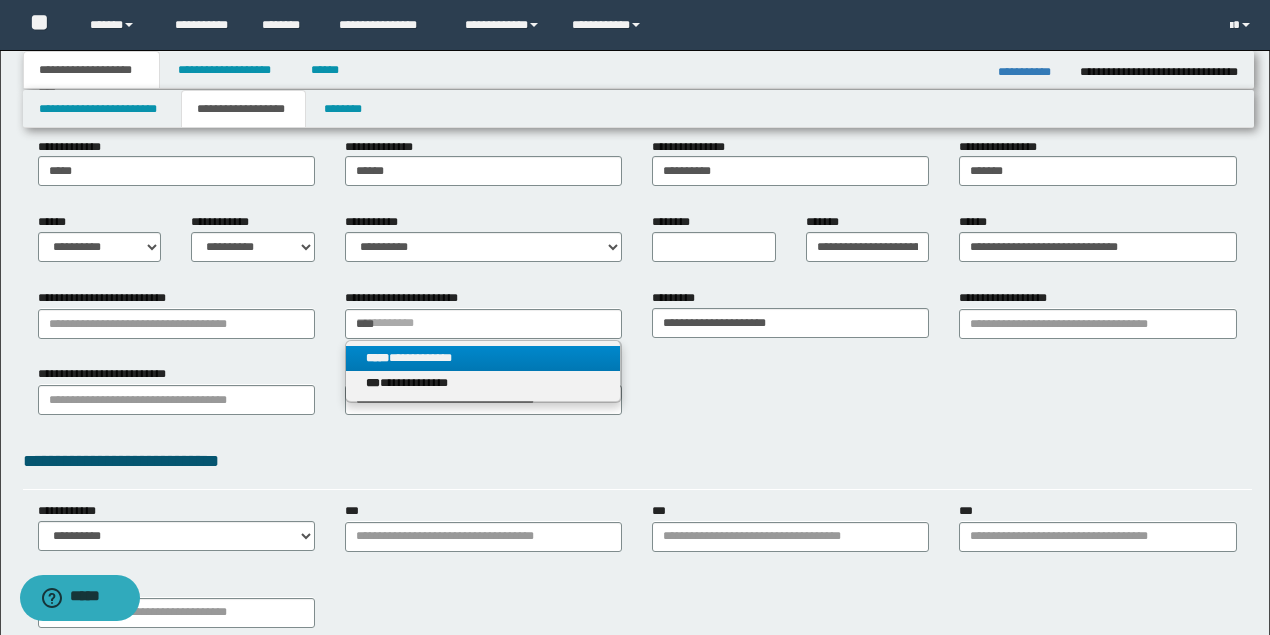 type 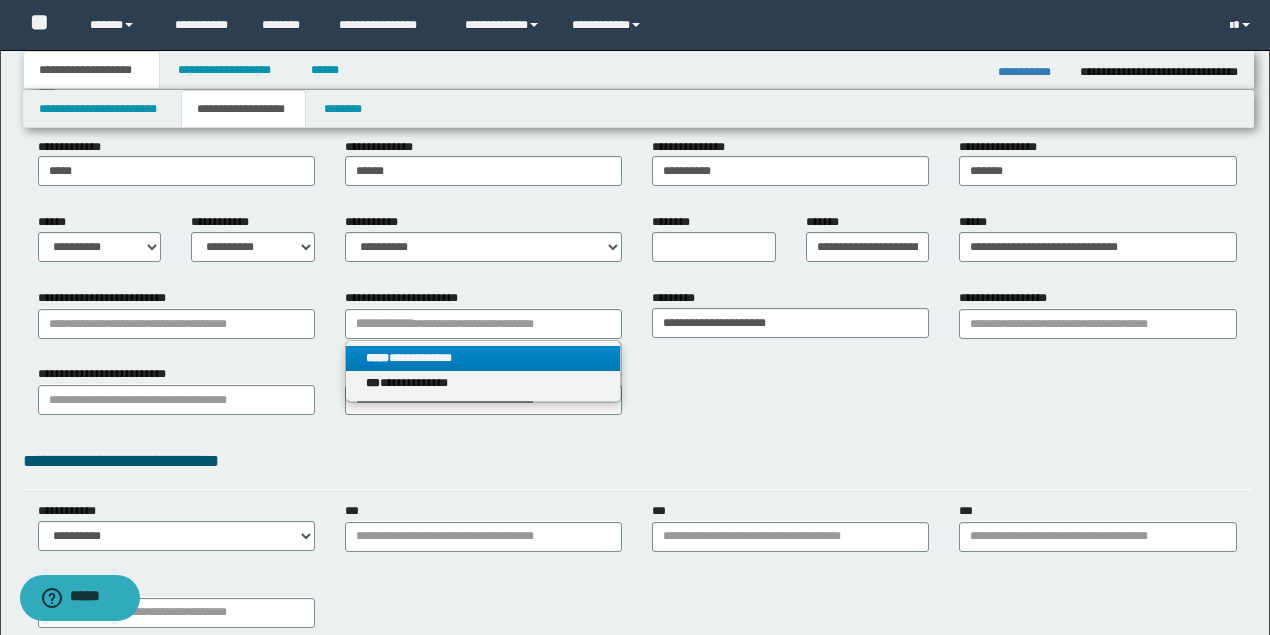 click on "**********" at bounding box center [483, 358] 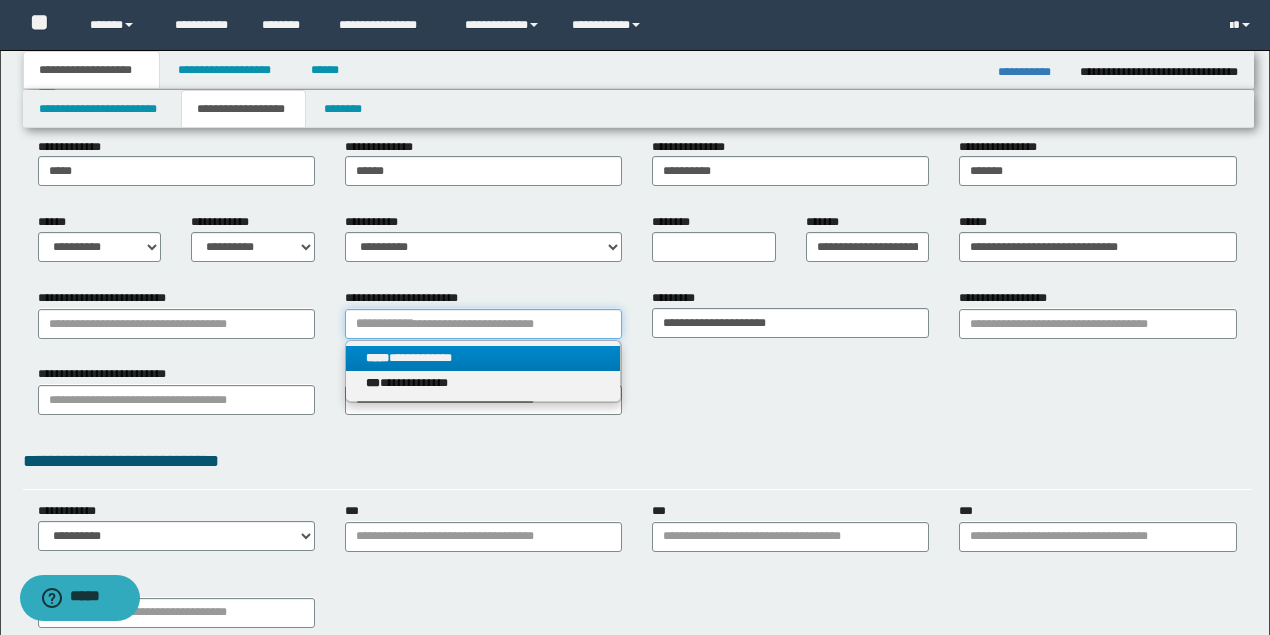 type 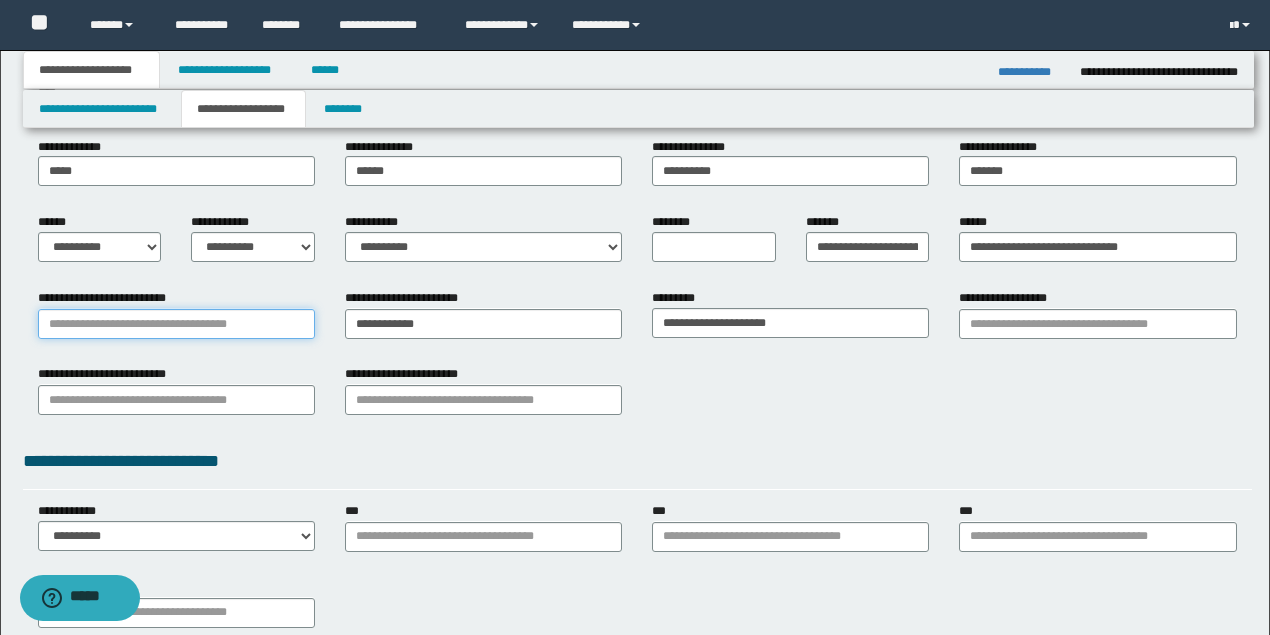 click on "**********" at bounding box center (176, 324) 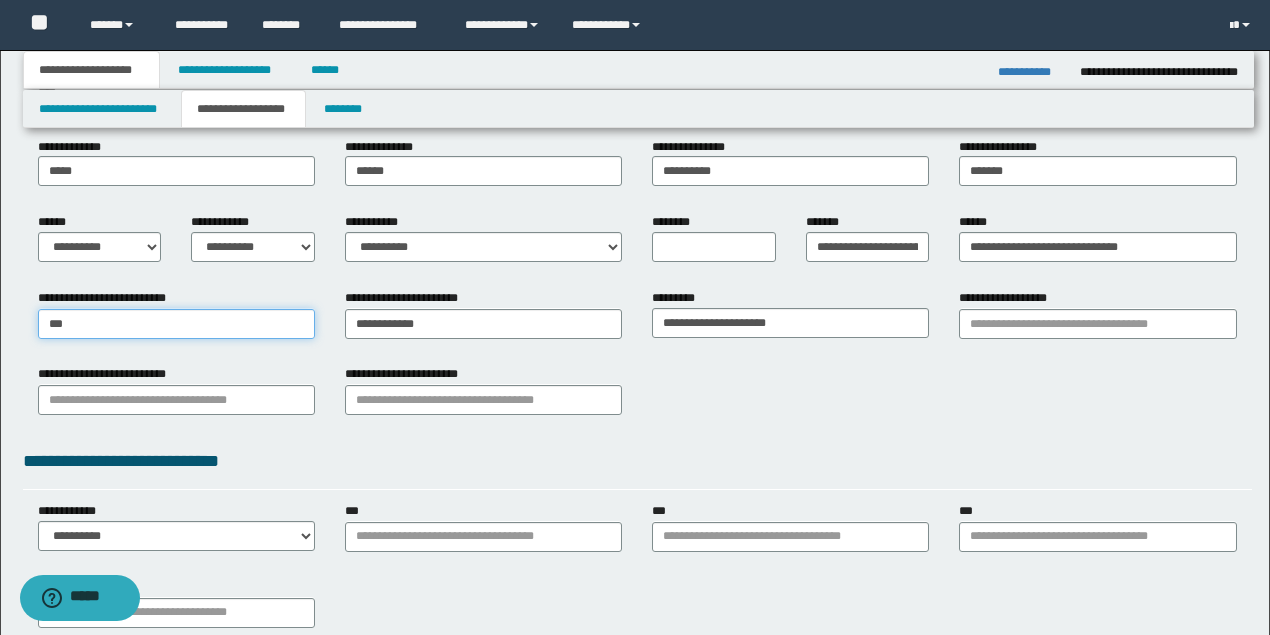 type on "****" 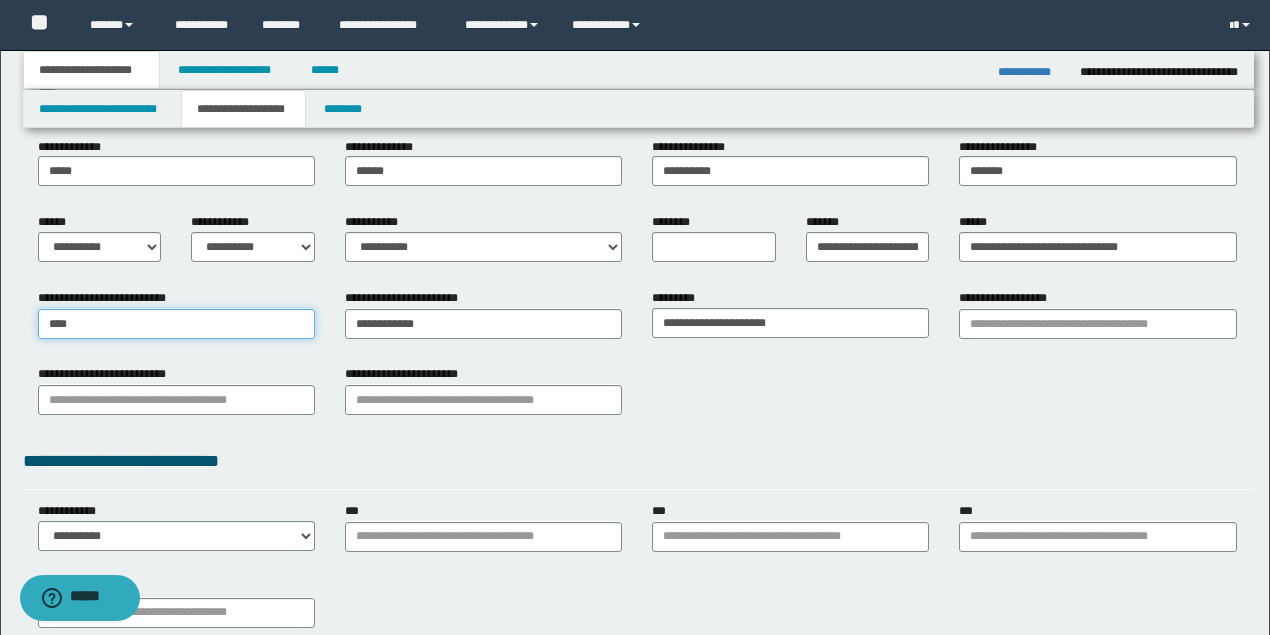 type on "**********" 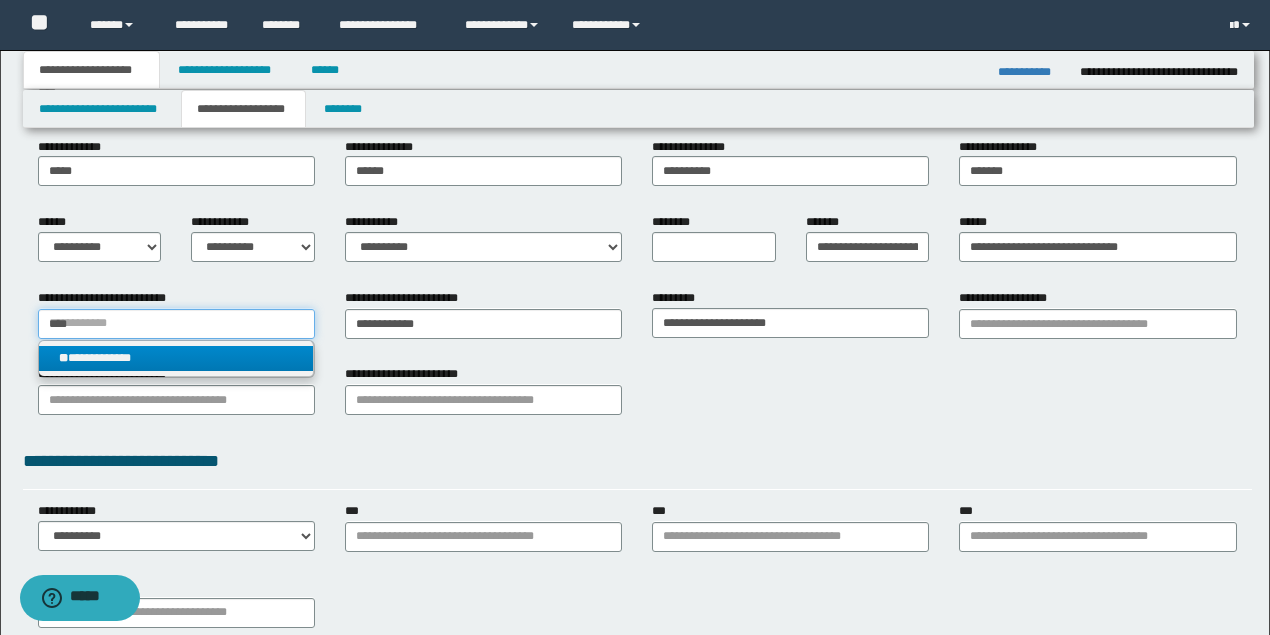 type on "****" 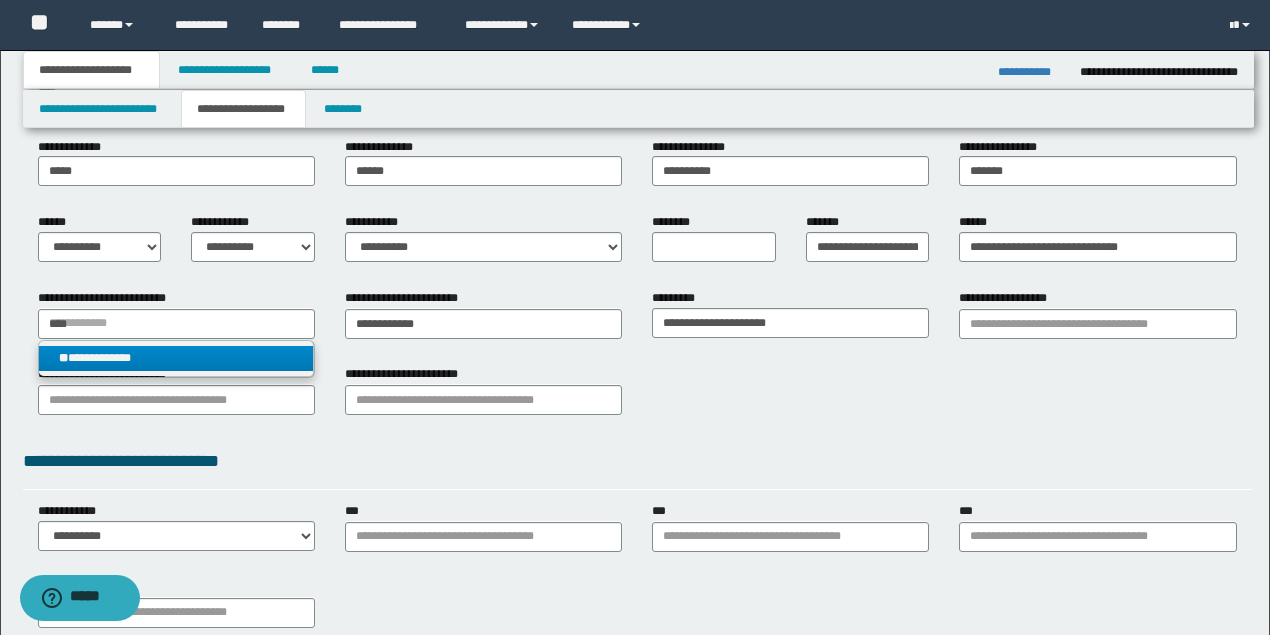 type 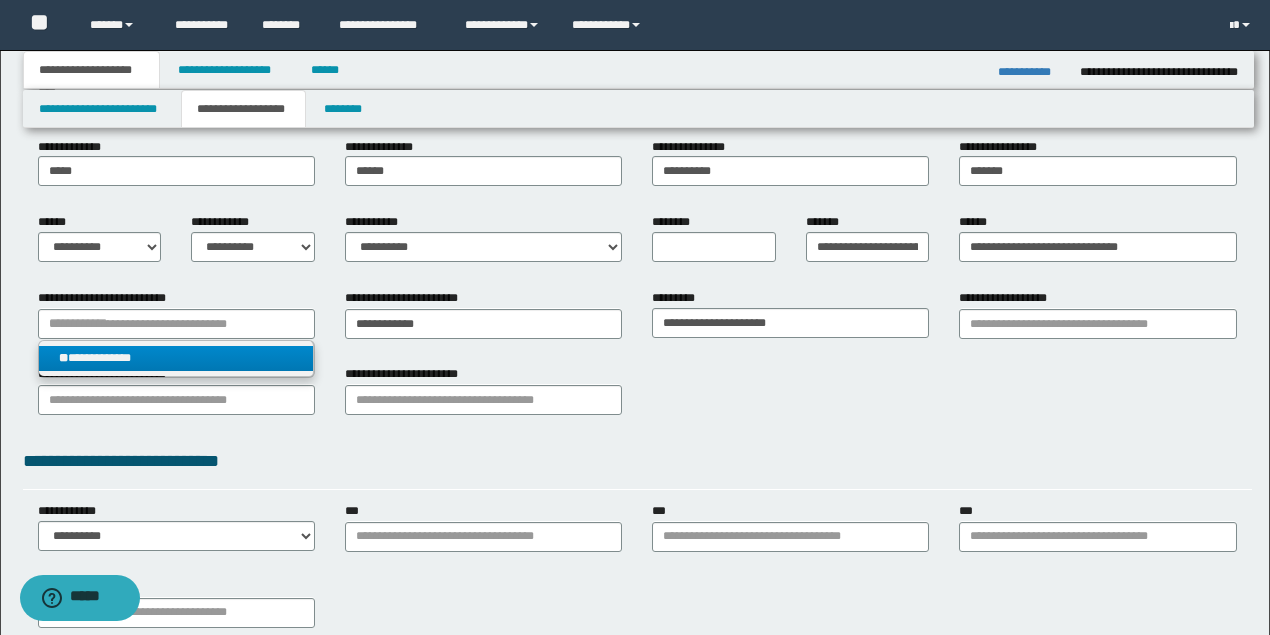 click on "**********" at bounding box center [176, 358] 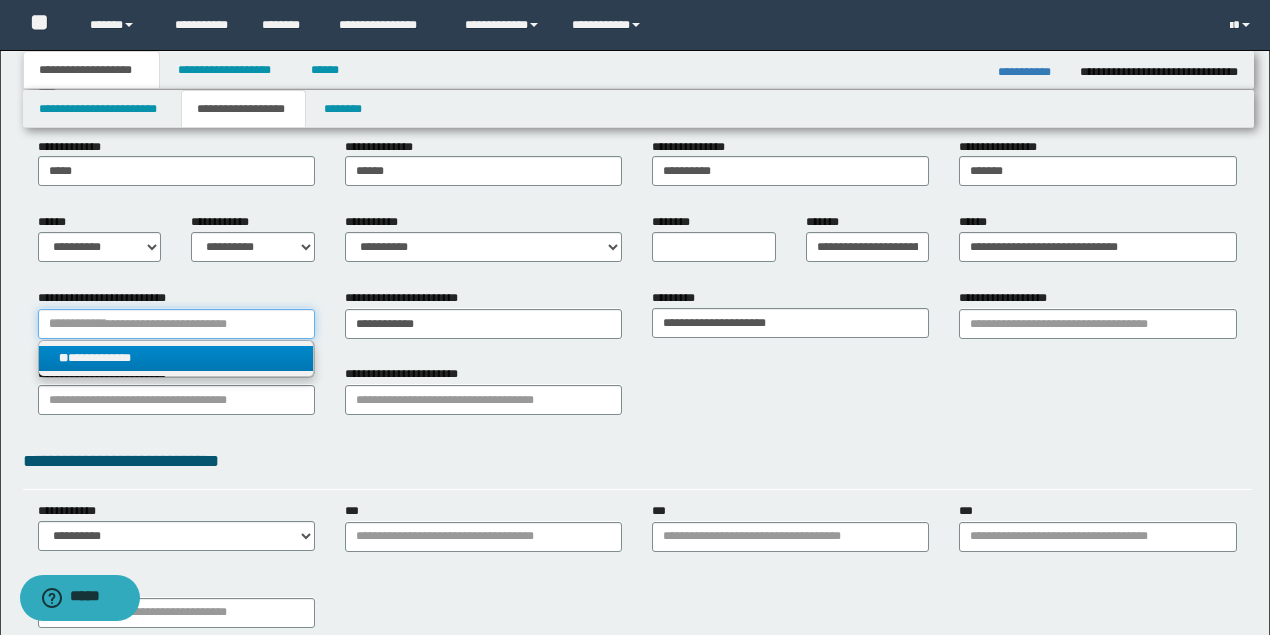 type 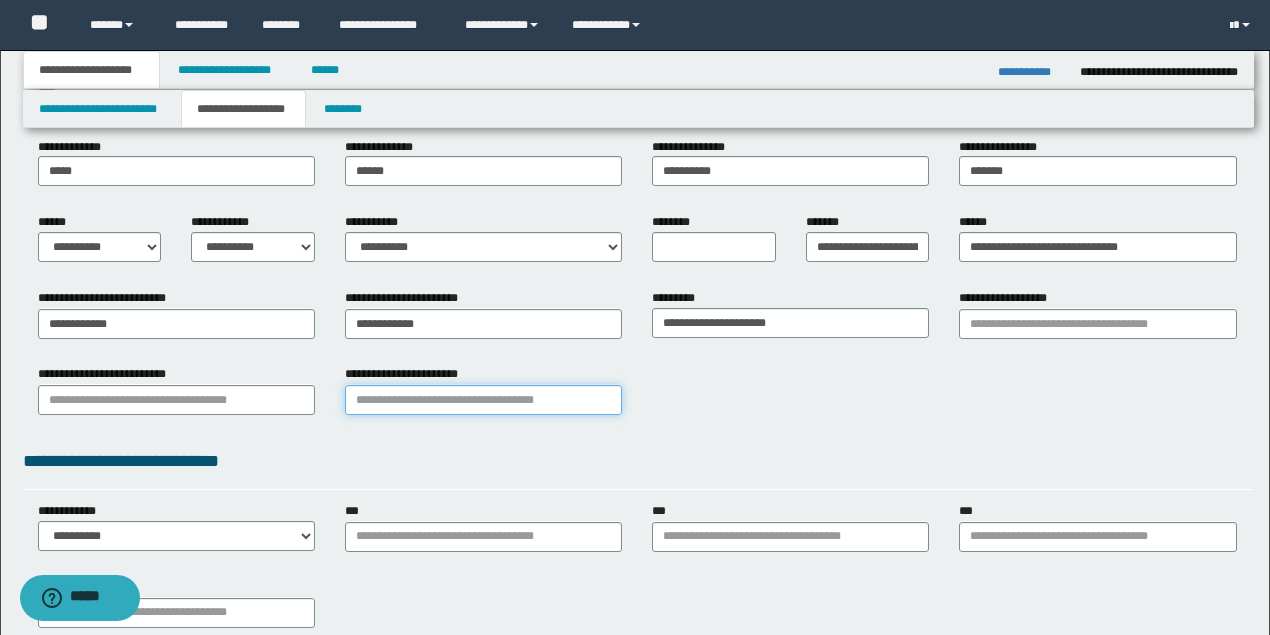 click on "**********" at bounding box center [483, 400] 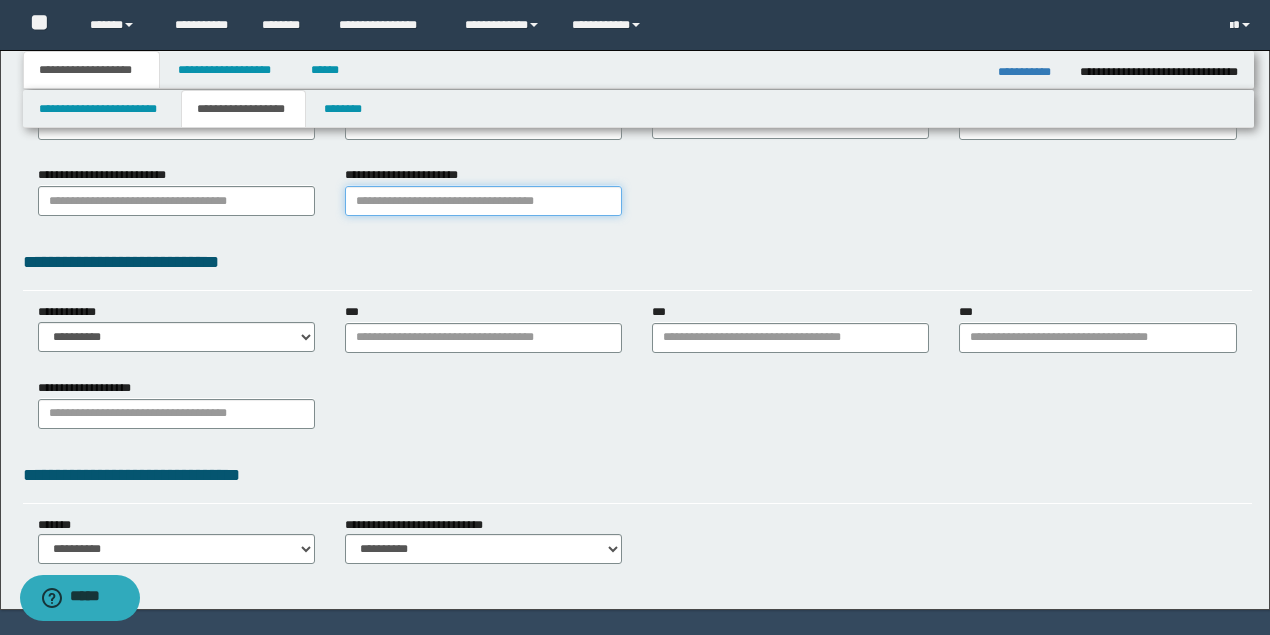 scroll, scrollTop: 400, scrollLeft: 0, axis: vertical 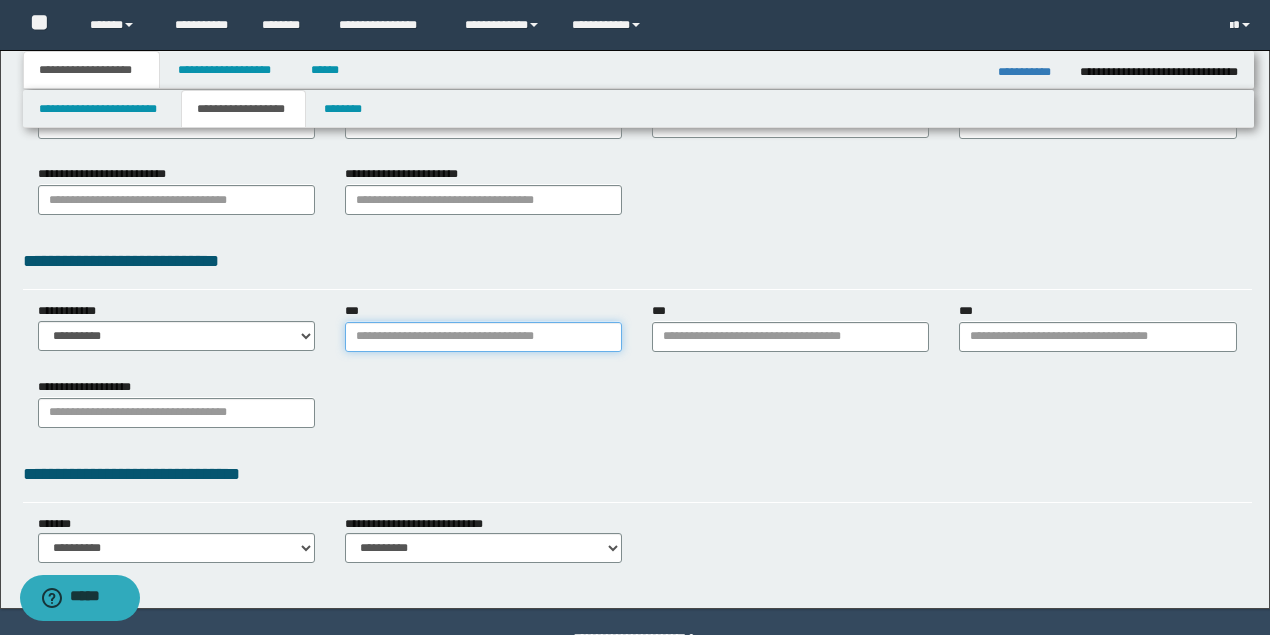 click on "***" at bounding box center [483, 337] 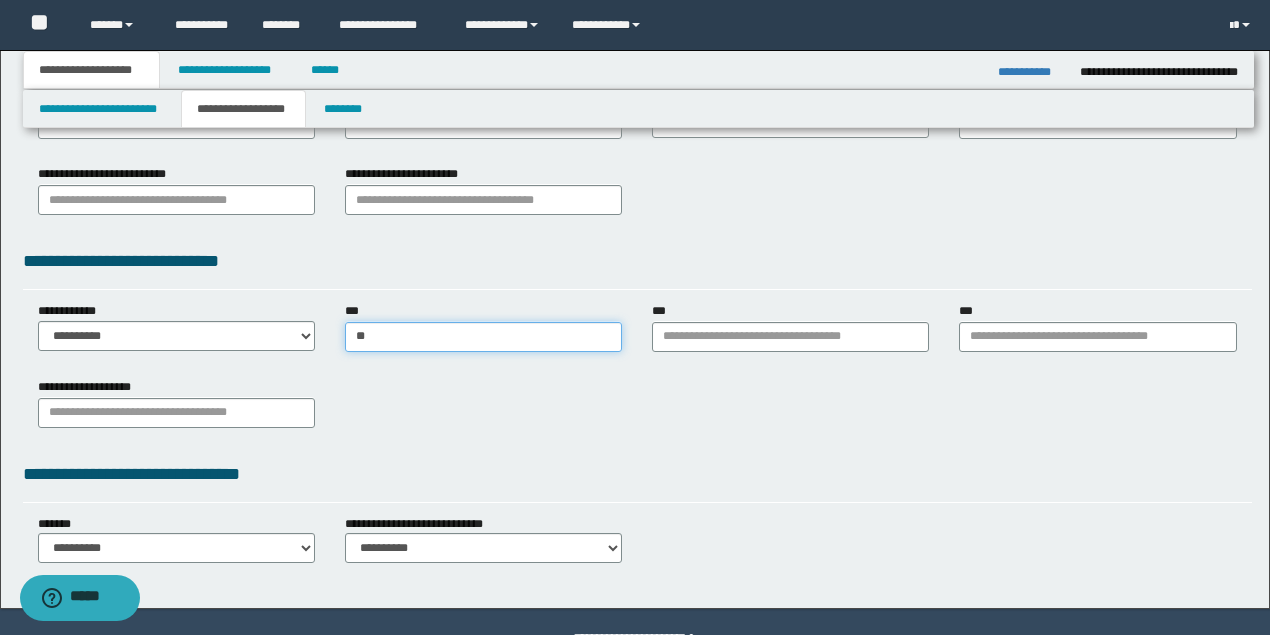 type on "***" 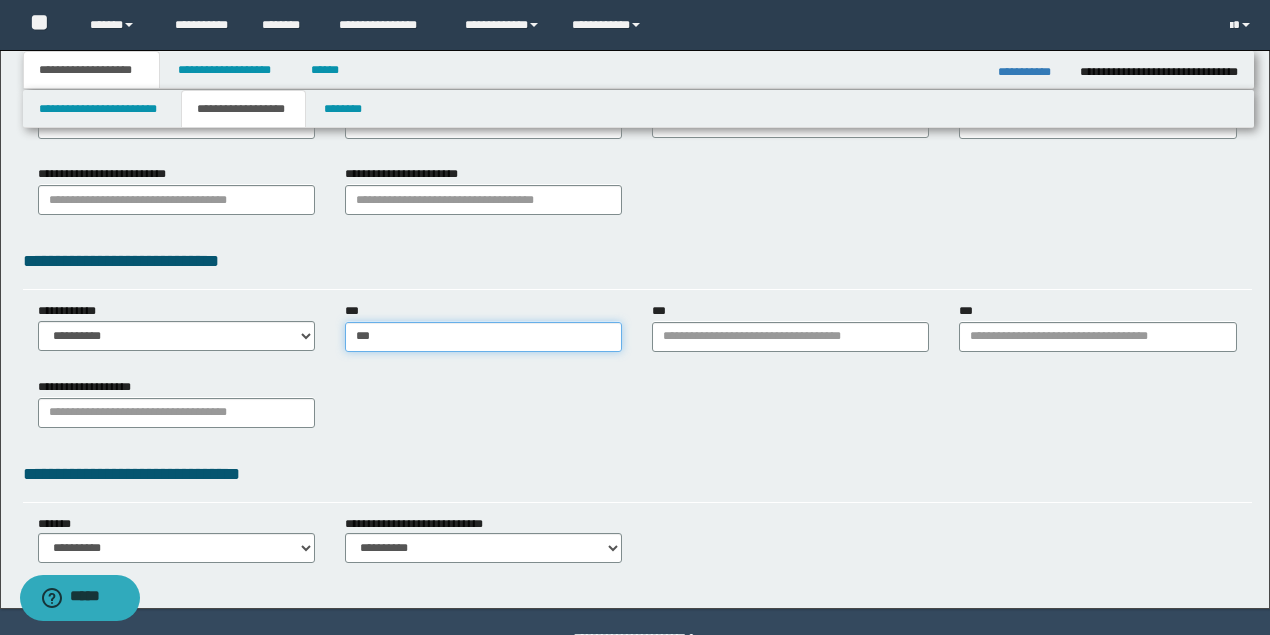 type on "***" 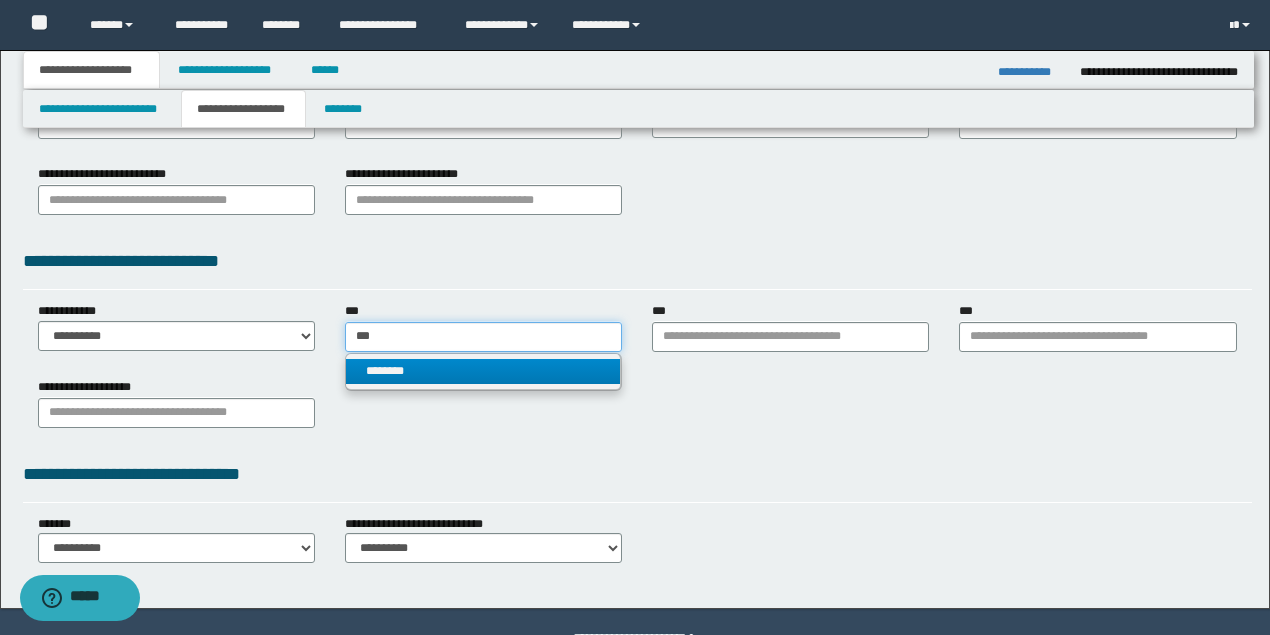 type on "***" 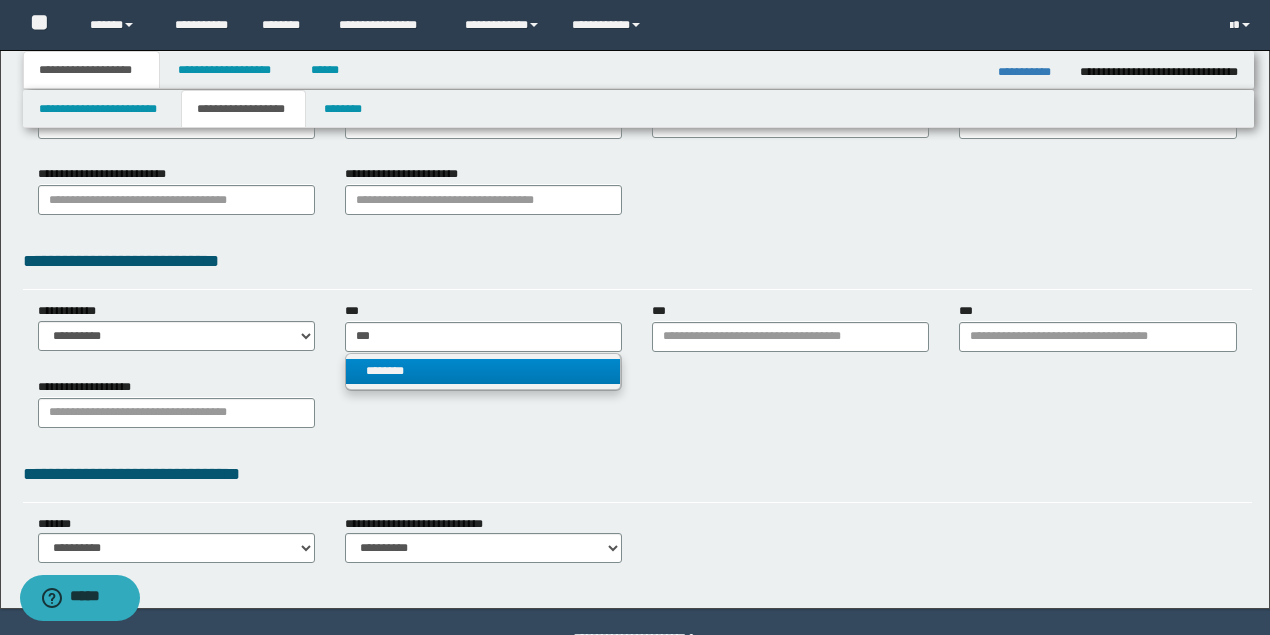 type 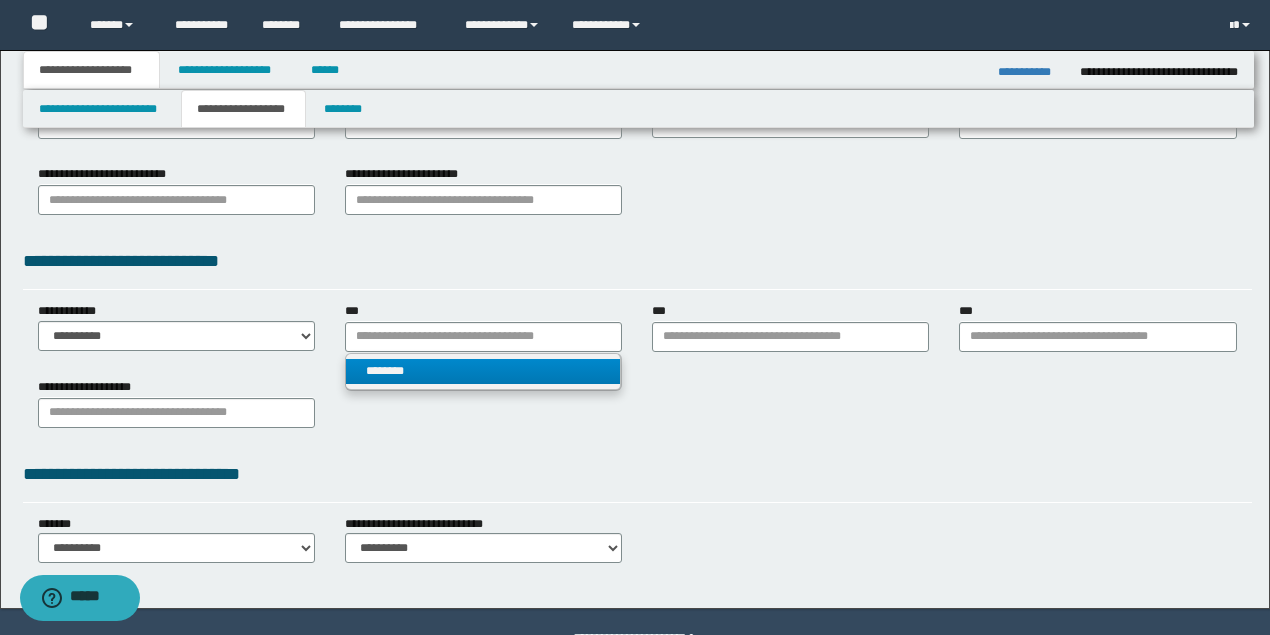 click on "********" at bounding box center (483, 371) 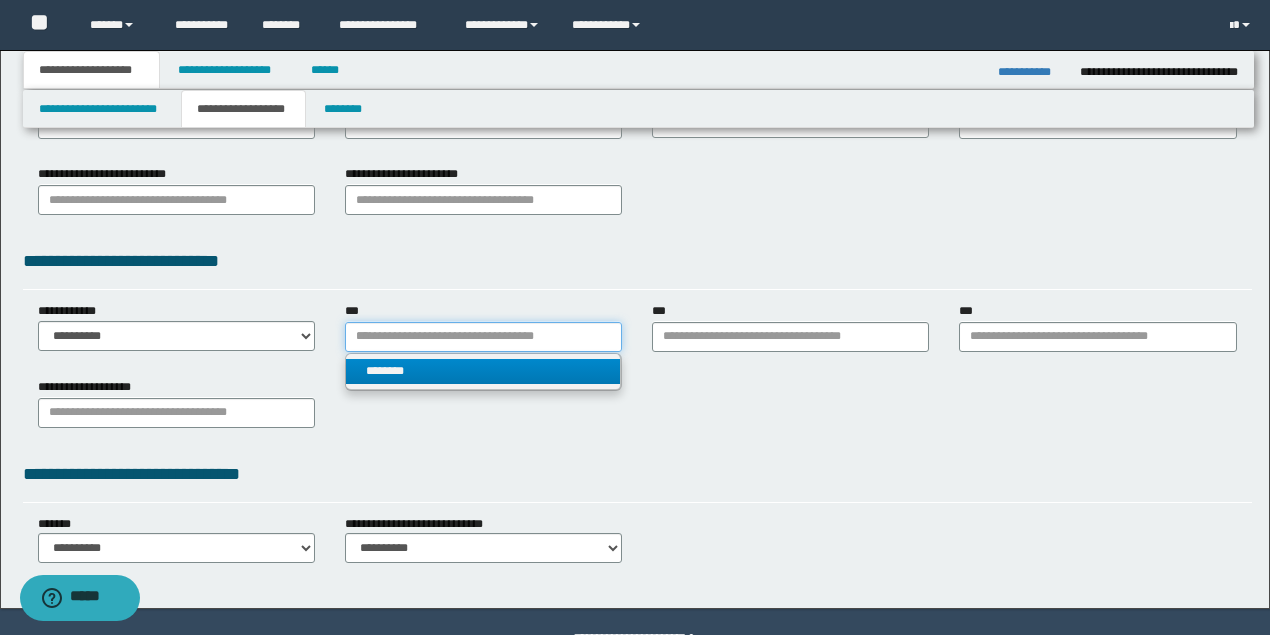 type 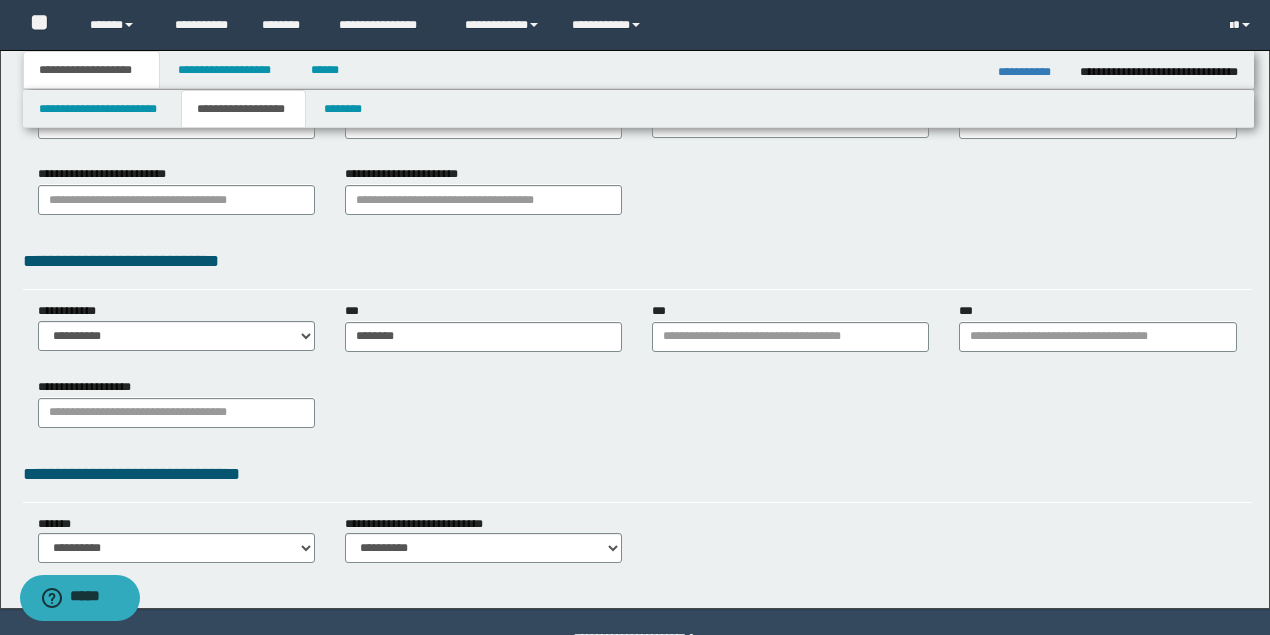 click on "***" at bounding box center [790, 334] 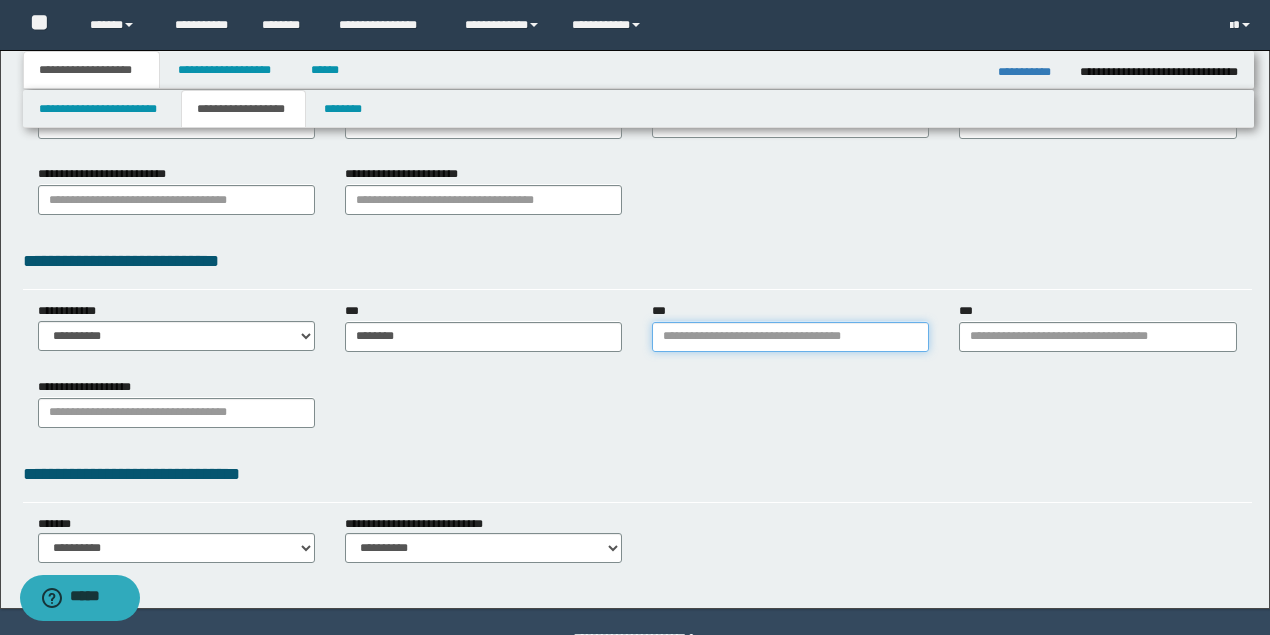 click on "***" at bounding box center (790, 337) 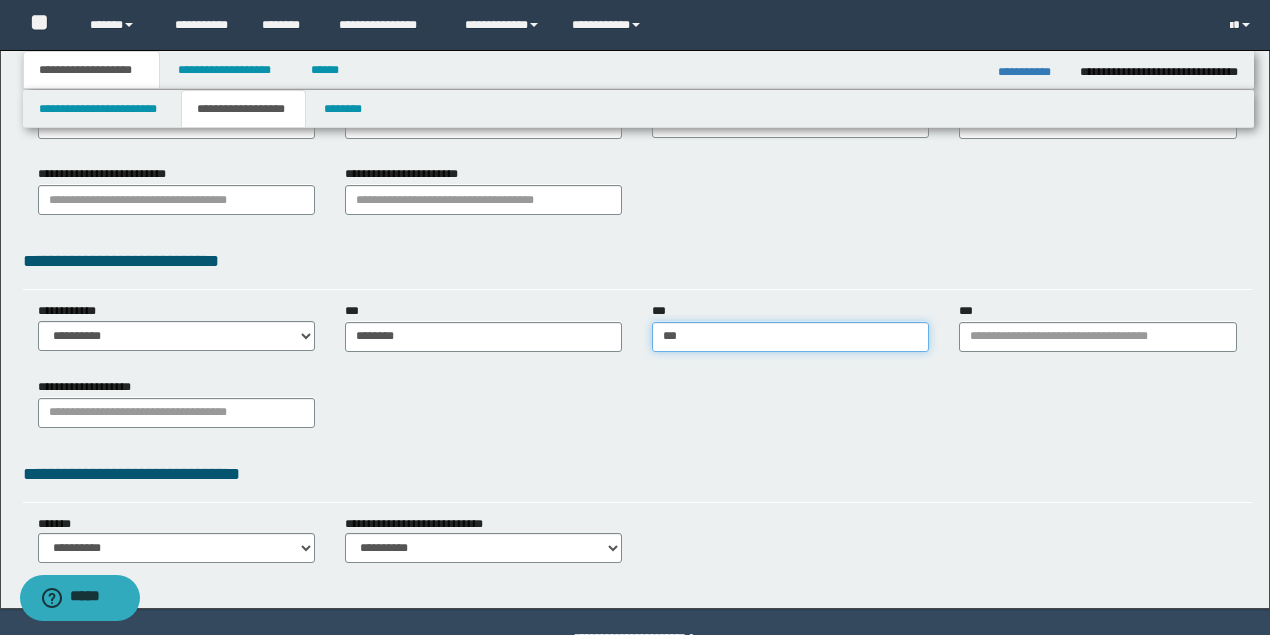 type on "****" 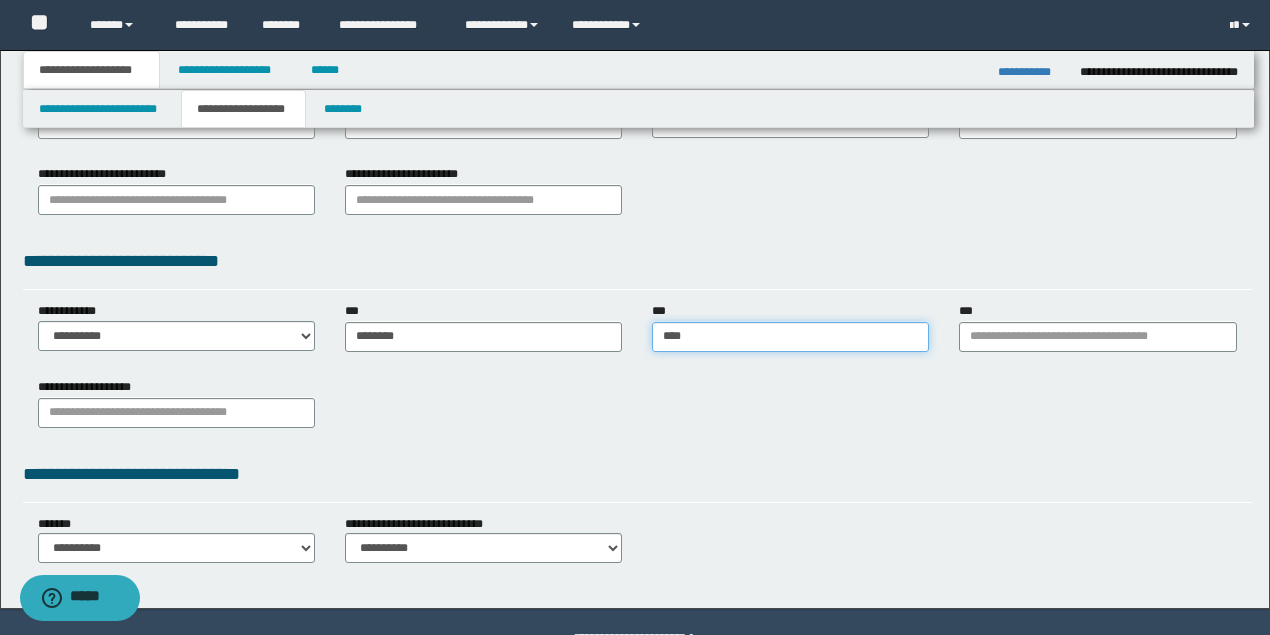 type on "**********" 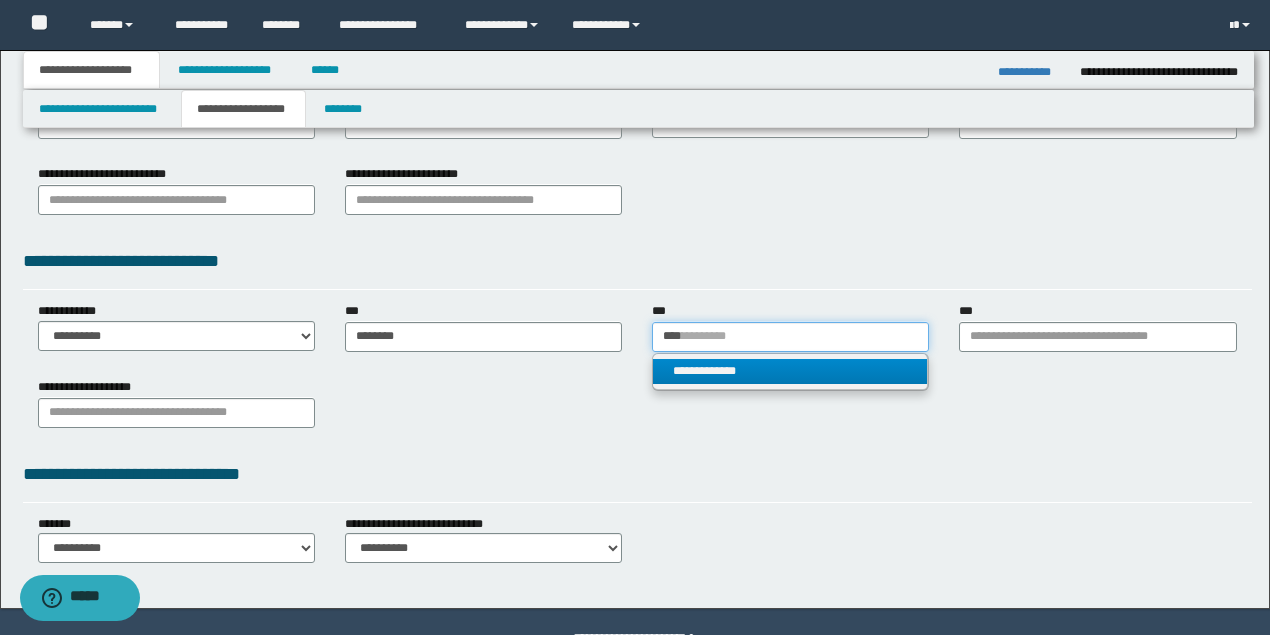 type on "****" 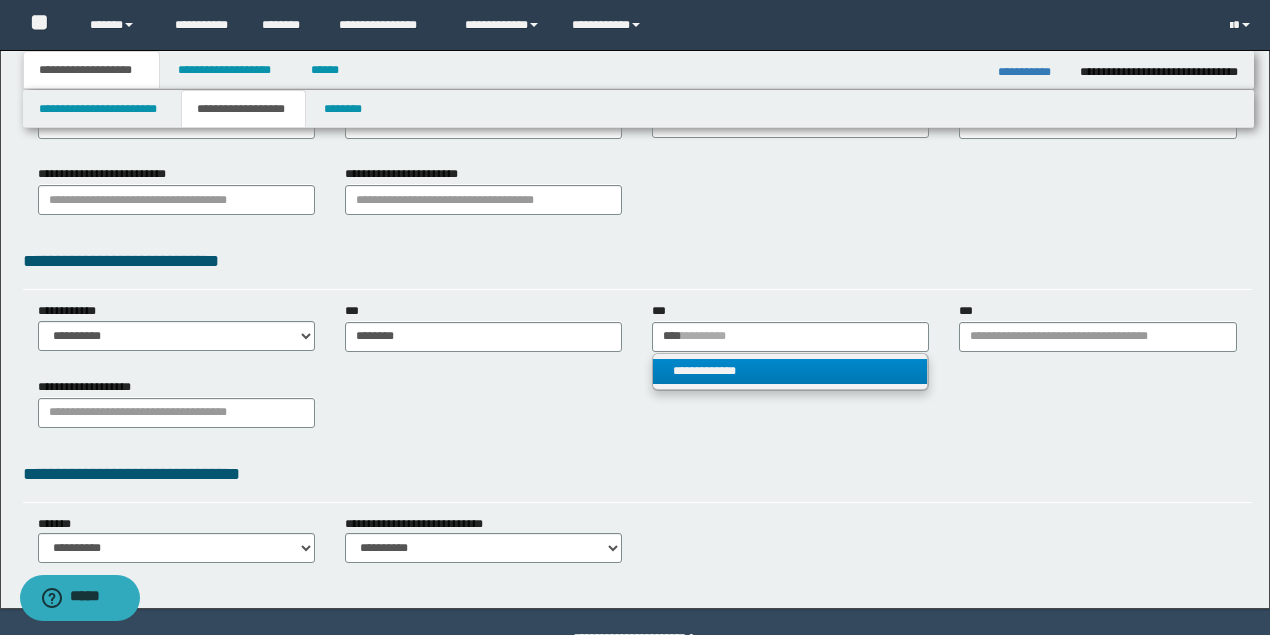 type 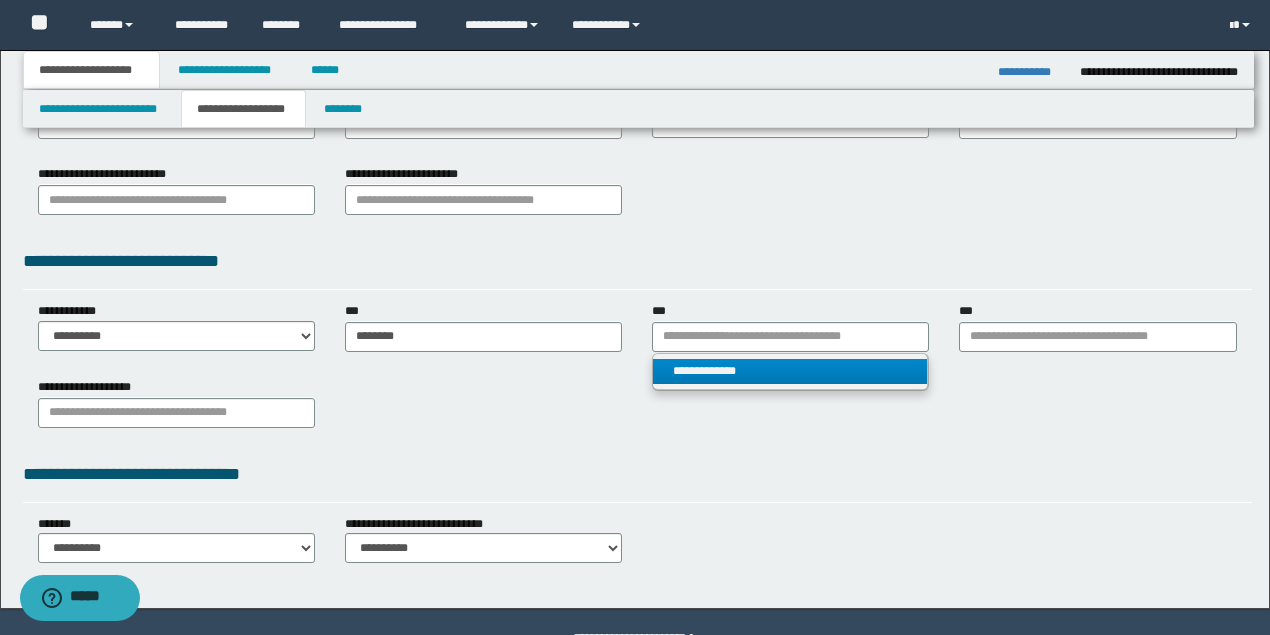 drag, startPoint x: 724, startPoint y: 367, endPoint x: 917, endPoint y: 343, distance: 194.4865 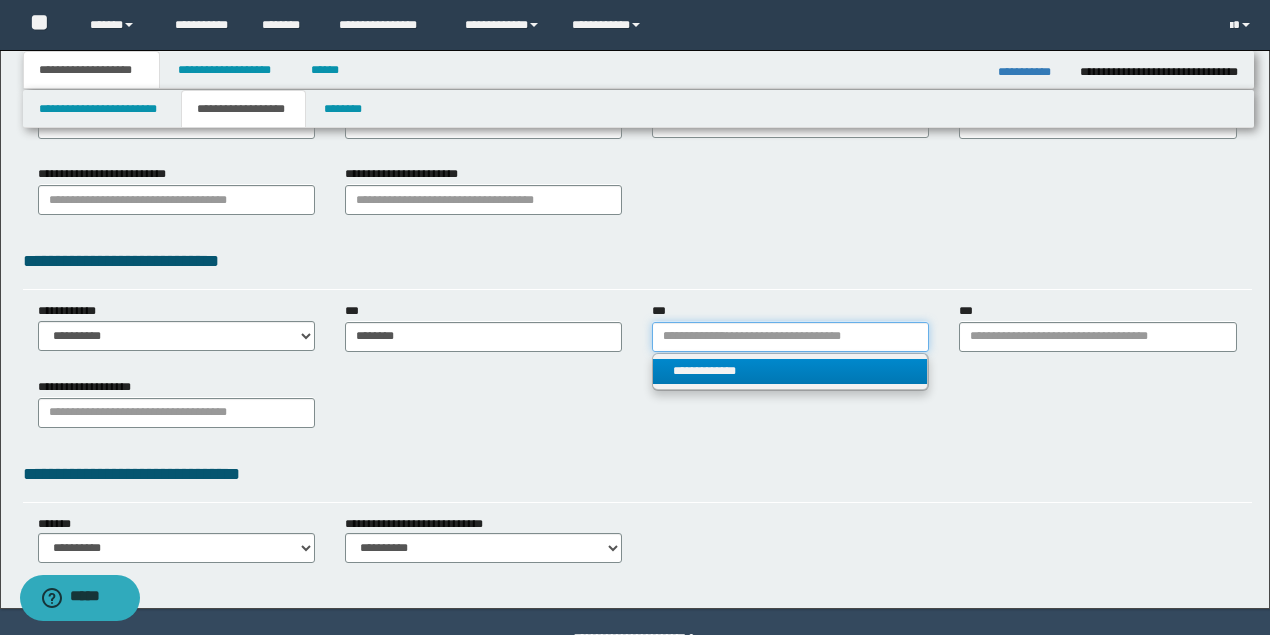type 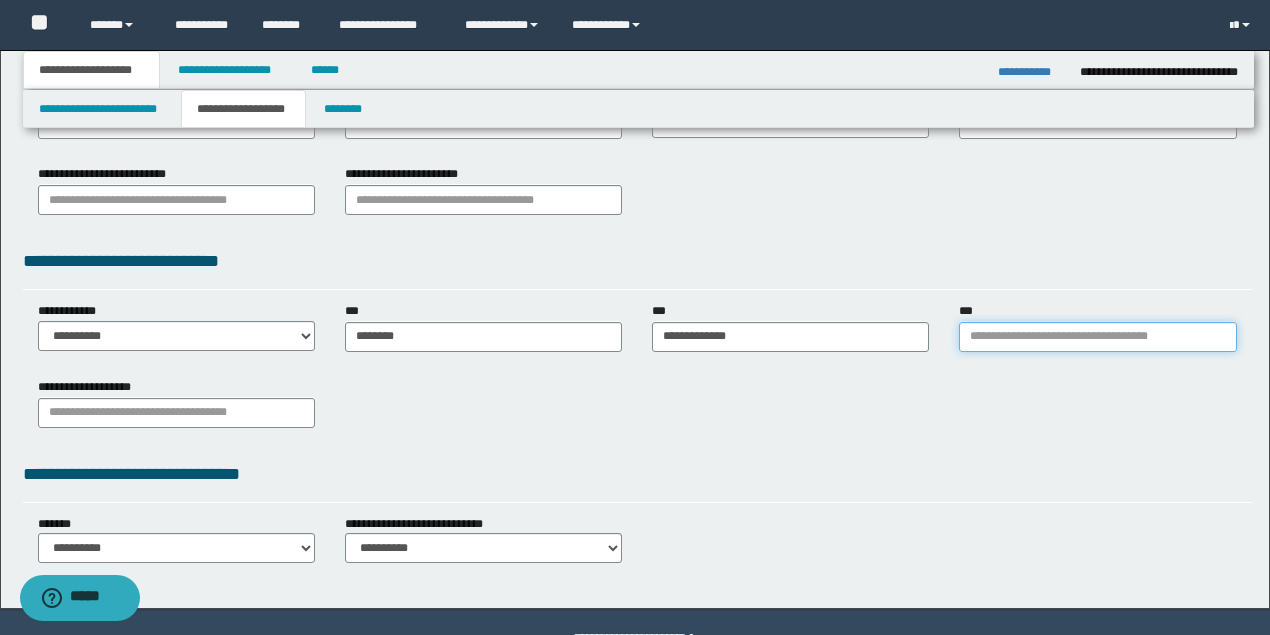 click on "***" at bounding box center [1097, 337] 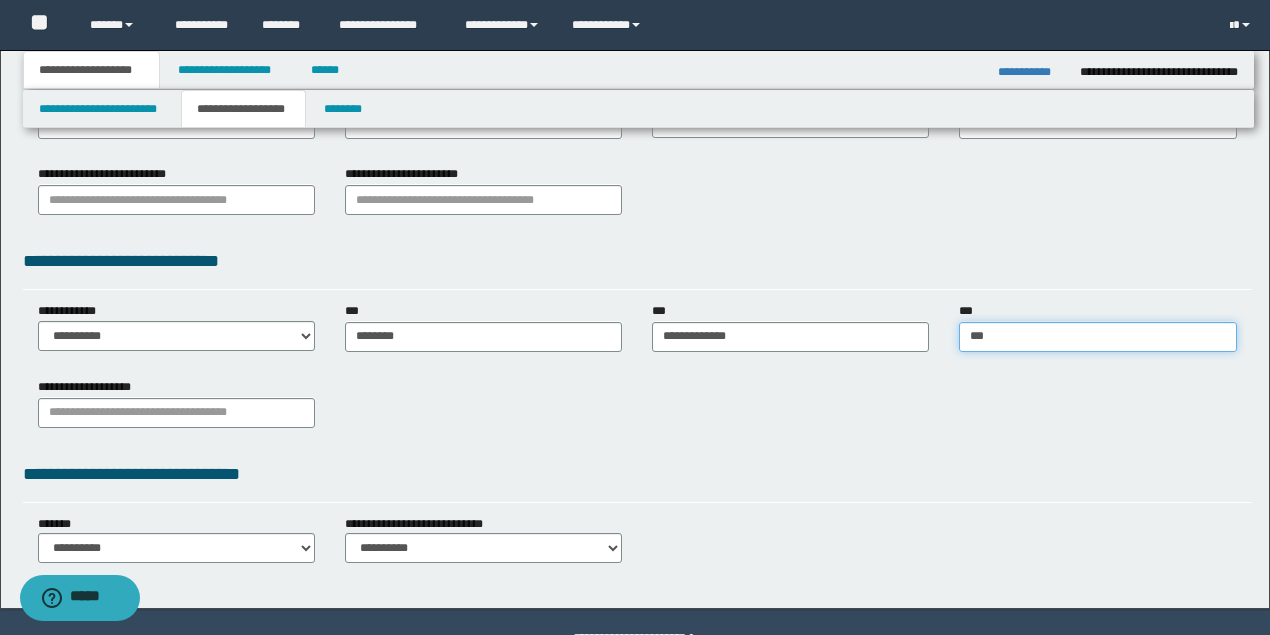 type on "****" 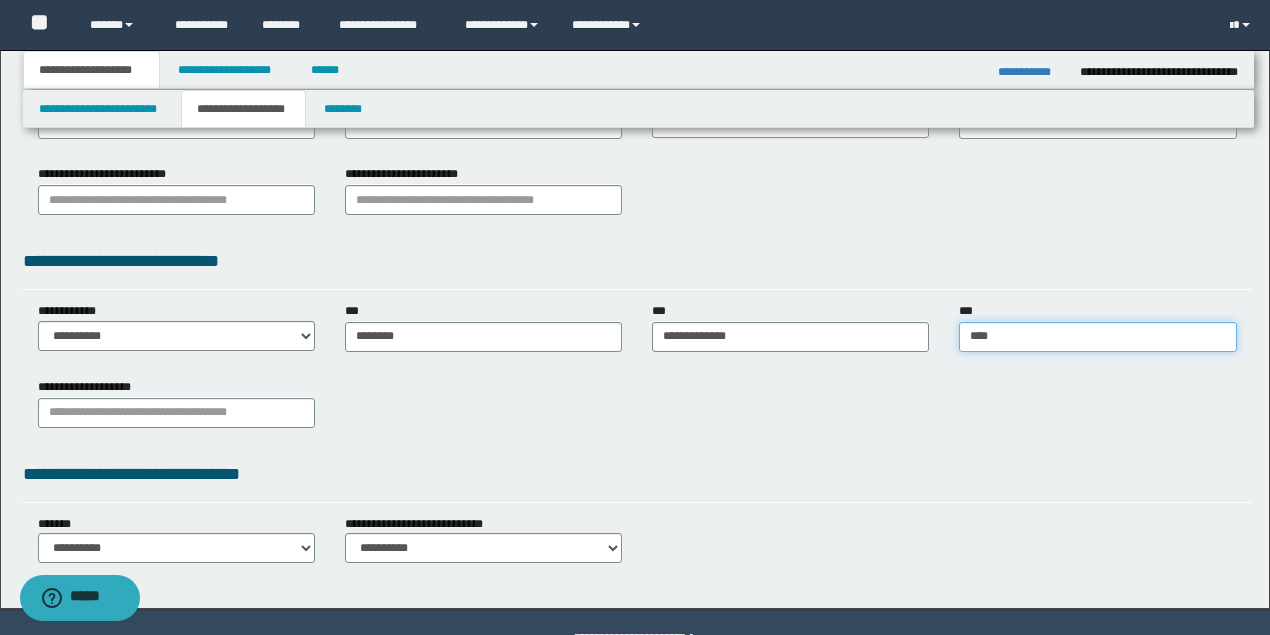 type on "****" 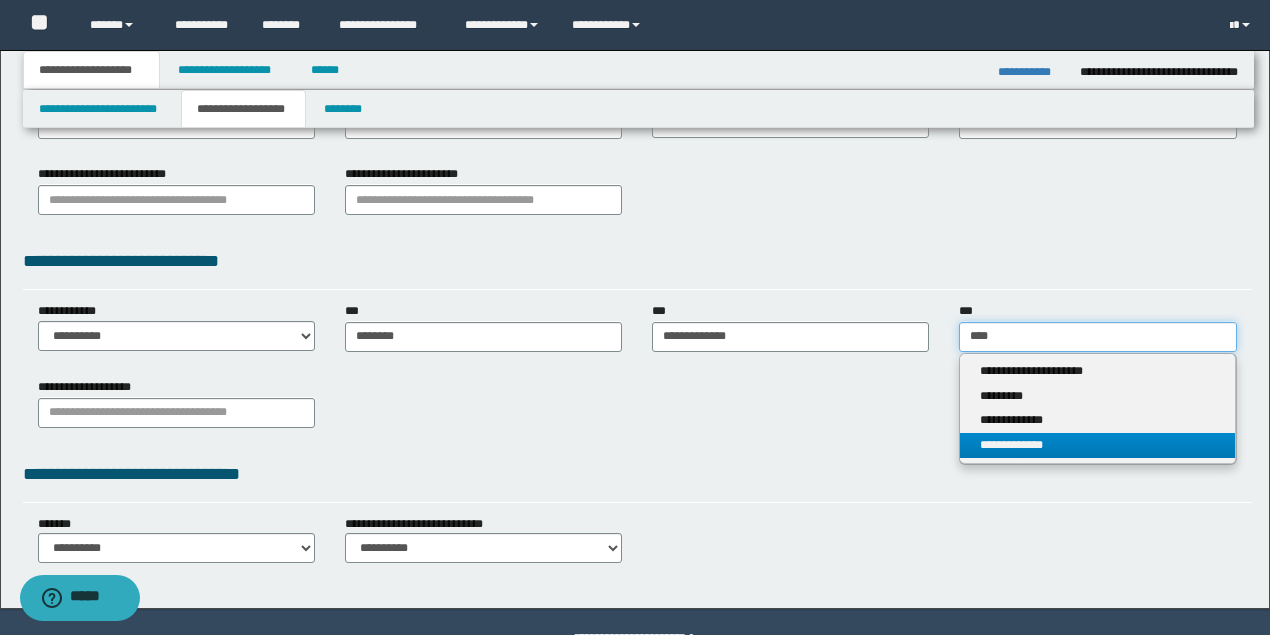type on "****" 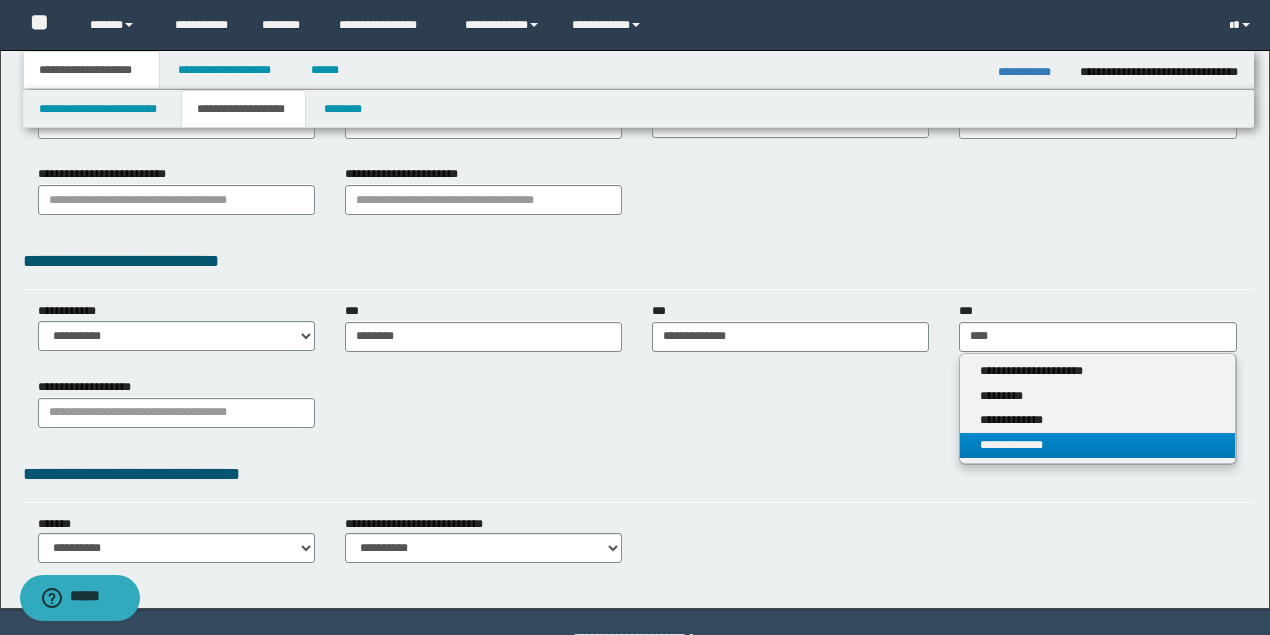 type 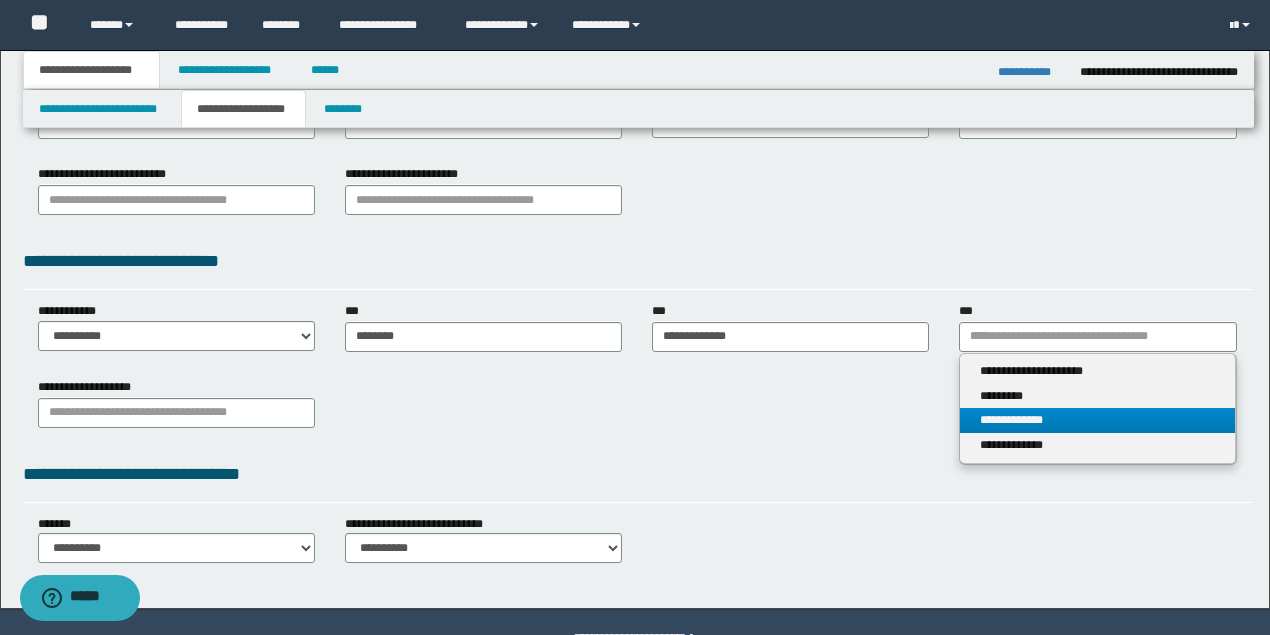 click on "**********" at bounding box center (1097, 420) 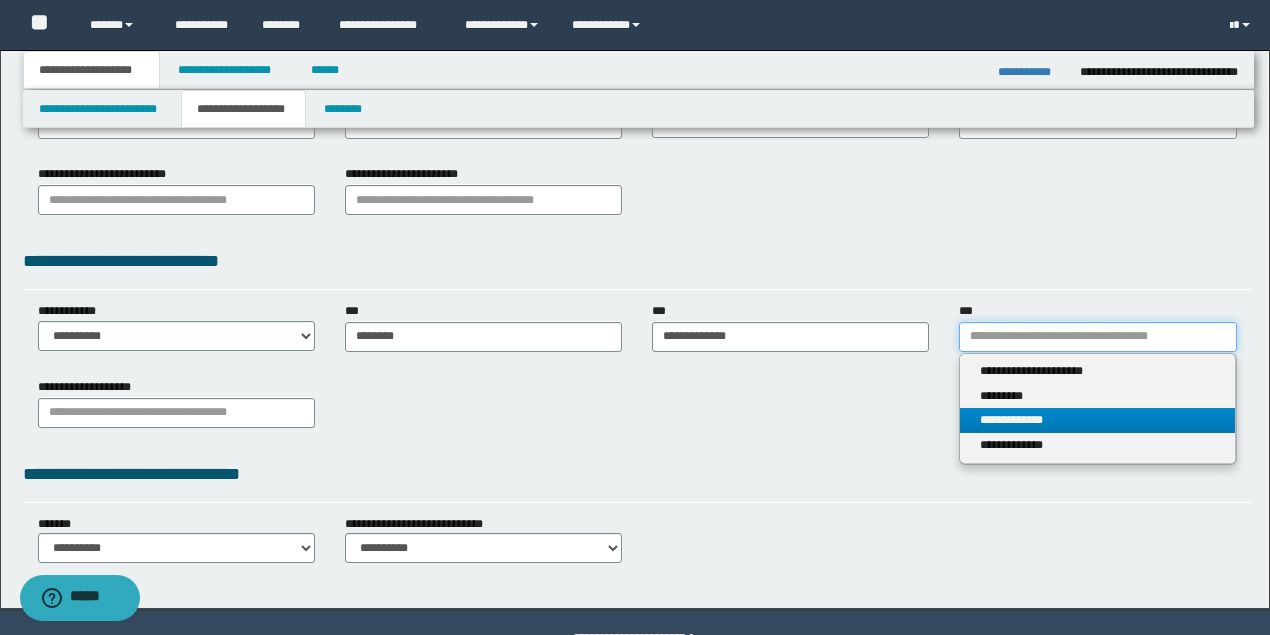 type 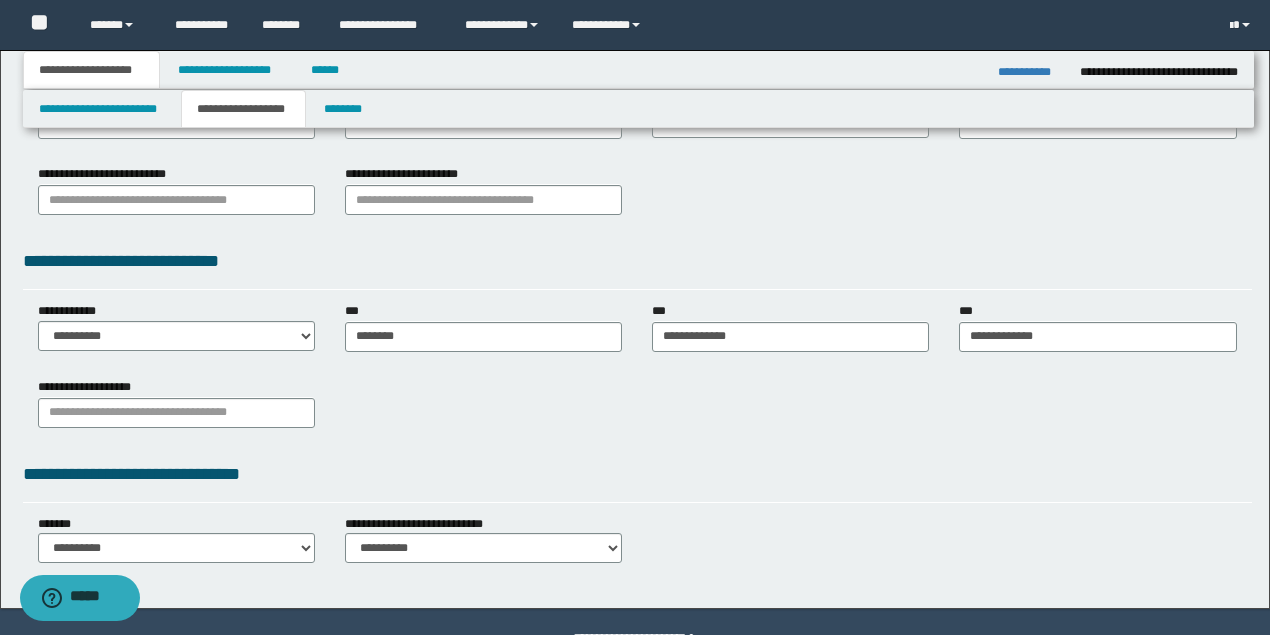 click on "**********" at bounding box center [176, 334] 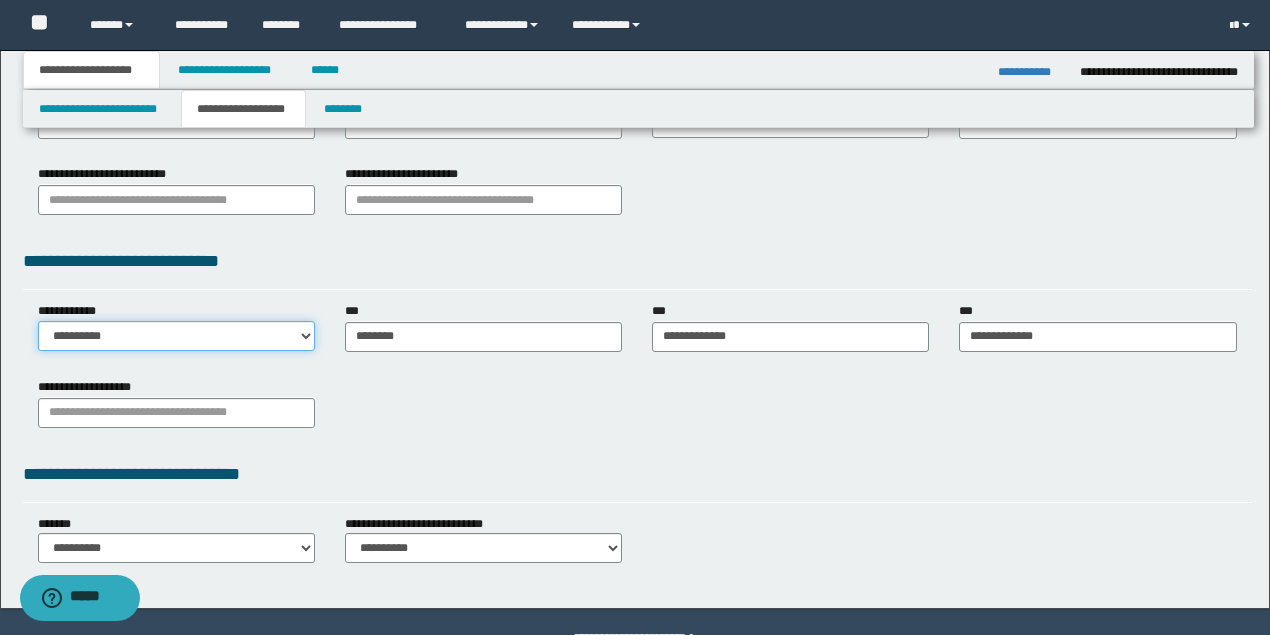 drag, startPoint x: 153, startPoint y: 336, endPoint x: 115, endPoint y: 344, distance: 38.832977 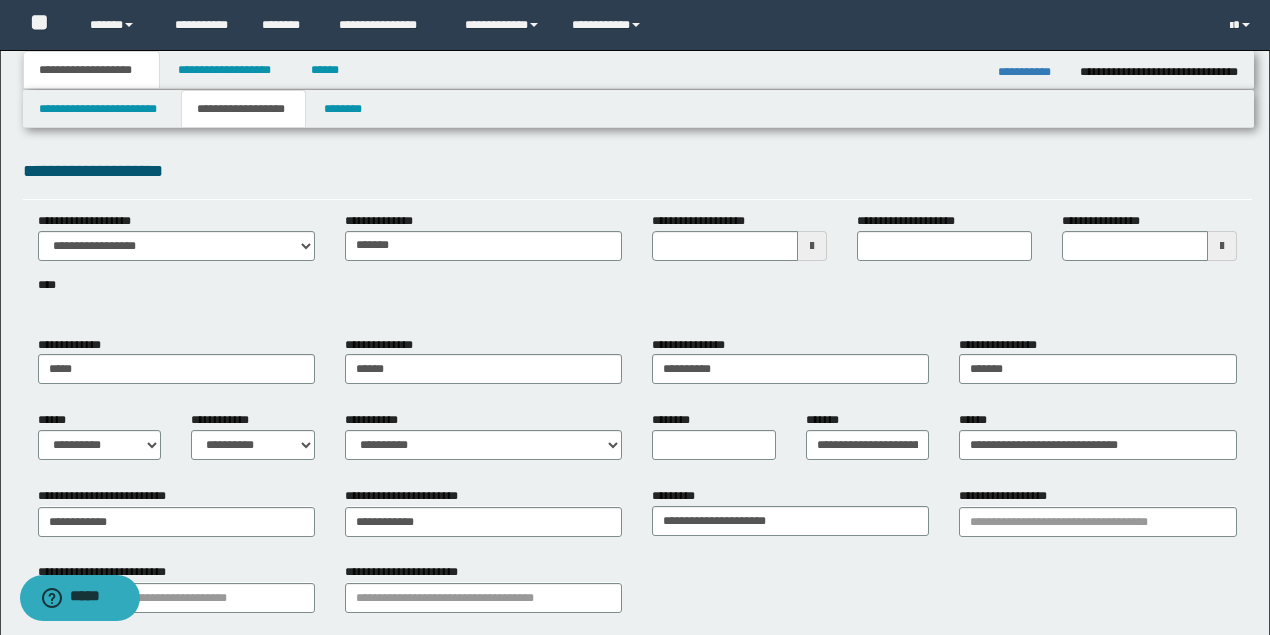 scroll, scrollTop: 0, scrollLeft: 0, axis: both 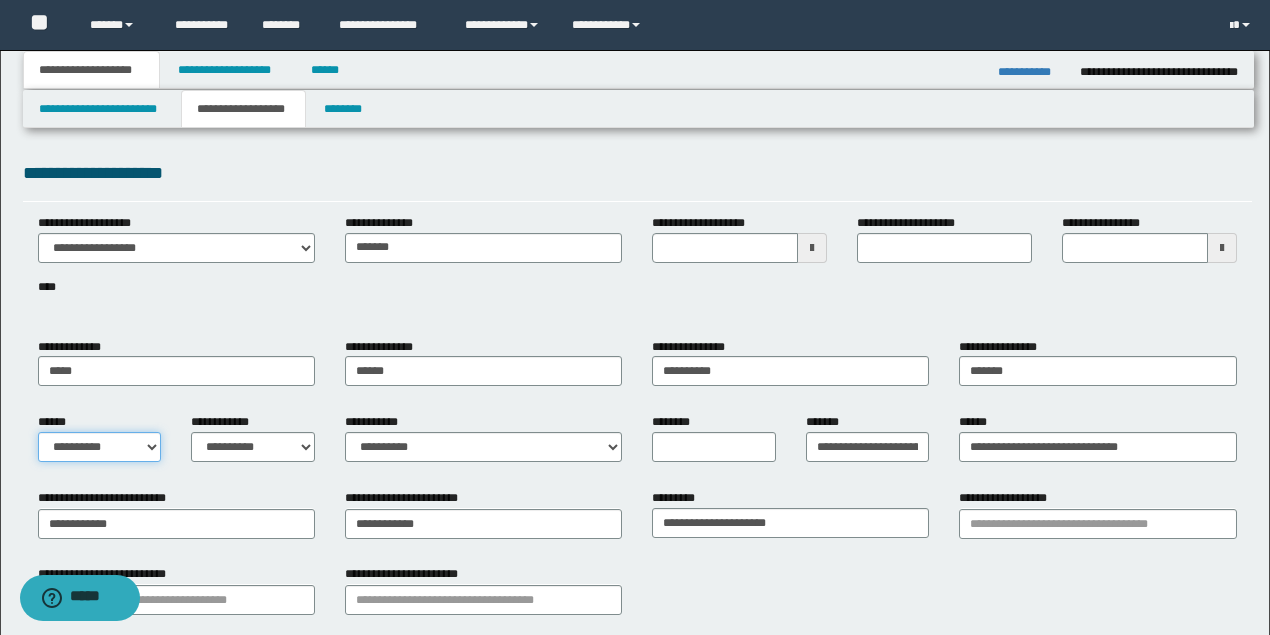 drag, startPoint x: 128, startPoint y: 441, endPoint x: 128, endPoint y: 460, distance: 19 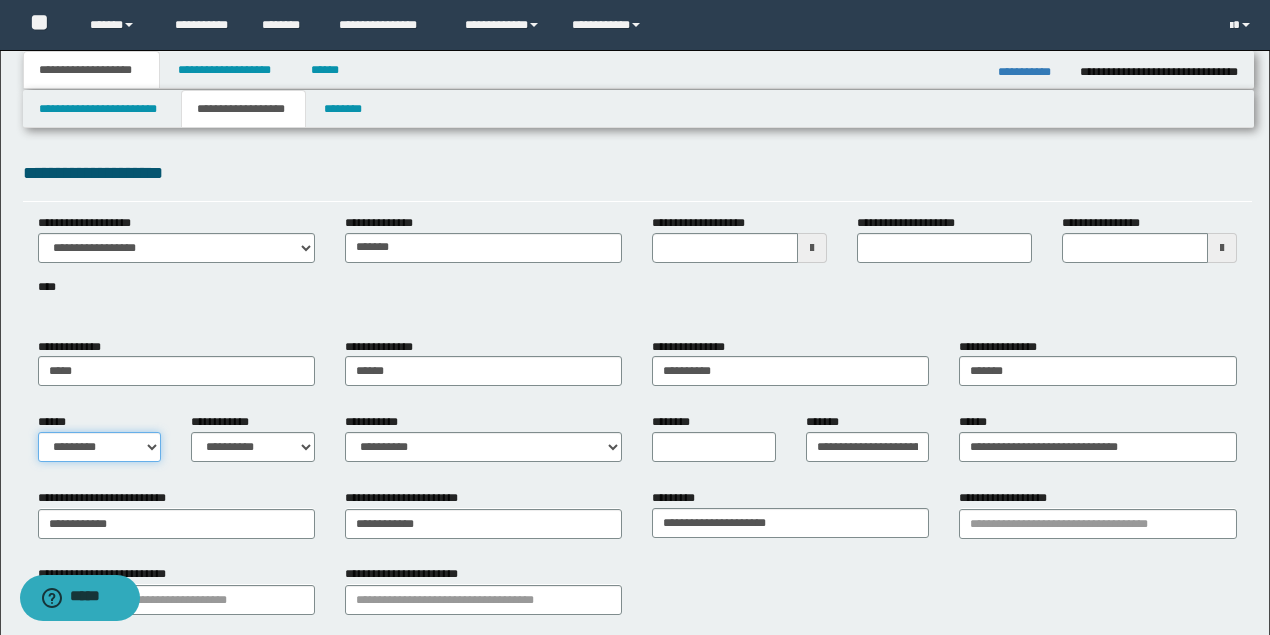 scroll, scrollTop: 66, scrollLeft: 0, axis: vertical 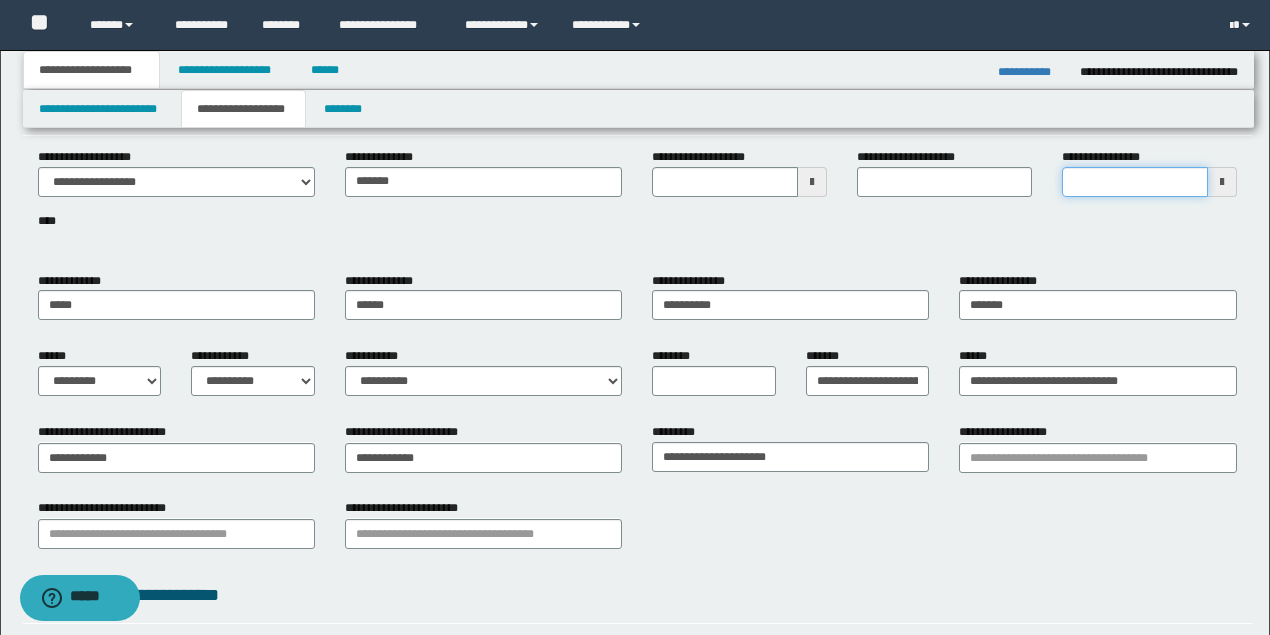 click on "**********" at bounding box center [1135, 182] 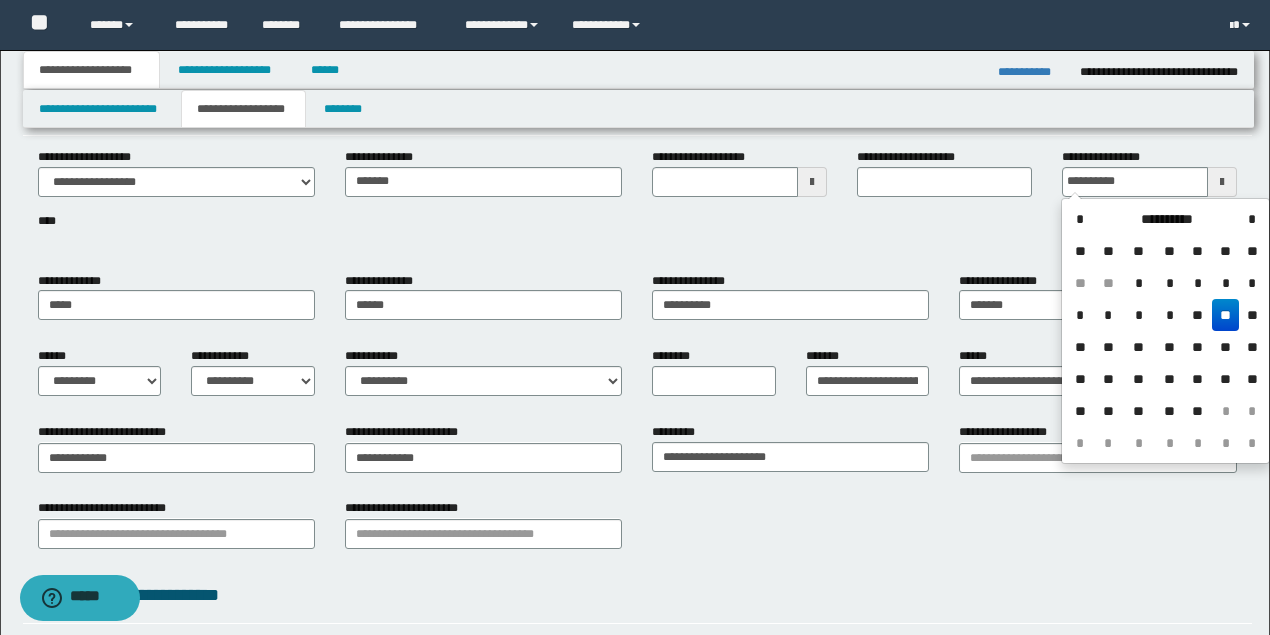 type on "**********" 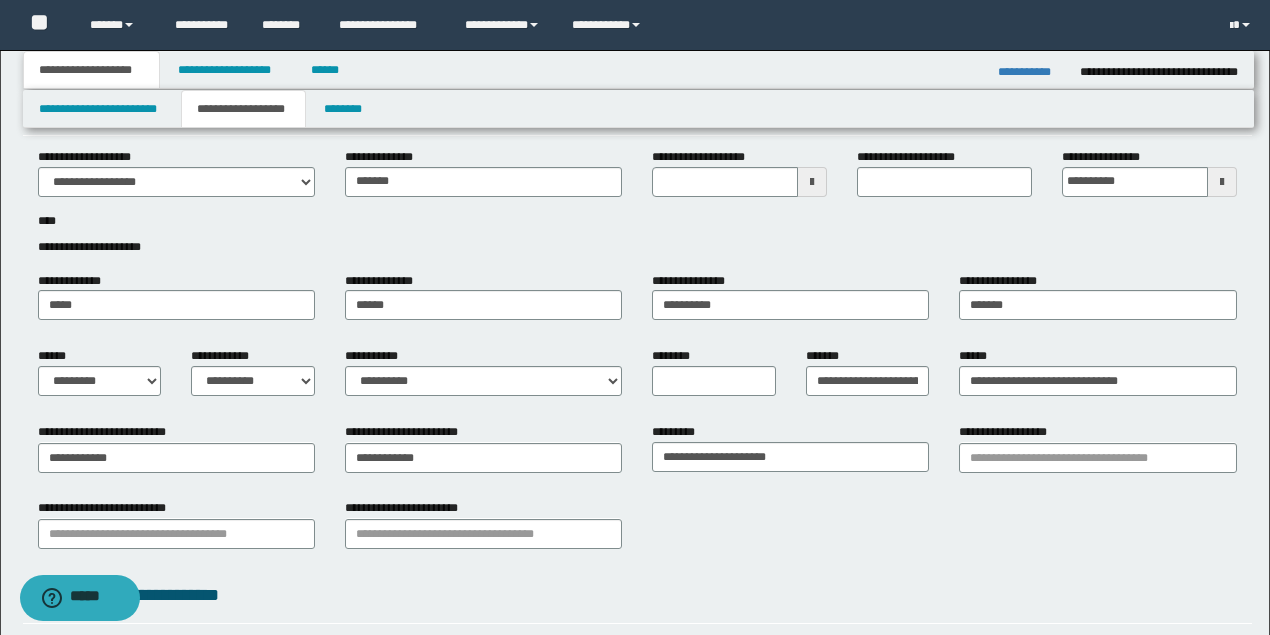 click on "**********" at bounding box center [637, 204] 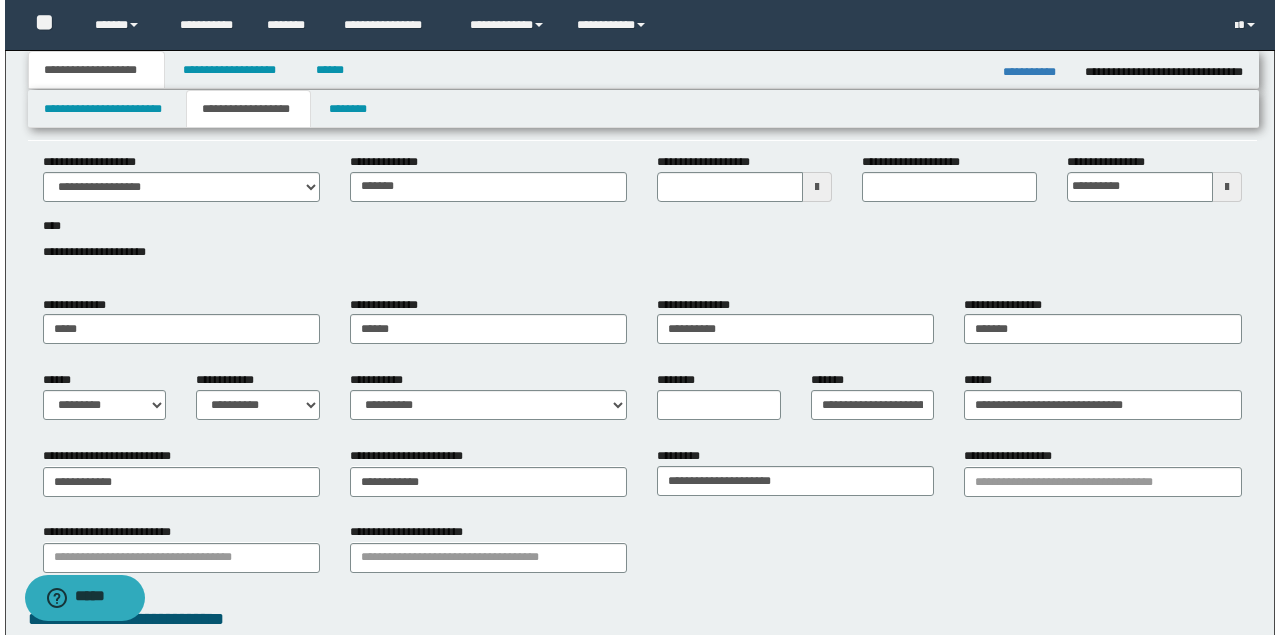 scroll, scrollTop: 0, scrollLeft: 0, axis: both 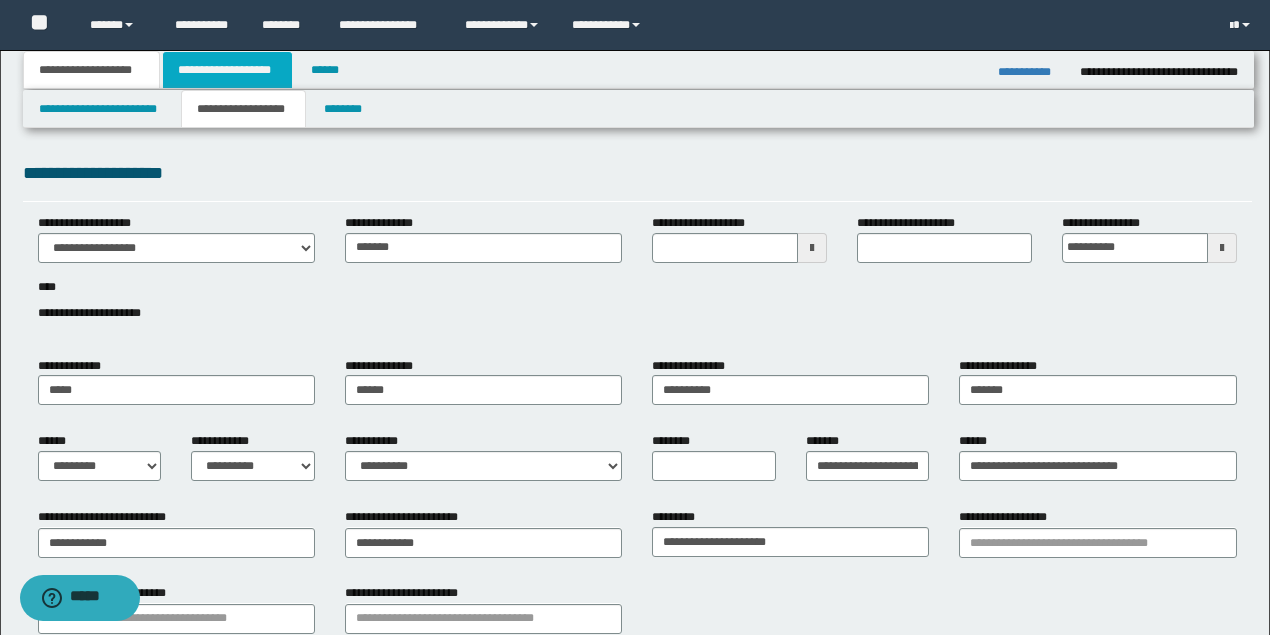 click on "**********" at bounding box center (227, 70) 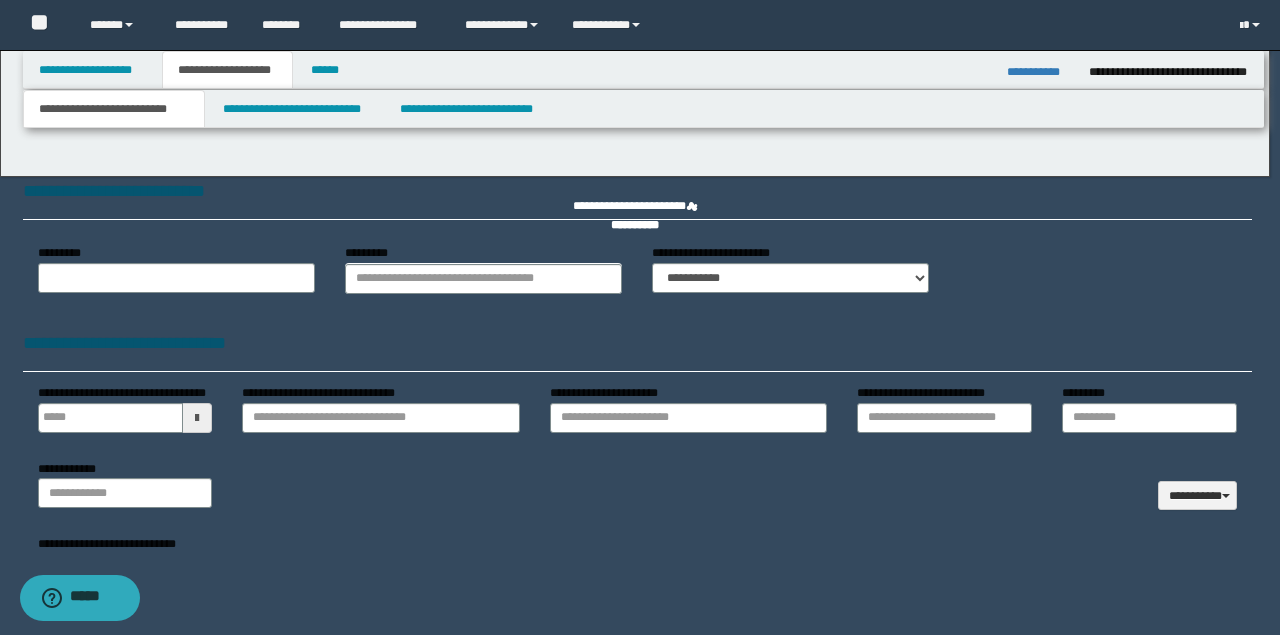 select on "*" 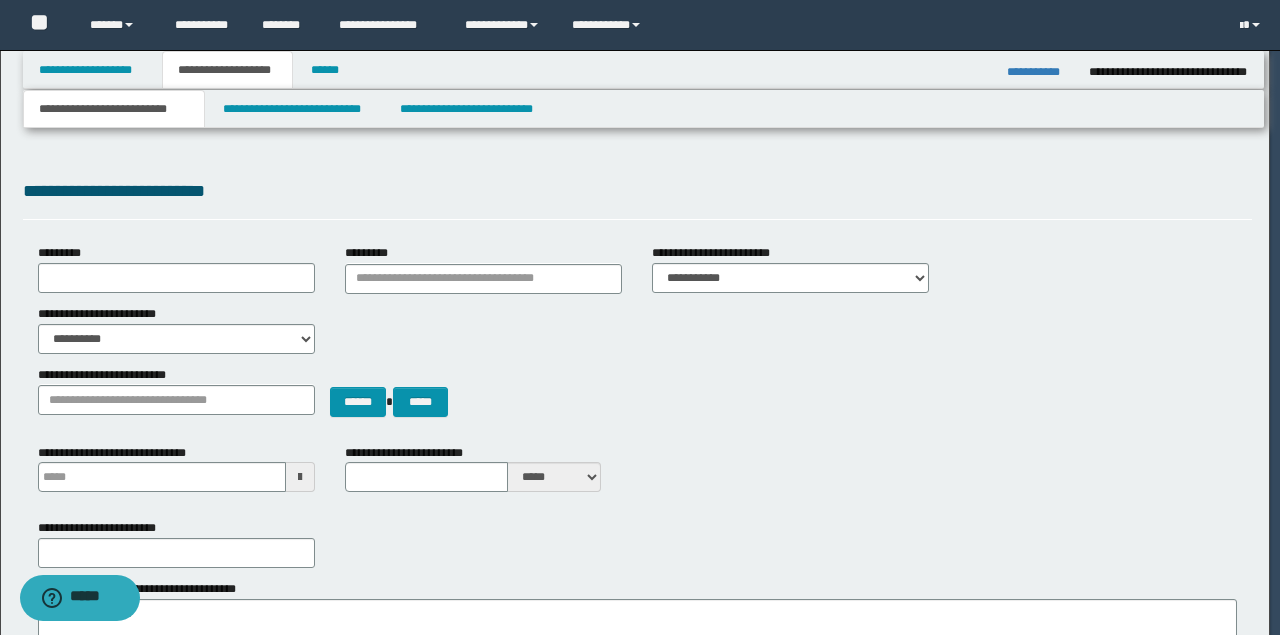 type 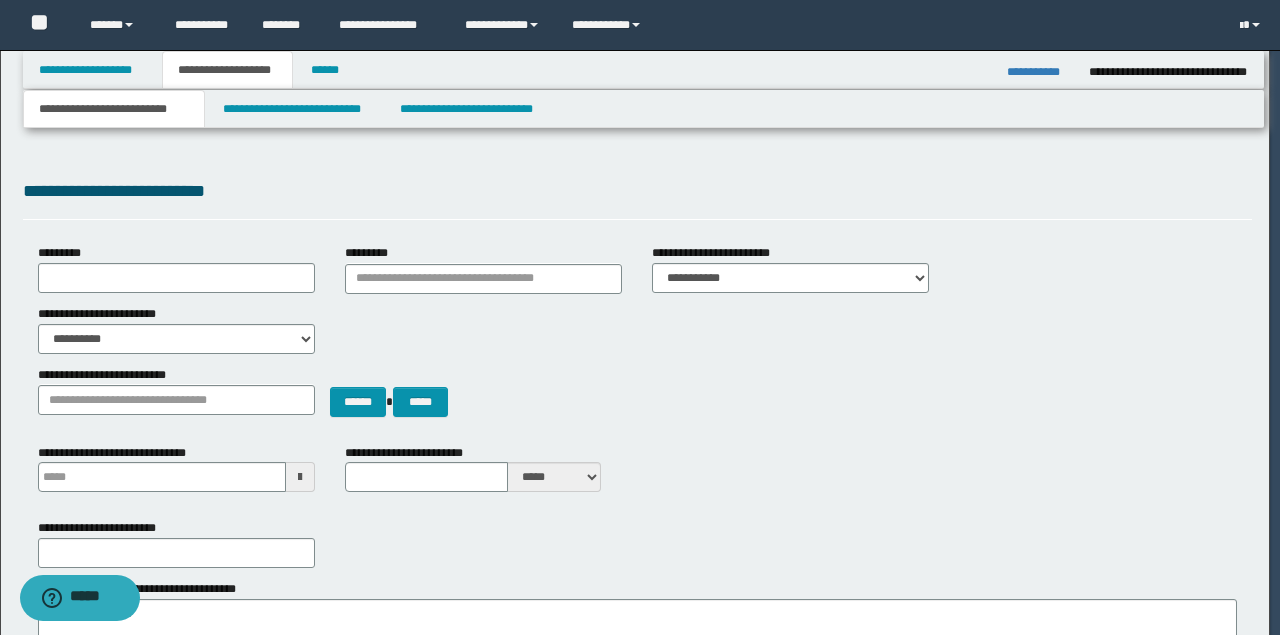 scroll, scrollTop: 0, scrollLeft: 0, axis: both 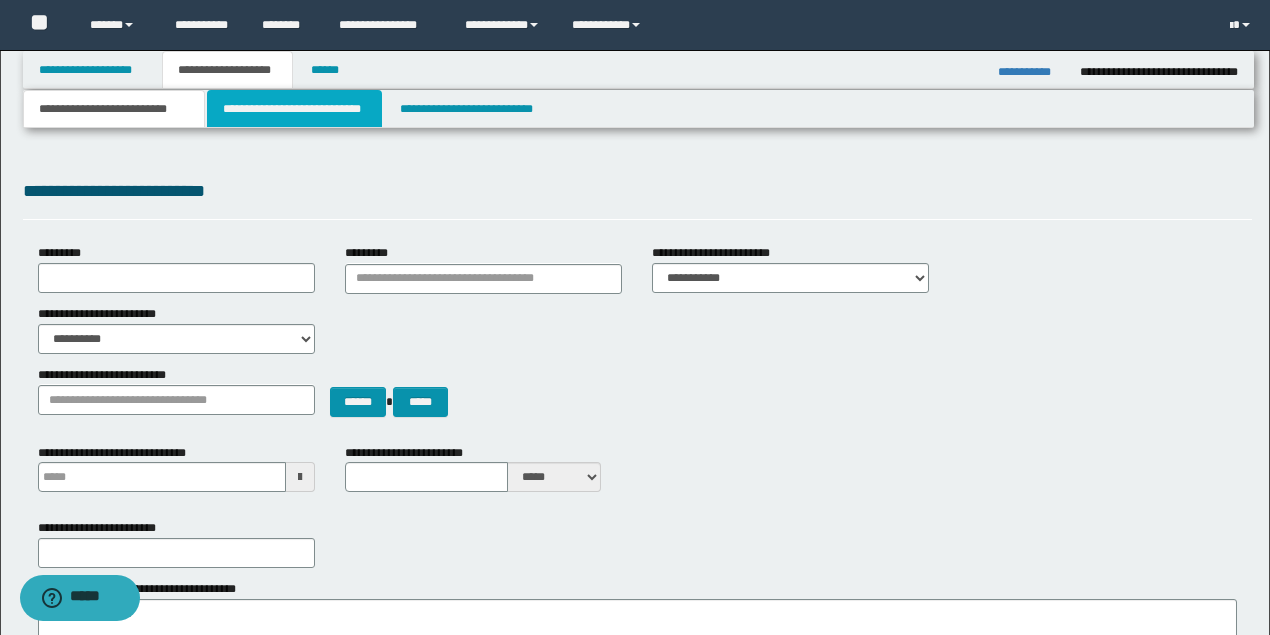 click on "**********" at bounding box center [294, 109] 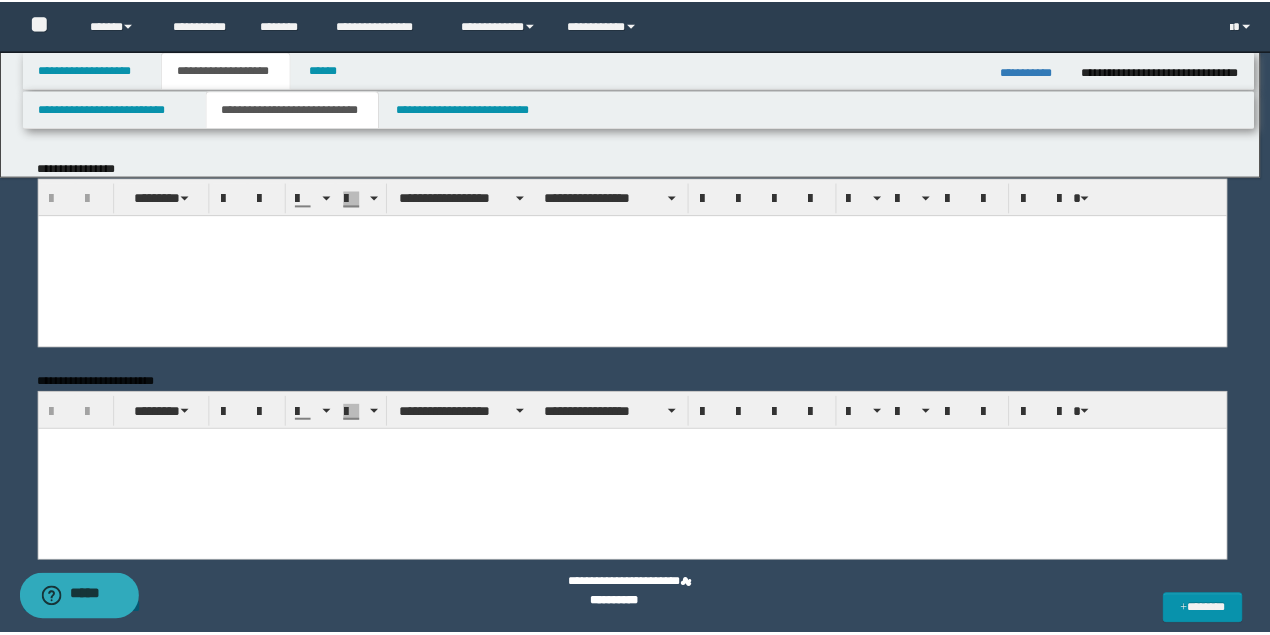 scroll, scrollTop: 0, scrollLeft: 0, axis: both 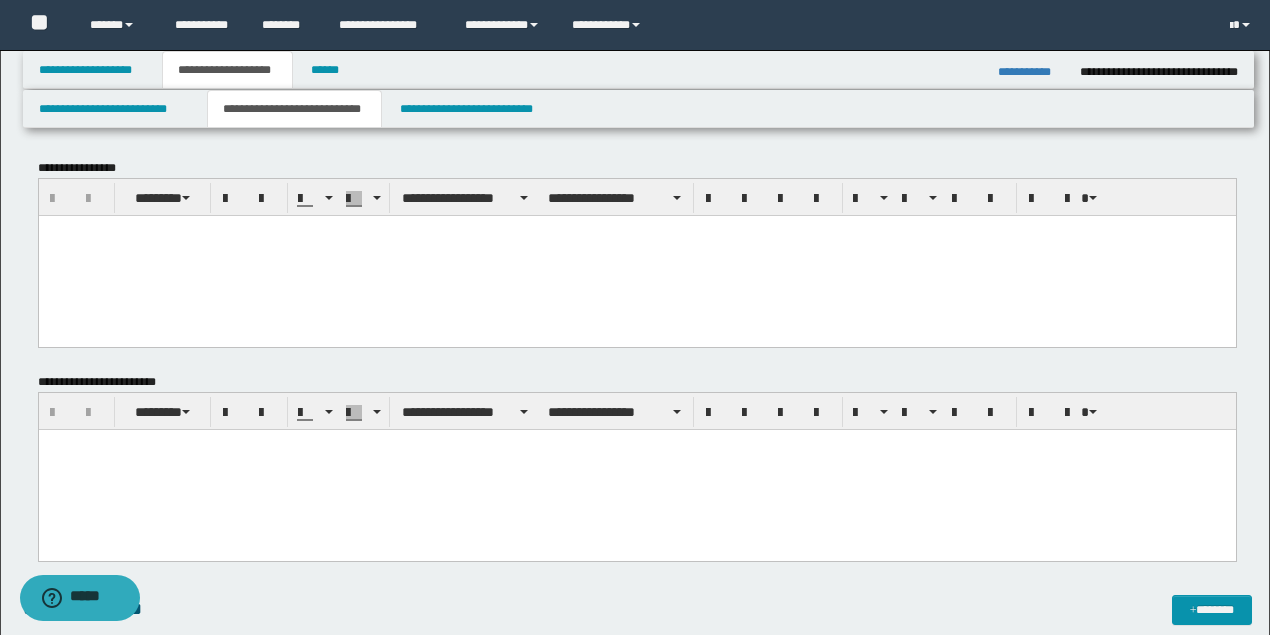 click at bounding box center [636, 255] 